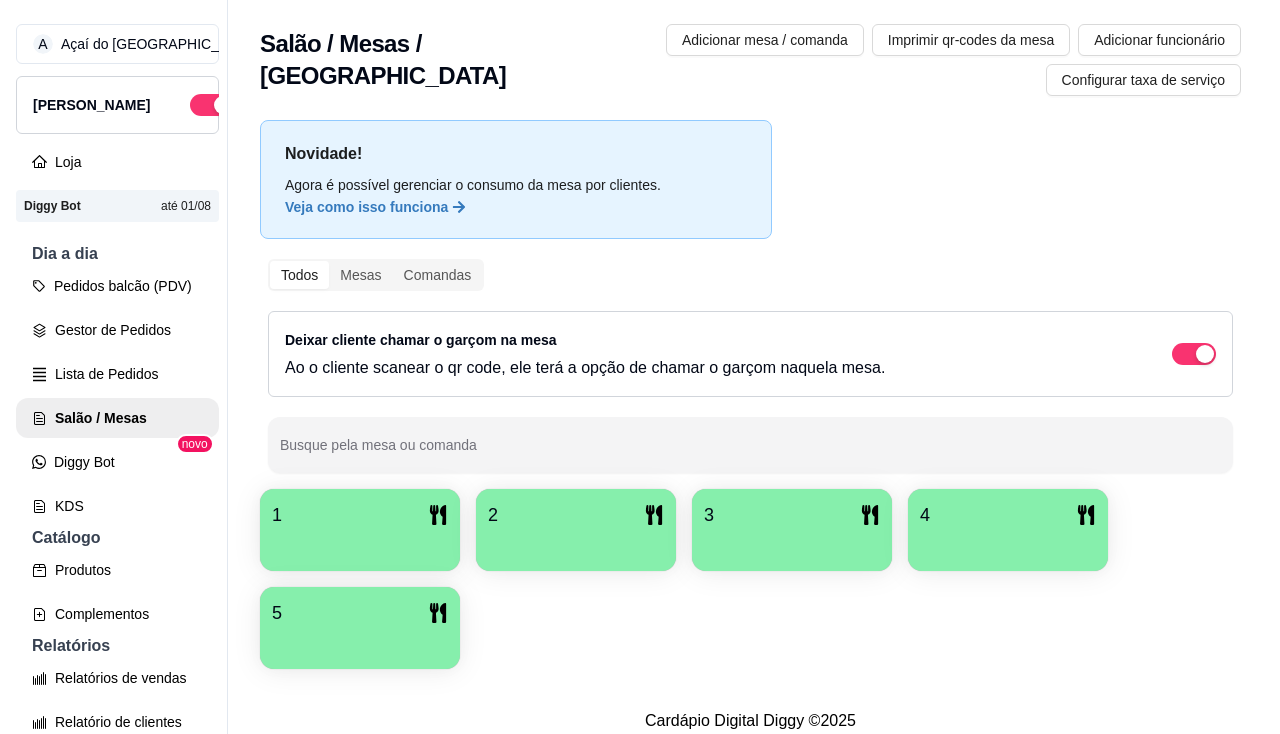 scroll, scrollTop: 0, scrollLeft: 0, axis: both 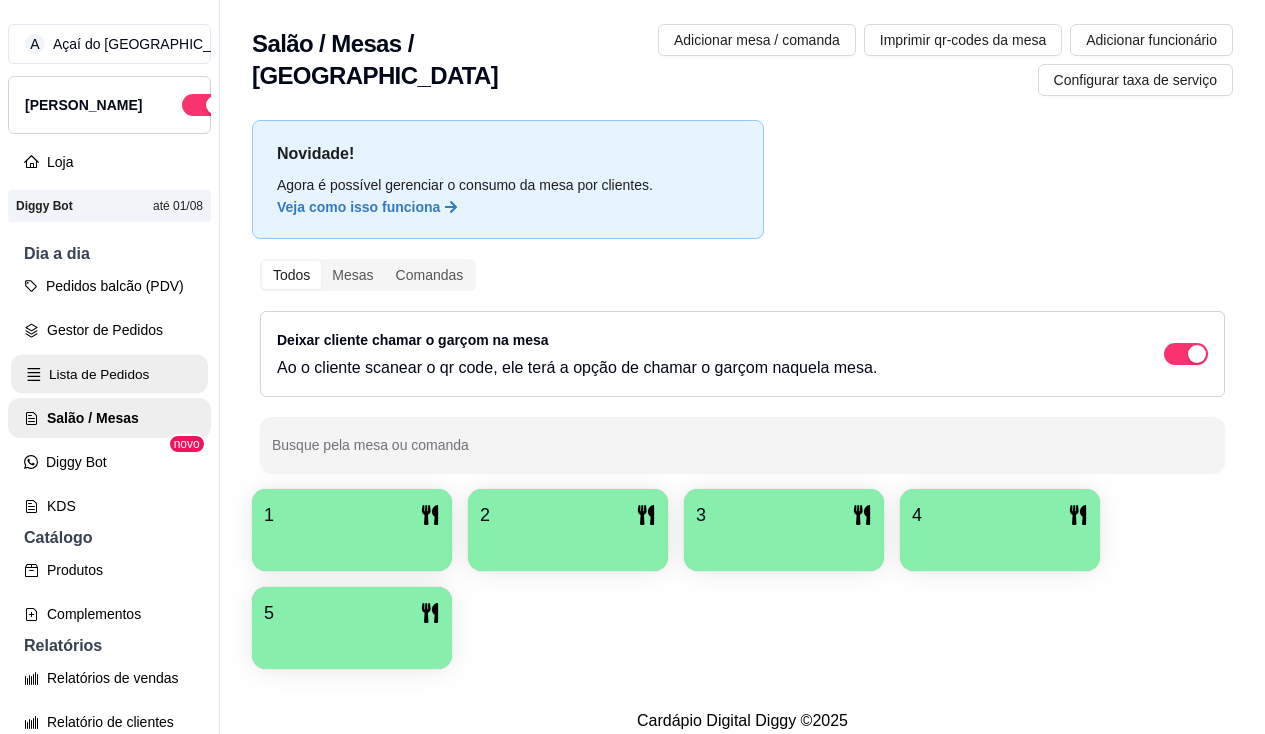 click on "Lista de Pedidos" at bounding box center (109, 374) 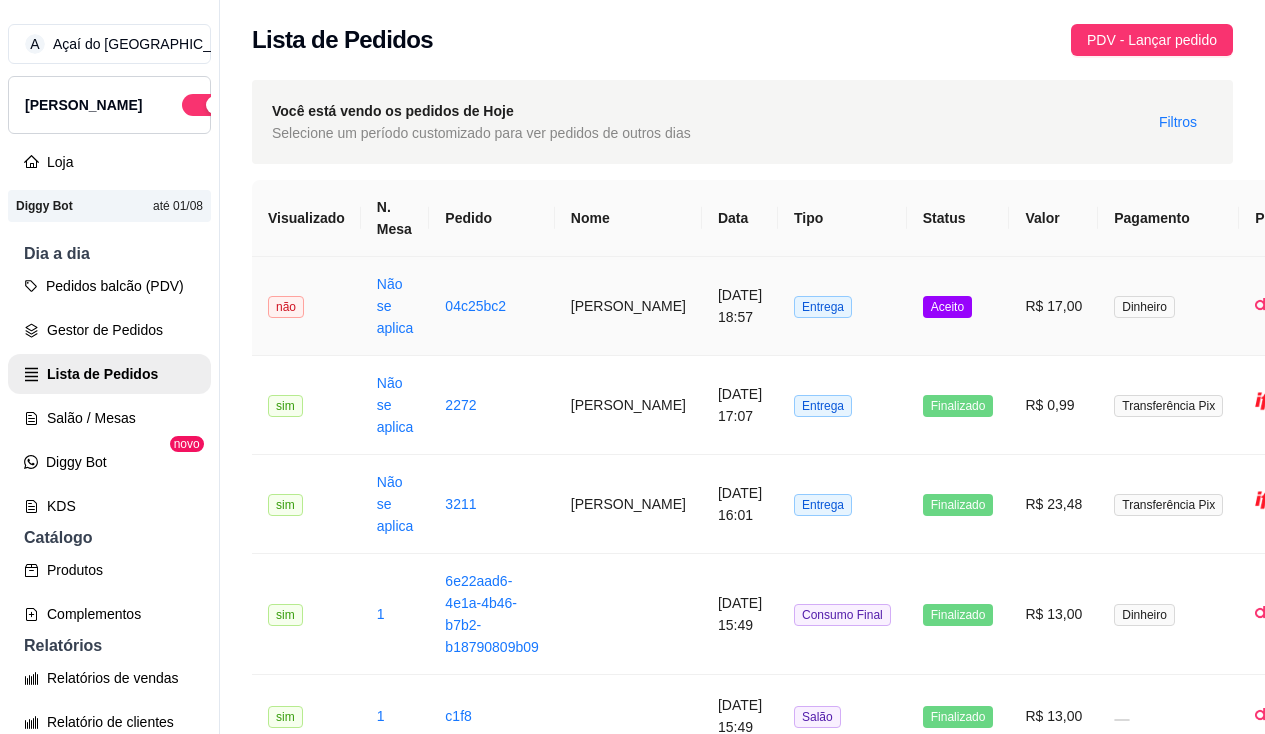 click on "[PERSON_NAME]" at bounding box center [628, 306] 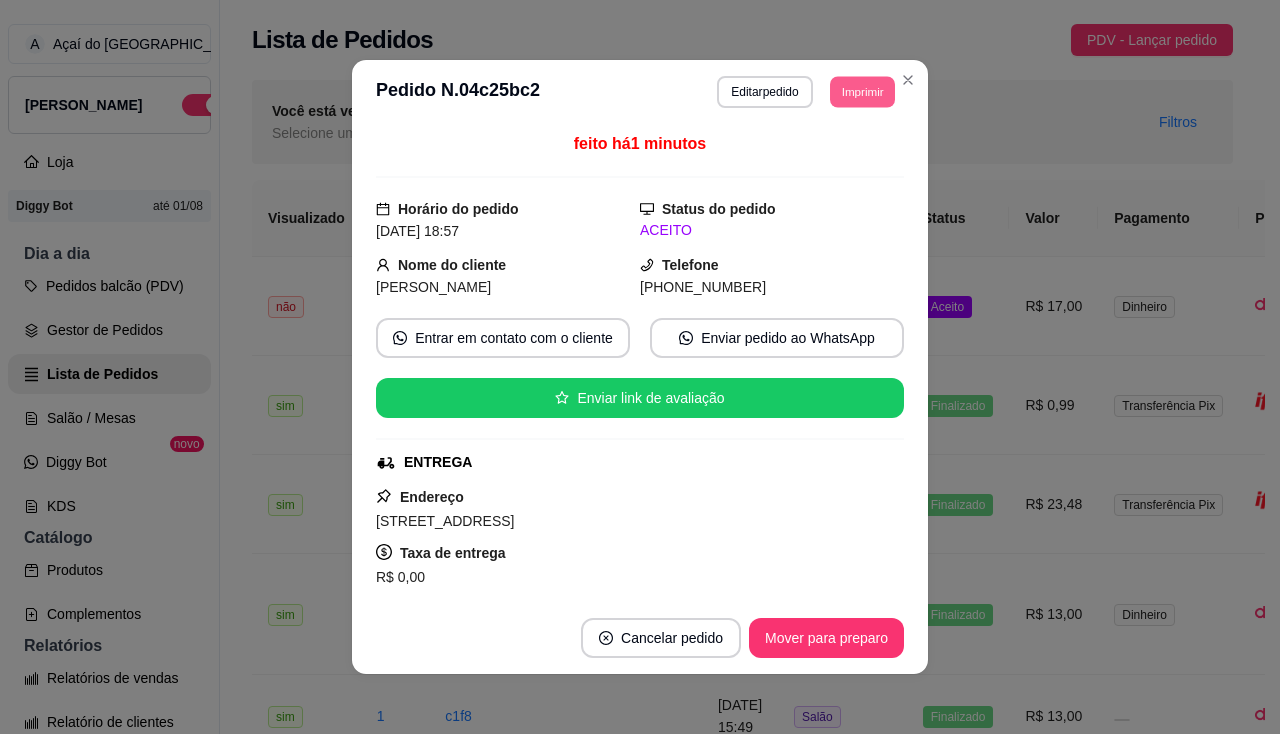 click on "Imprimir" at bounding box center [862, 91] 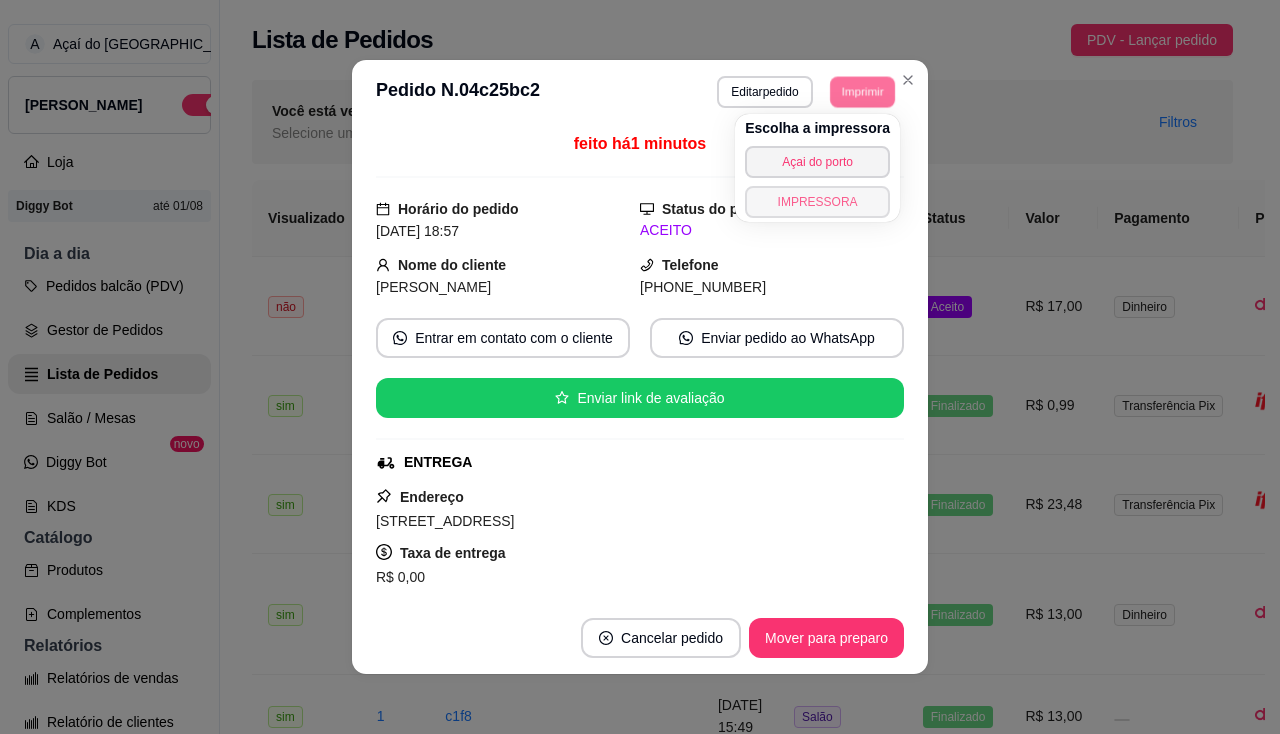 click on "IMPRESSORA" at bounding box center (817, 202) 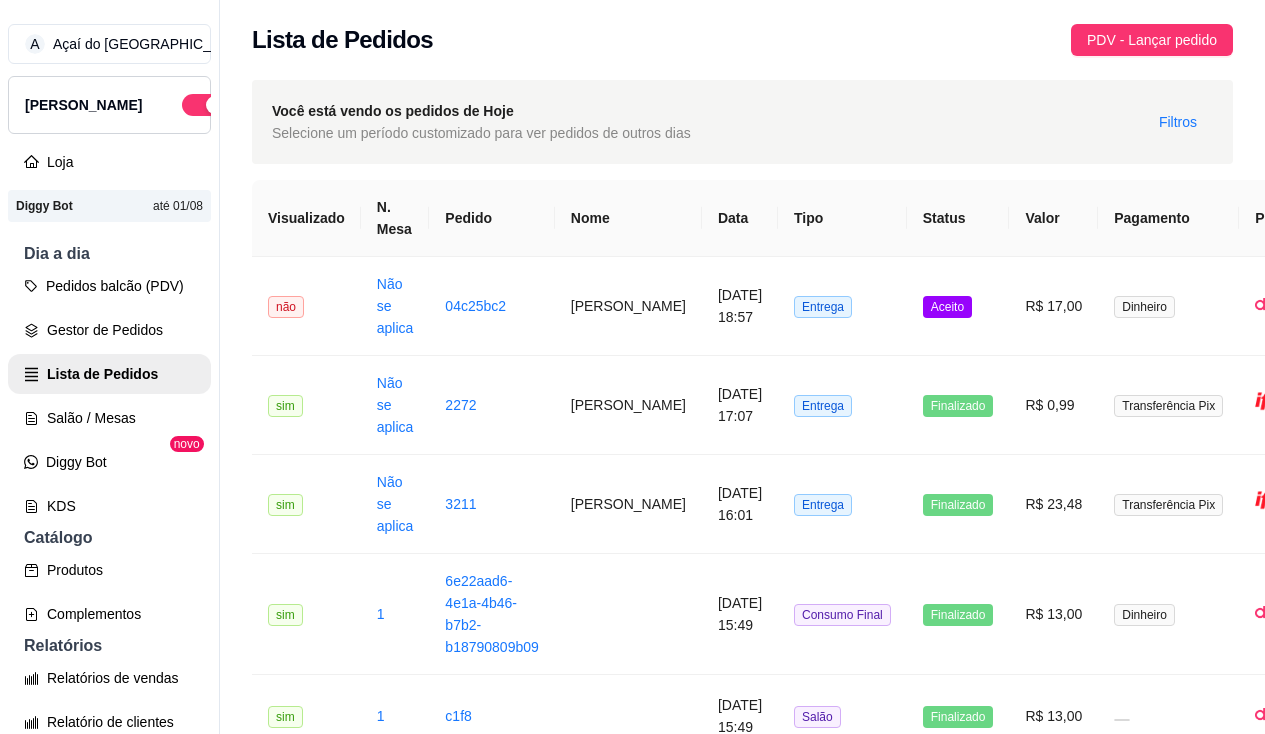 click on "Tipo" at bounding box center (842, 218) 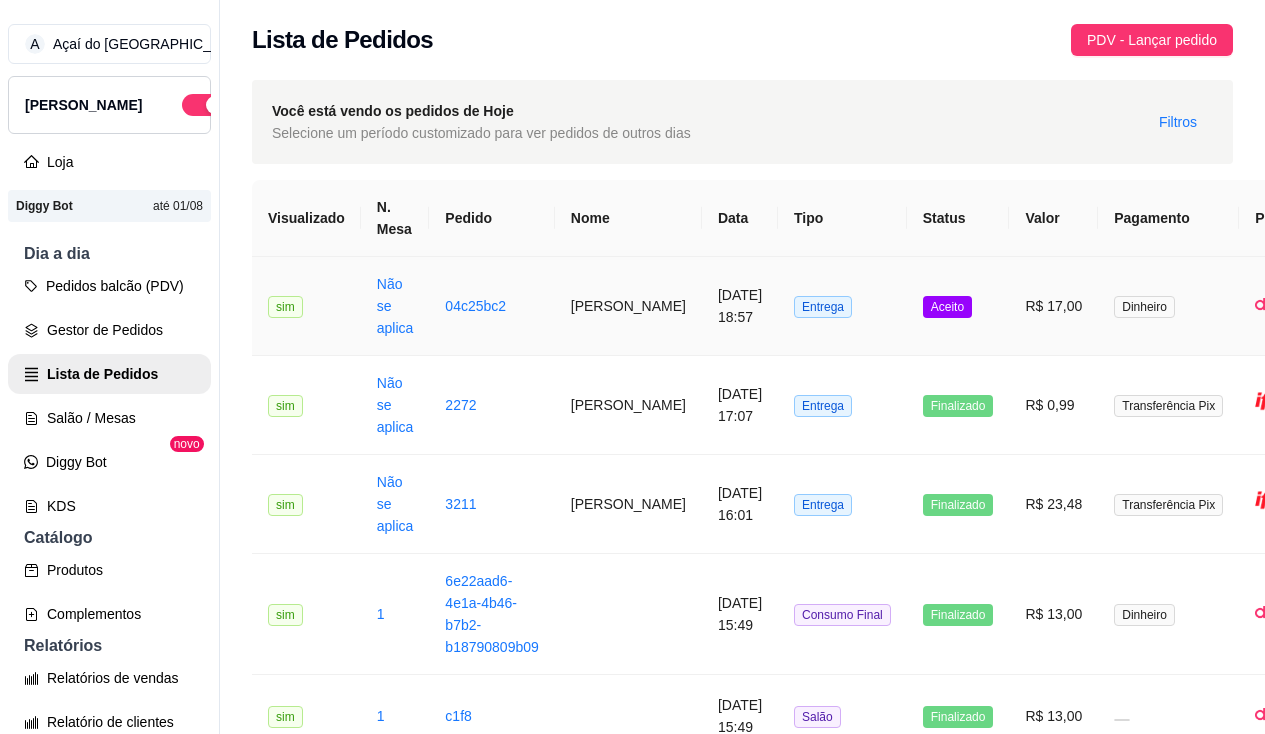 click on "04c25bc2" at bounding box center (491, 306) 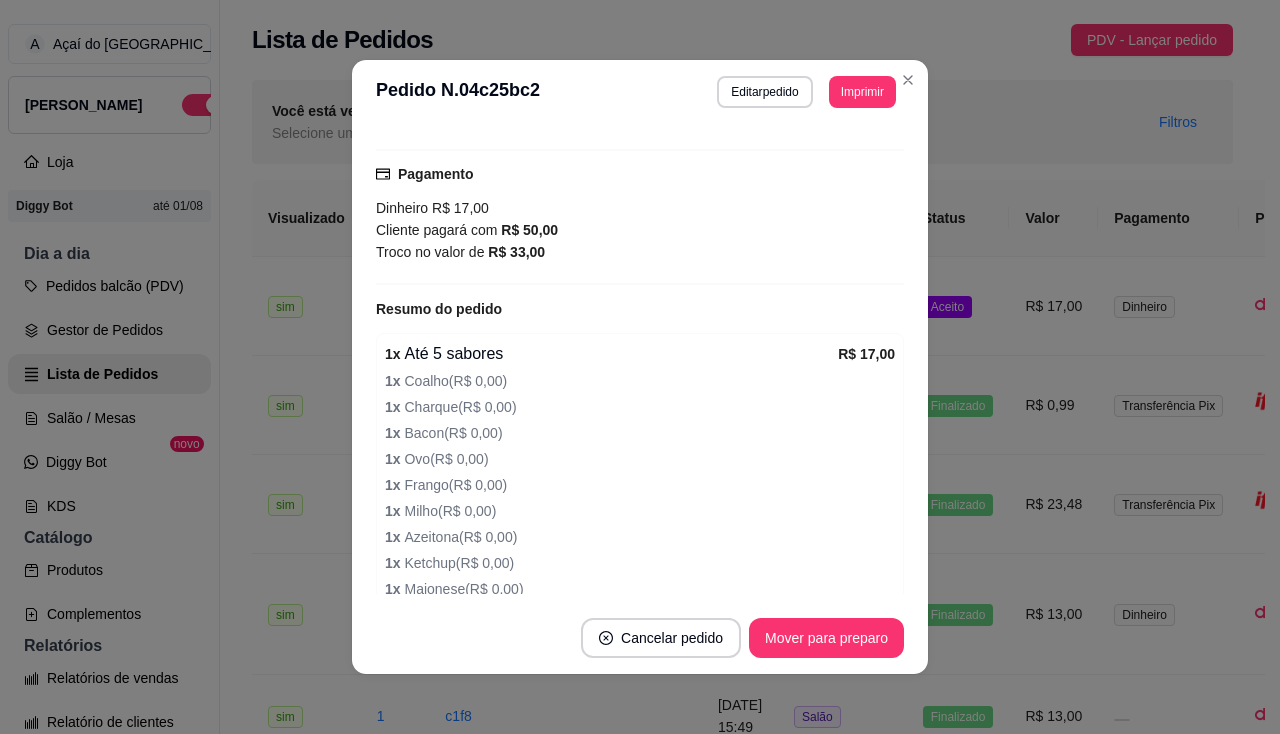 scroll, scrollTop: 593, scrollLeft: 0, axis: vertical 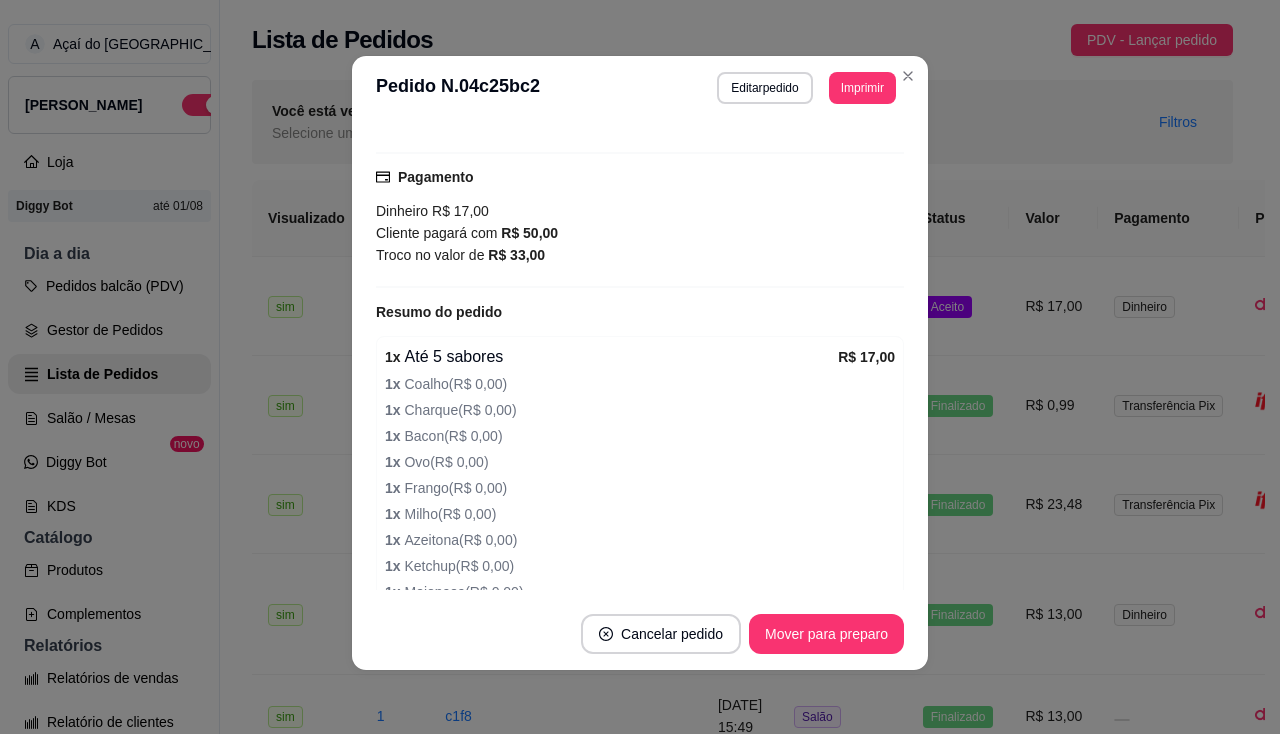 drag, startPoint x: 821, startPoint y: 658, endPoint x: 824, endPoint y: 633, distance: 25.179358 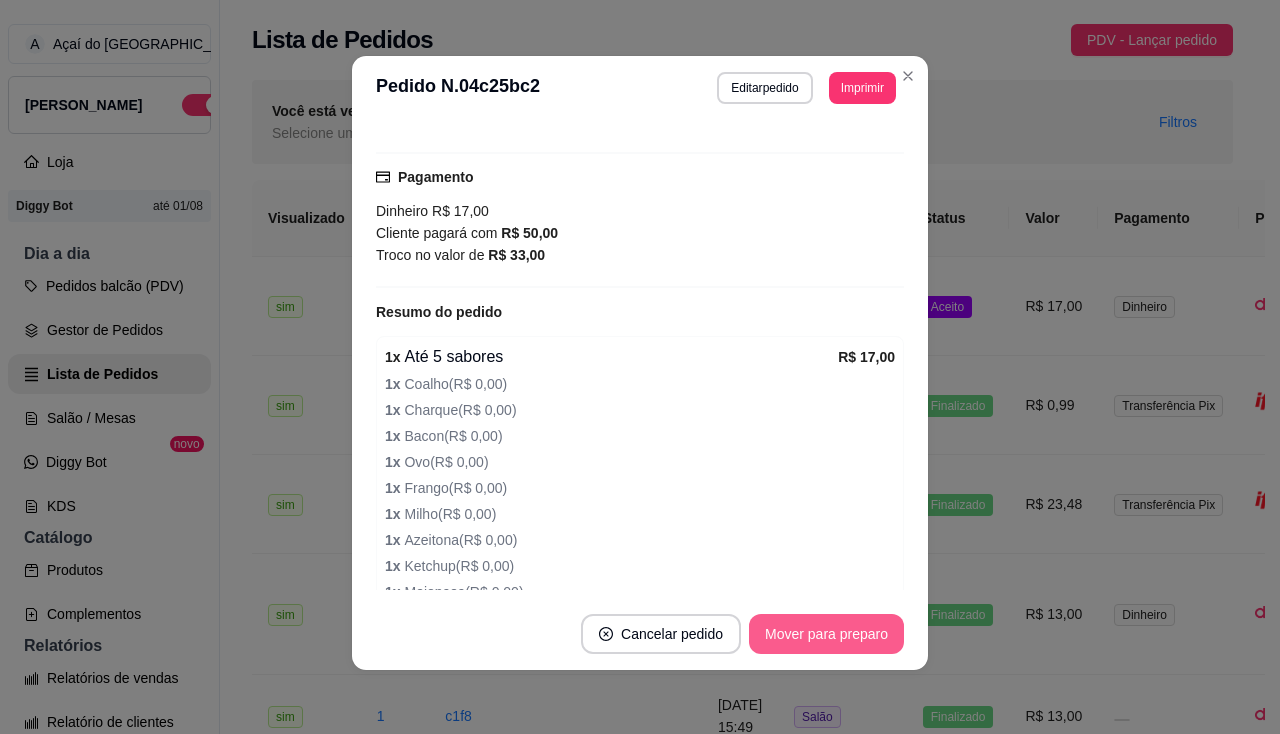click on "Mover para preparo" at bounding box center [826, 634] 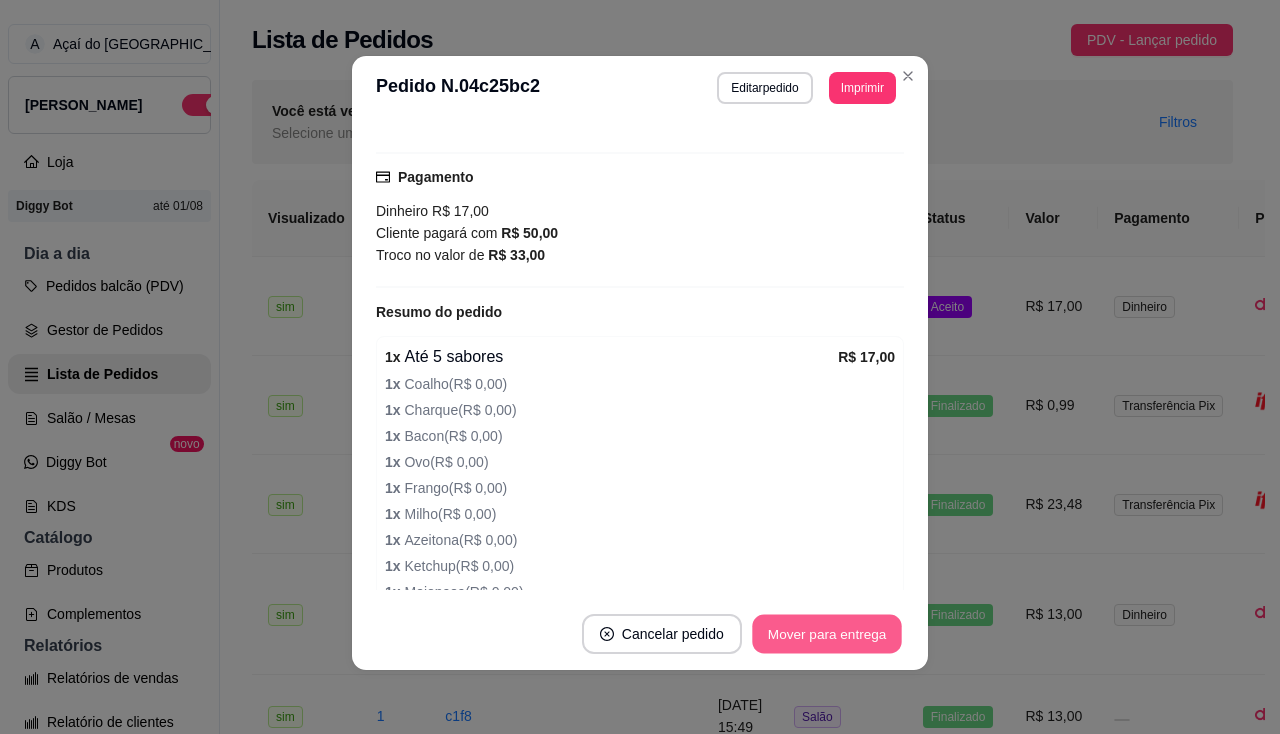 click on "Mover para entrega" at bounding box center [827, 634] 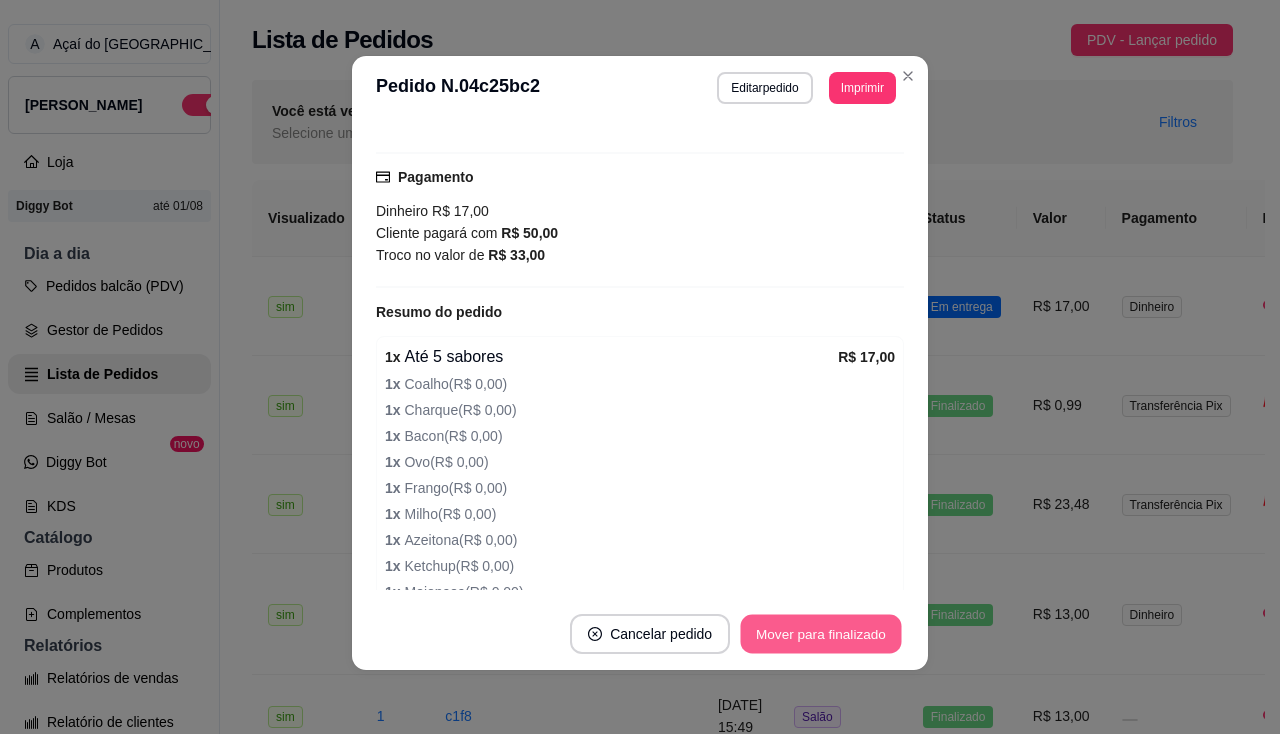 click on "Mover para finalizado" at bounding box center (821, 634) 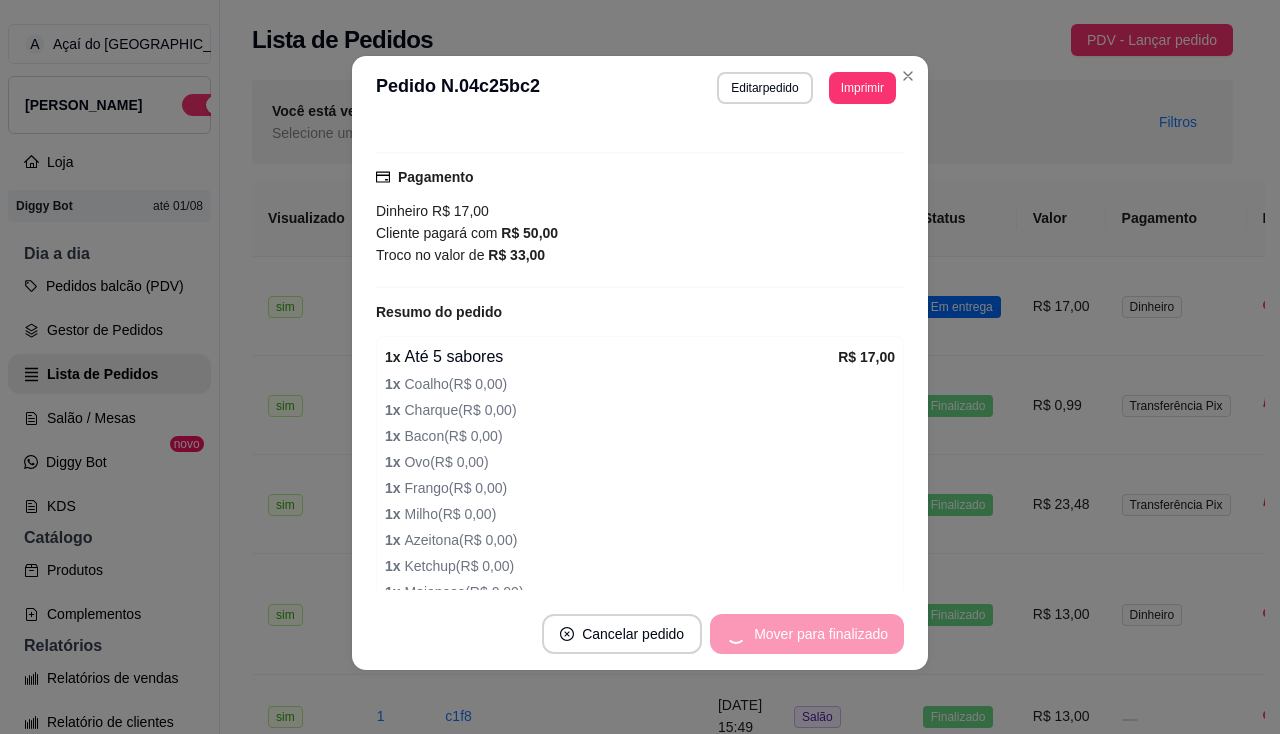 scroll, scrollTop: 447, scrollLeft: 0, axis: vertical 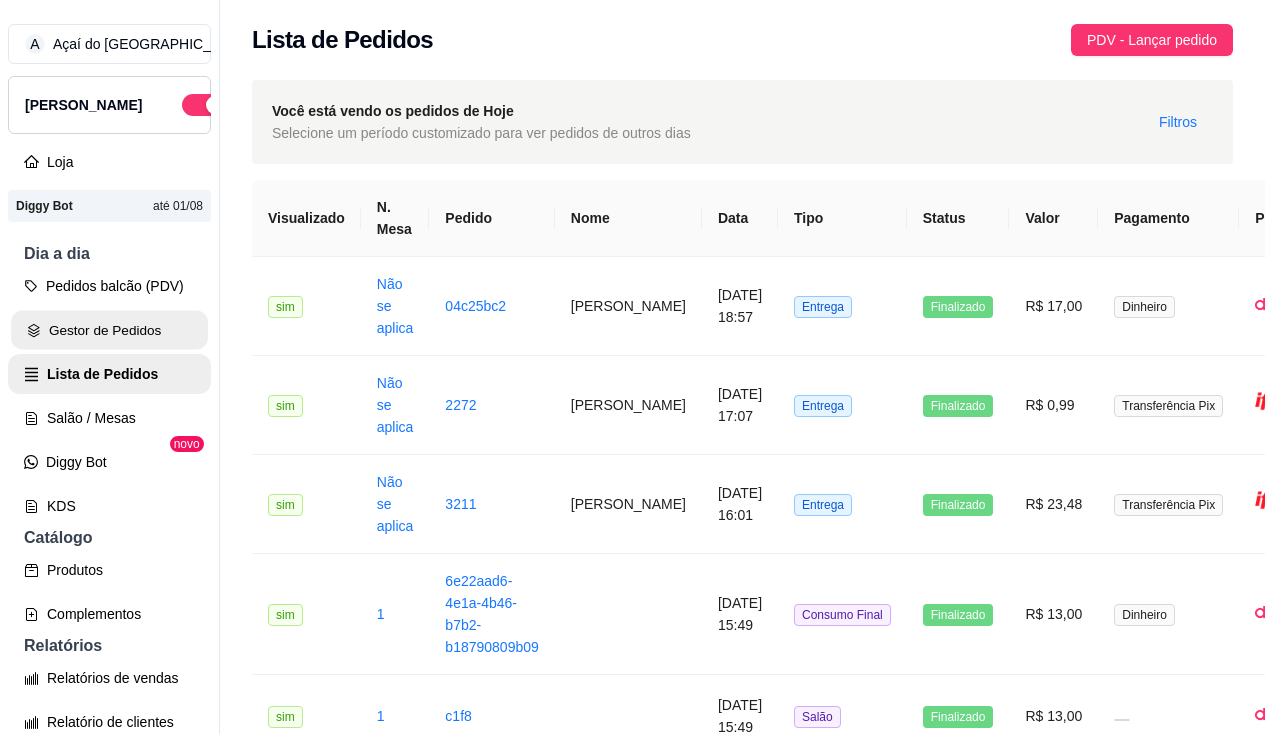 click on "Gestor de Pedidos" at bounding box center (109, 330) 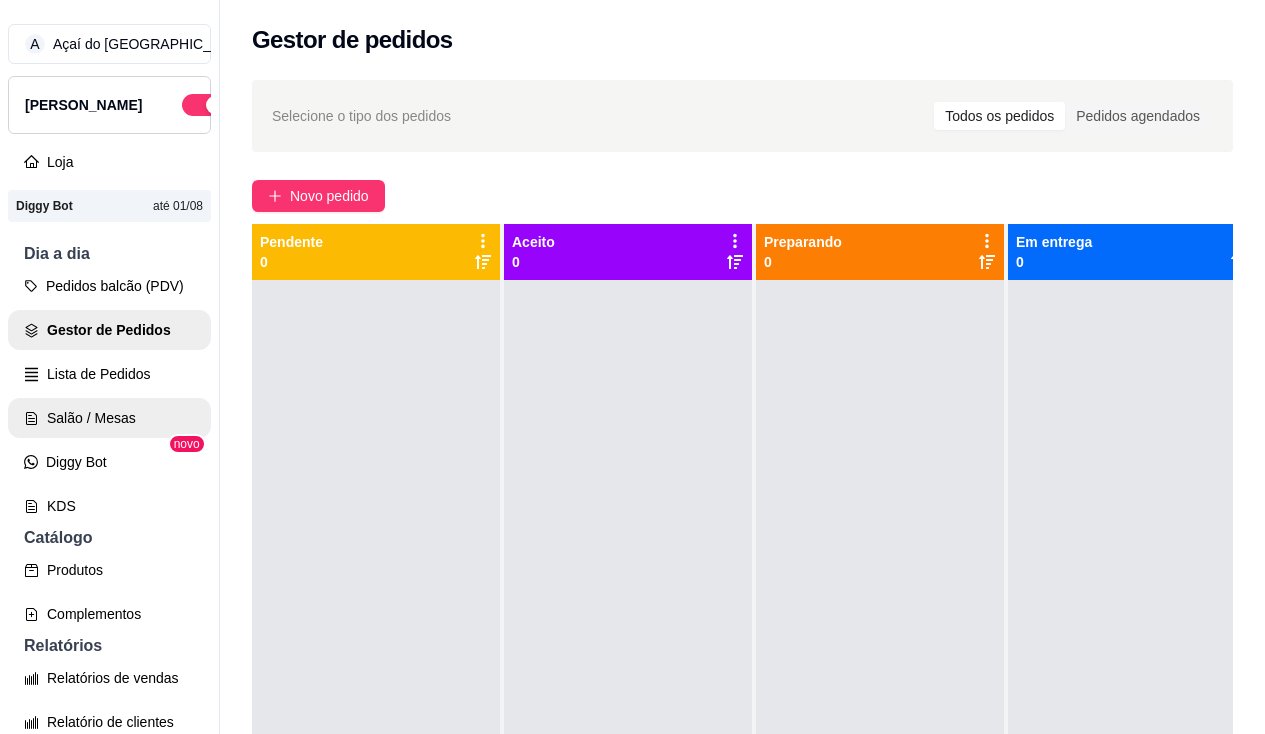 click on "Salão / Mesas" at bounding box center [109, 418] 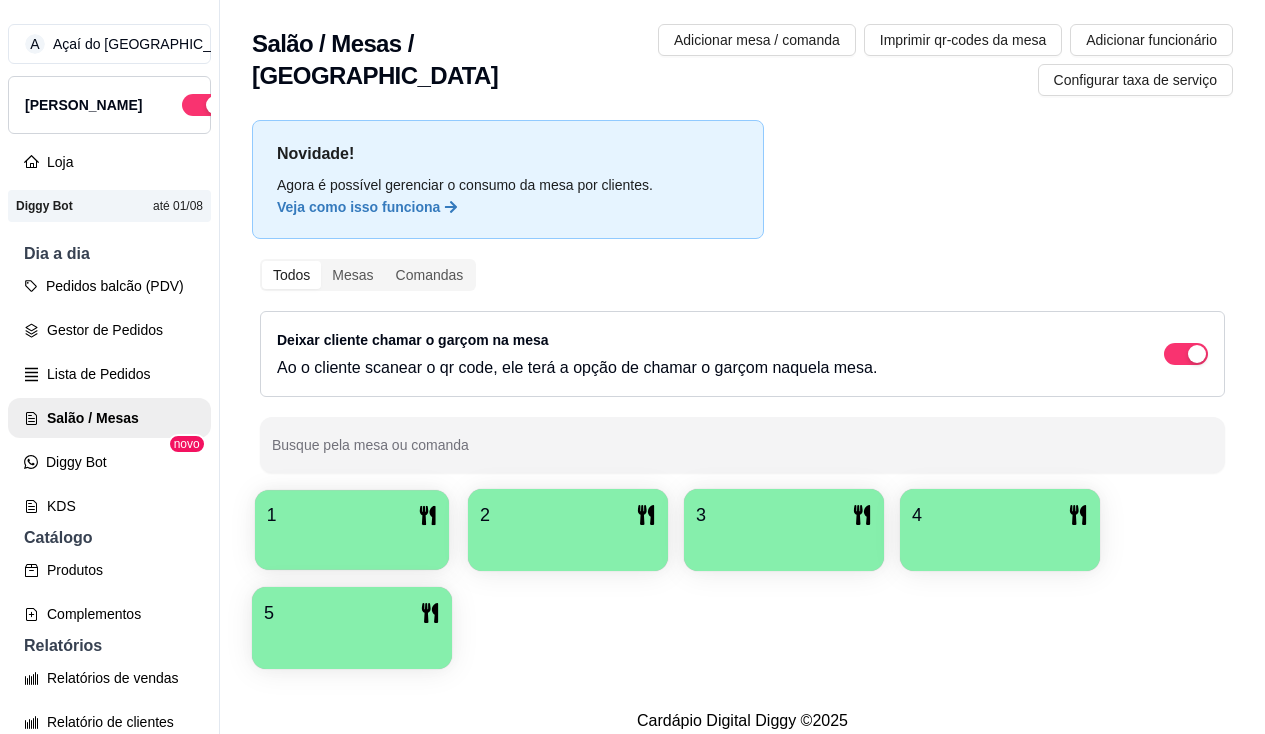 click on "1" at bounding box center [352, 515] 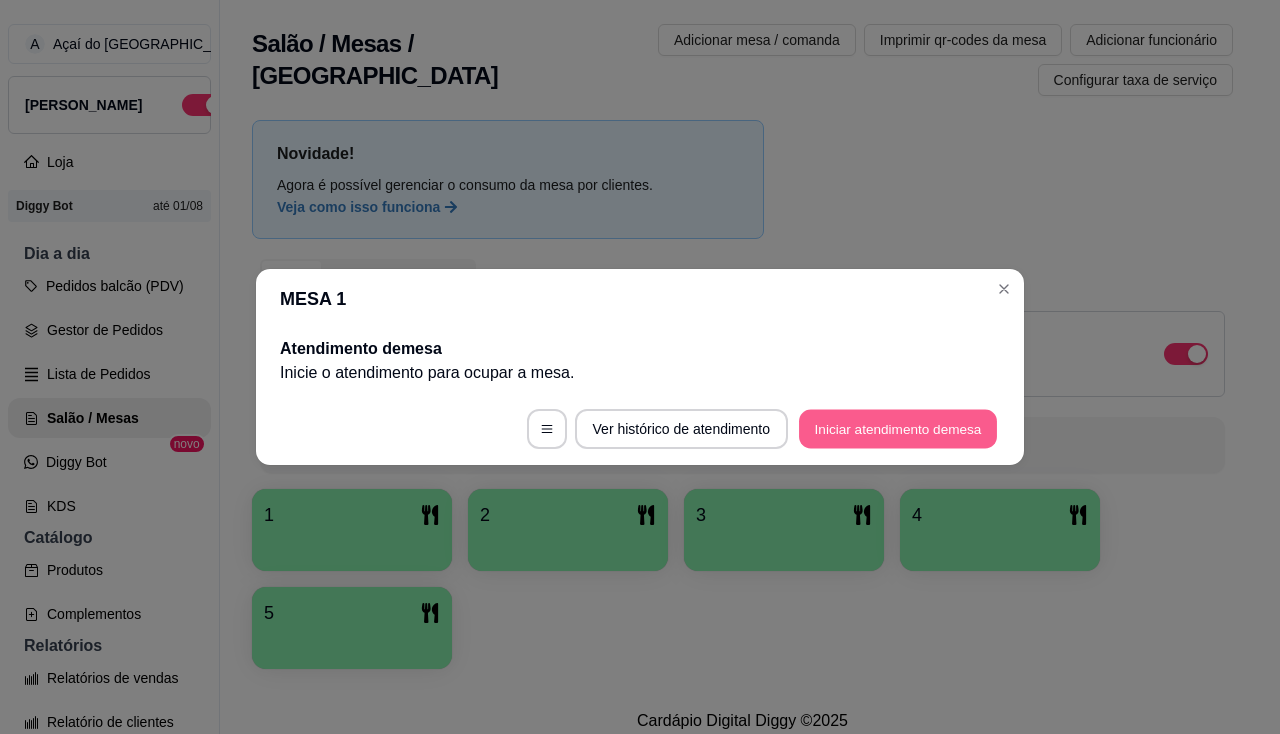 click on "Iniciar atendimento de  mesa" at bounding box center (898, 429) 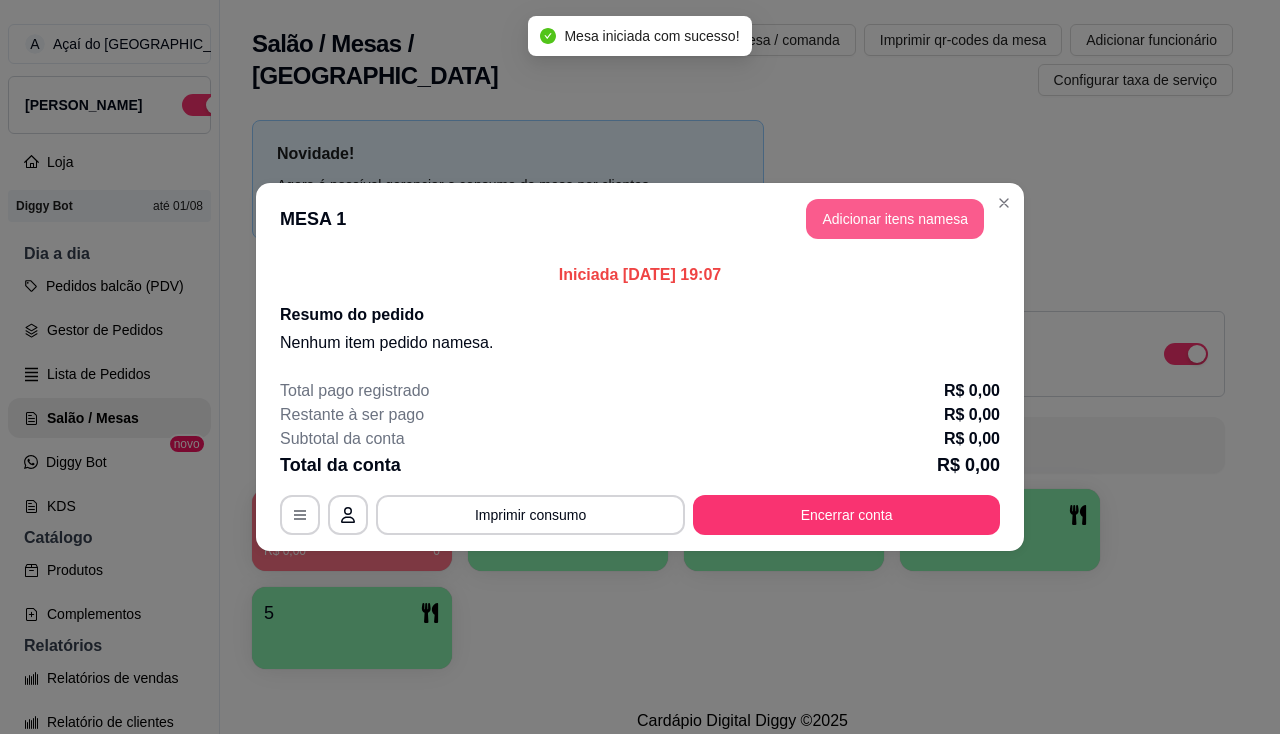 click on "Adicionar itens na  mesa" at bounding box center [895, 219] 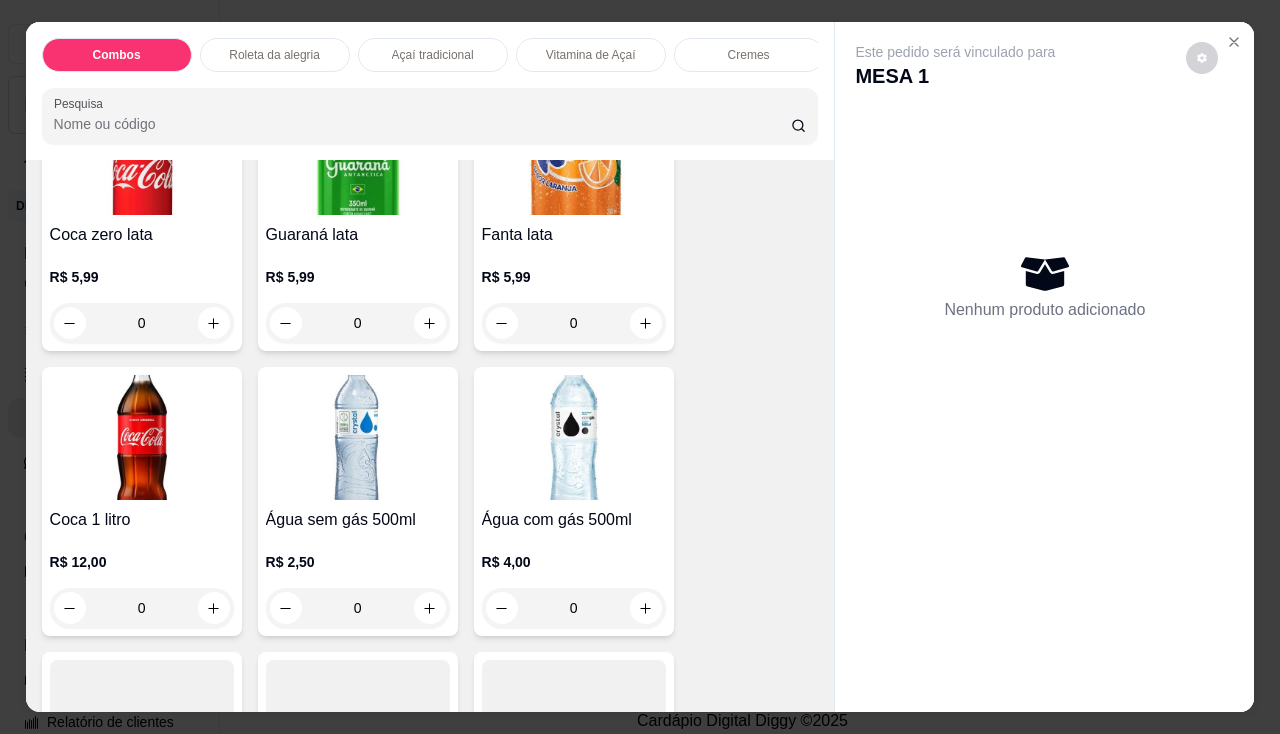 scroll, scrollTop: 5300, scrollLeft: 0, axis: vertical 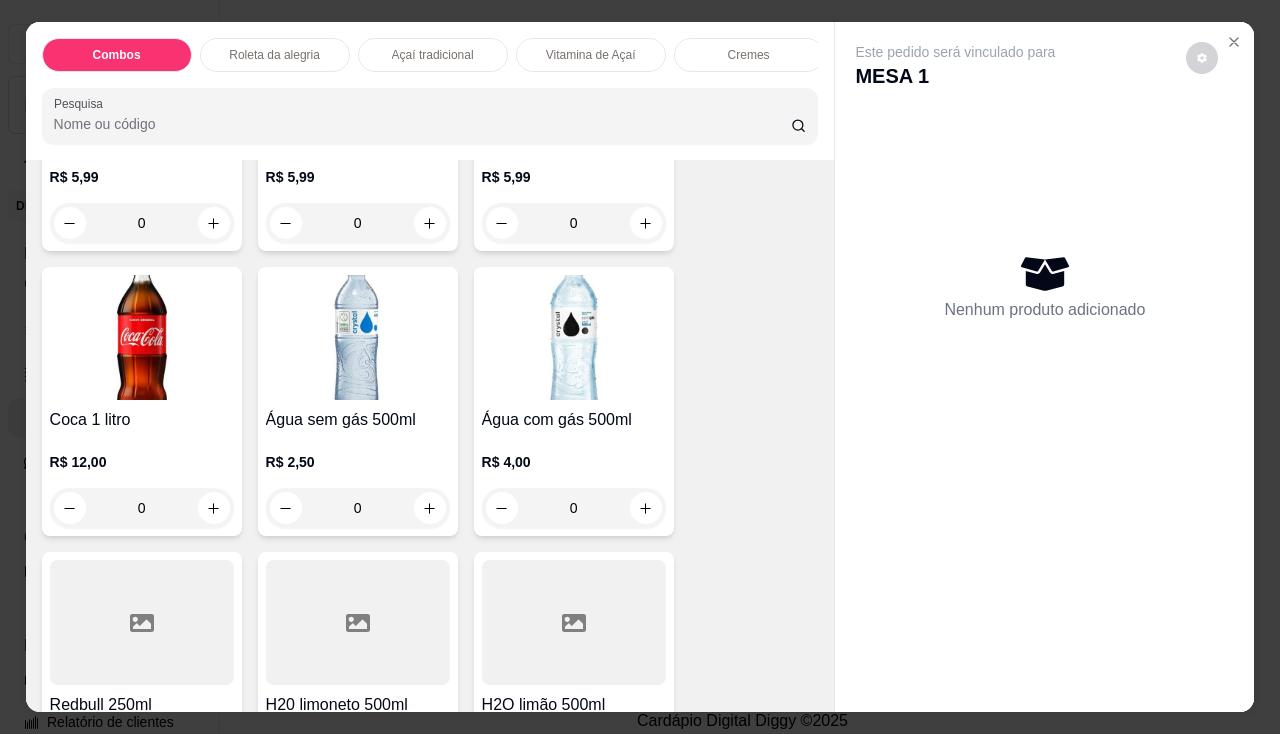 click on "Água sem gás 500ml   R$ 2,50 0" at bounding box center (358, 401) 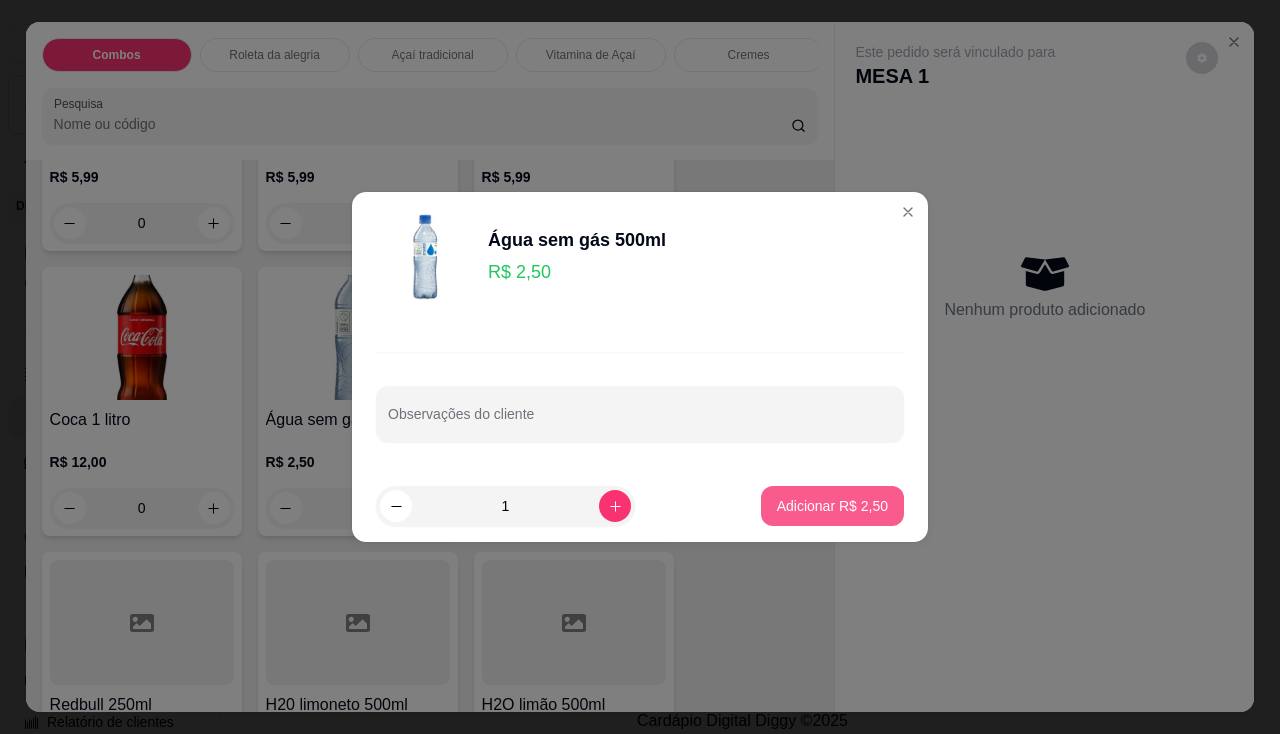 click on "Adicionar   R$ 2,50" at bounding box center [832, 506] 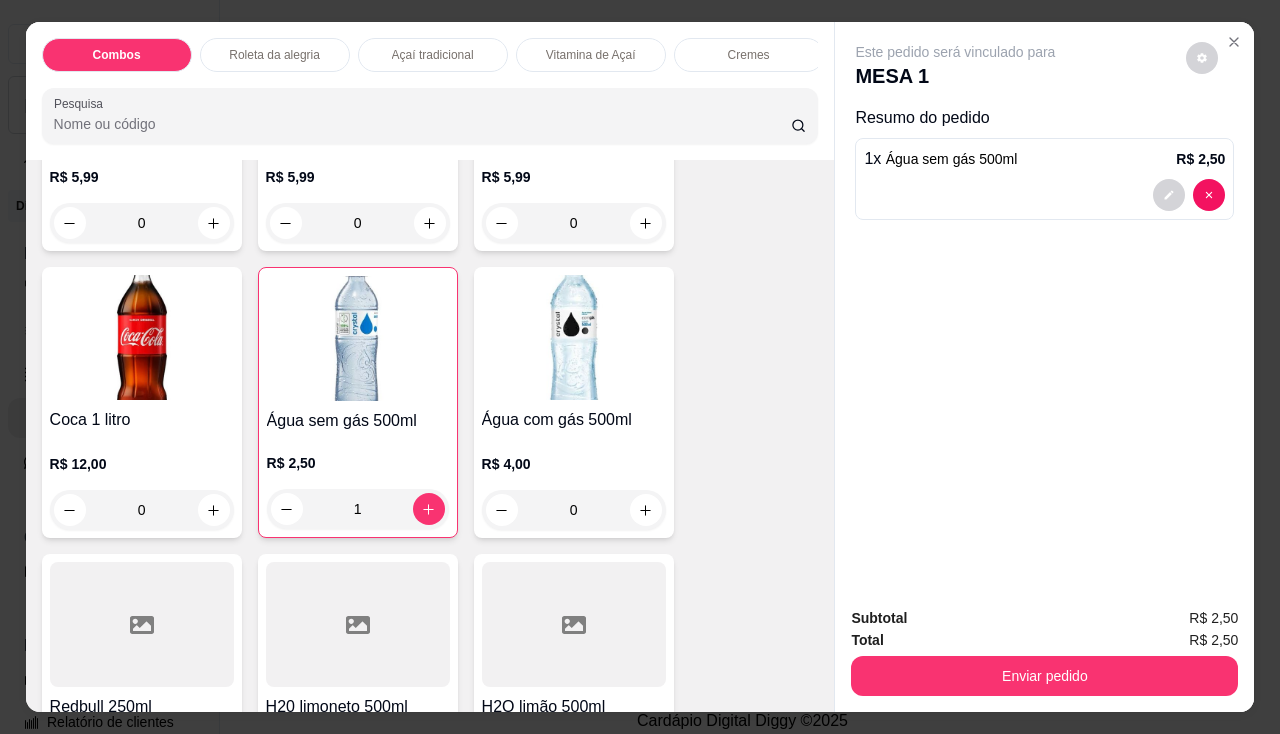 click on "Água com gás 500ml" at bounding box center (574, 420) 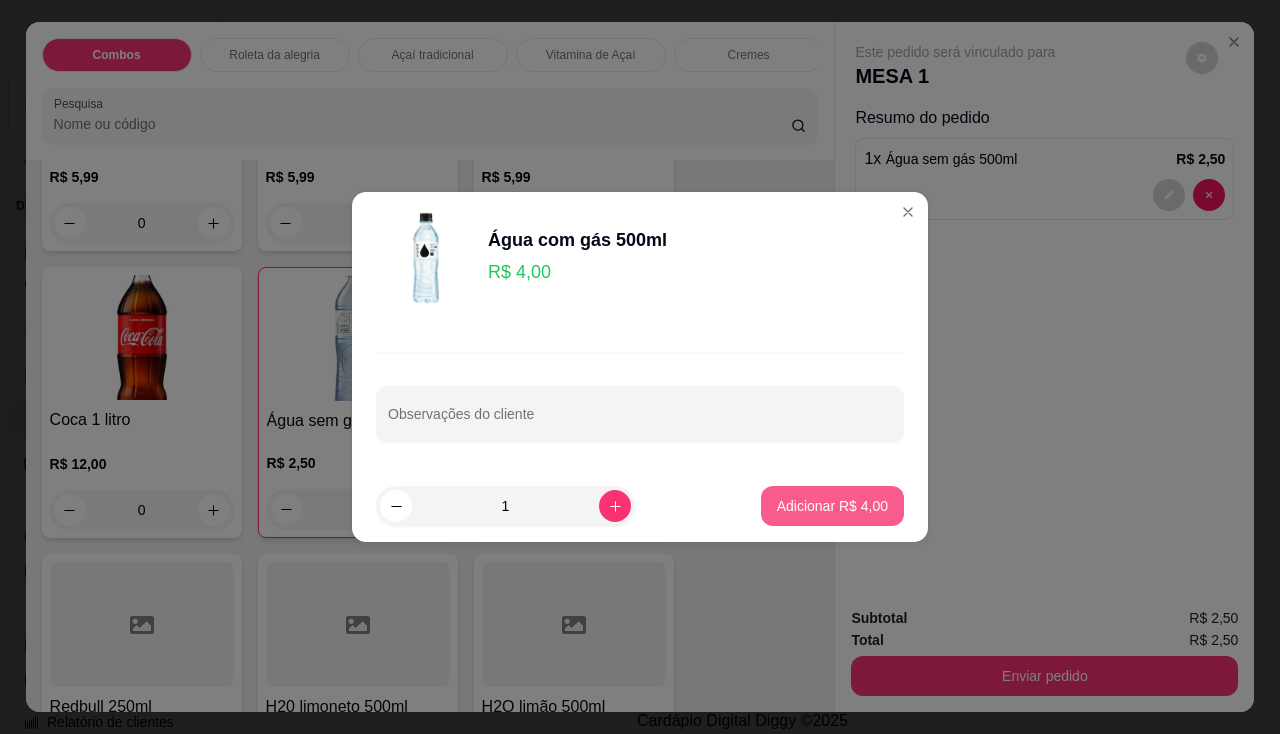 click on "Adicionar   R$ 4,00" at bounding box center (832, 506) 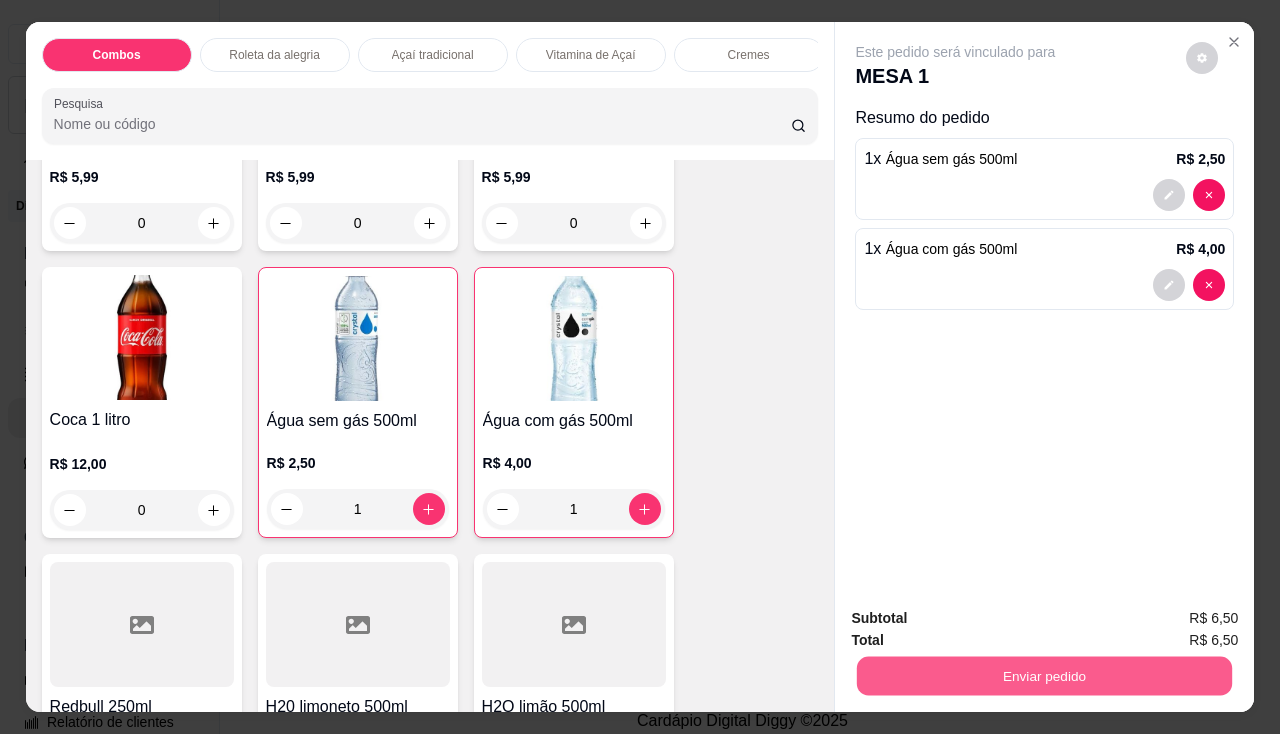 click on "Enviar pedido" at bounding box center [1044, 676] 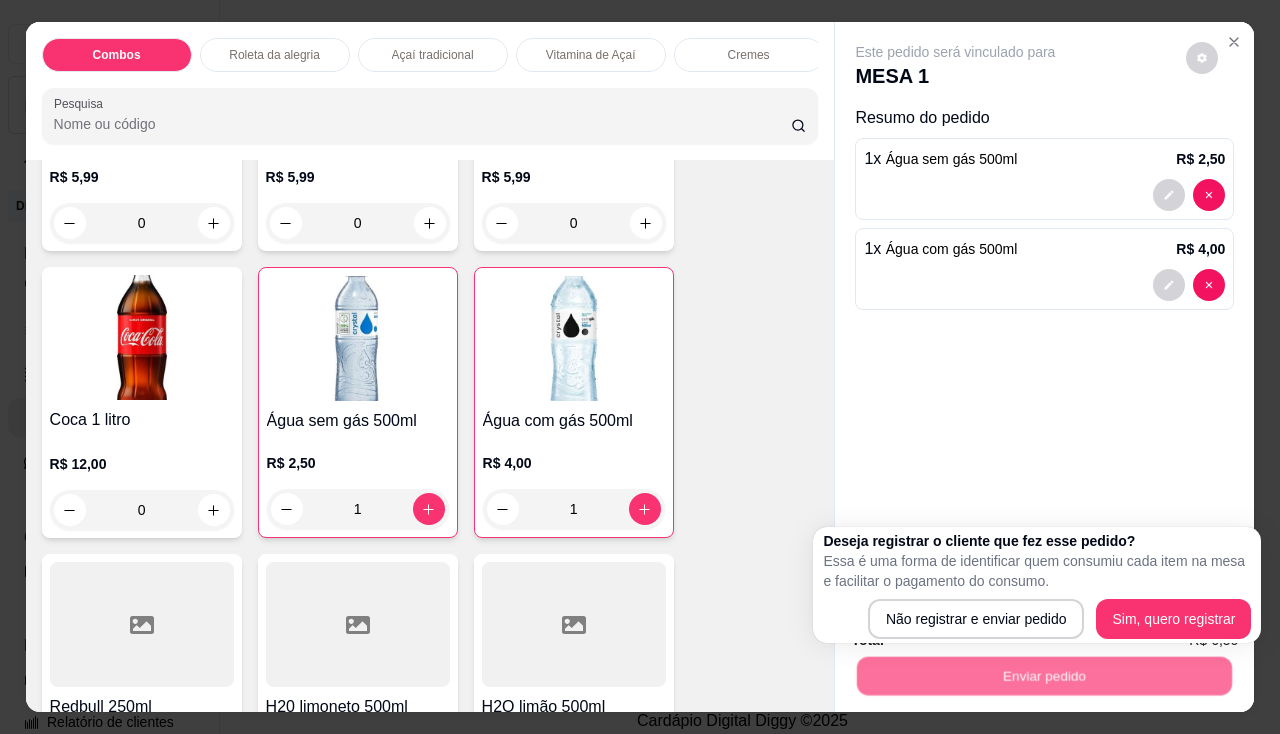 click on "Deseja registrar o cliente que fez esse pedido? Essa é uma forma de identificar quem consumiu cada item na mesa e facilitar o pagamento do consumo. Não registrar e enviar pedido Sim, quero registrar" at bounding box center [1037, 585] 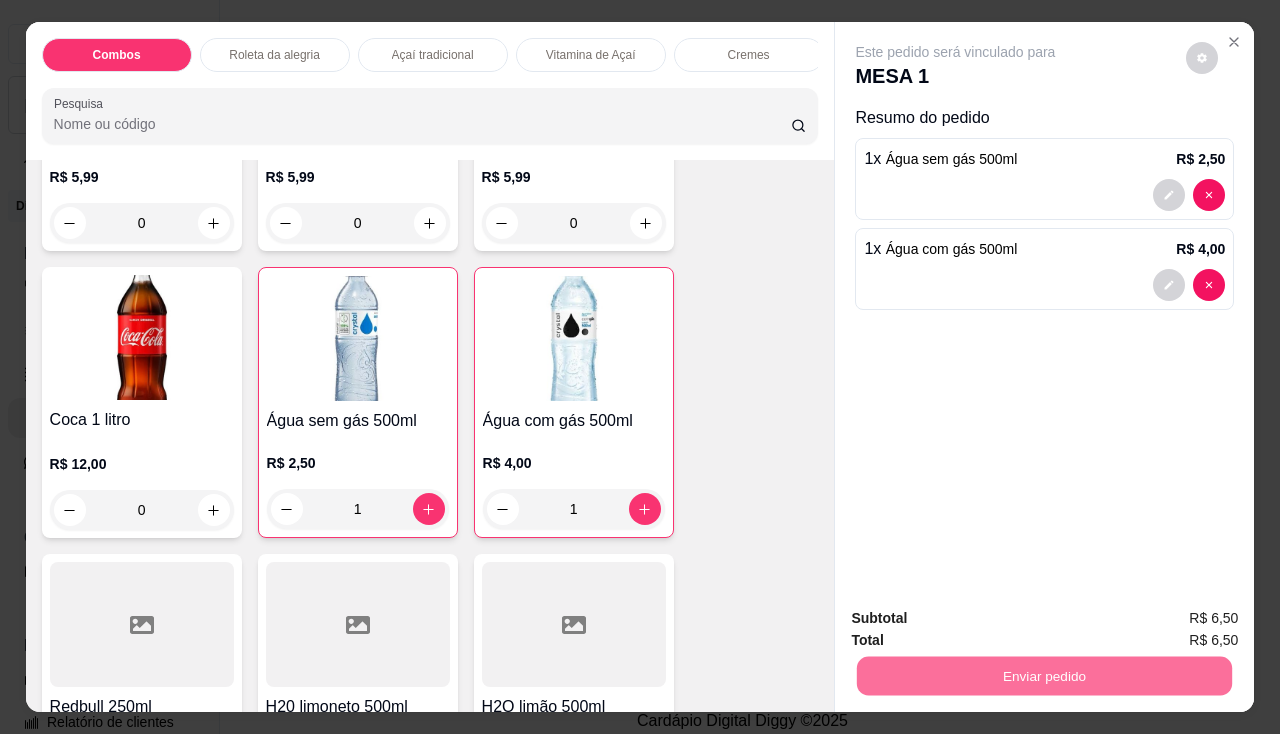 click on "Não registrar e enviar pedido" at bounding box center (979, 619) 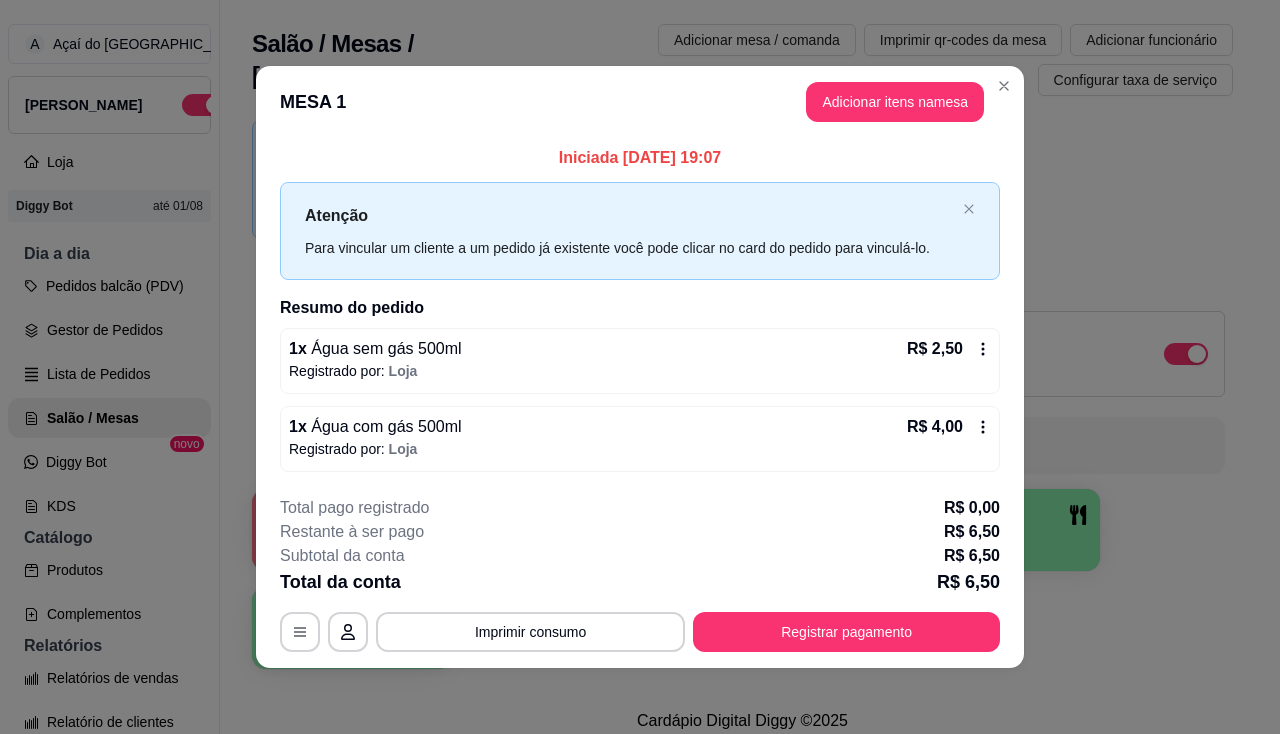 click on "Registrar pagamento" at bounding box center (846, 632) 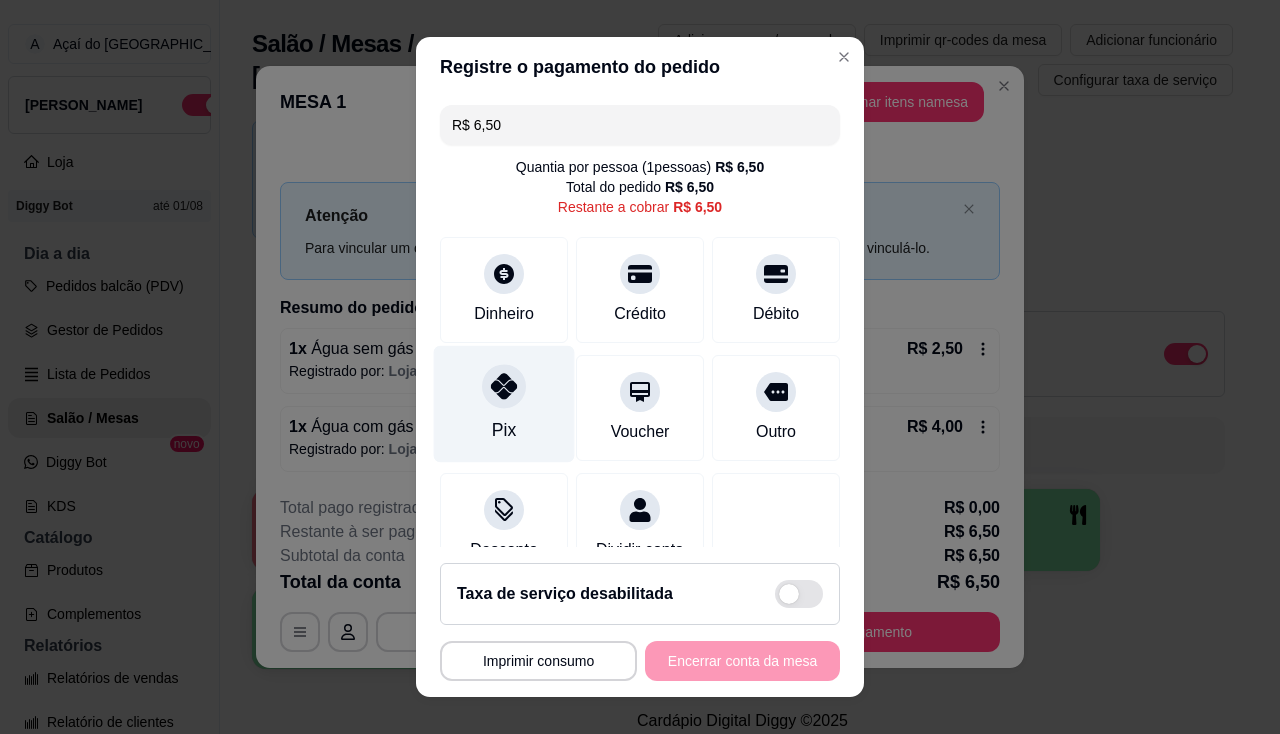 click 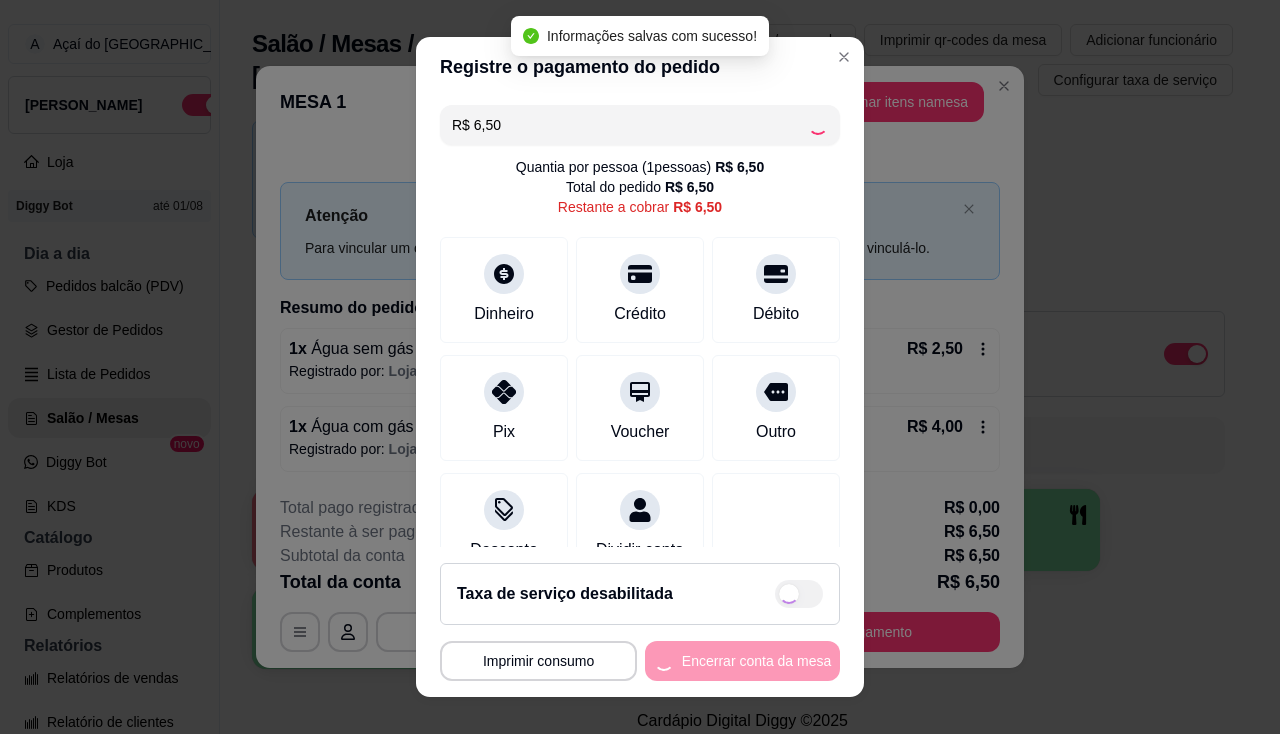 type on "R$ 0,00" 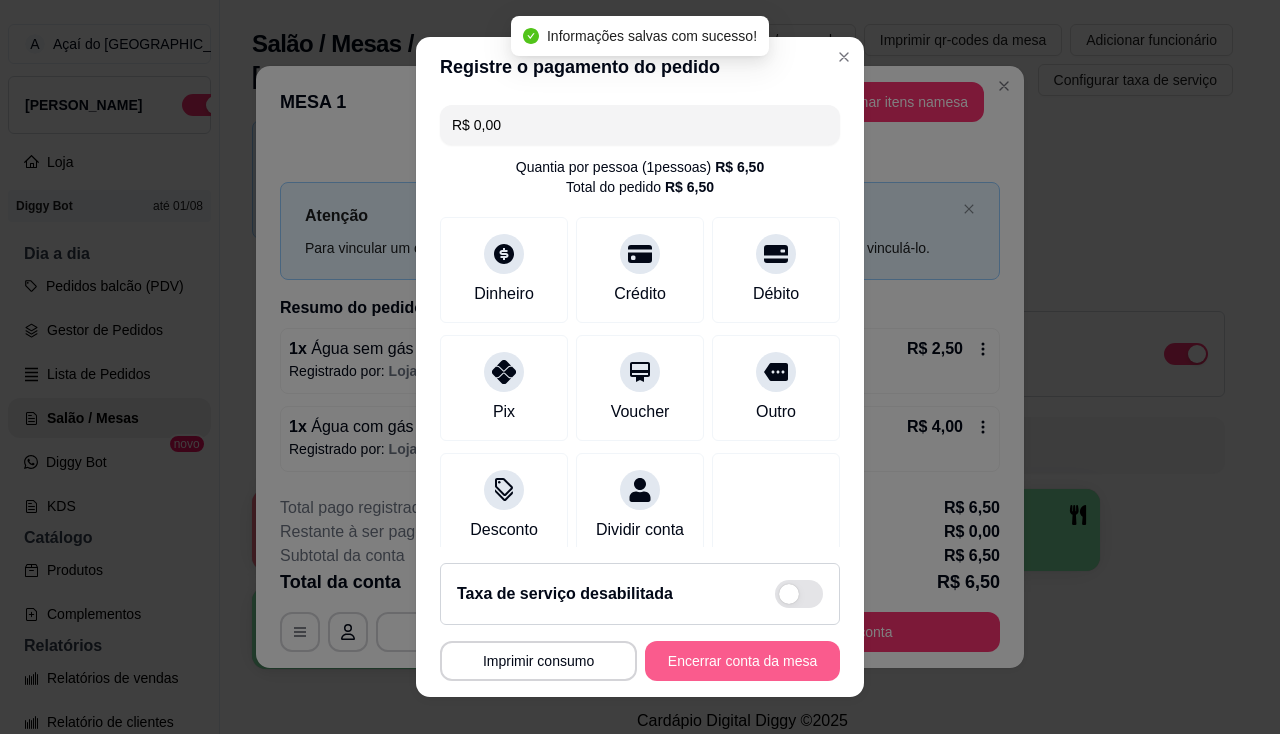 click on "Encerrar conta da mesa" at bounding box center (742, 661) 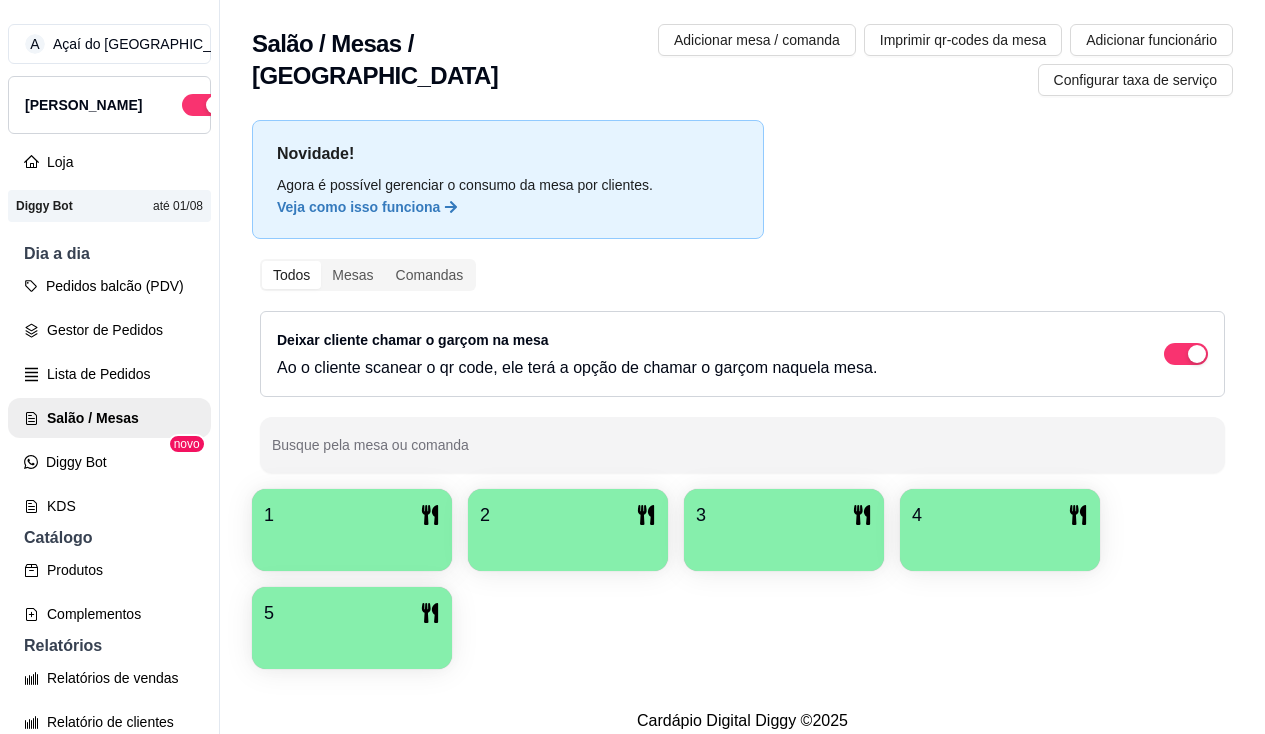 click on "1" at bounding box center (352, 515) 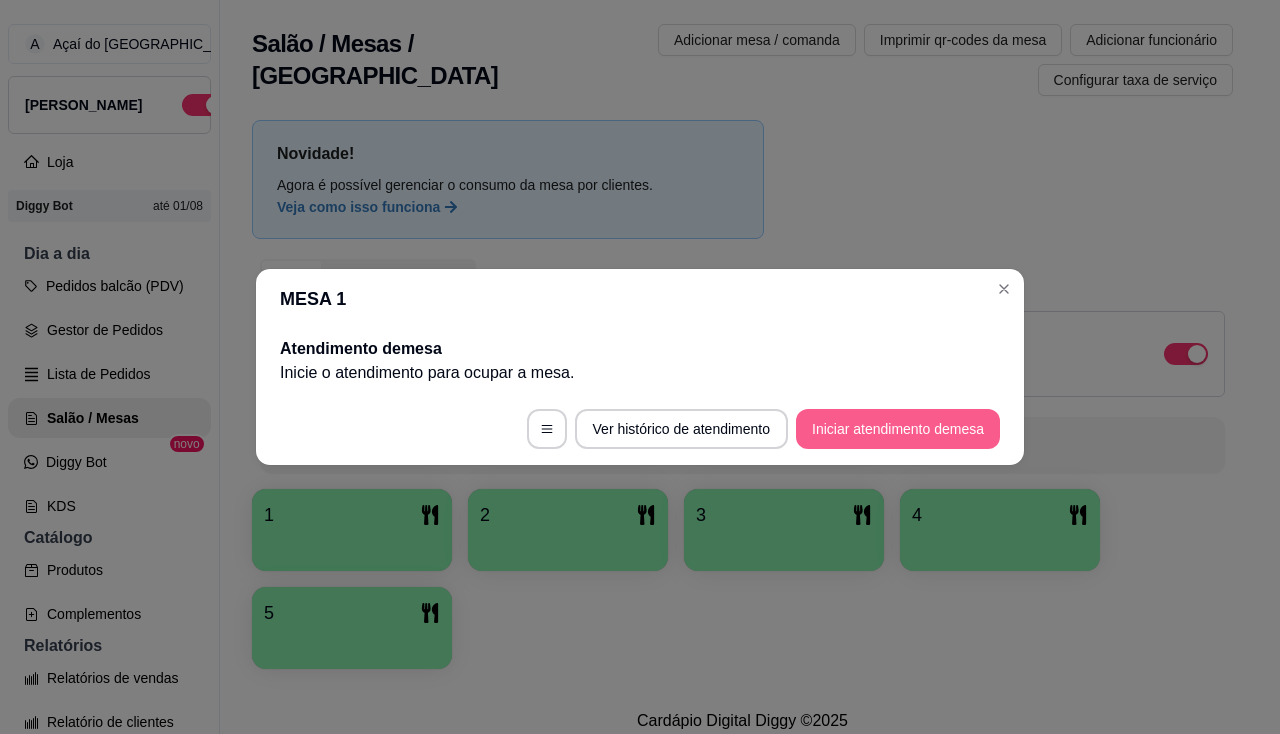 click on "Iniciar atendimento de  mesa" at bounding box center [898, 429] 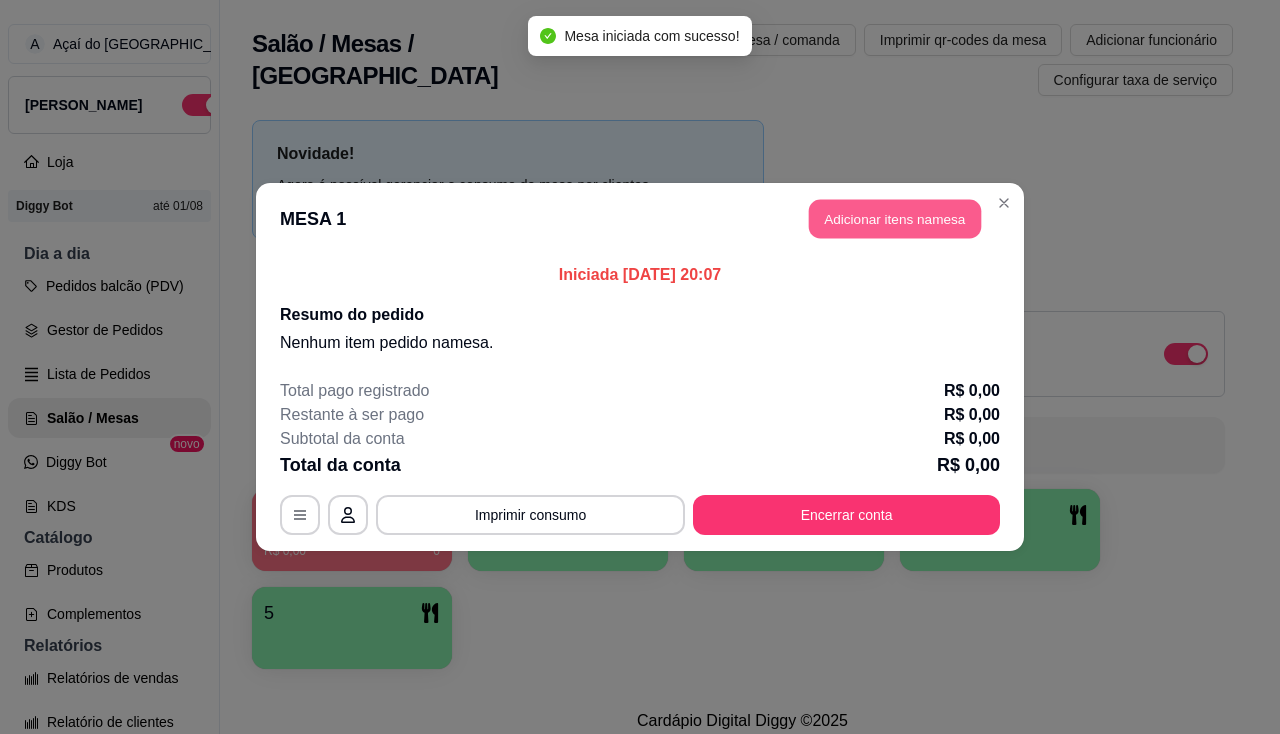 click on "Adicionar itens na  mesa" at bounding box center (895, 219) 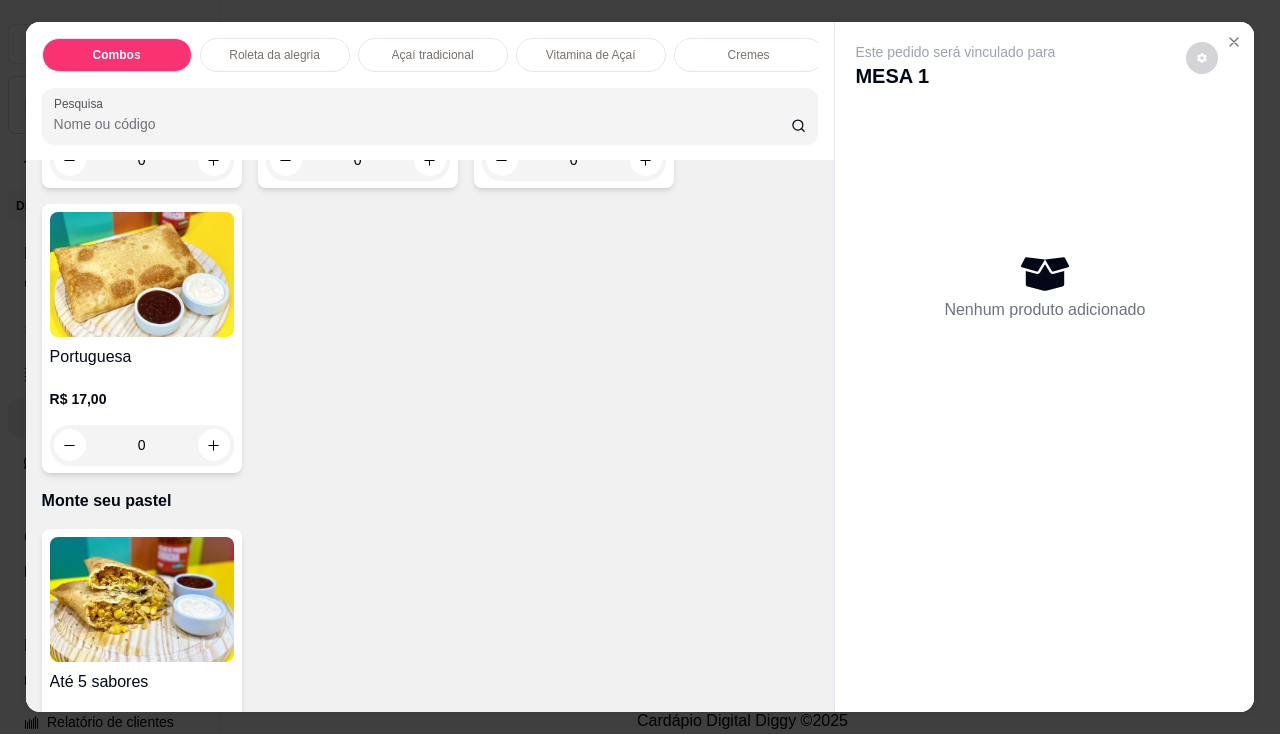 scroll, scrollTop: 3500, scrollLeft: 0, axis: vertical 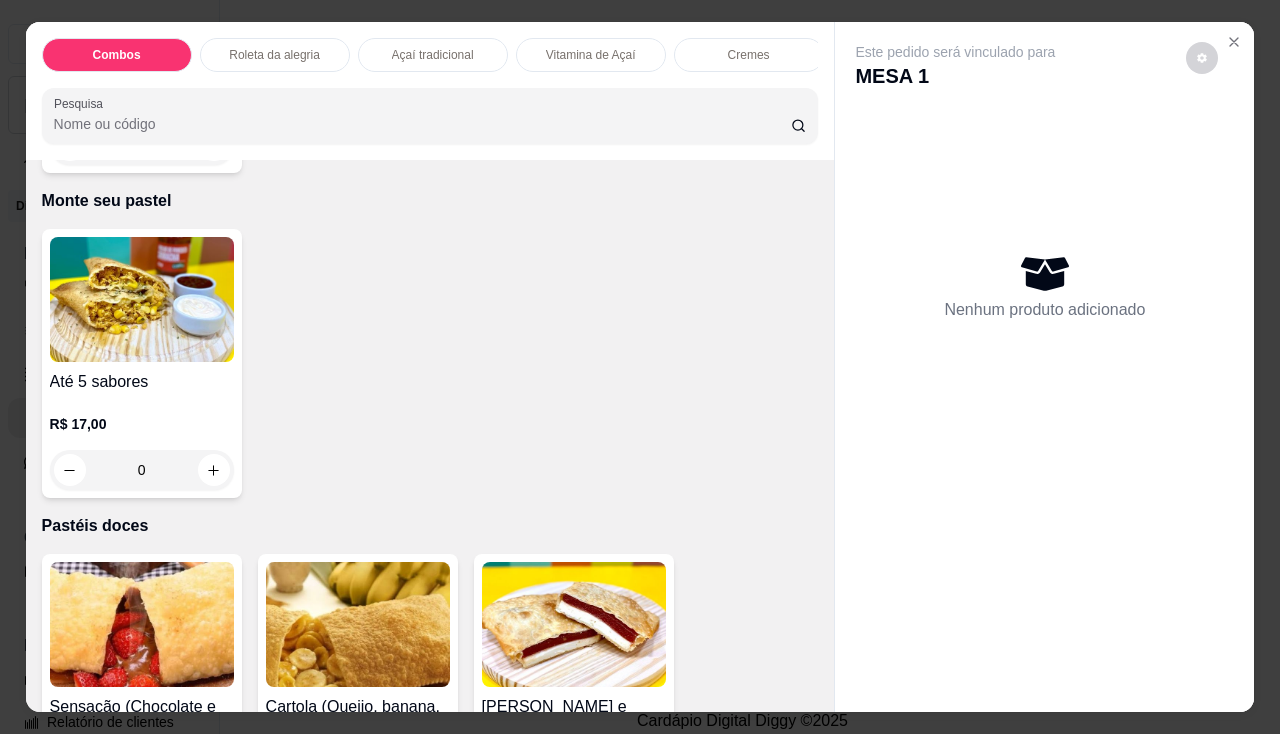 click on "Até 5 sabores" at bounding box center (142, 382) 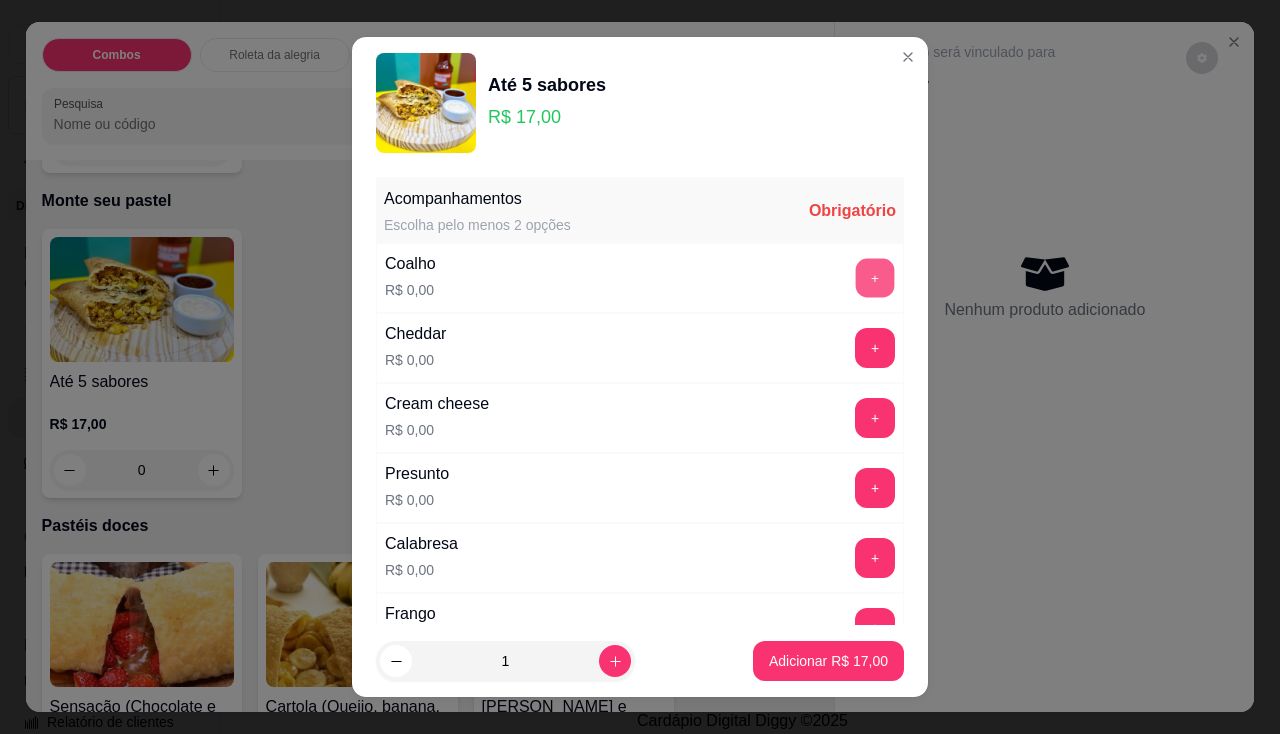 click on "+" at bounding box center (875, 277) 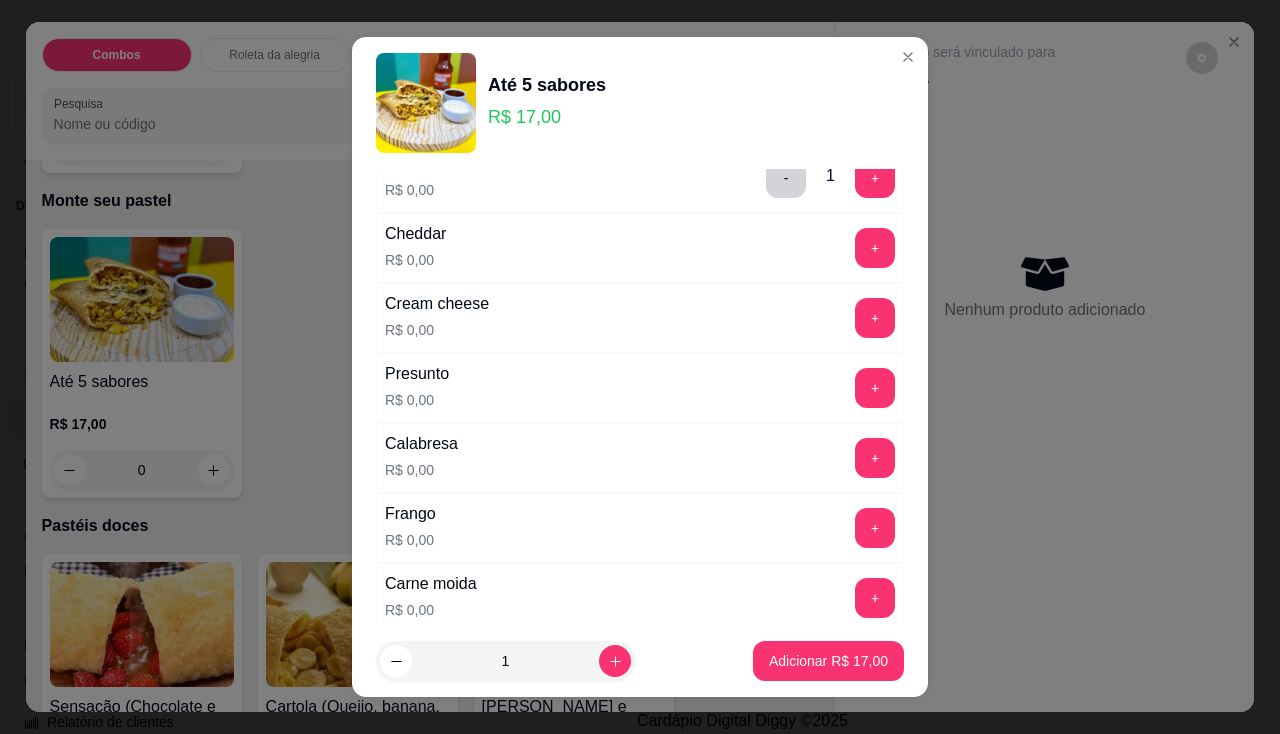 scroll, scrollTop: 200, scrollLeft: 0, axis: vertical 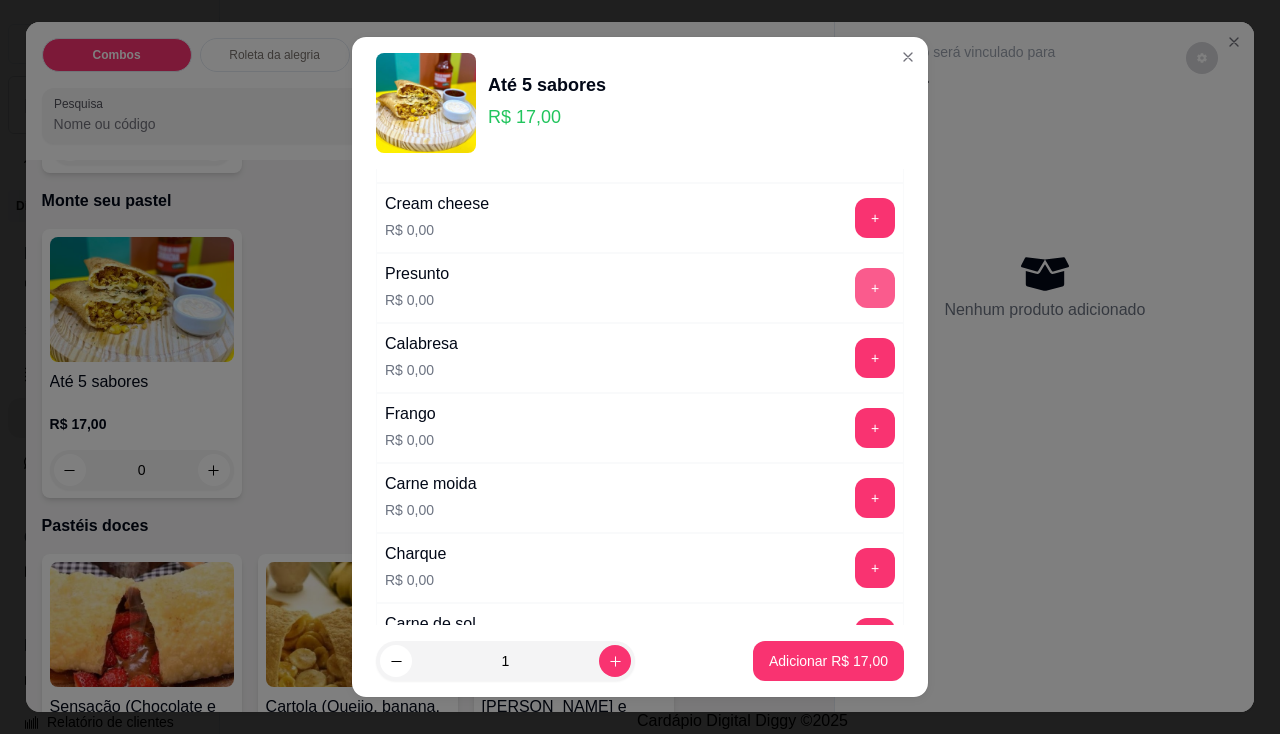 click on "+" at bounding box center [875, 288] 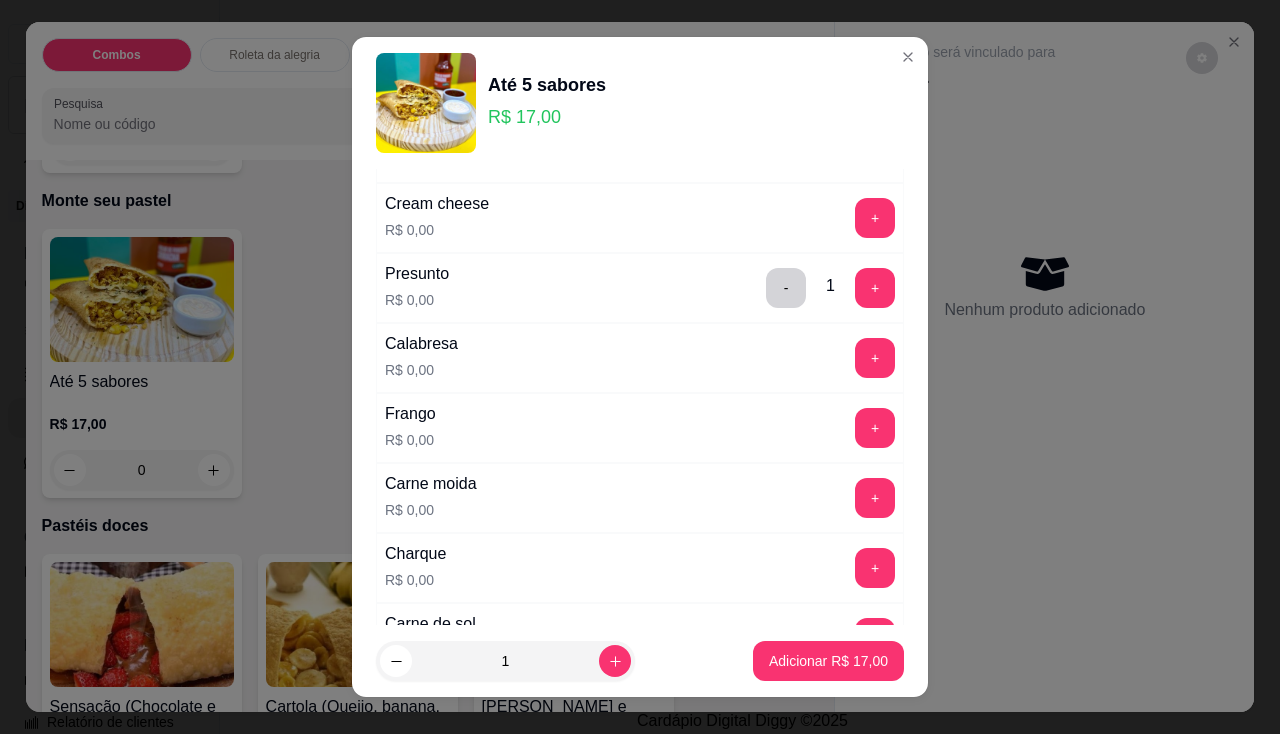 click on "+" at bounding box center (875, 358) 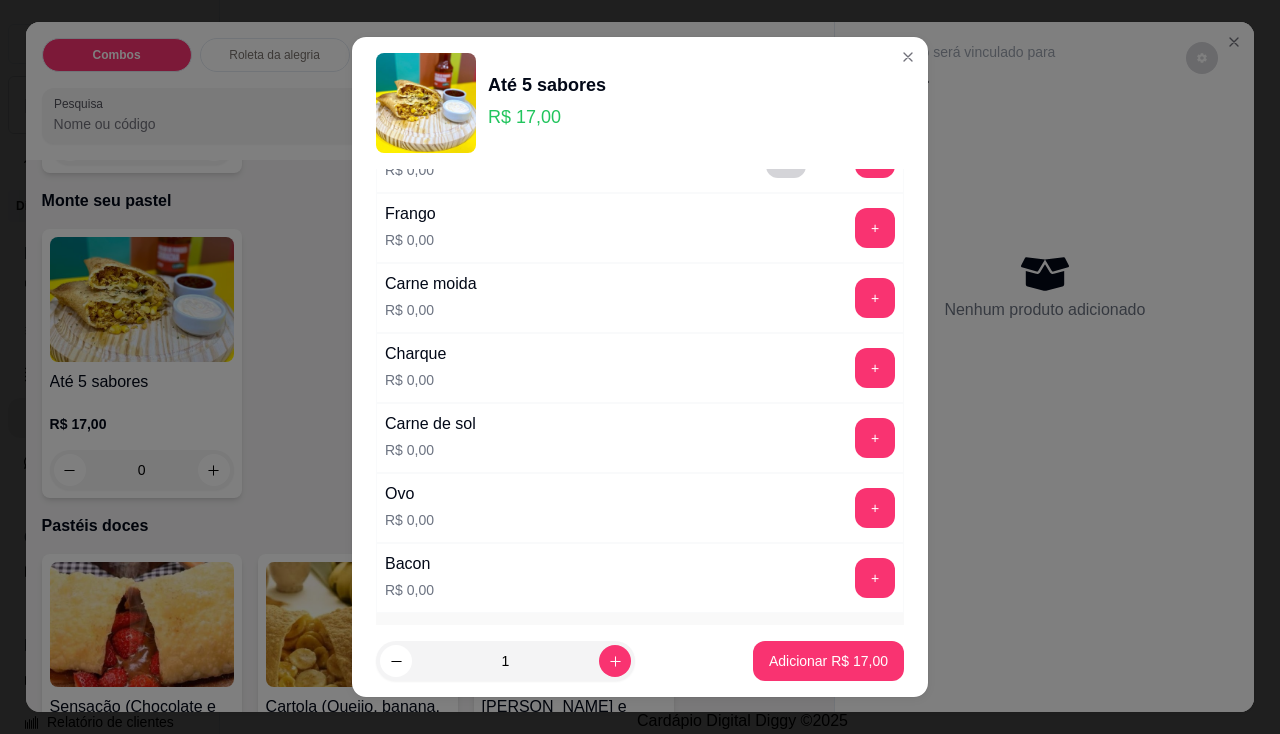 scroll, scrollTop: 300, scrollLeft: 0, axis: vertical 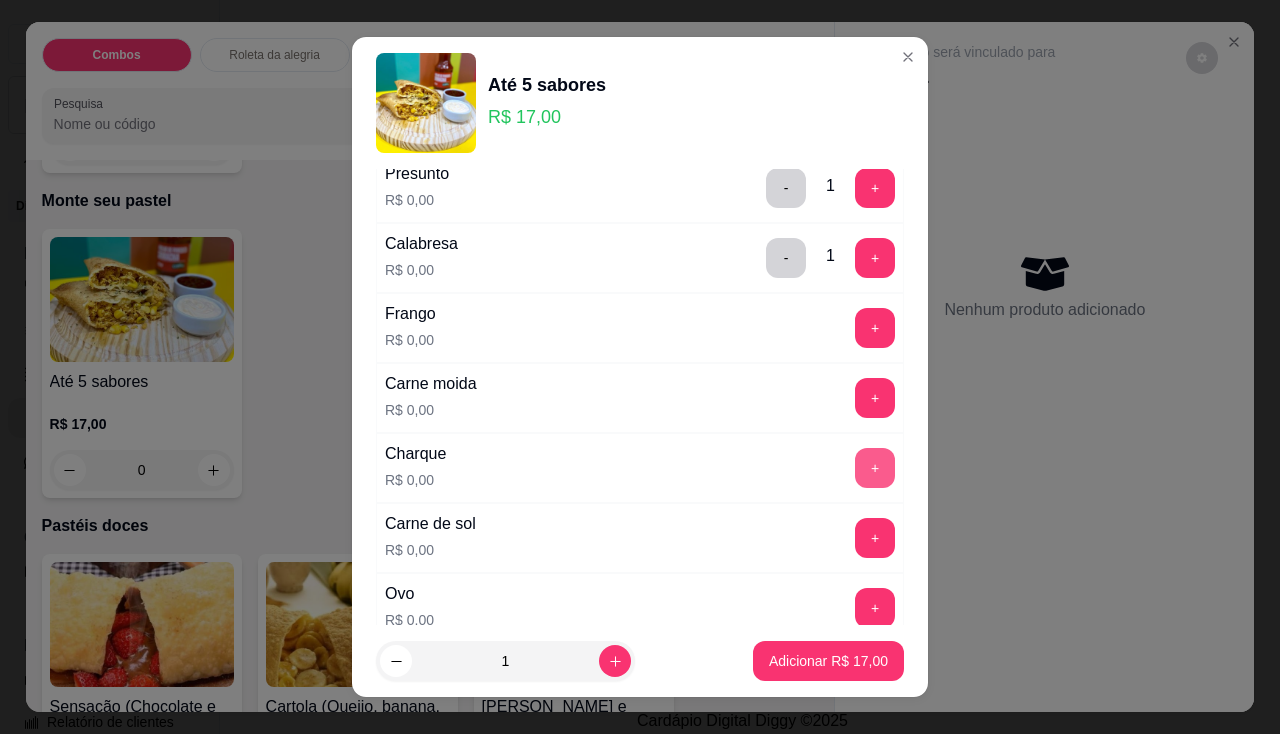 click on "+" at bounding box center [875, 468] 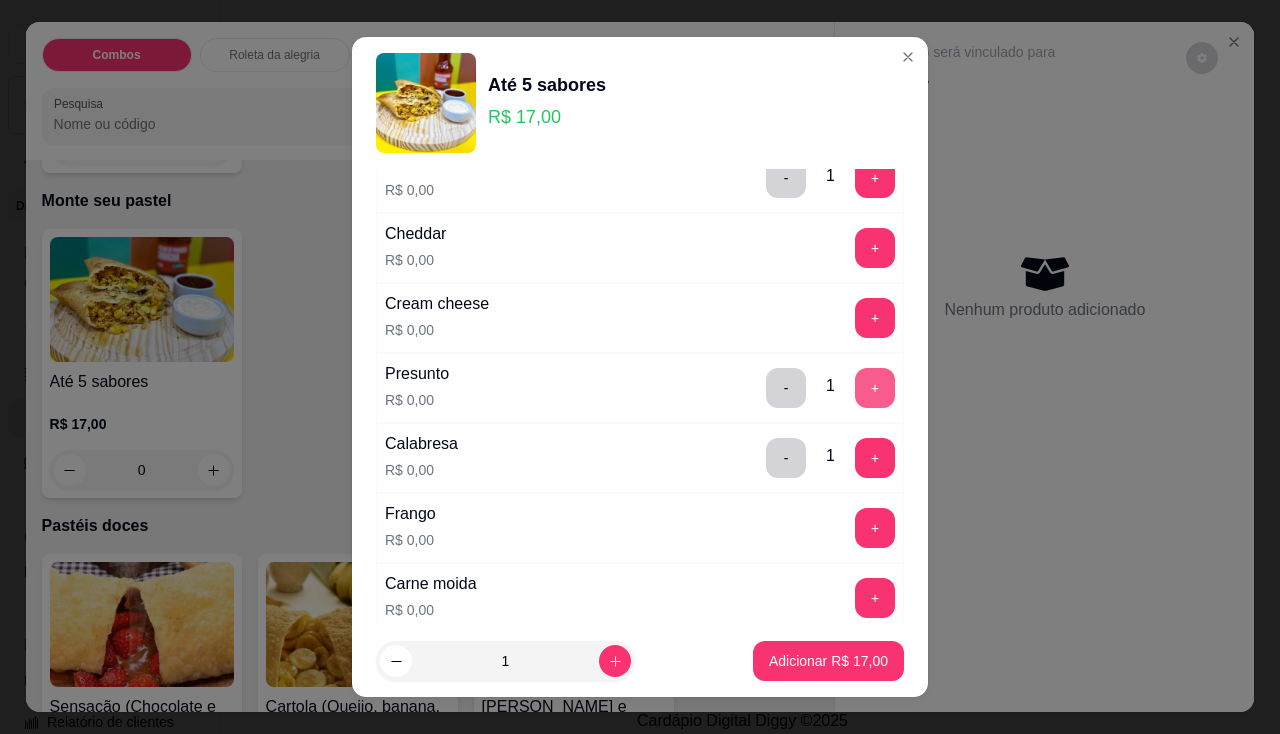 scroll, scrollTop: 0, scrollLeft: 0, axis: both 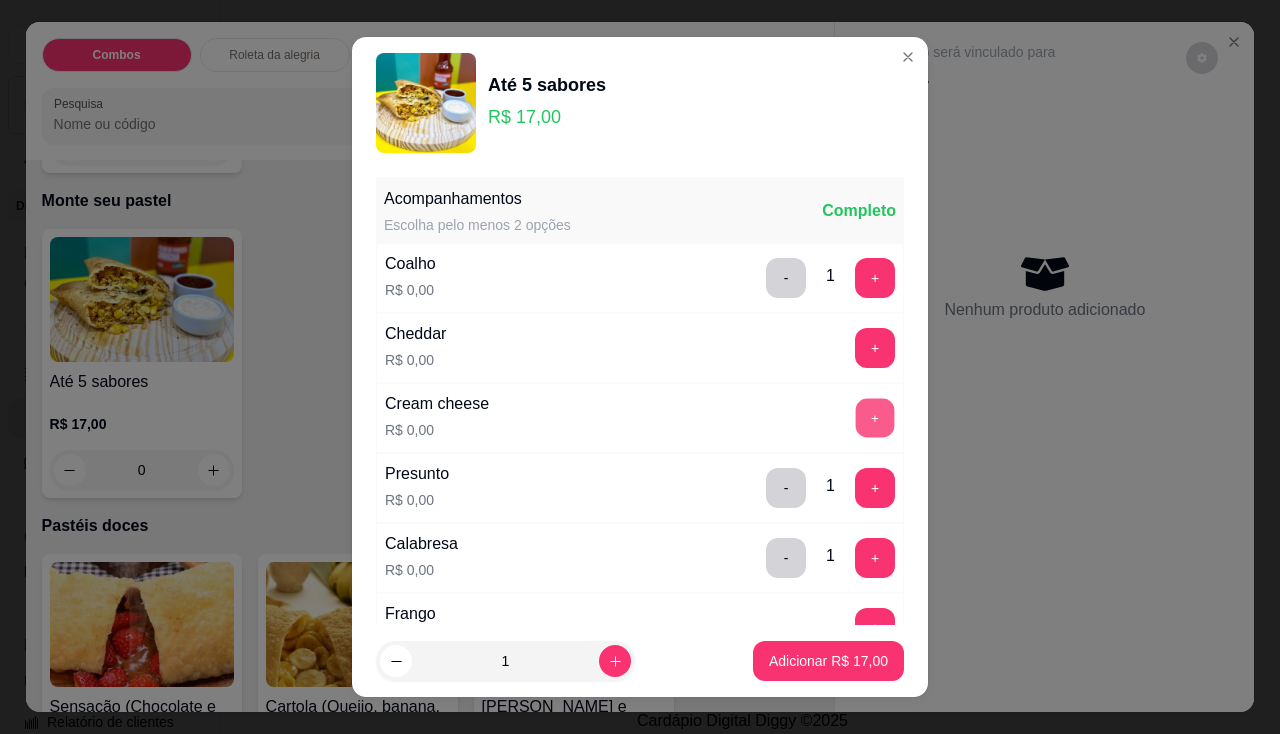 click on "+" at bounding box center (875, 417) 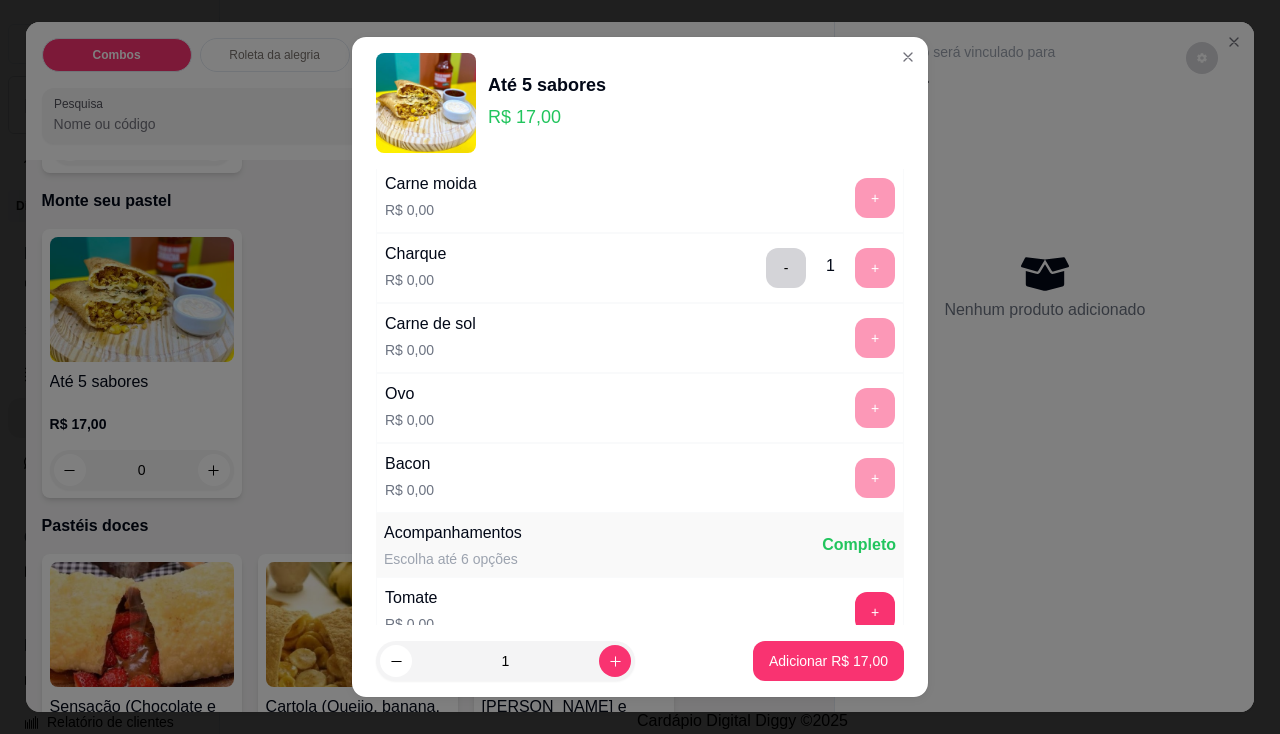 scroll, scrollTop: 800, scrollLeft: 0, axis: vertical 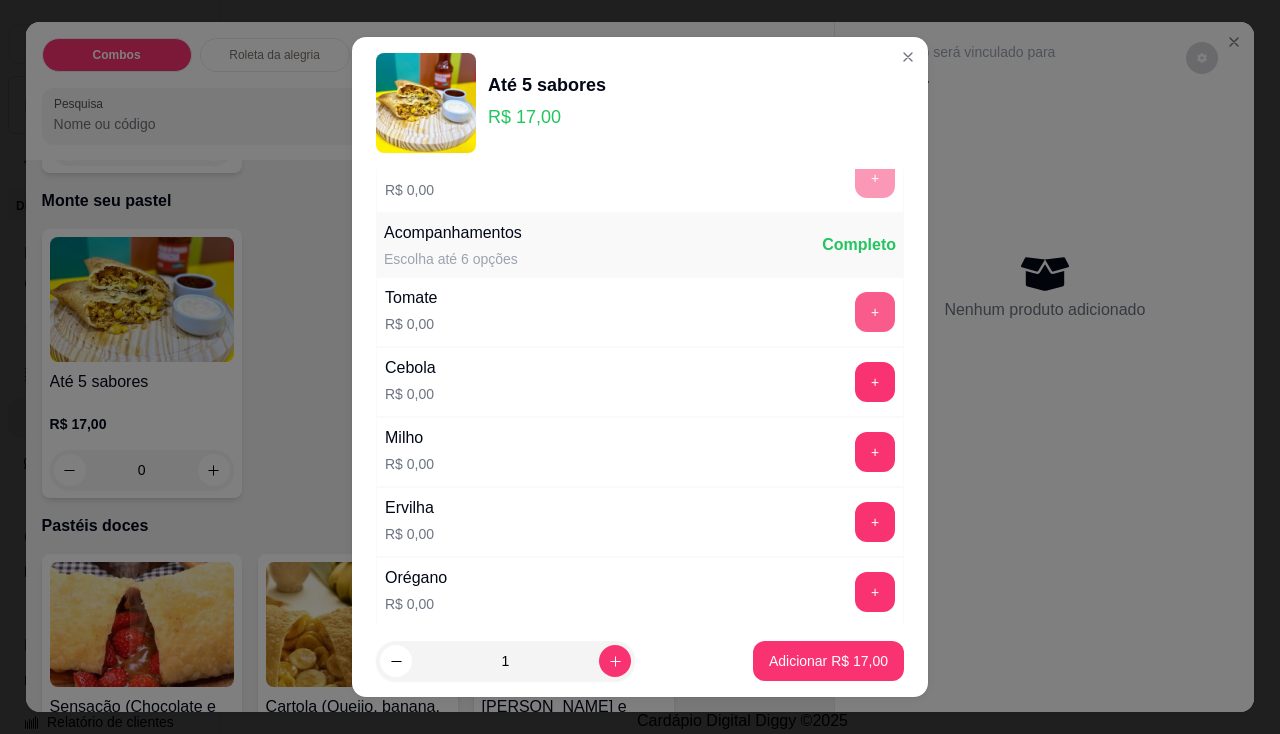 click on "+" at bounding box center [875, 312] 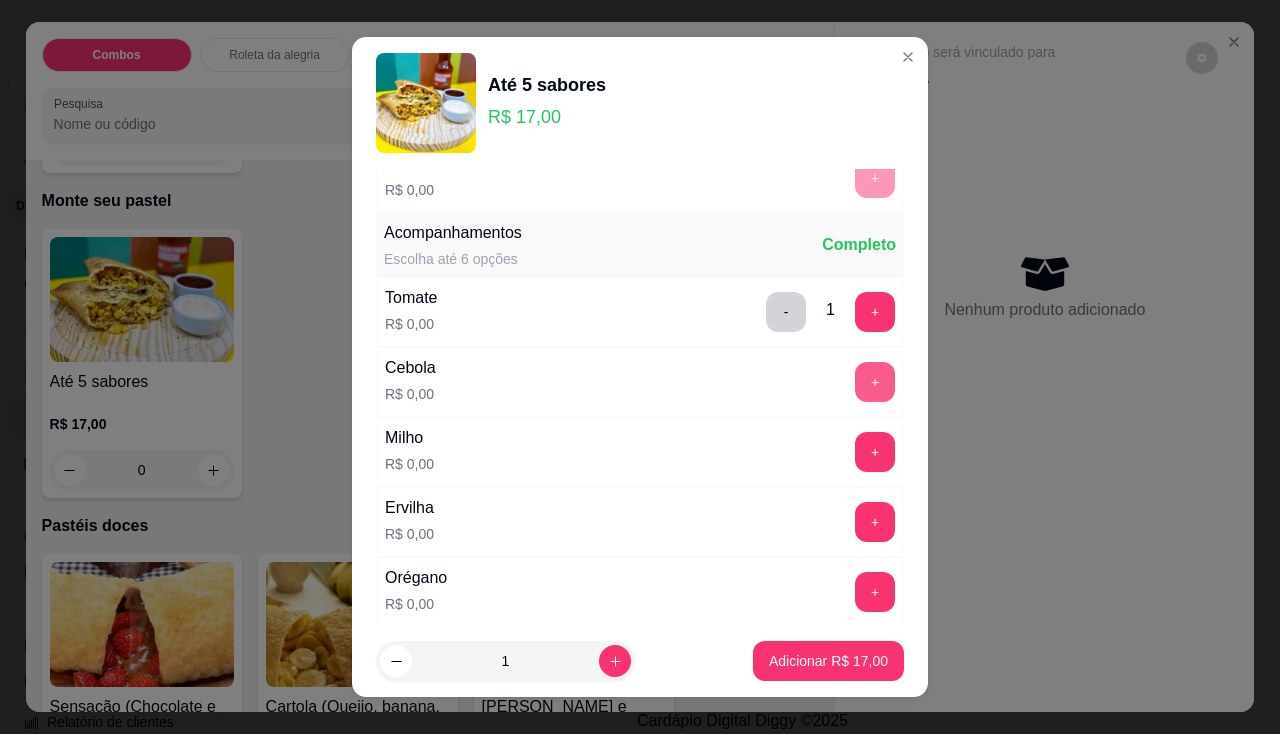 click on "+" at bounding box center [875, 382] 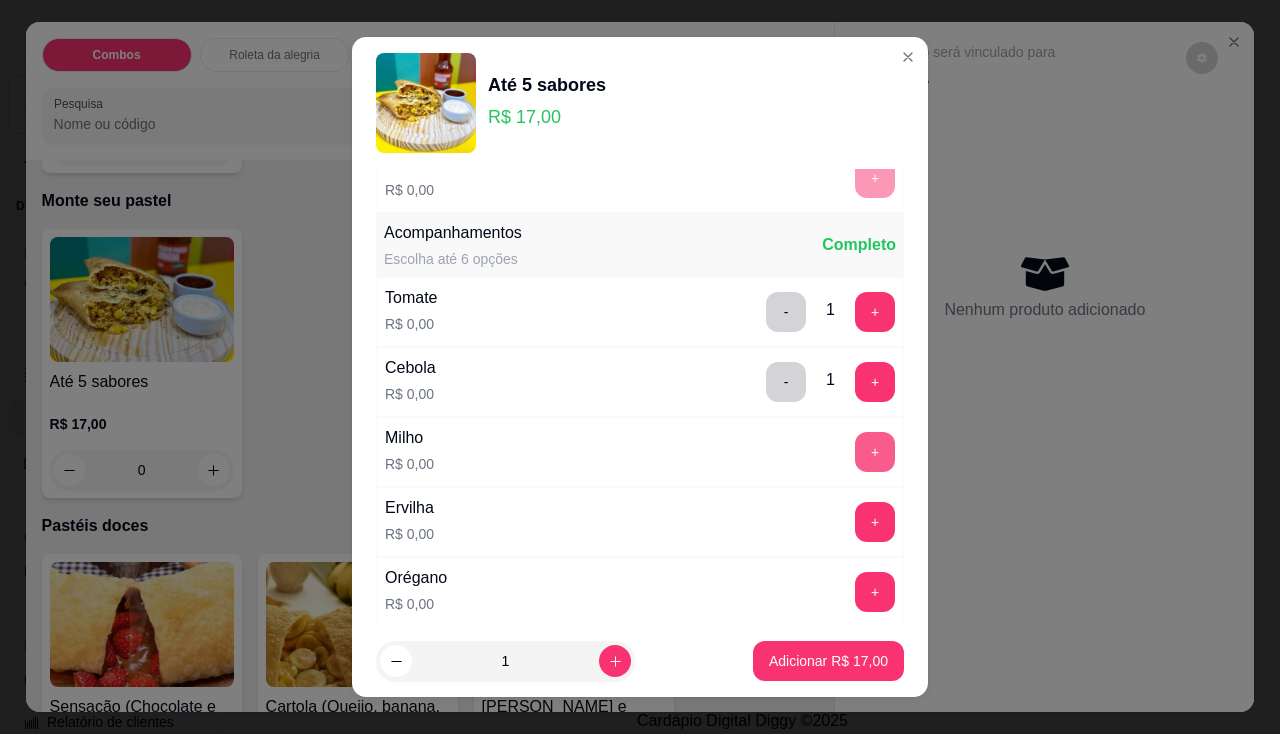 click on "+" at bounding box center (875, 452) 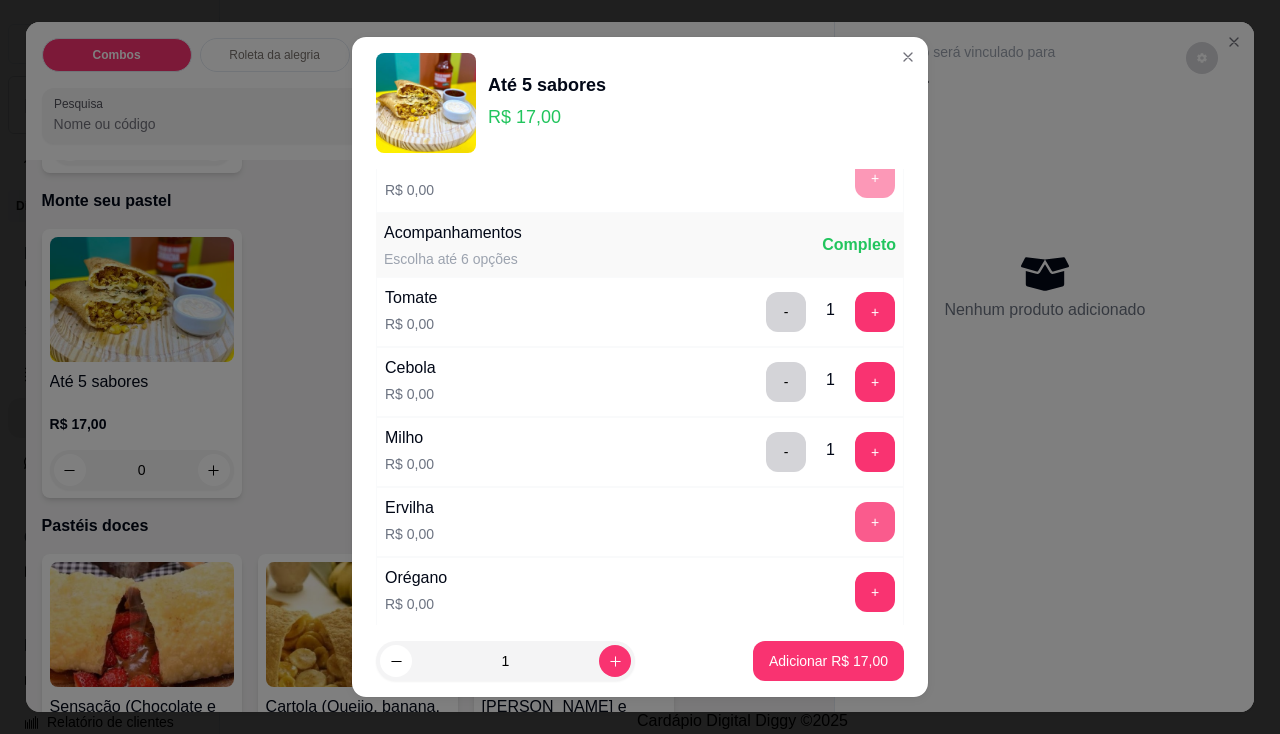 click on "+" at bounding box center (875, 522) 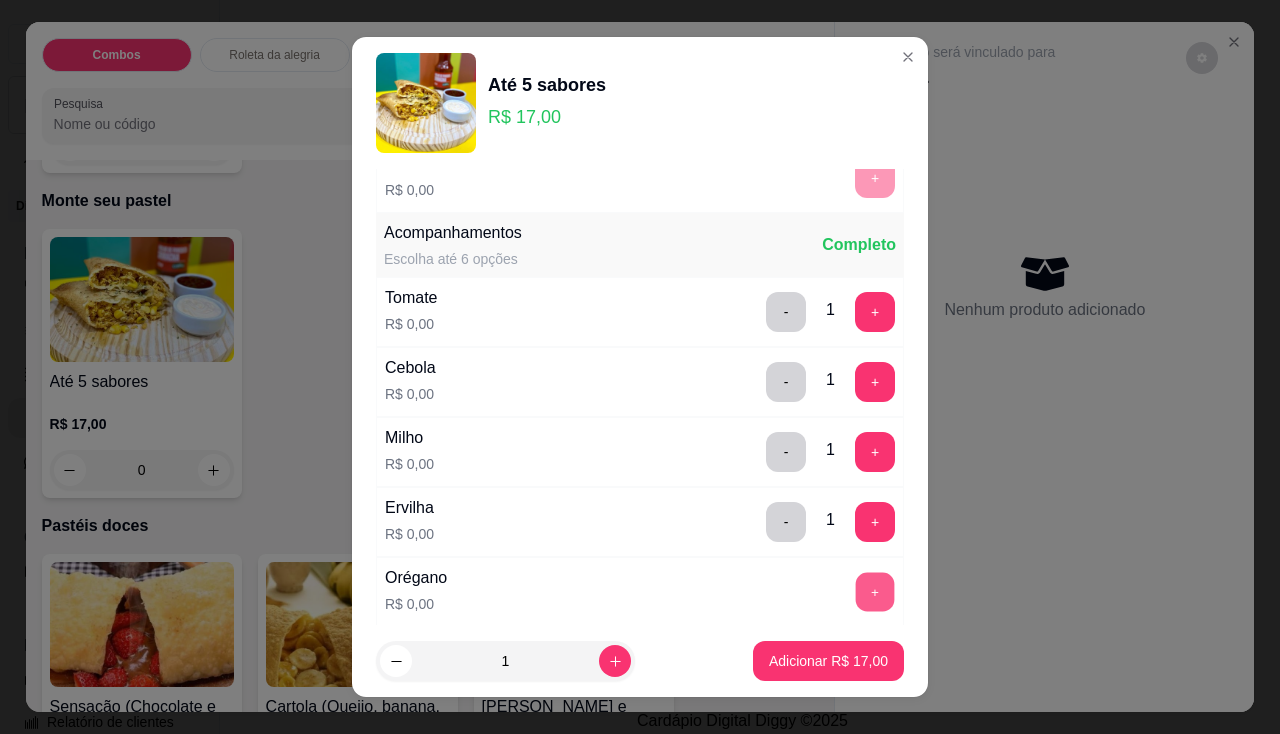 click on "+" at bounding box center (875, 591) 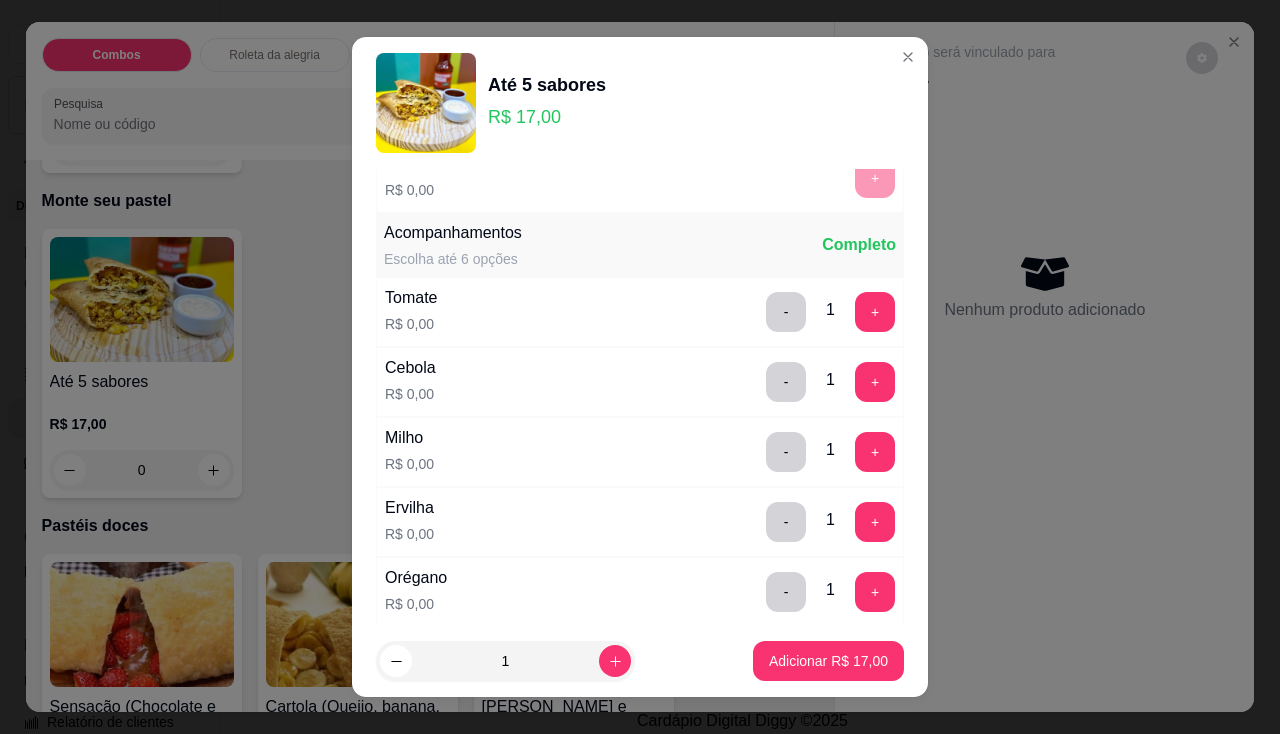 scroll, scrollTop: 1000, scrollLeft: 0, axis: vertical 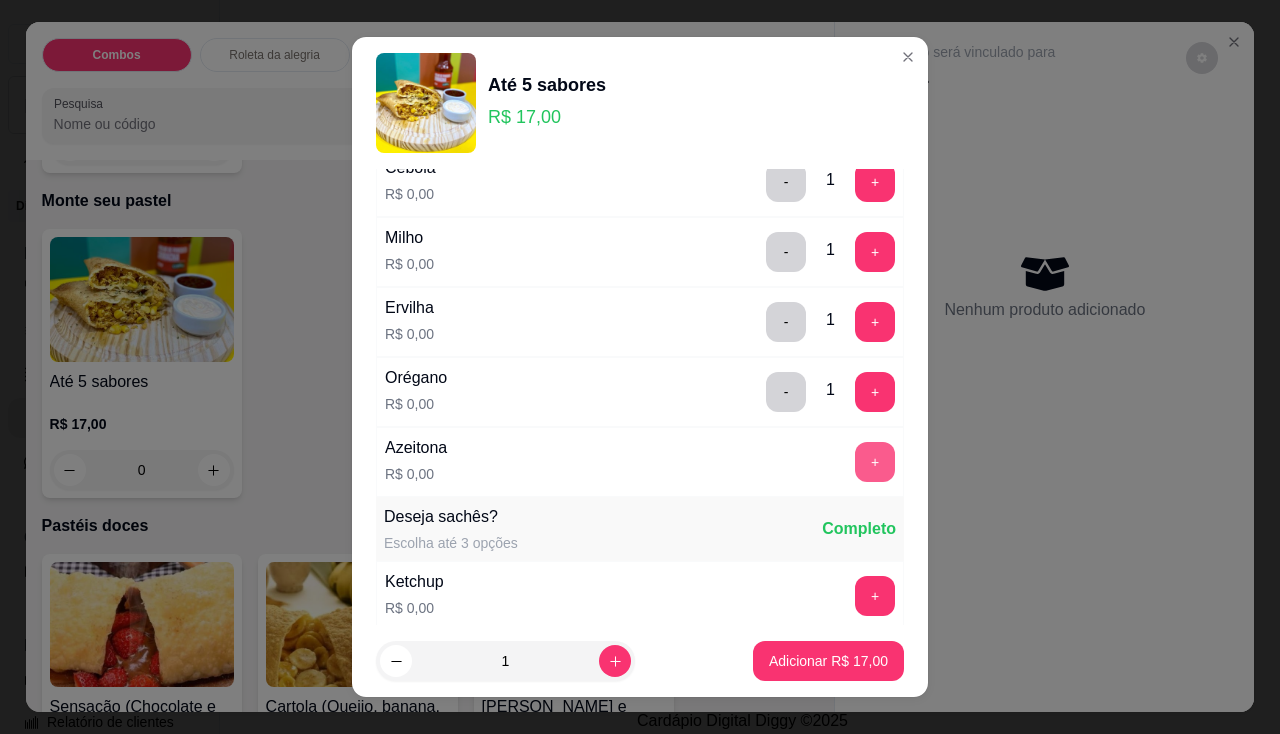 click on "+" at bounding box center [875, 462] 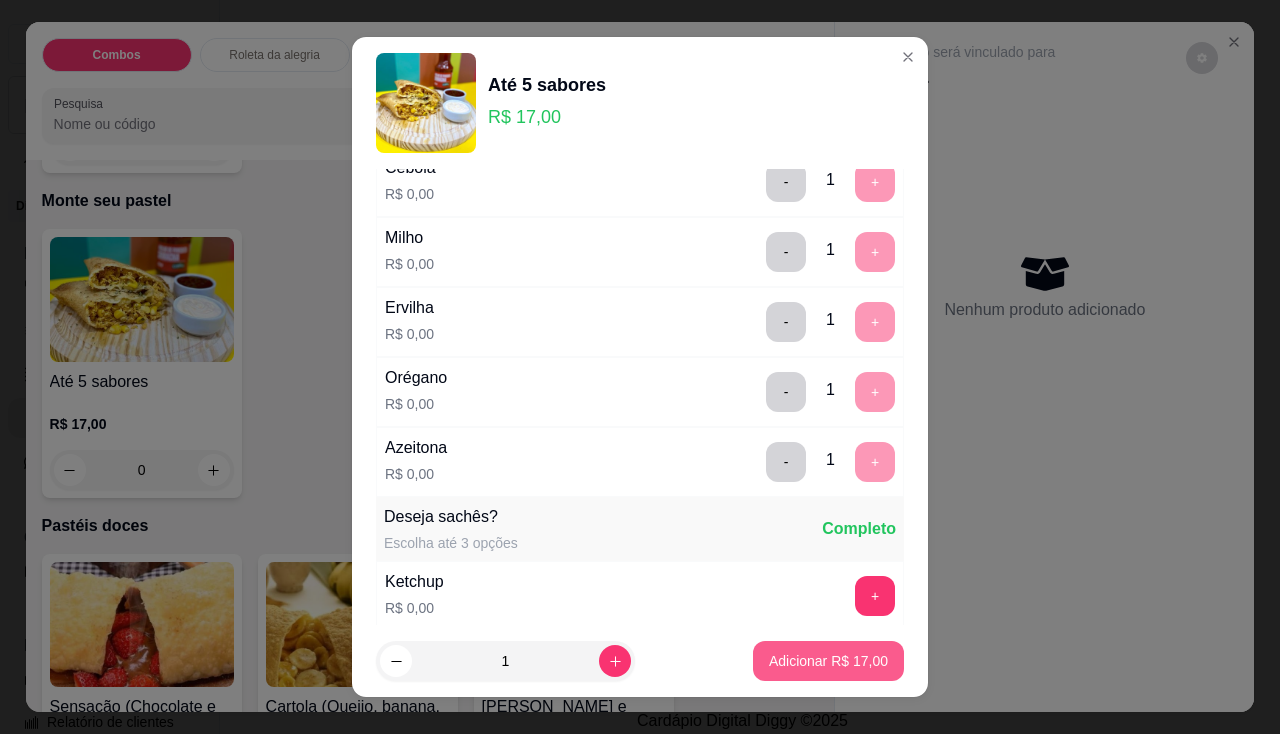 click on "Adicionar   R$ 17,00" at bounding box center (828, 661) 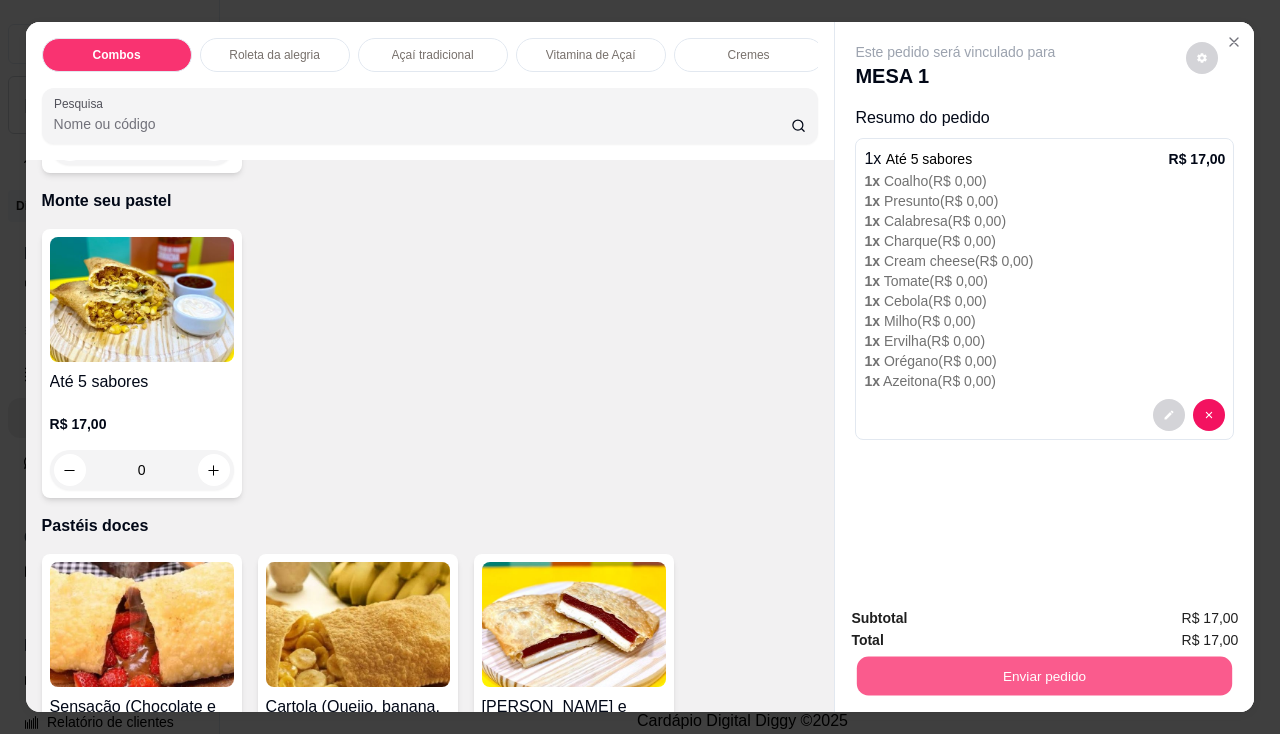 click on "Enviar pedido" at bounding box center (1044, 676) 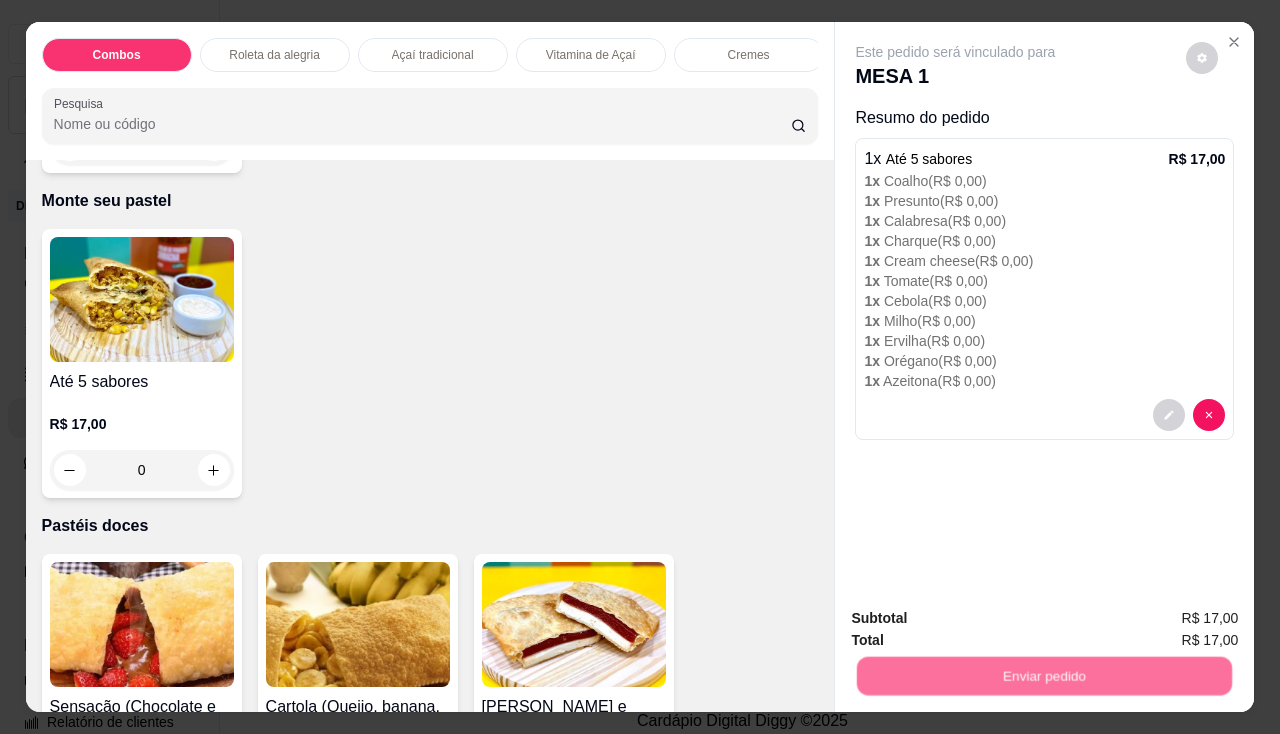 click on "Não registrar e enviar pedido" at bounding box center [979, 620] 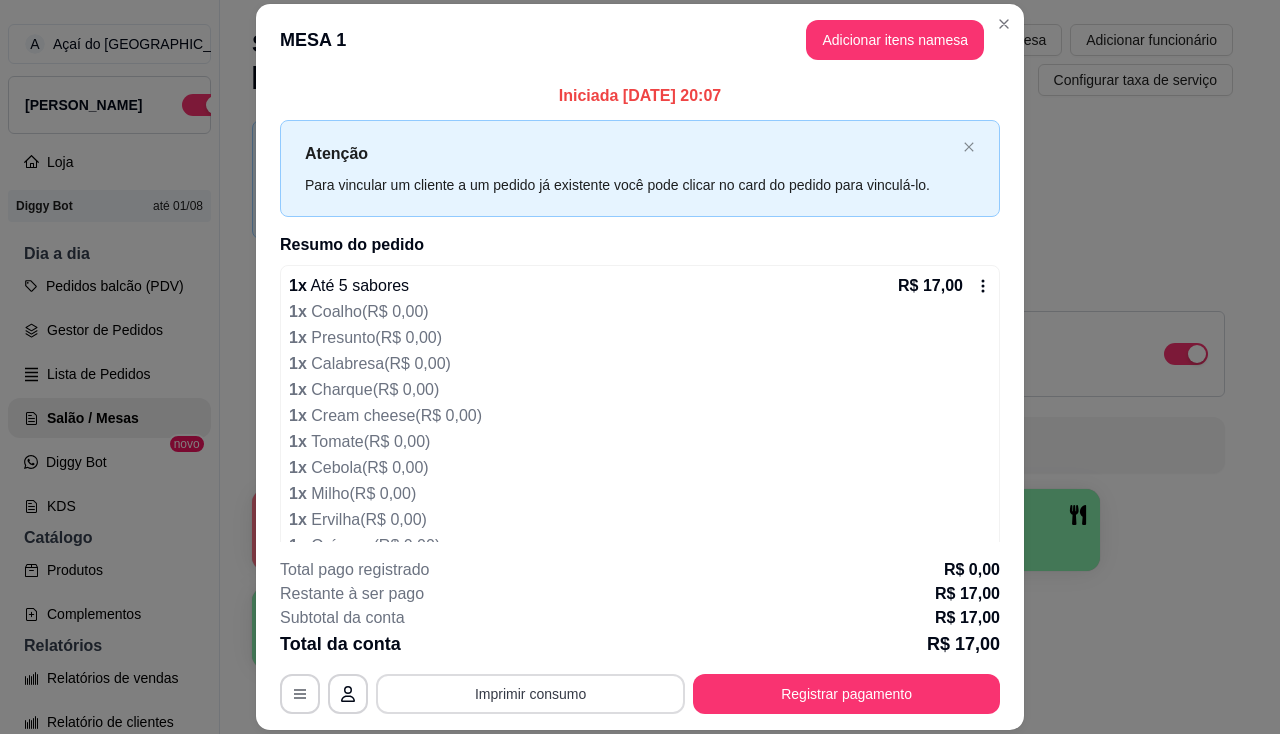 click on "Imprimir consumo" at bounding box center (530, 694) 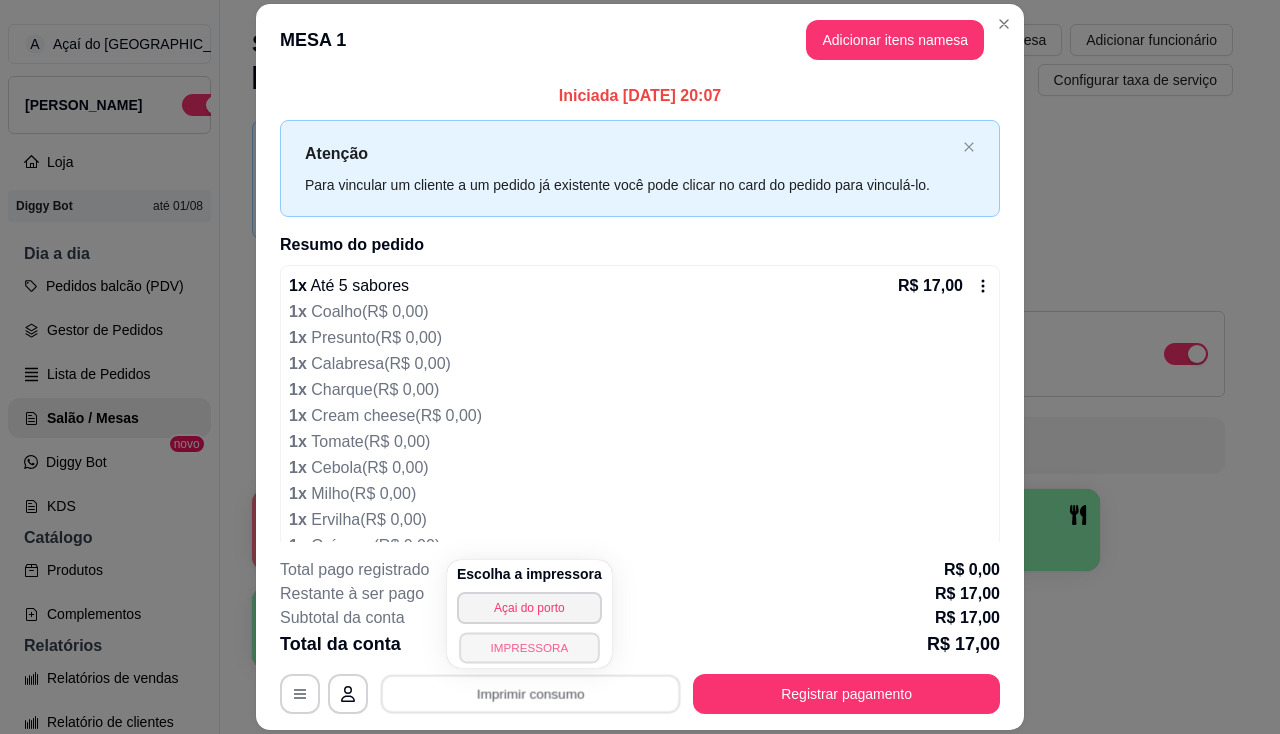 click on "IMPRESSORA" at bounding box center [529, 647] 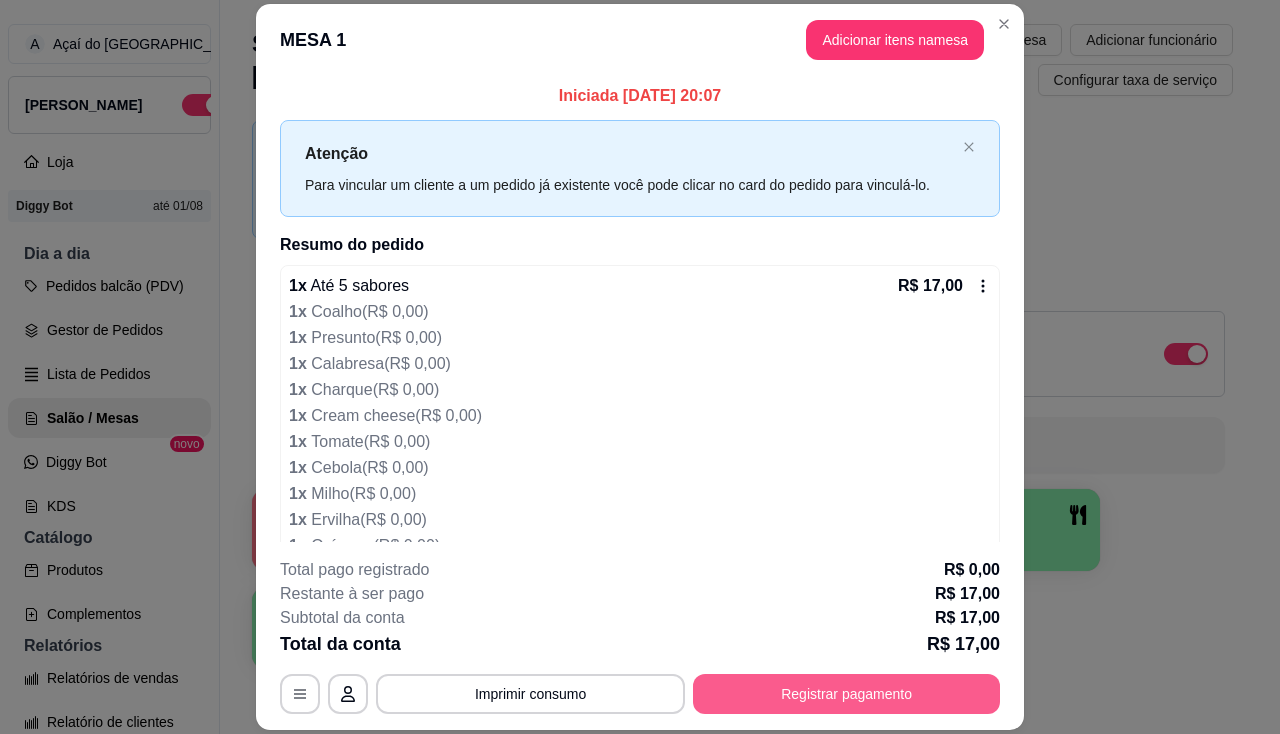 click on "Registrar pagamento" at bounding box center [846, 694] 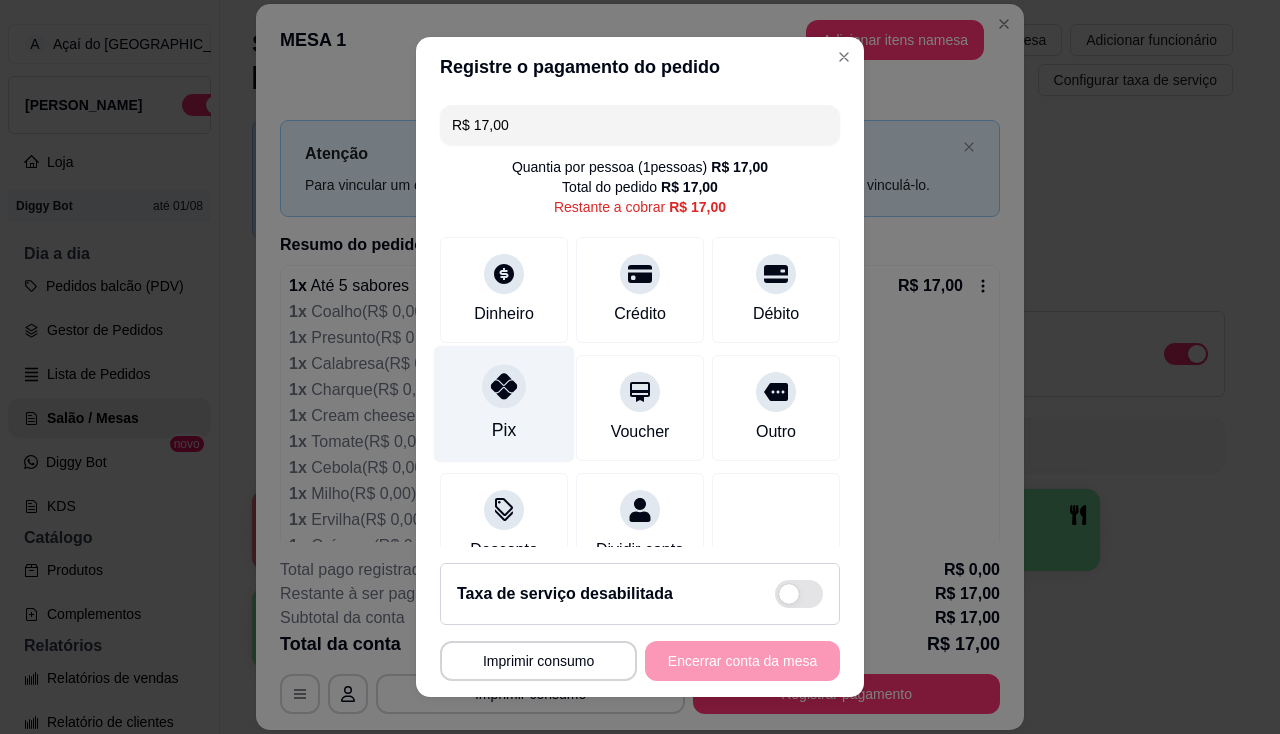 click 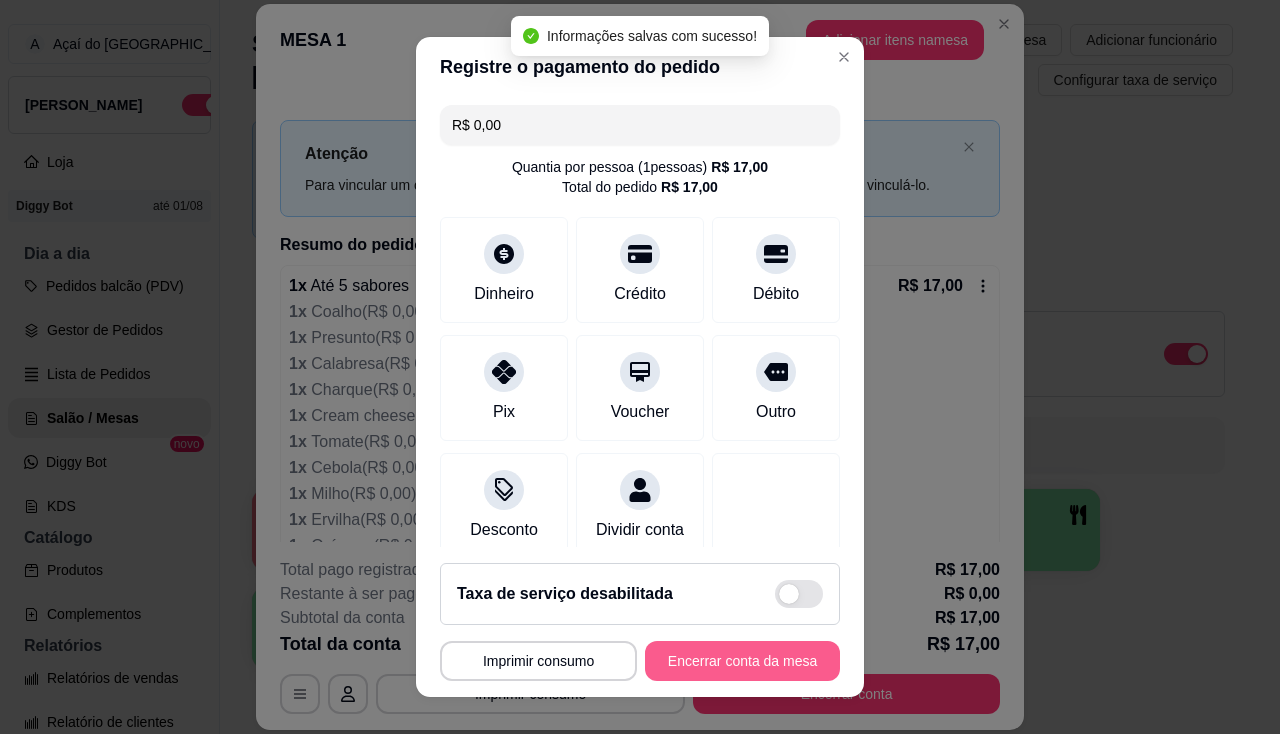 type on "R$ 0,00" 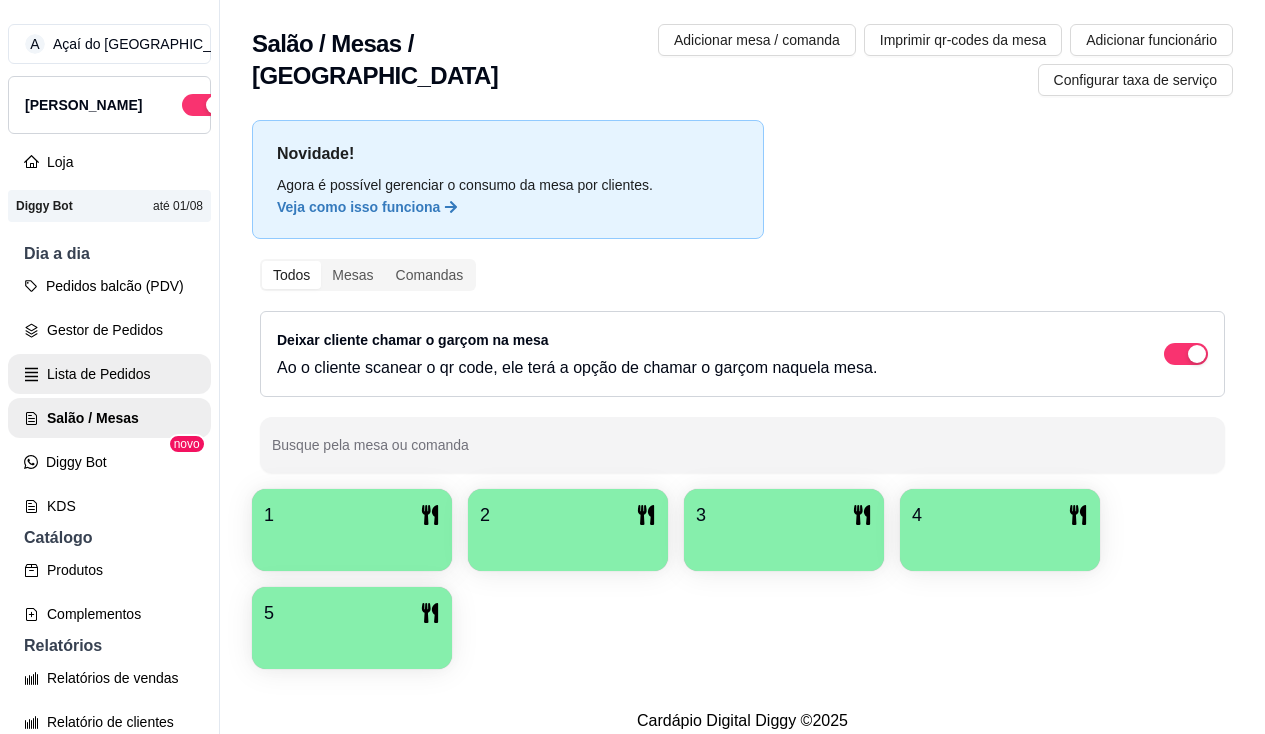 click on "Lista de Pedidos" at bounding box center [109, 374] 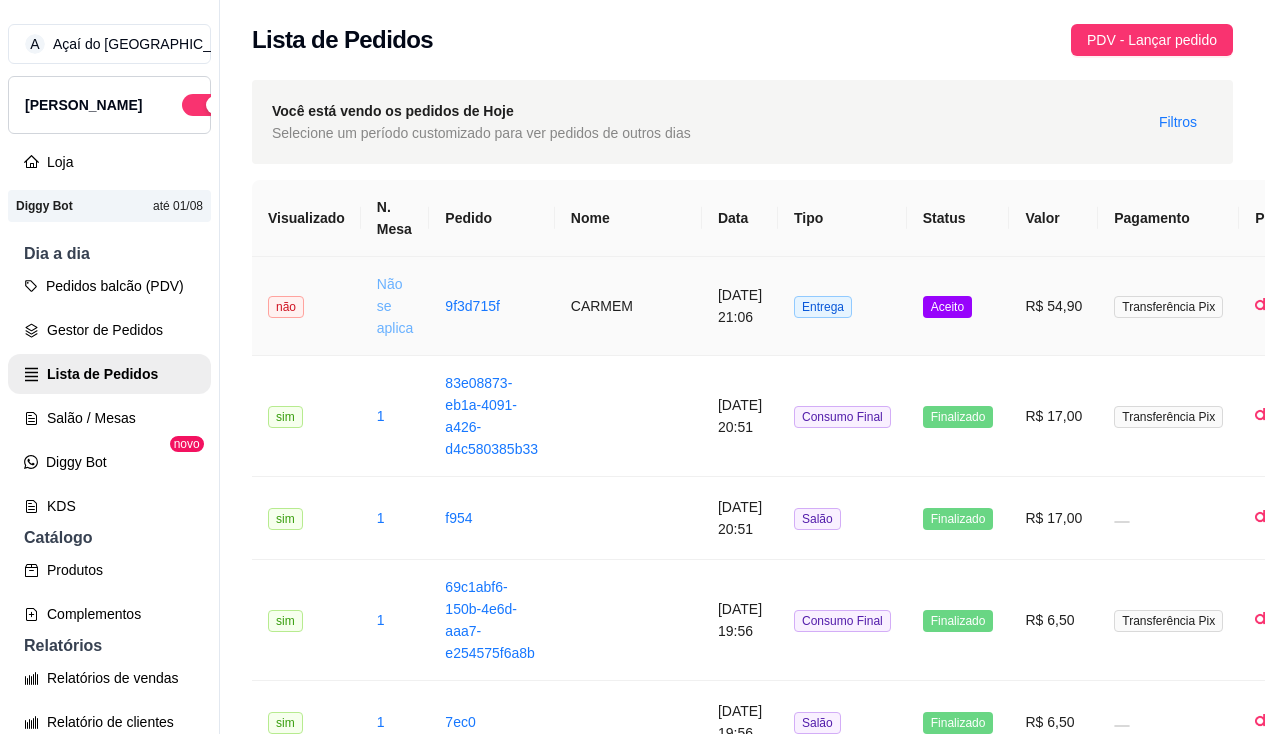 click on "Não se aplica" at bounding box center (395, 306) 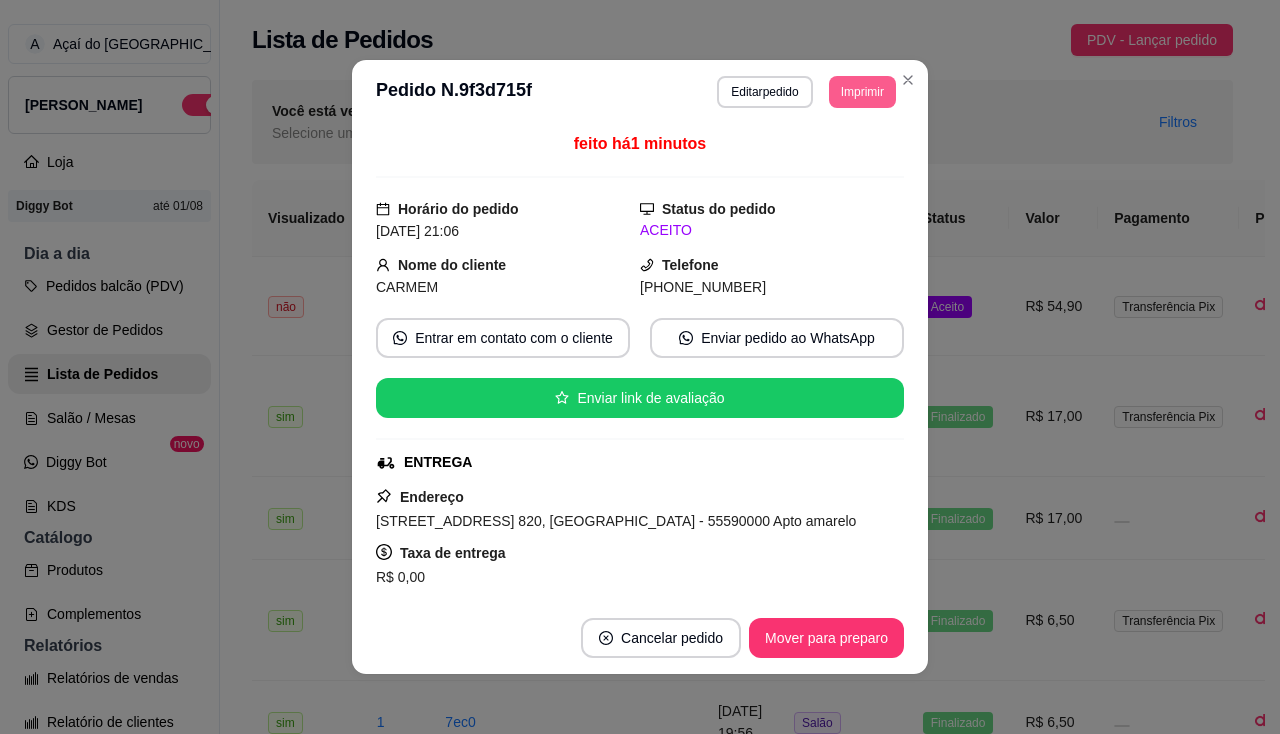 click on "Imprimir" at bounding box center (862, 92) 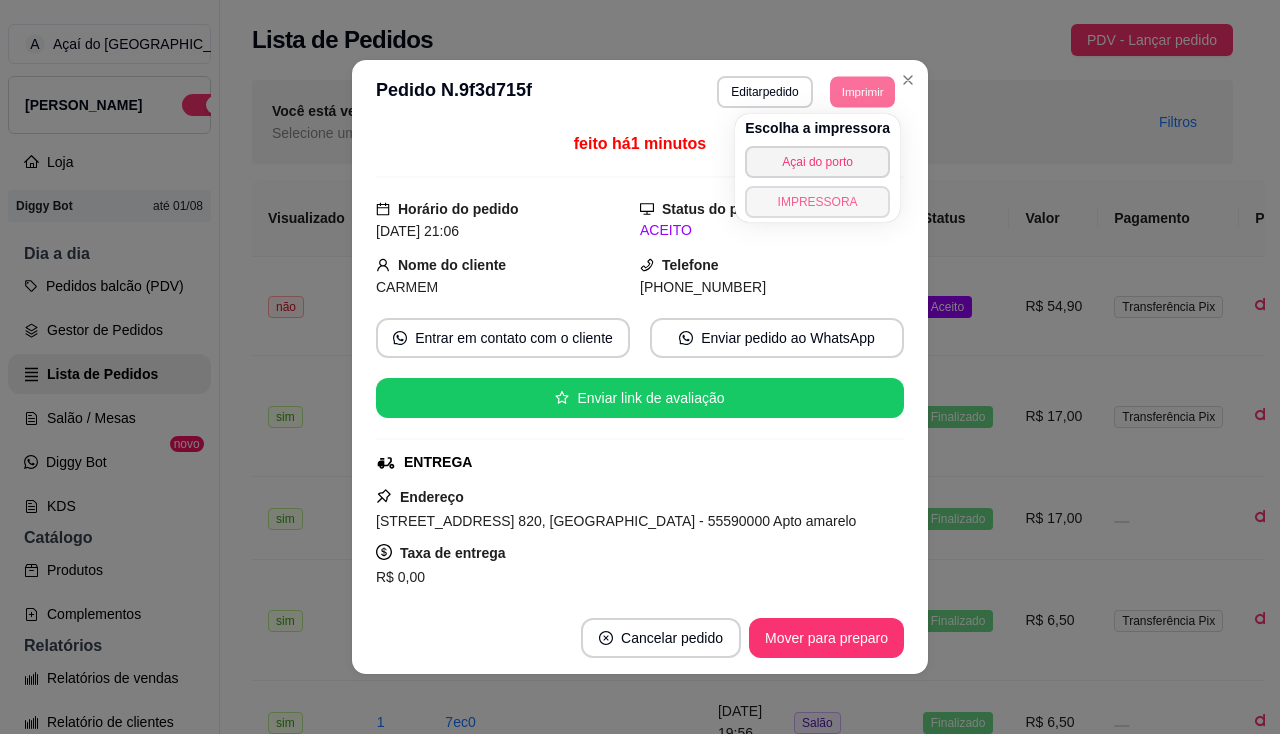 click on "IMPRESSORA" at bounding box center [817, 202] 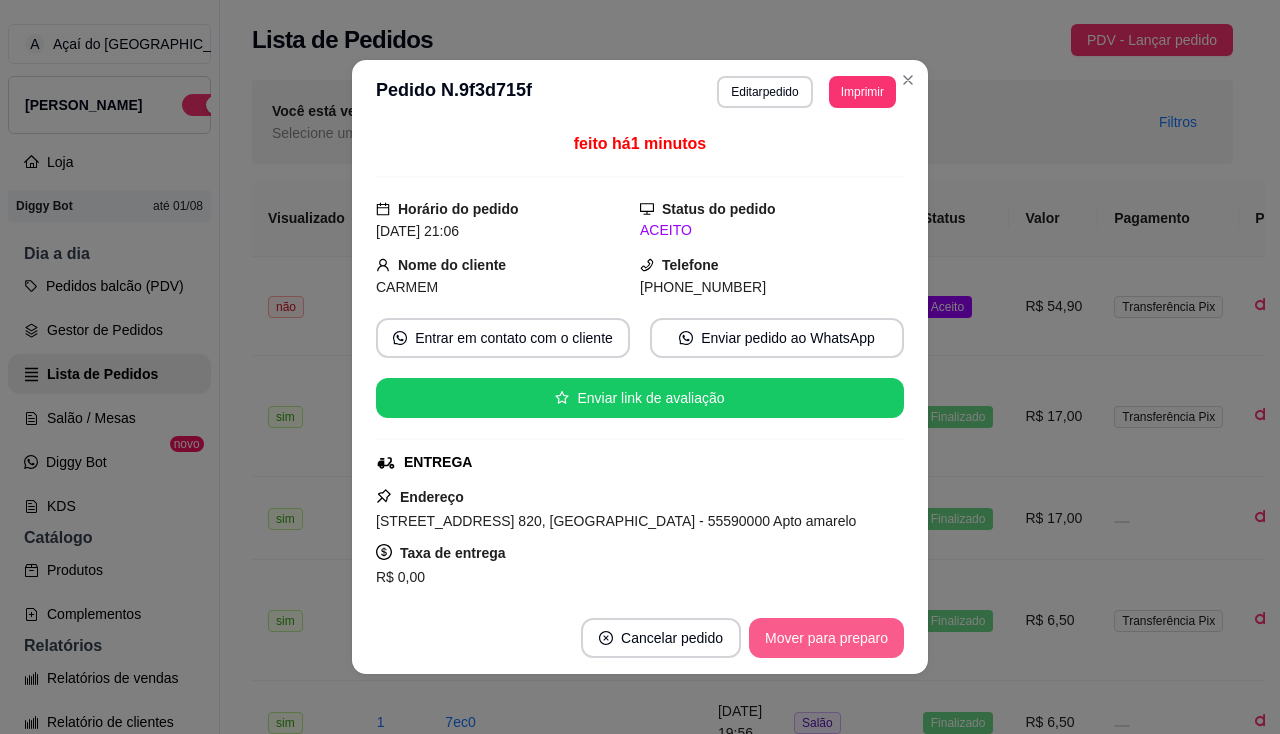 click on "Mover para preparo" at bounding box center [826, 638] 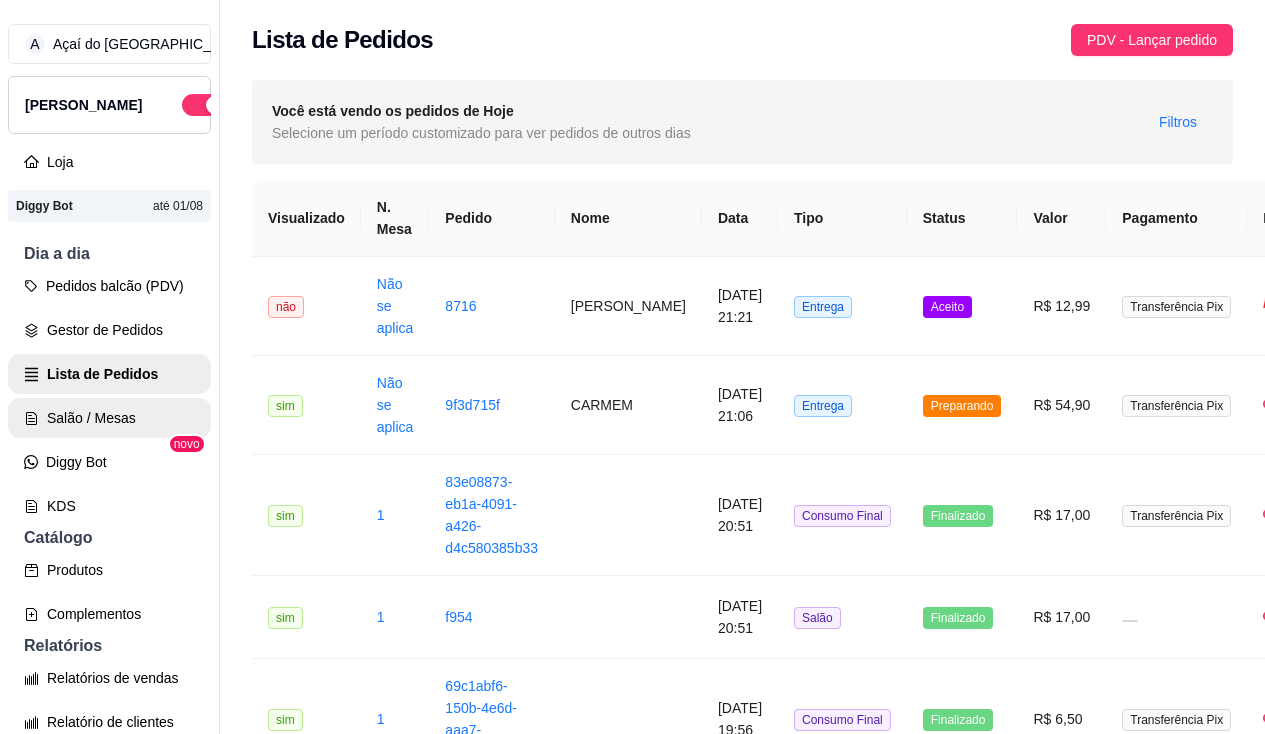 click on "Salão / Mesas" at bounding box center (109, 418) 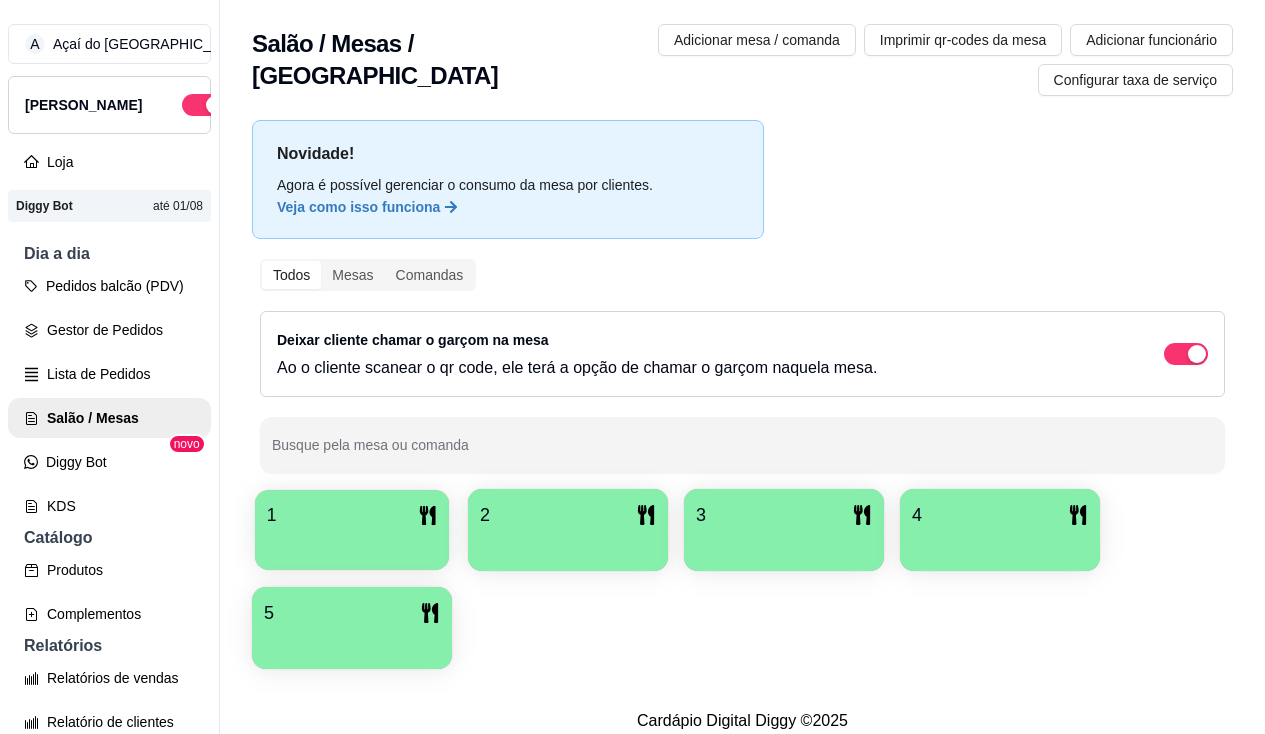 click at bounding box center (352, 543) 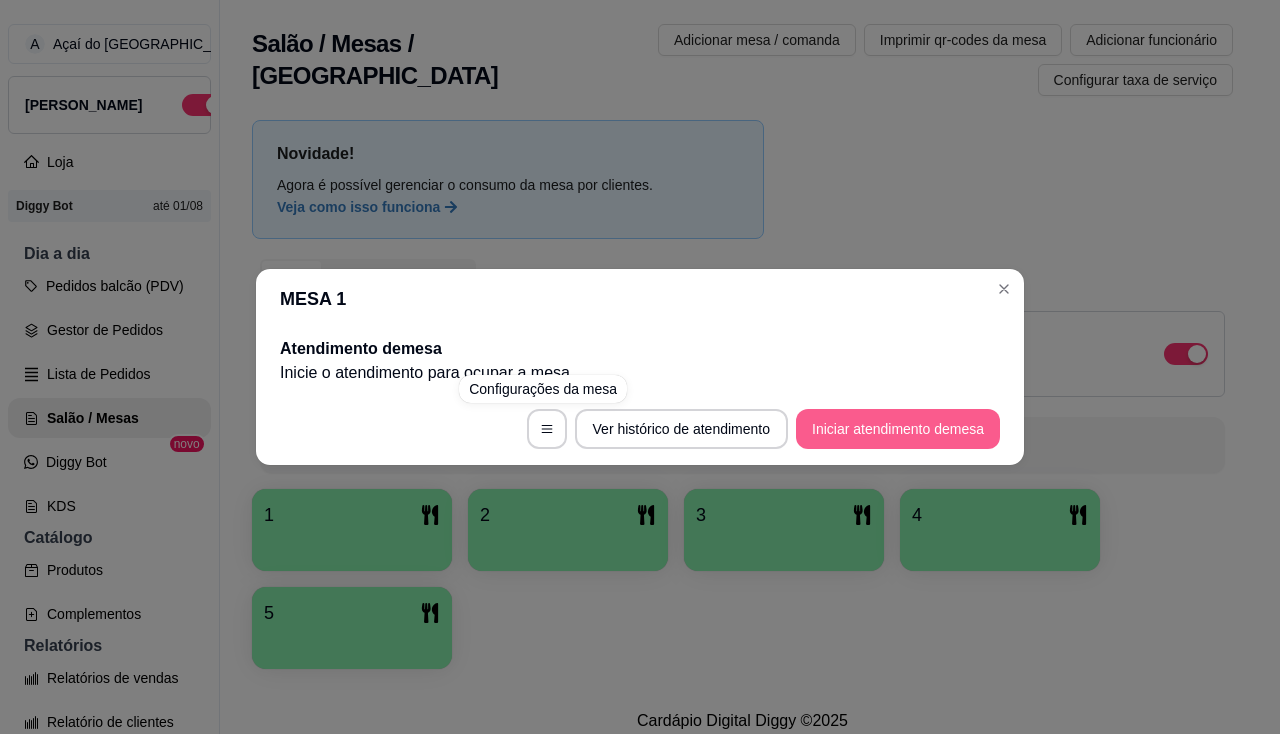 click on "Iniciar atendimento de  mesa" at bounding box center (898, 429) 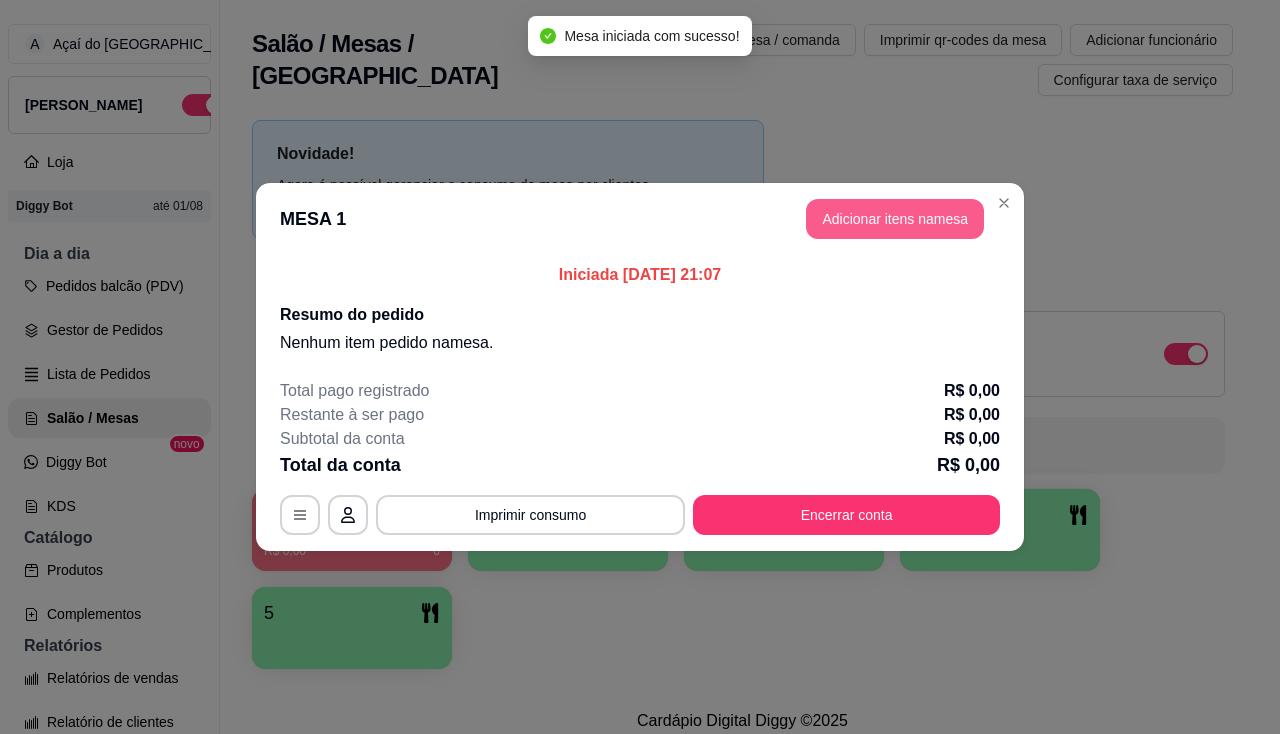 click on "Adicionar itens na  mesa" at bounding box center (895, 219) 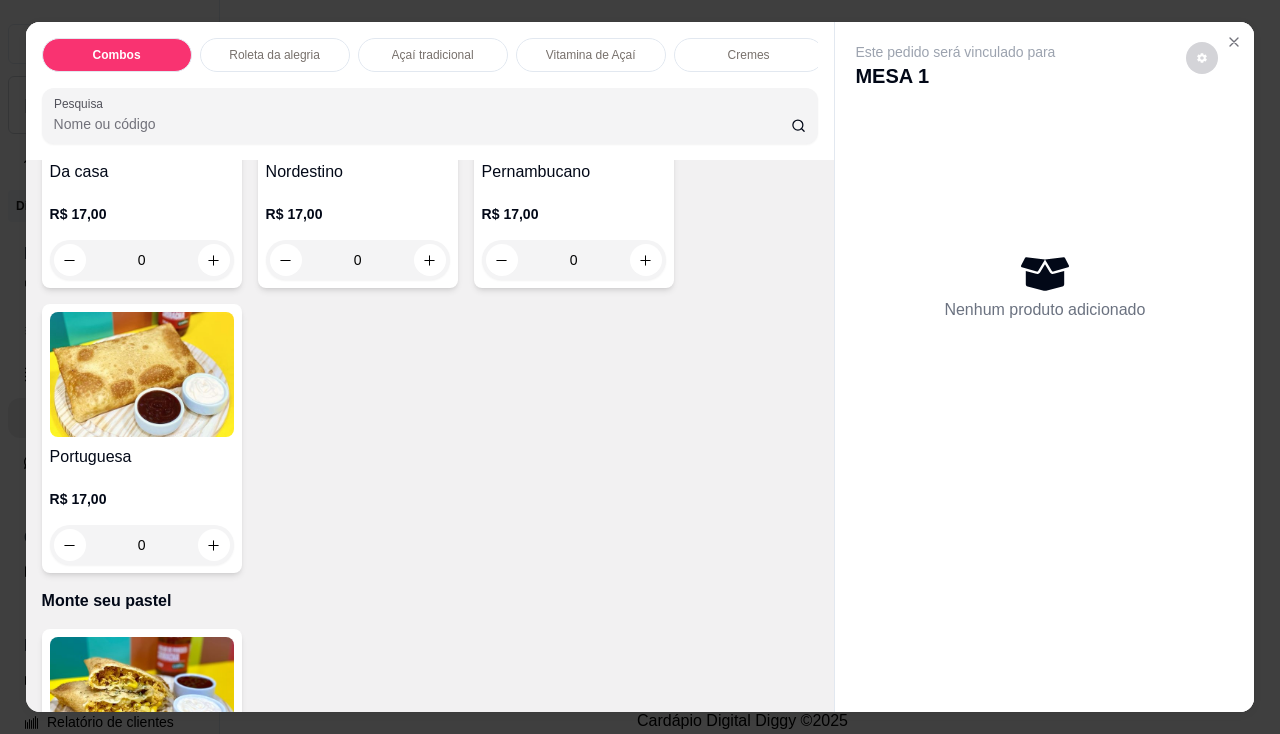 scroll, scrollTop: 3300, scrollLeft: 0, axis: vertical 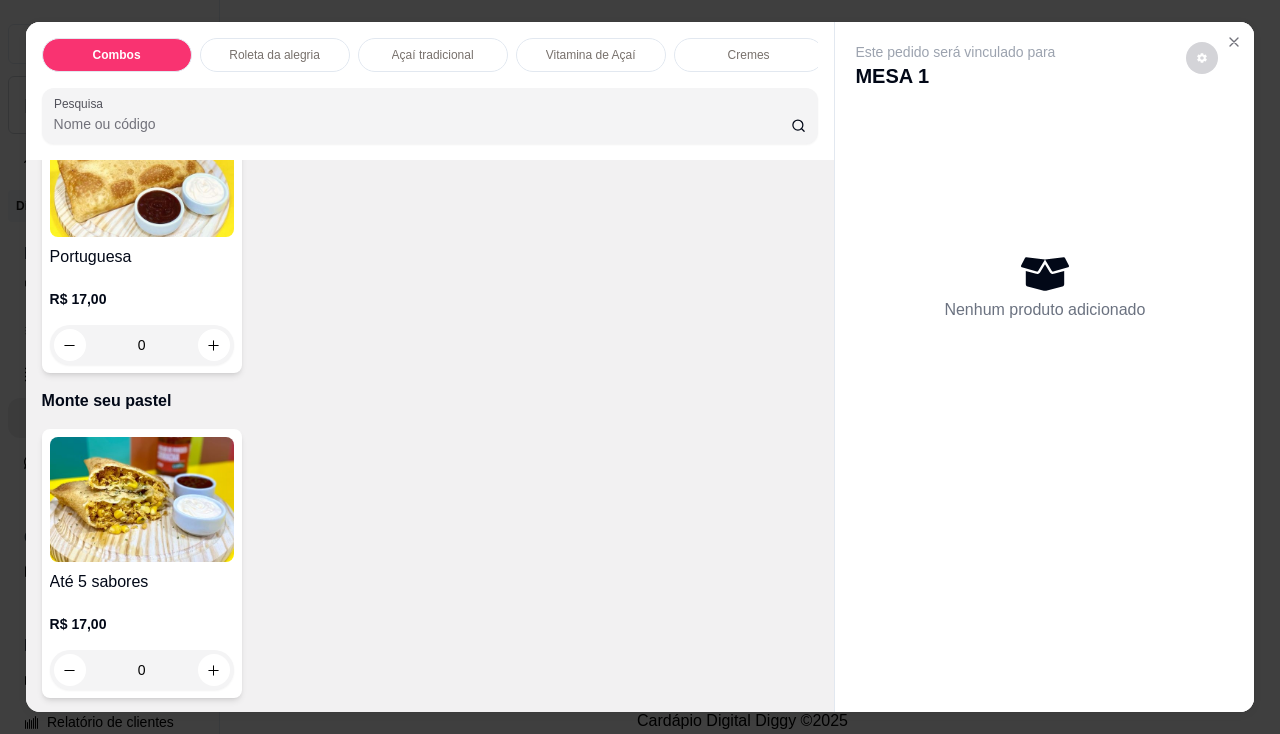 click at bounding box center (142, 499) 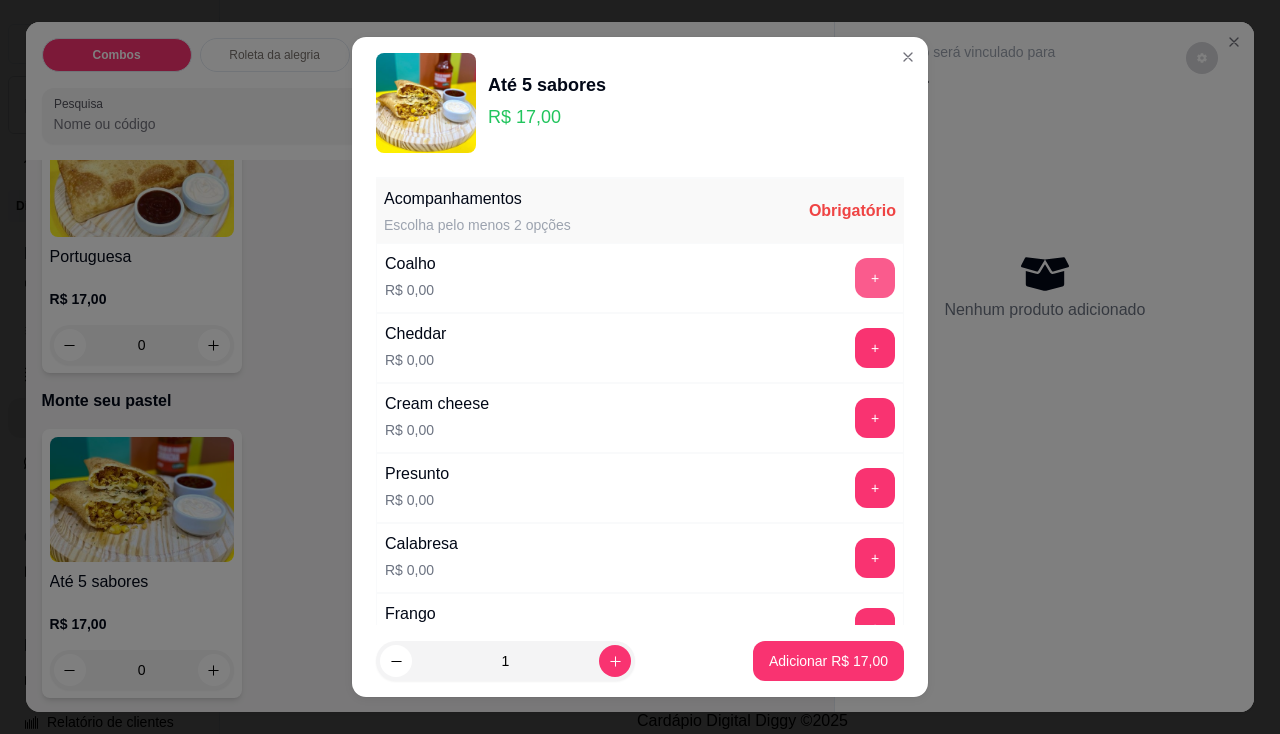 click on "+" at bounding box center [875, 278] 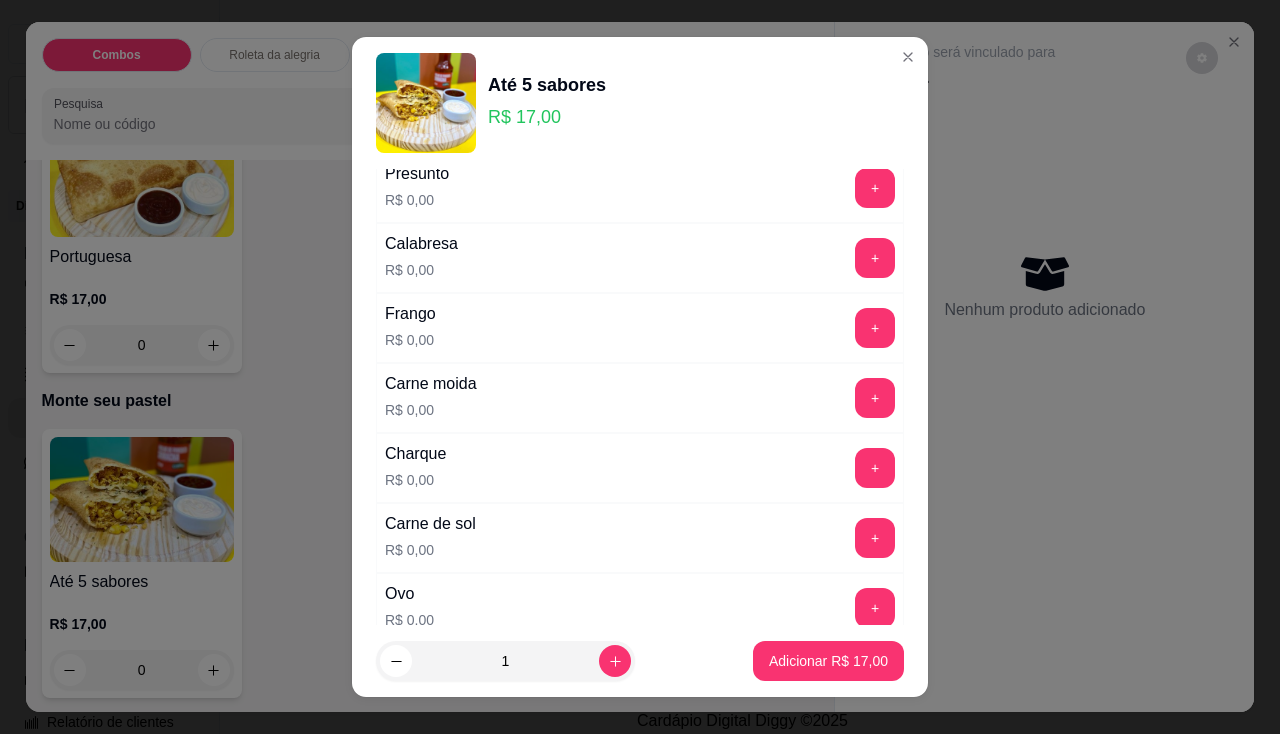 scroll, scrollTop: 400, scrollLeft: 0, axis: vertical 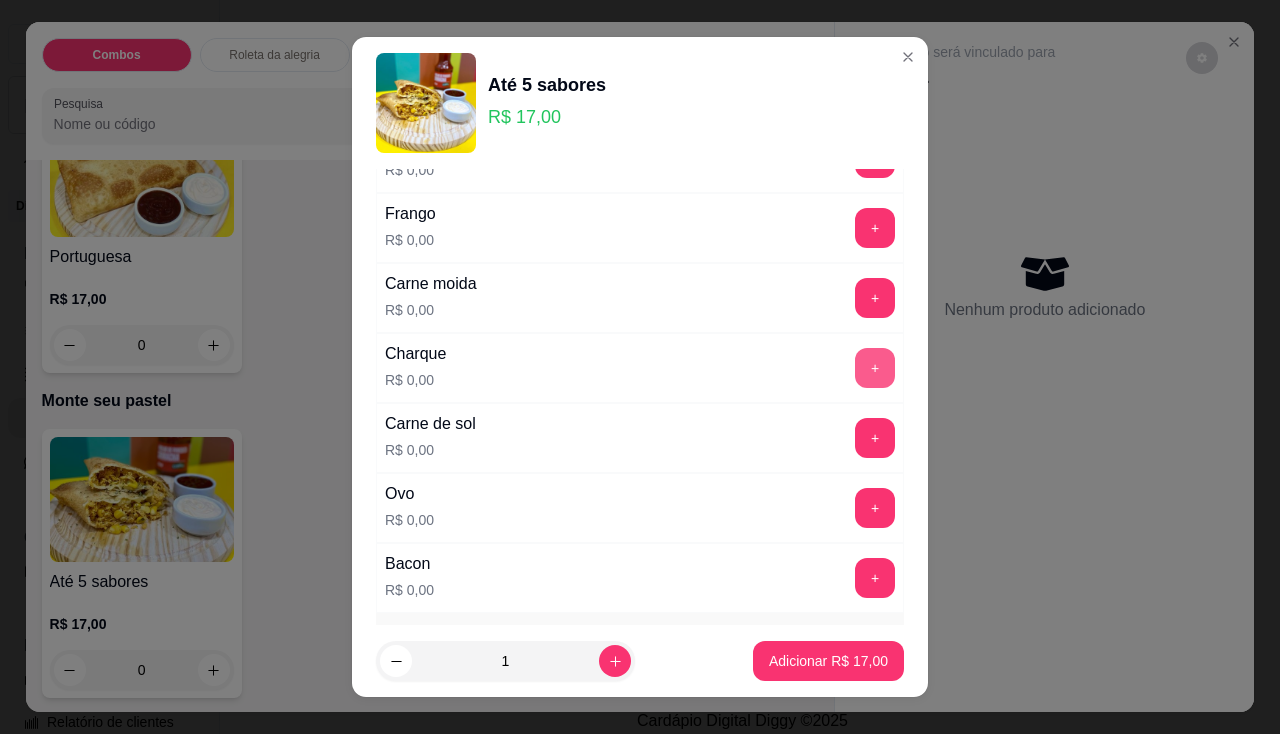 click on "+" at bounding box center (875, 368) 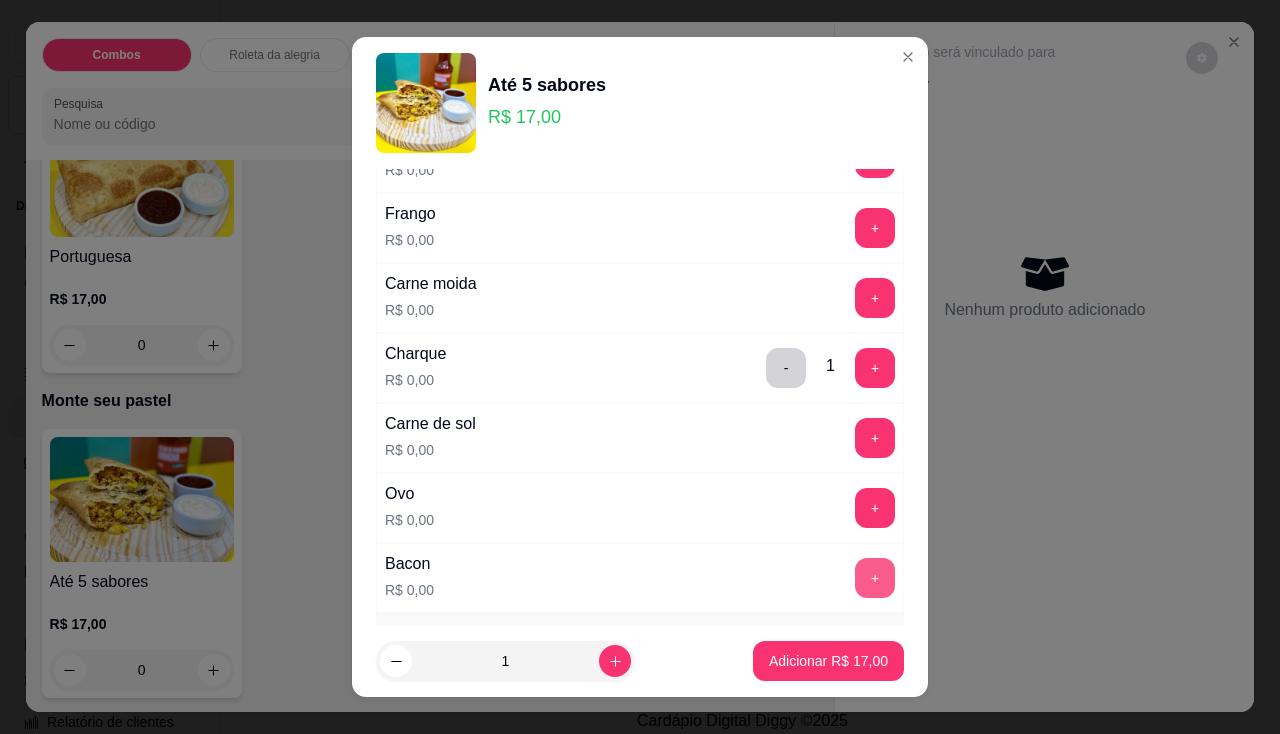 scroll, scrollTop: 500, scrollLeft: 0, axis: vertical 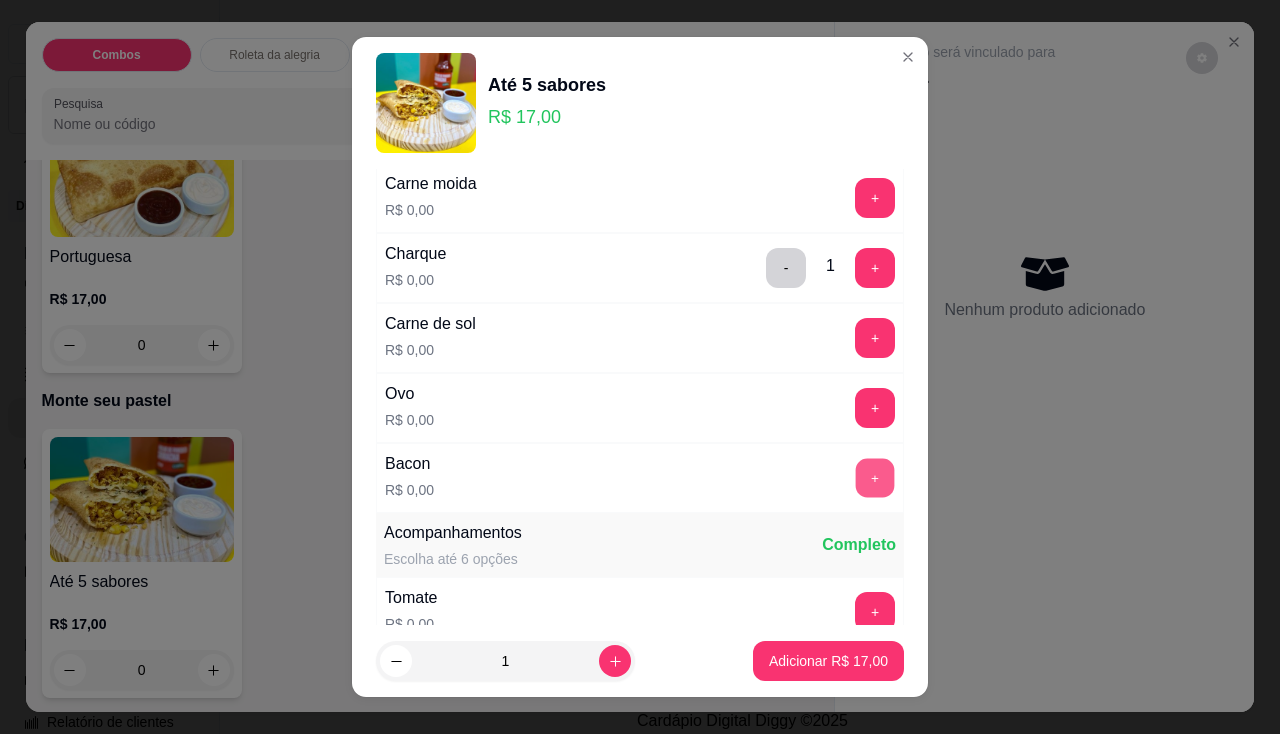 click on "+" at bounding box center [875, 477] 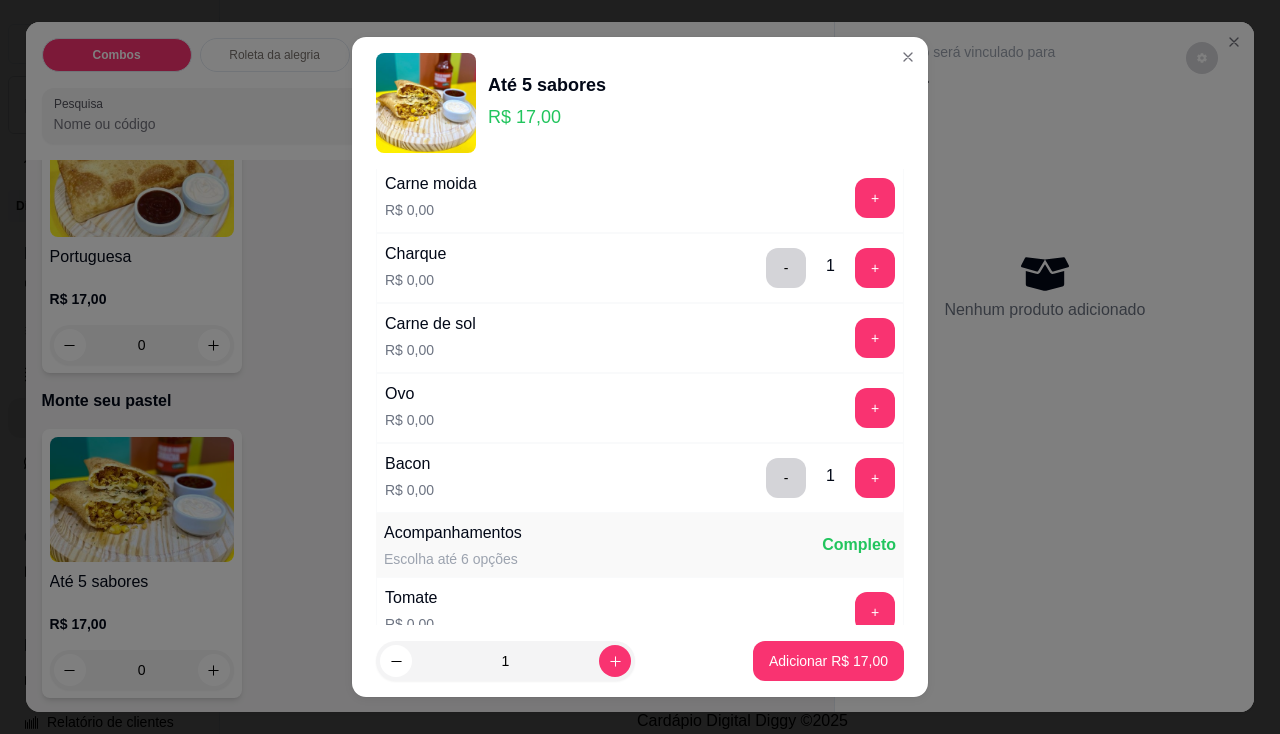 scroll, scrollTop: 700, scrollLeft: 0, axis: vertical 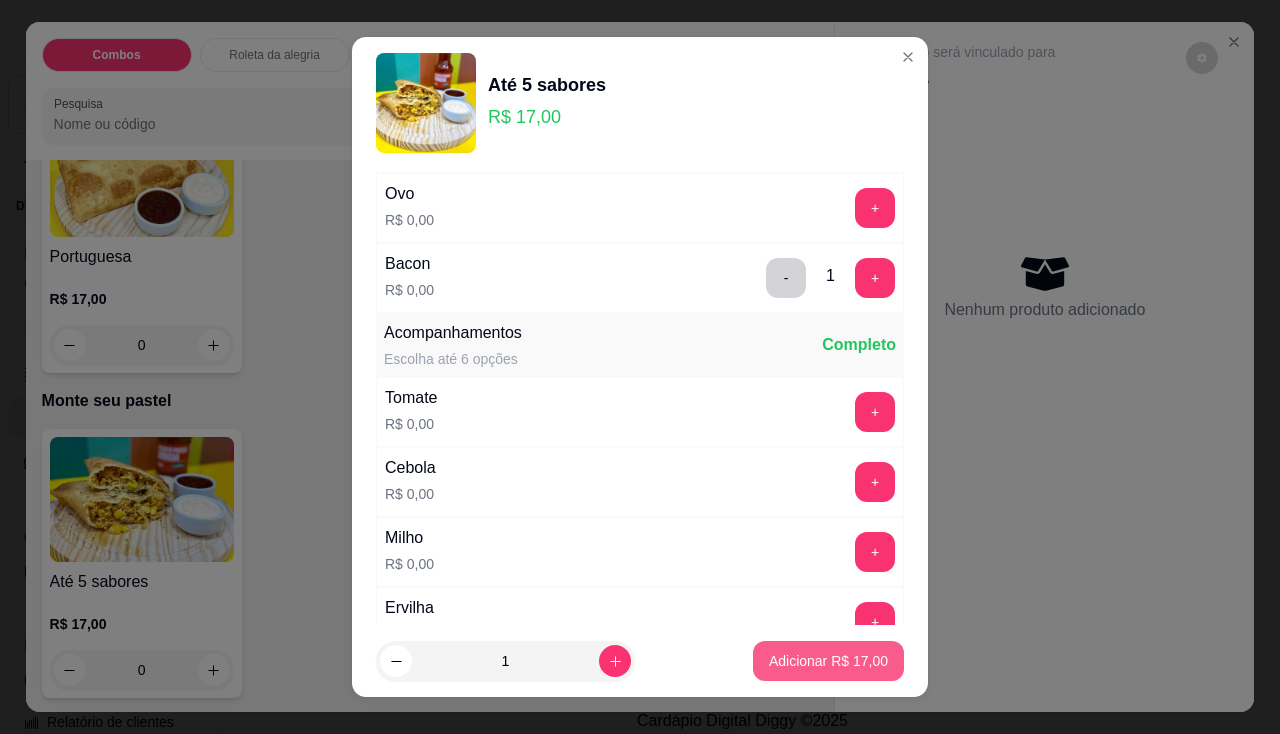click on "Adicionar   R$ 17,00" at bounding box center (828, 661) 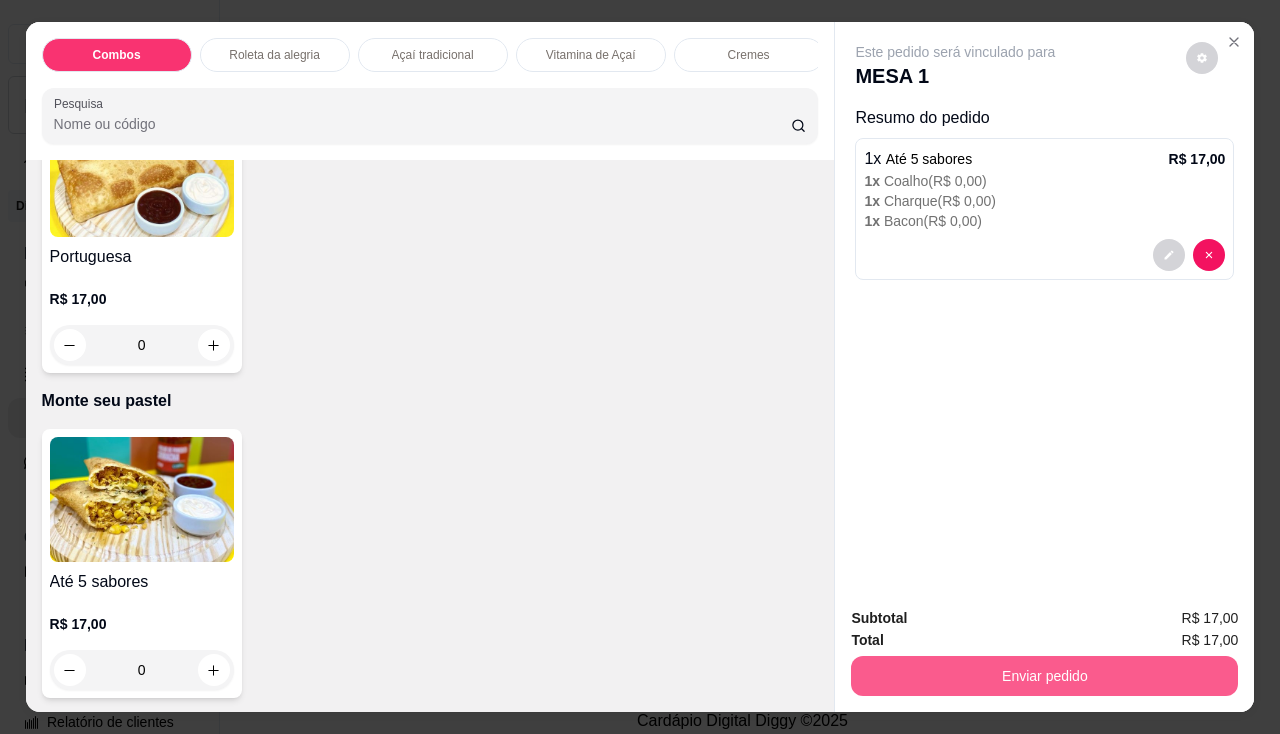 click on "Enviar pedido" at bounding box center [1044, 676] 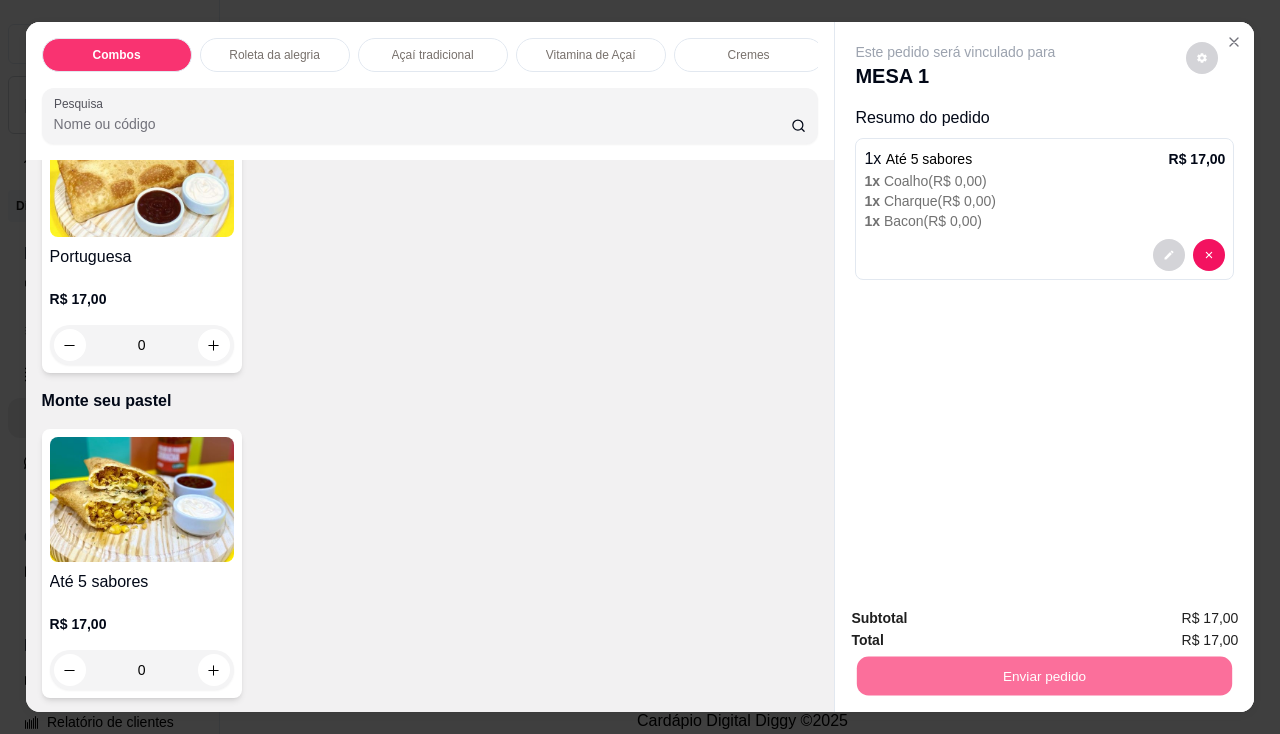 click on "Não registrar e enviar pedido" at bounding box center [979, 620] 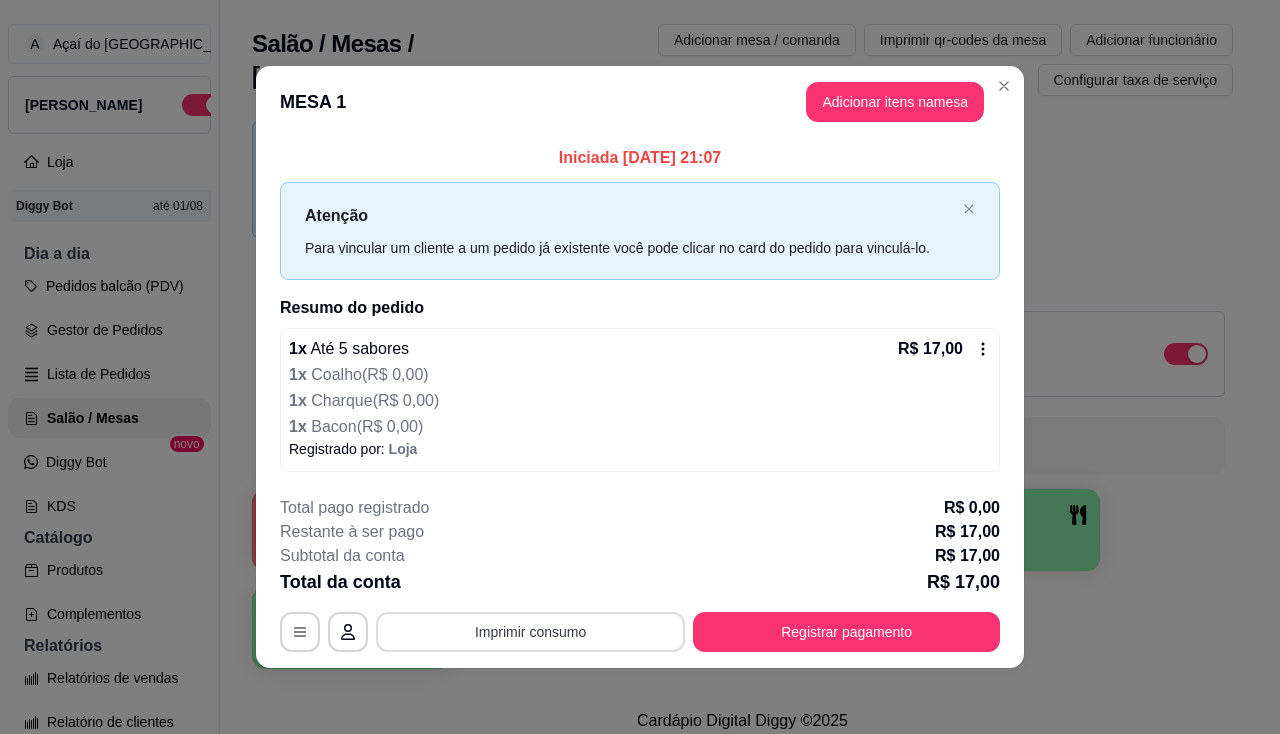 click on "Imprimir consumo" at bounding box center (530, 632) 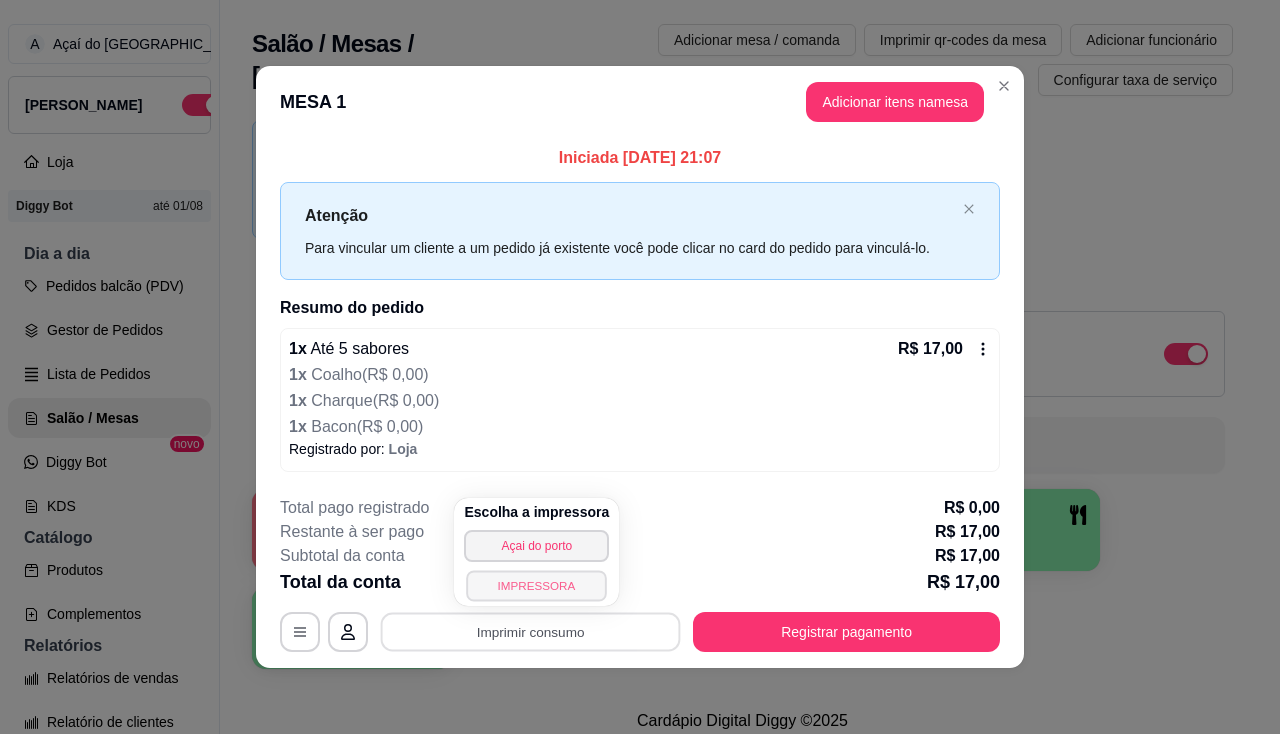 click on "IMPRESSORA" at bounding box center [537, 585] 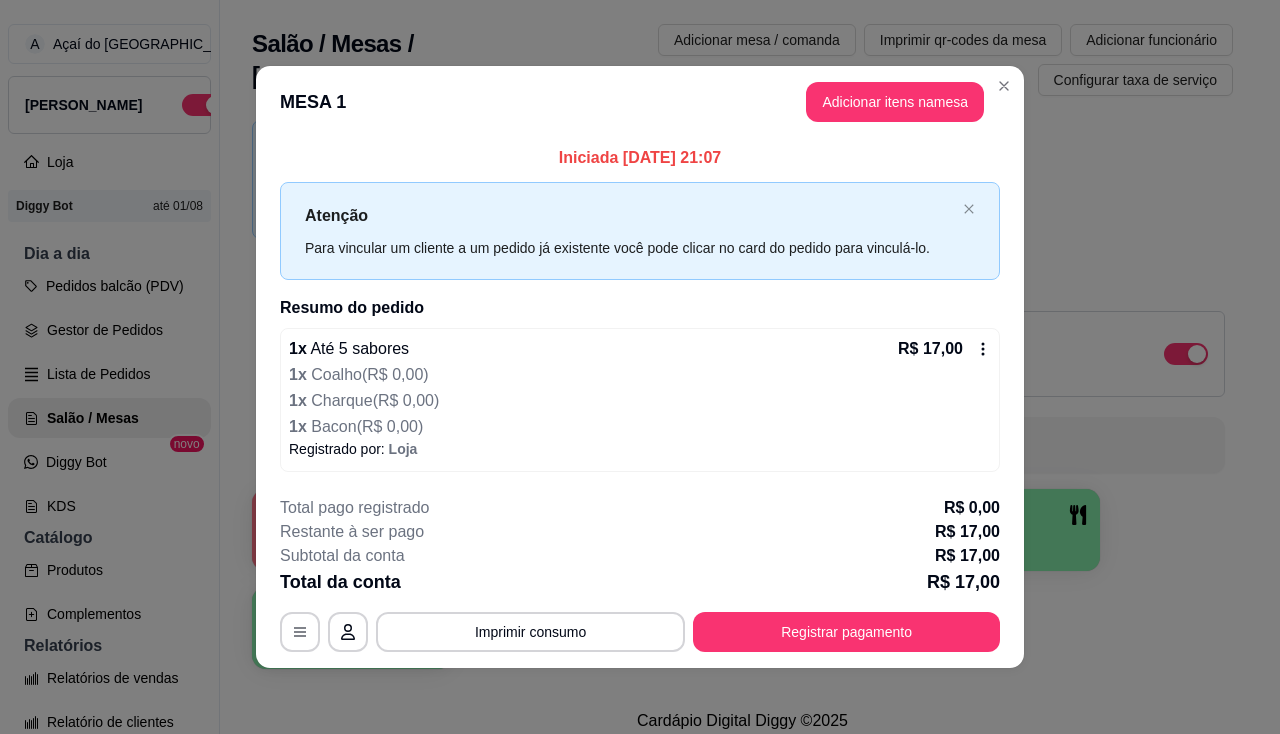 click on "Iniciada   [DATE] 21:07 Atenção Para vincular um cliente a um pedido já existente você pode clicar no card do pedido para vinculá-lo. Resumo do pedido 1 x   Até 5 sabores R$ 17,00 1 x   Coalho  ( R$ 0,00 ) 1 x   Charque  ( R$ 0,00 ) 1 x   Bacon  ( R$ 0,00 ) Registrado por:   Loja" at bounding box center [640, 308] 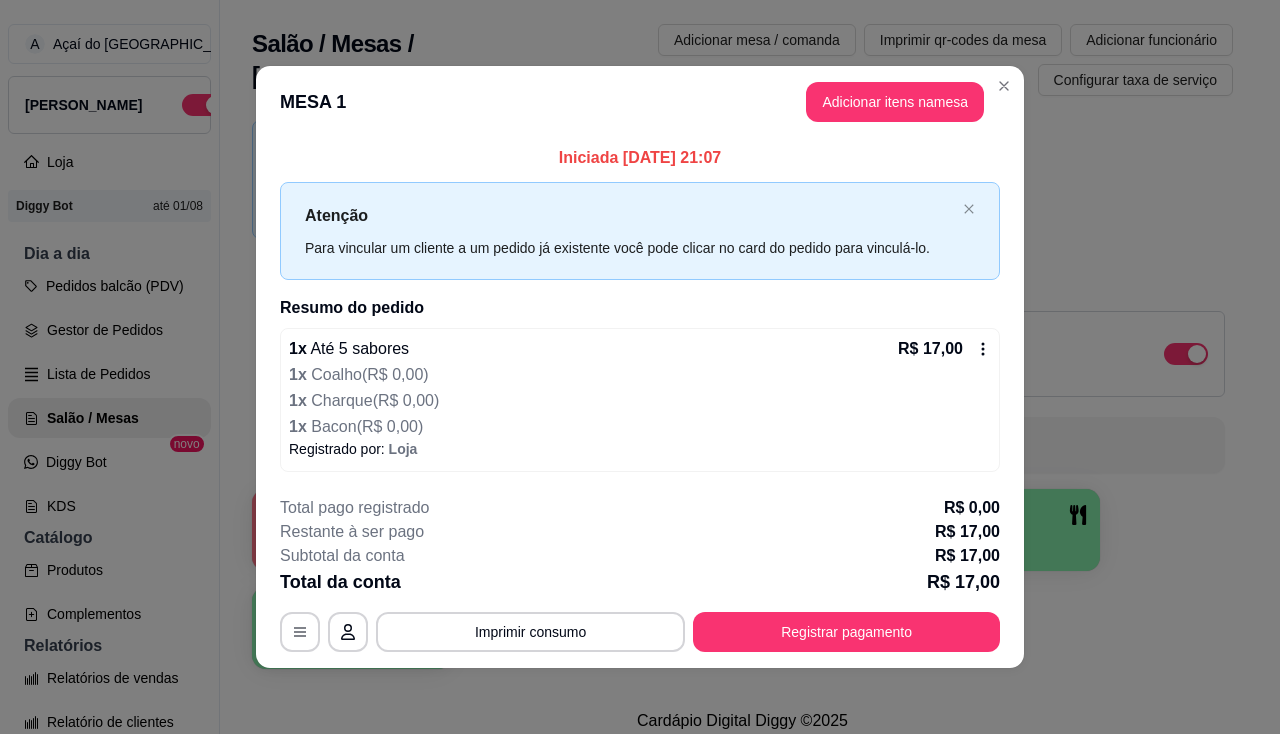 click on "**********" at bounding box center (640, 574) 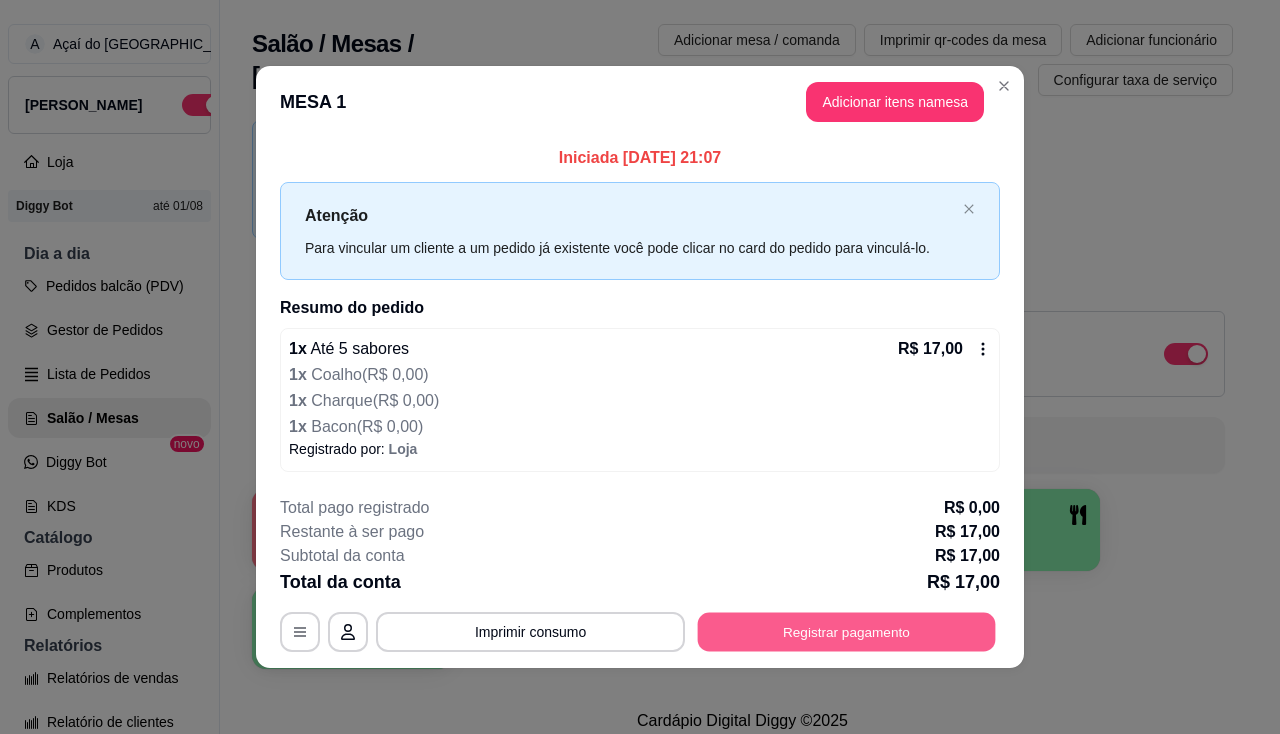 click on "Registrar pagamento" at bounding box center [847, 631] 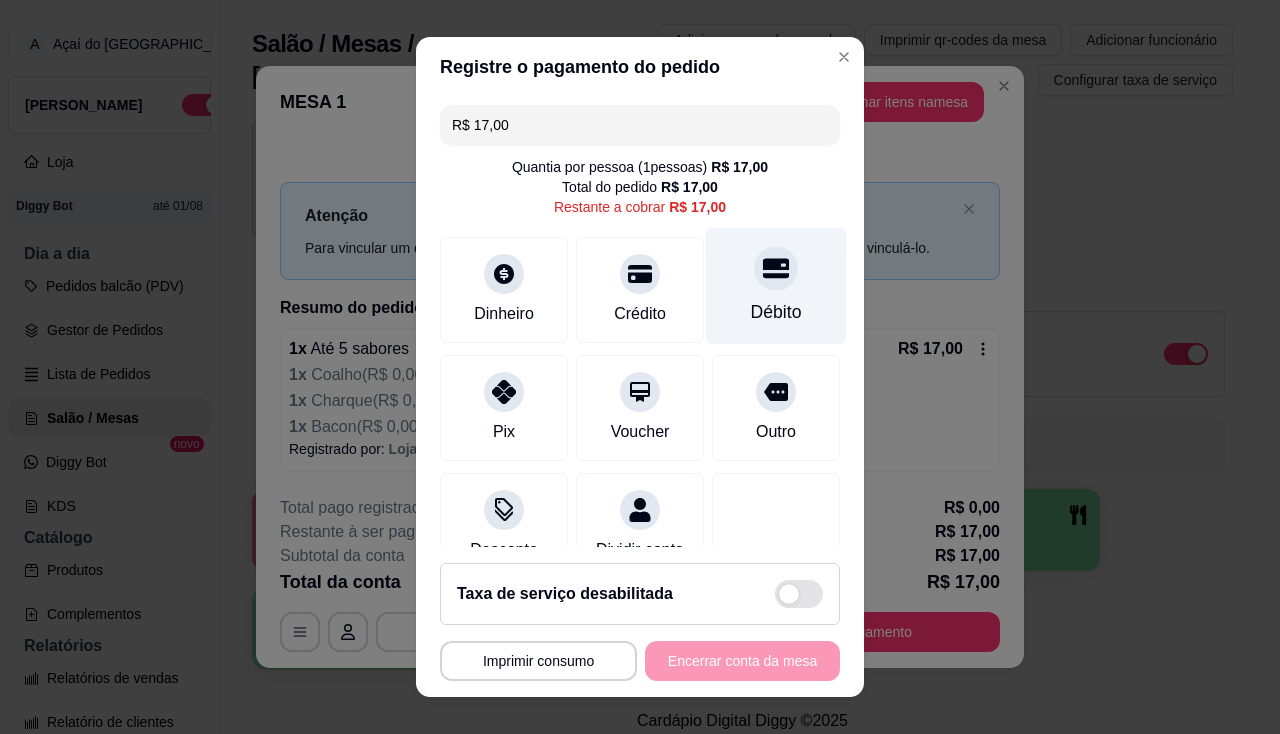 click on "Débito" at bounding box center (776, 312) 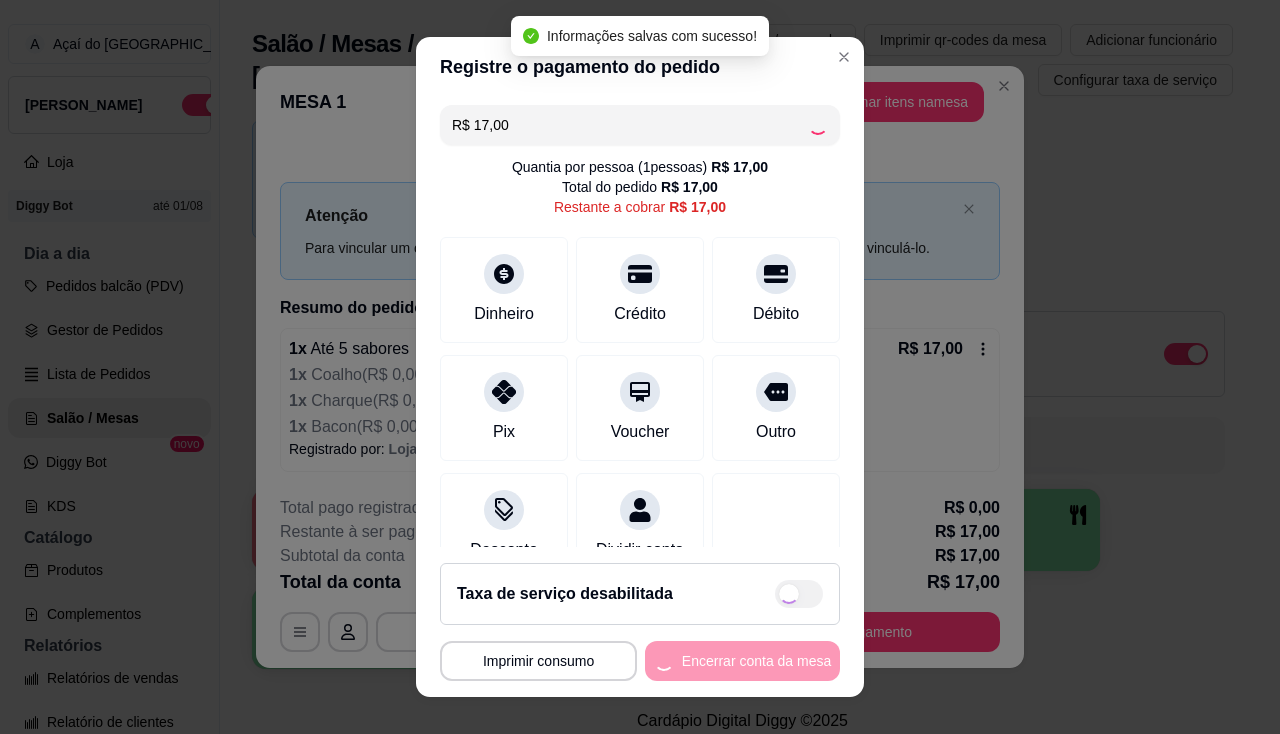 type on "R$ 0,00" 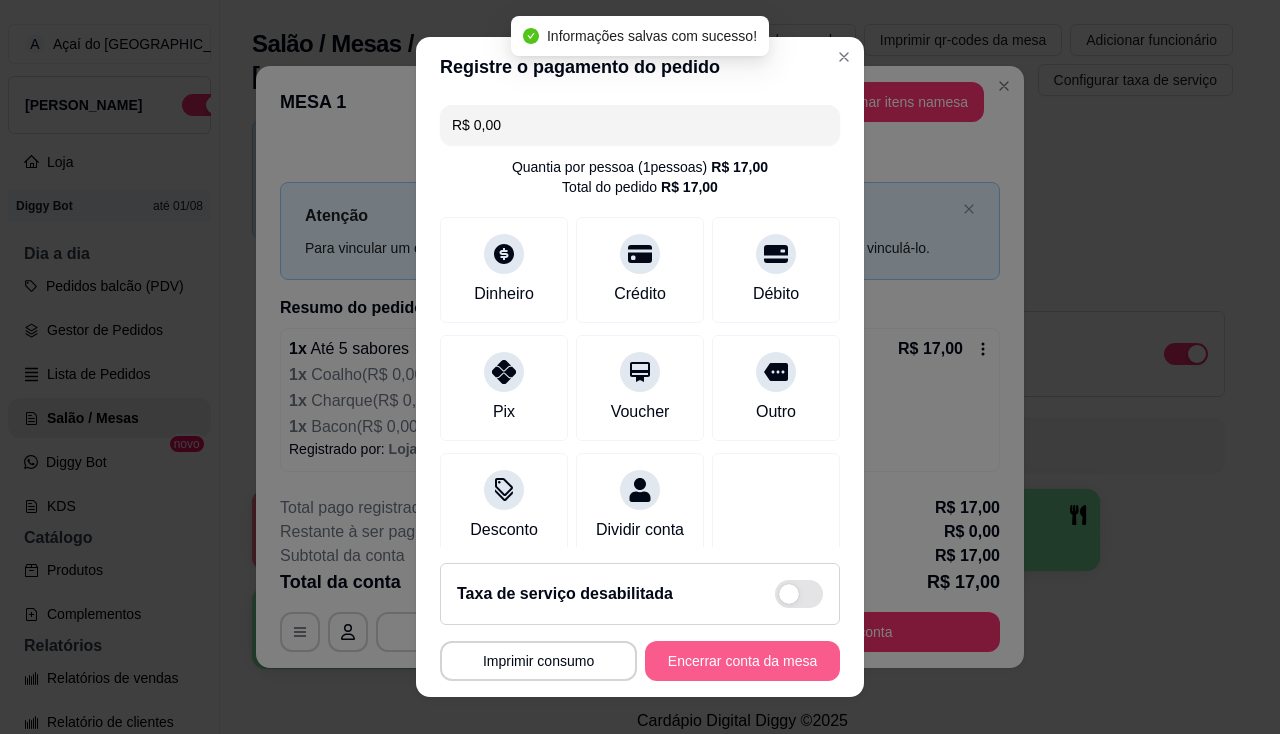 click on "Encerrar conta da mesa" at bounding box center (742, 661) 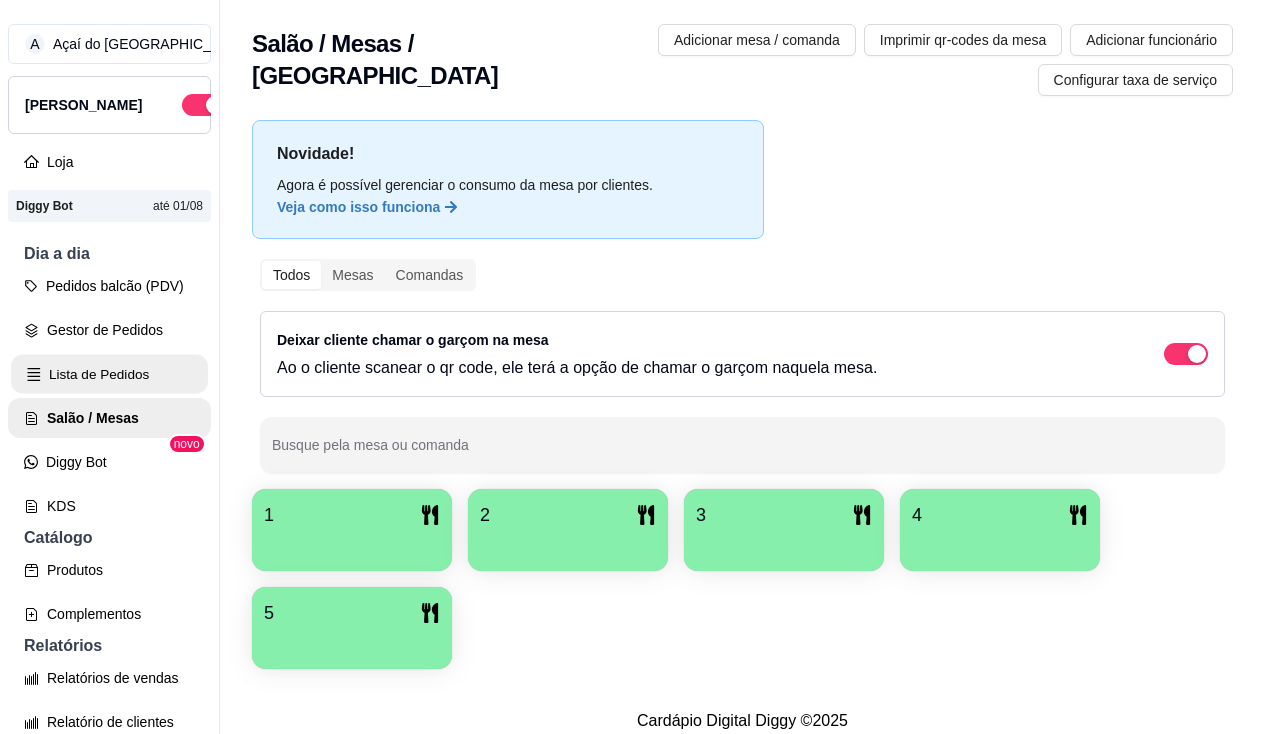 click on "Lista de Pedidos" at bounding box center [109, 374] 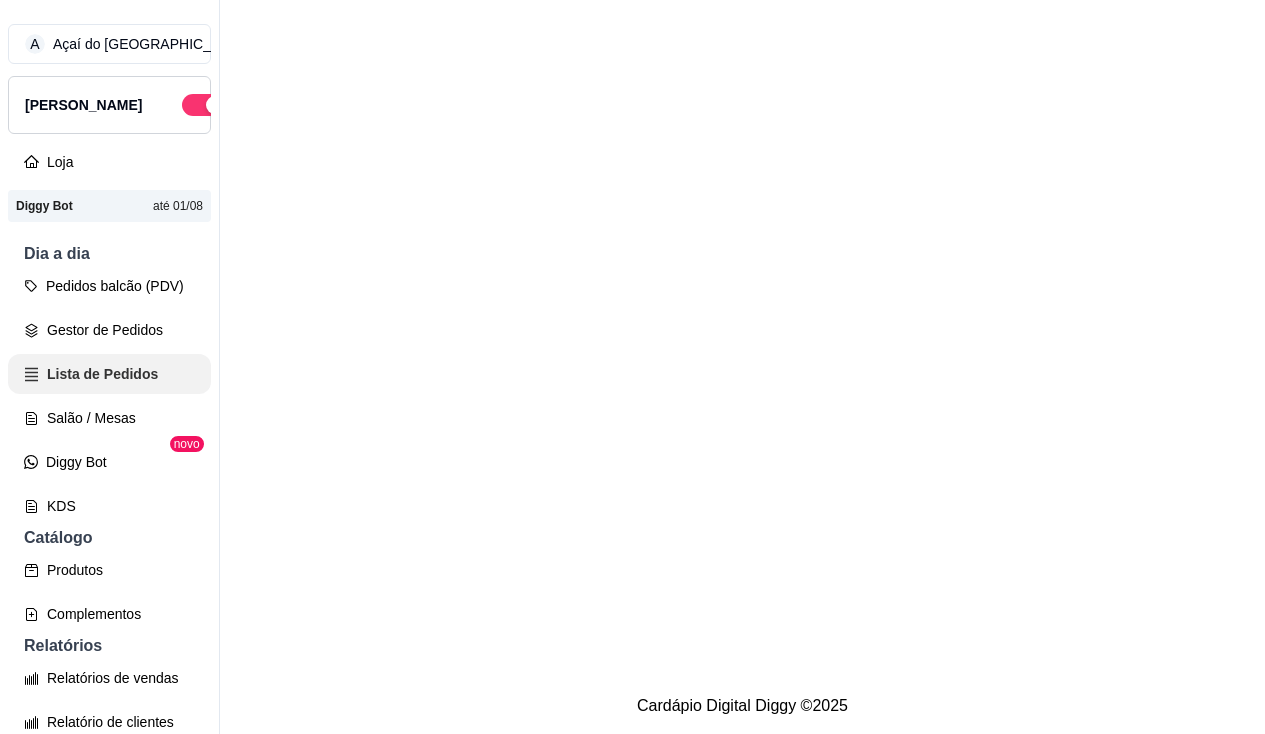 click on "Gestor de Pedidos" at bounding box center [109, 330] 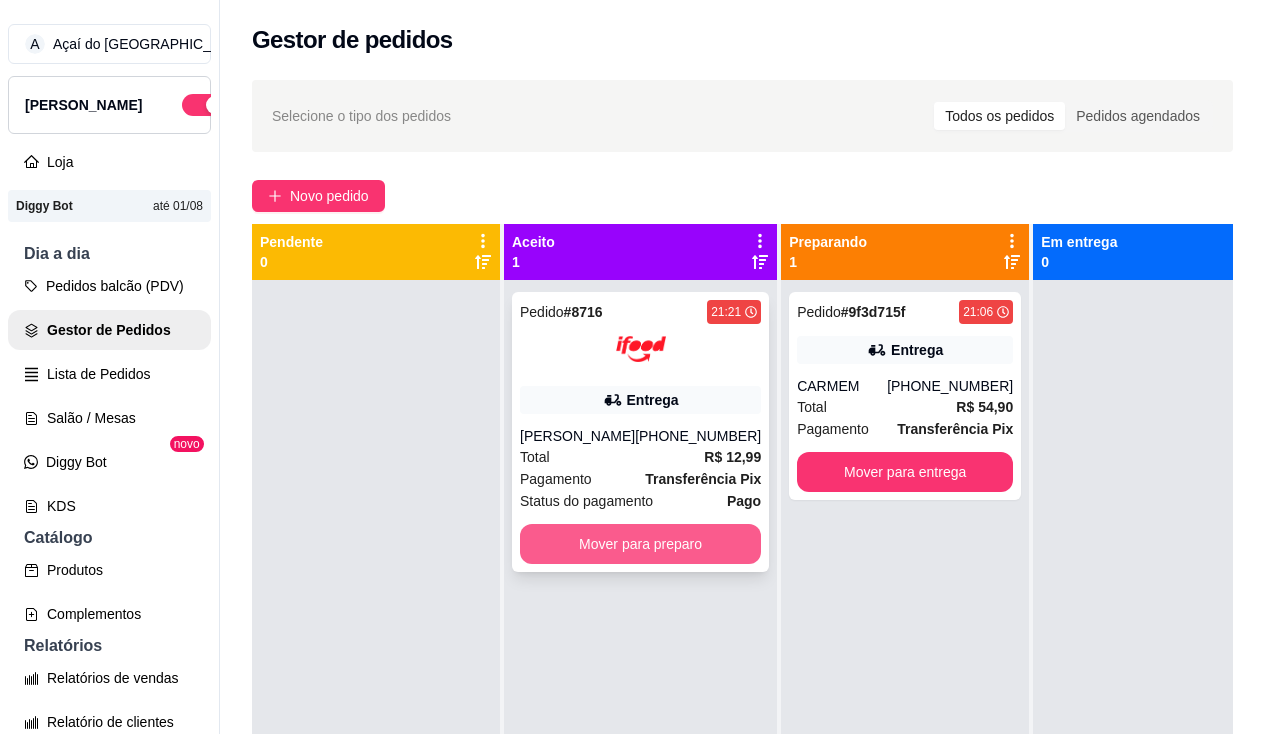 click on "Mover para preparo" at bounding box center [640, 544] 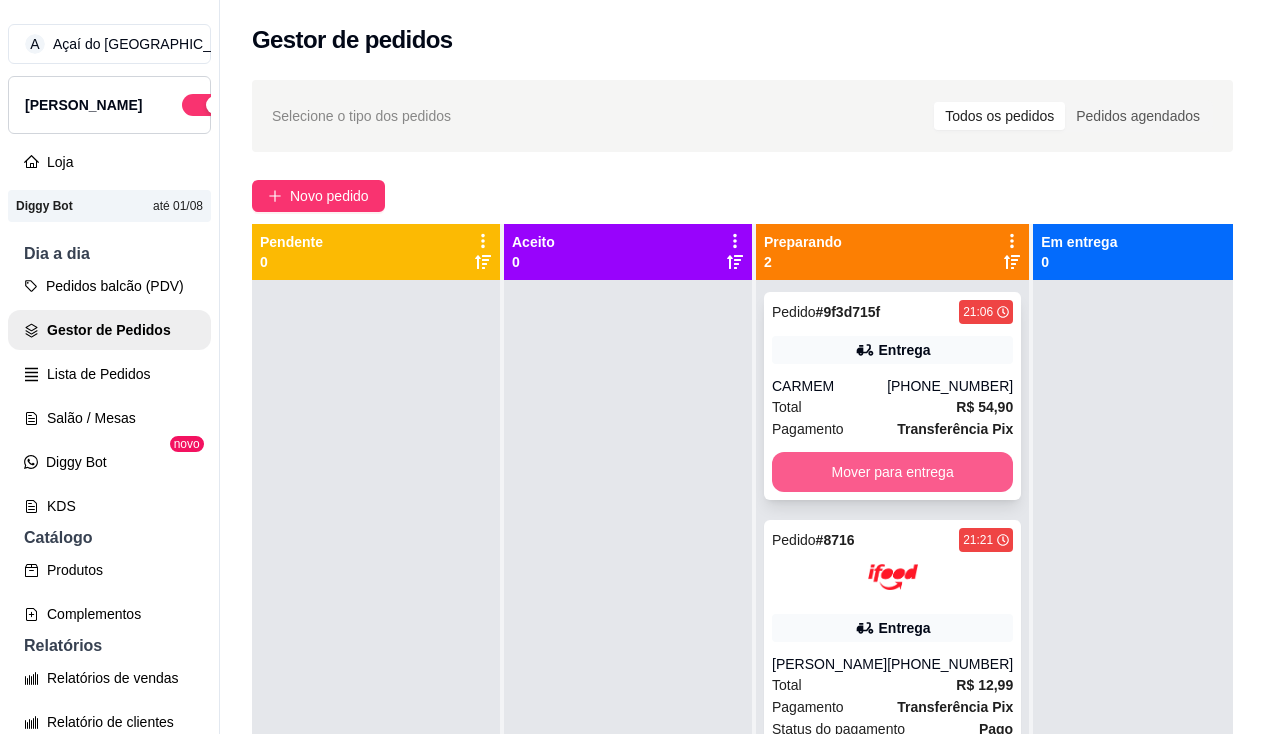 click on "Mover para entrega" at bounding box center (892, 472) 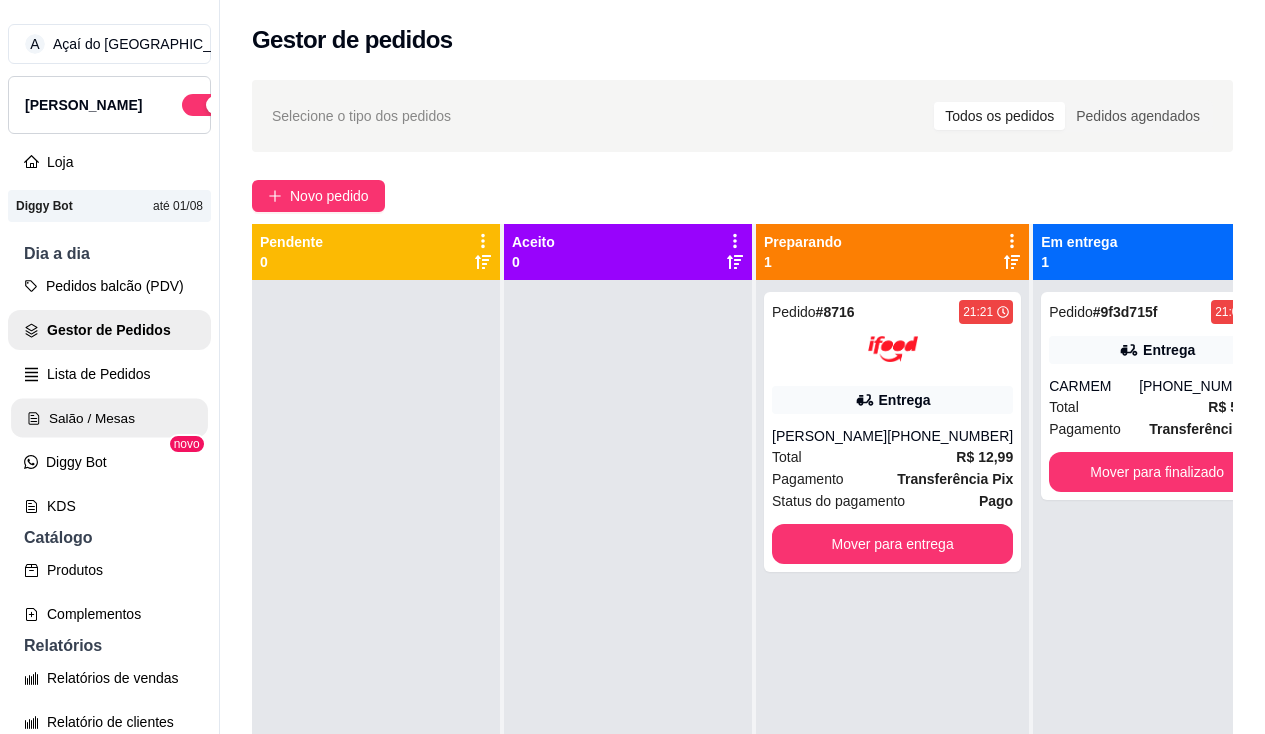 click on "Salão / Mesas" at bounding box center (109, 418) 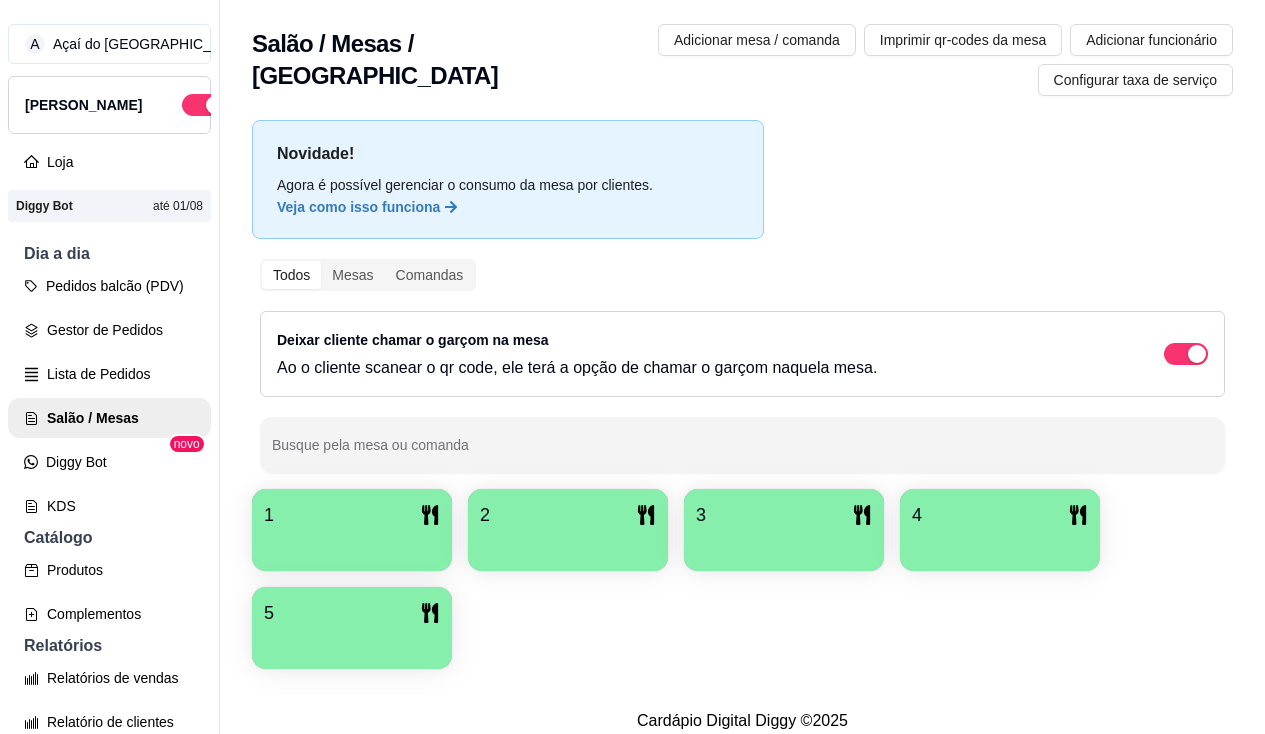 click on "1" at bounding box center [352, 515] 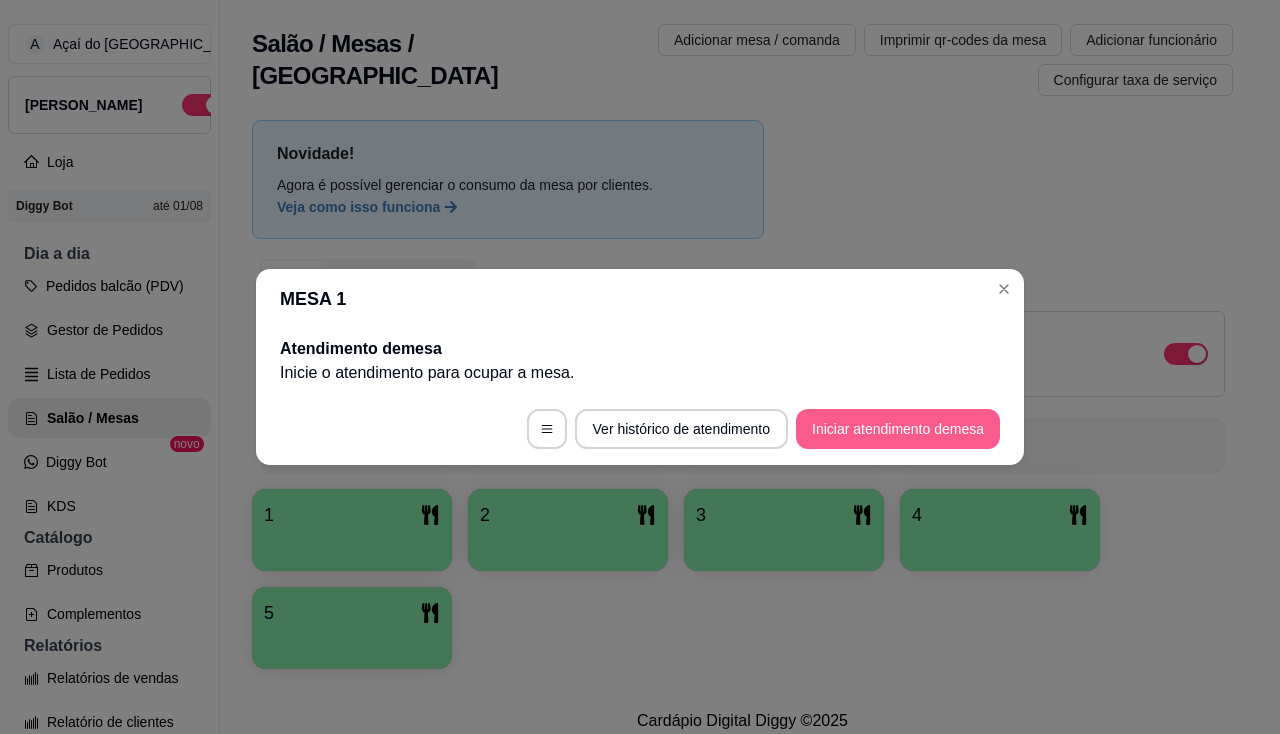 click on "Iniciar atendimento de  mesa" at bounding box center [898, 429] 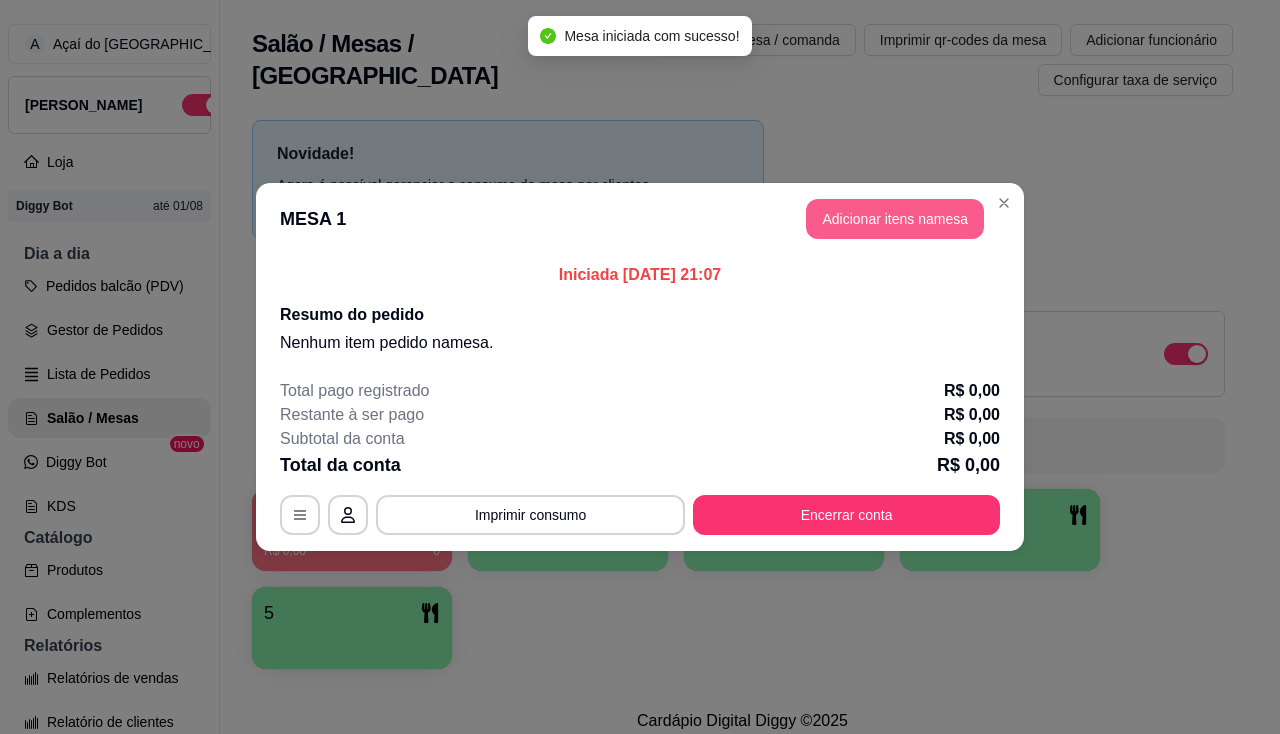 click on "Adicionar itens na  mesa" at bounding box center (895, 219) 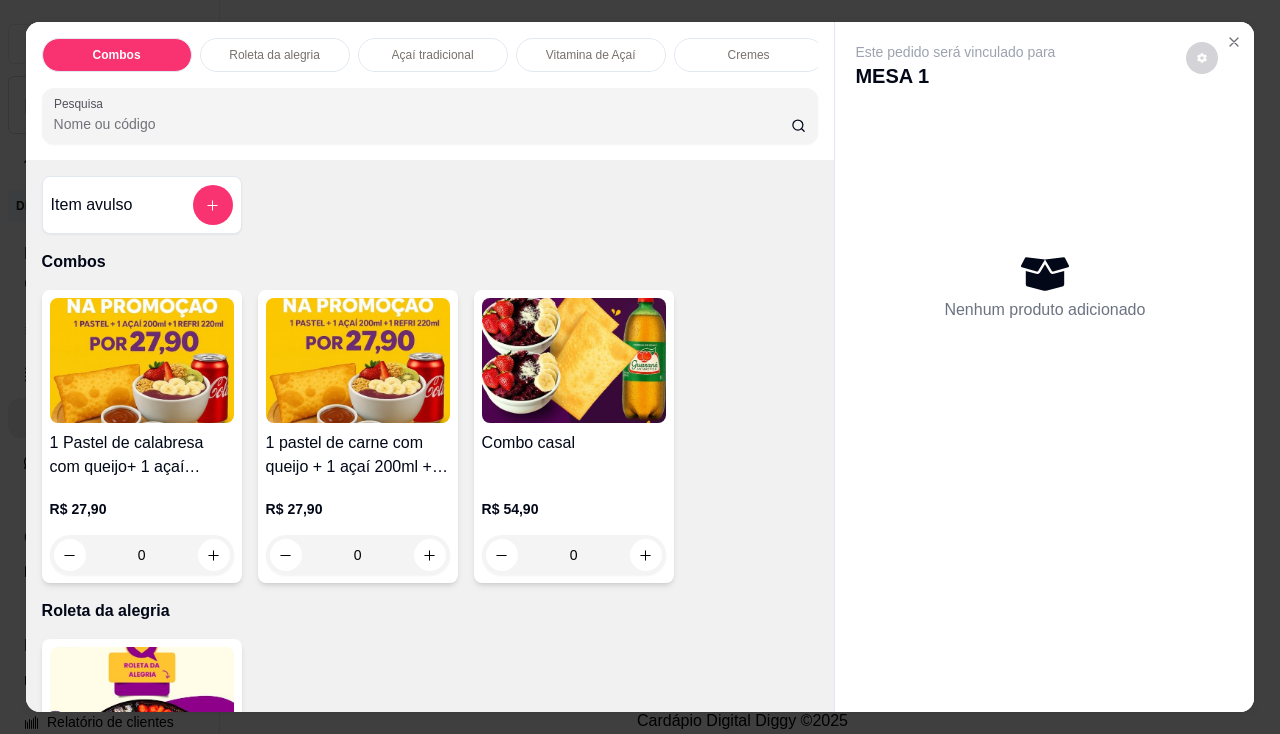 scroll, scrollTop: 49, scrollLeft: 0, axis: vertical 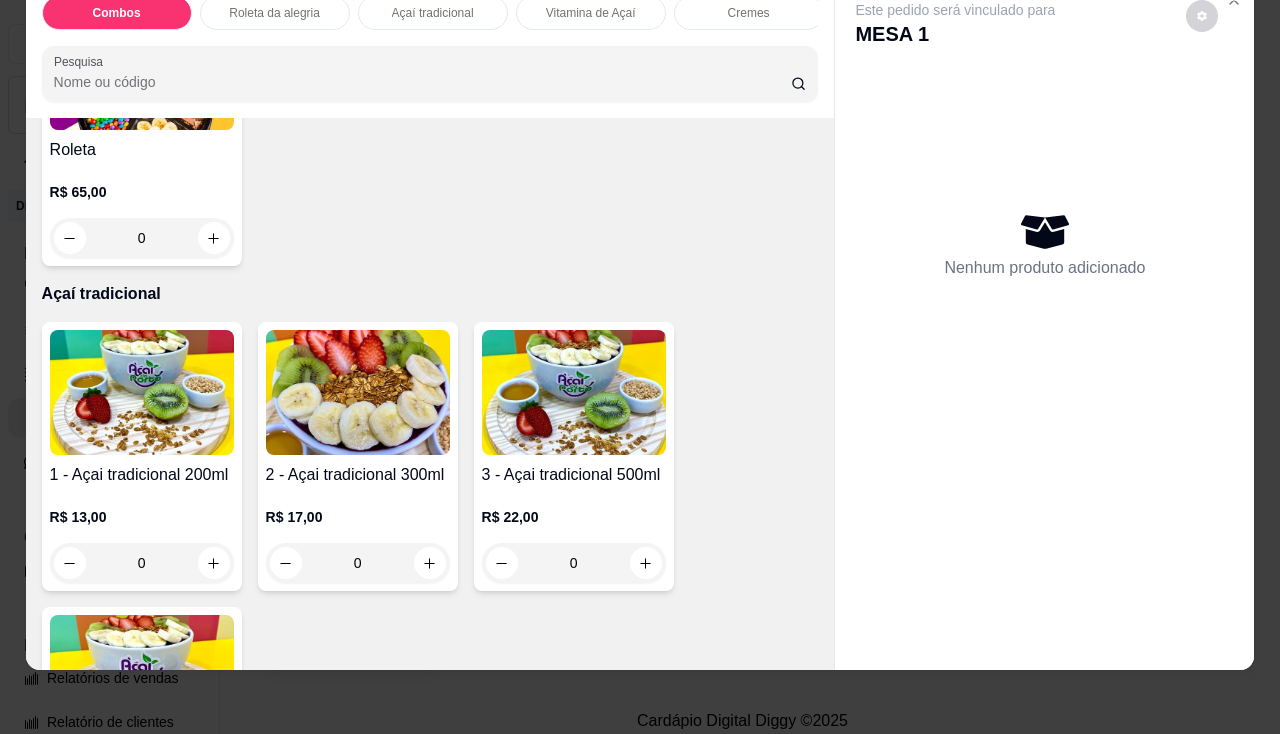 click at bounding box center [142, 392] 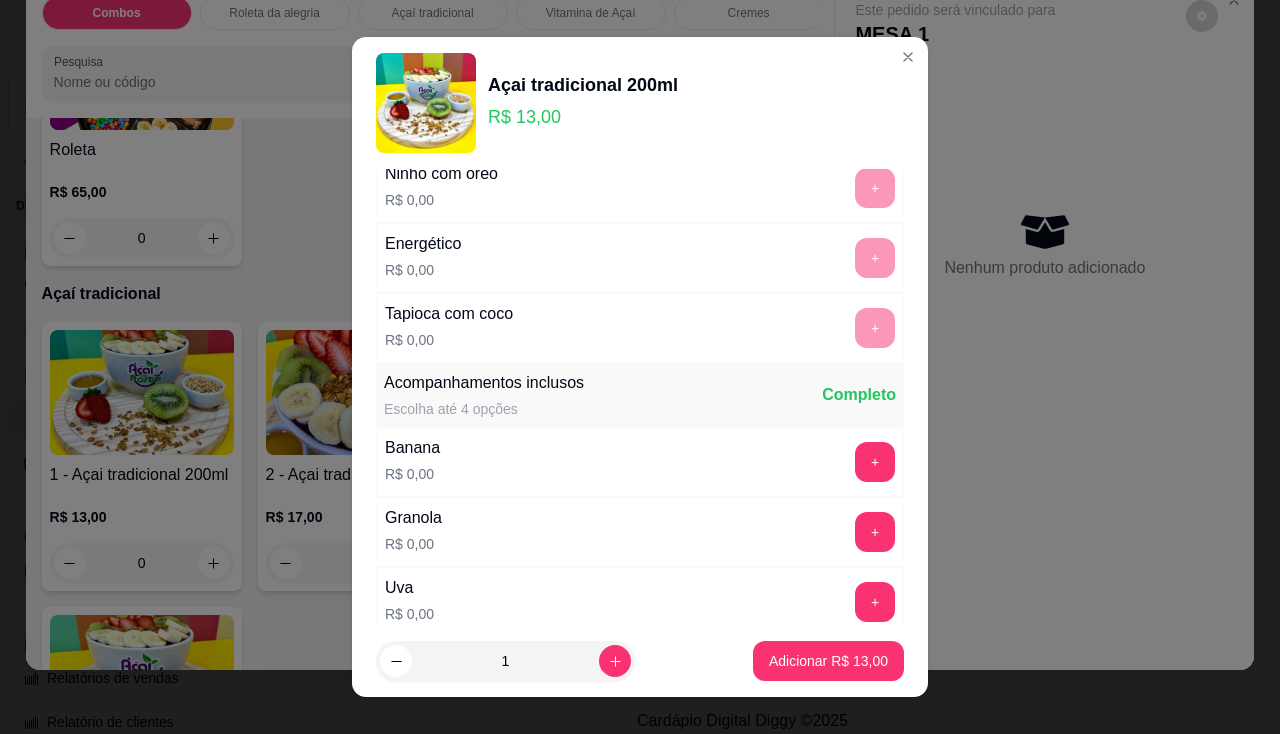 scroll, scrollTop: 400, scrollLeft: 0, axis: vertical 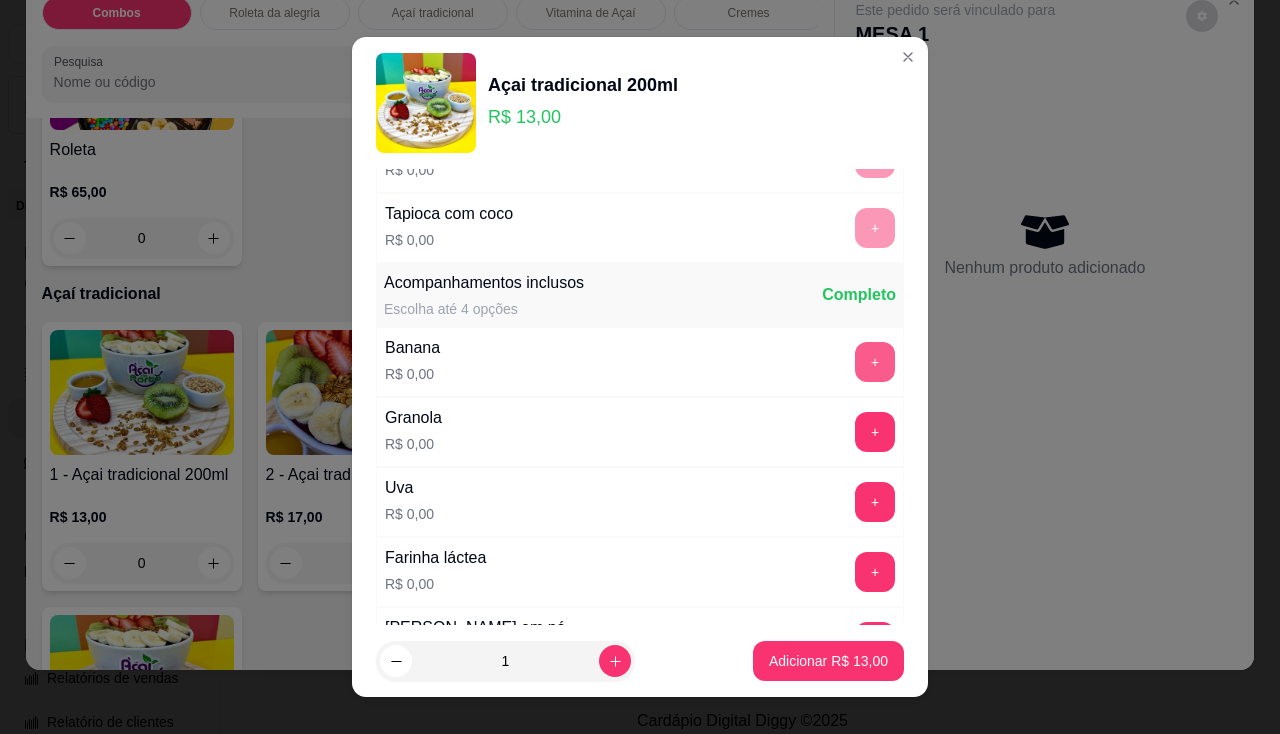 click on "+" at bounding box center [875, 362] 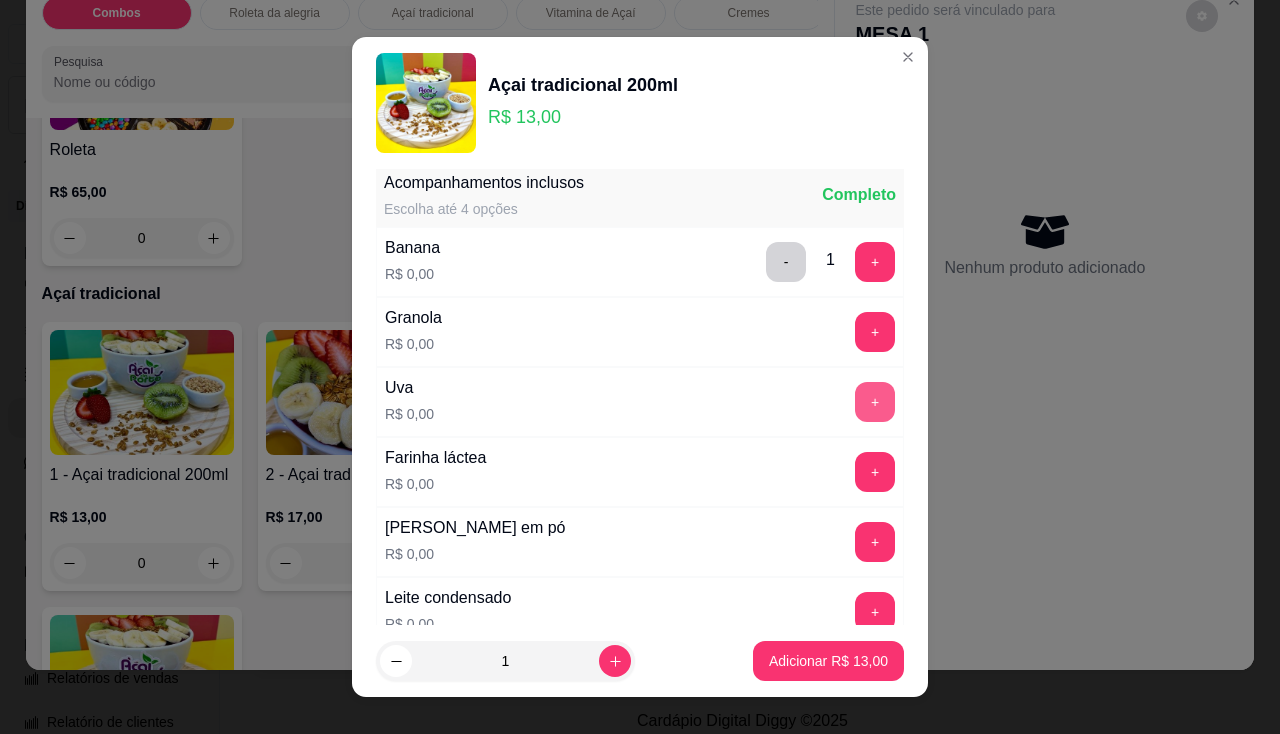 scroll, scrollTop: 600, scrollLeft: 0, axis: vertical 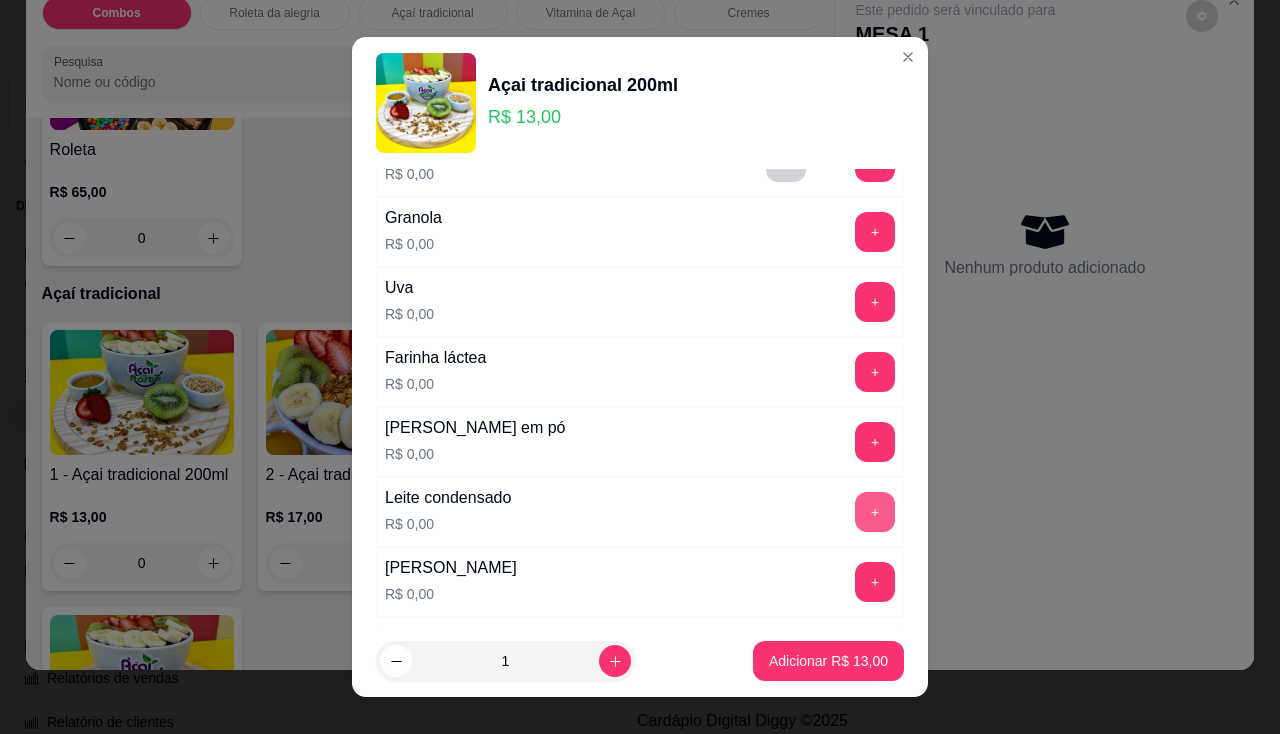 click on "+" at bounding box center (875, 512) 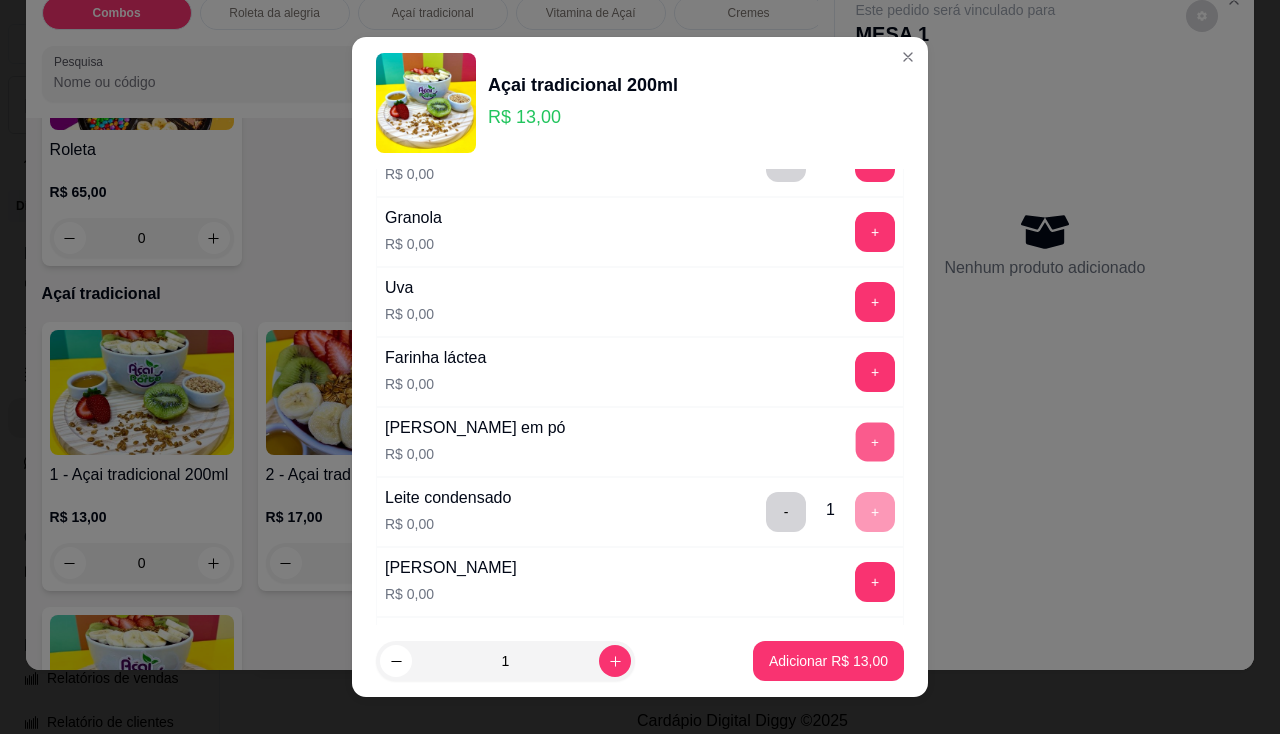 click on "+" at bounding box center [875, 441] 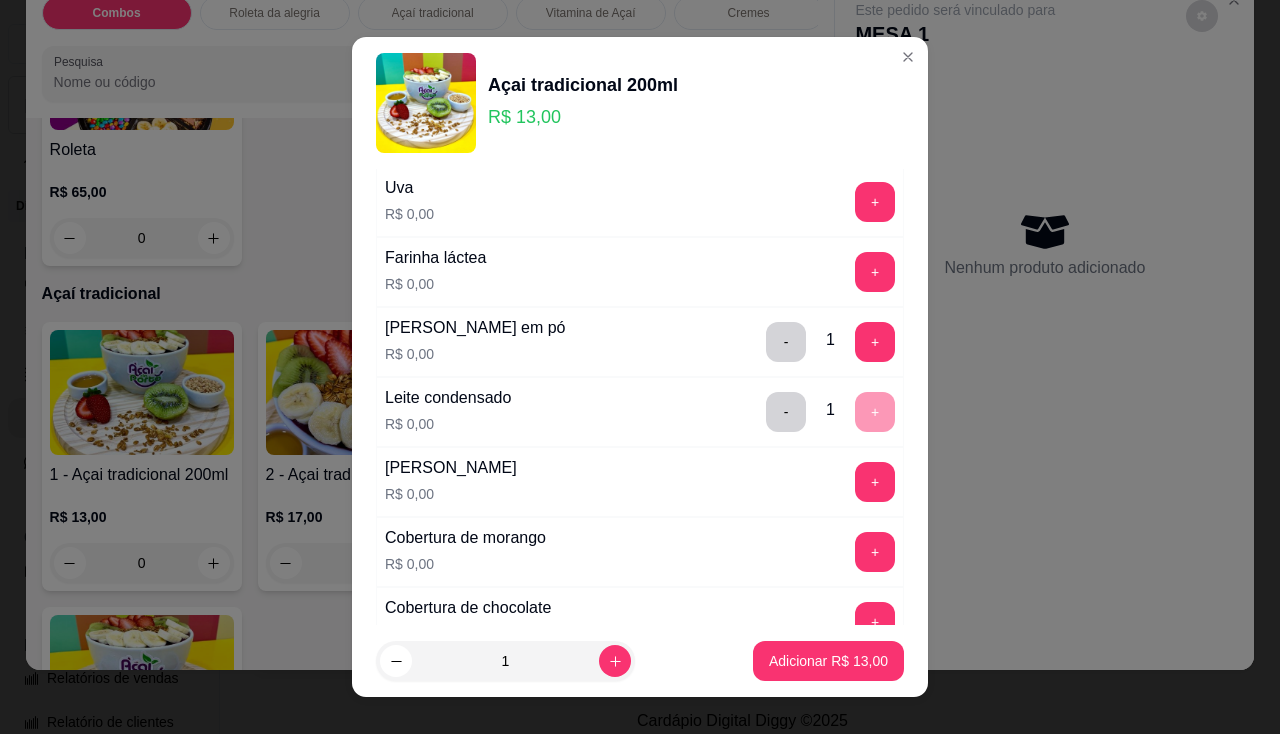 scroll, scrollTop: 900, scrollLeft: 0, axis: vertical 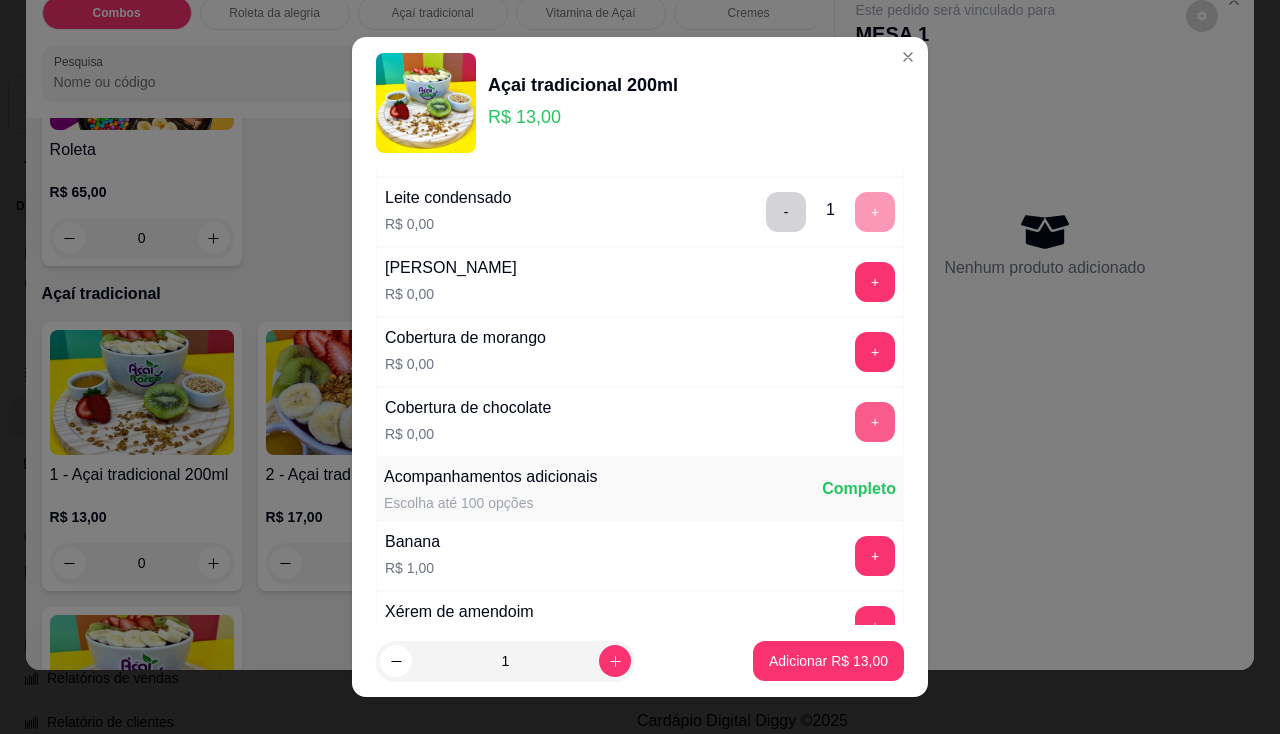 click on "+" at bounding box center [875, 422] 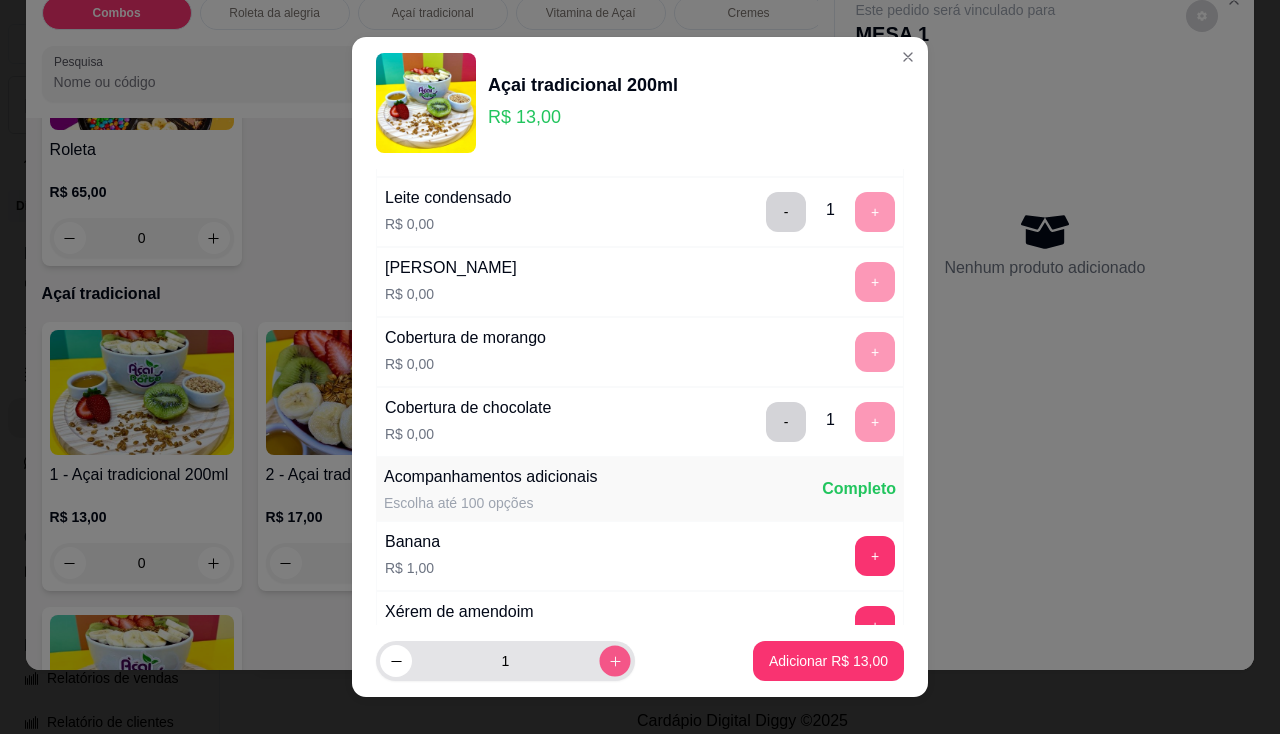click 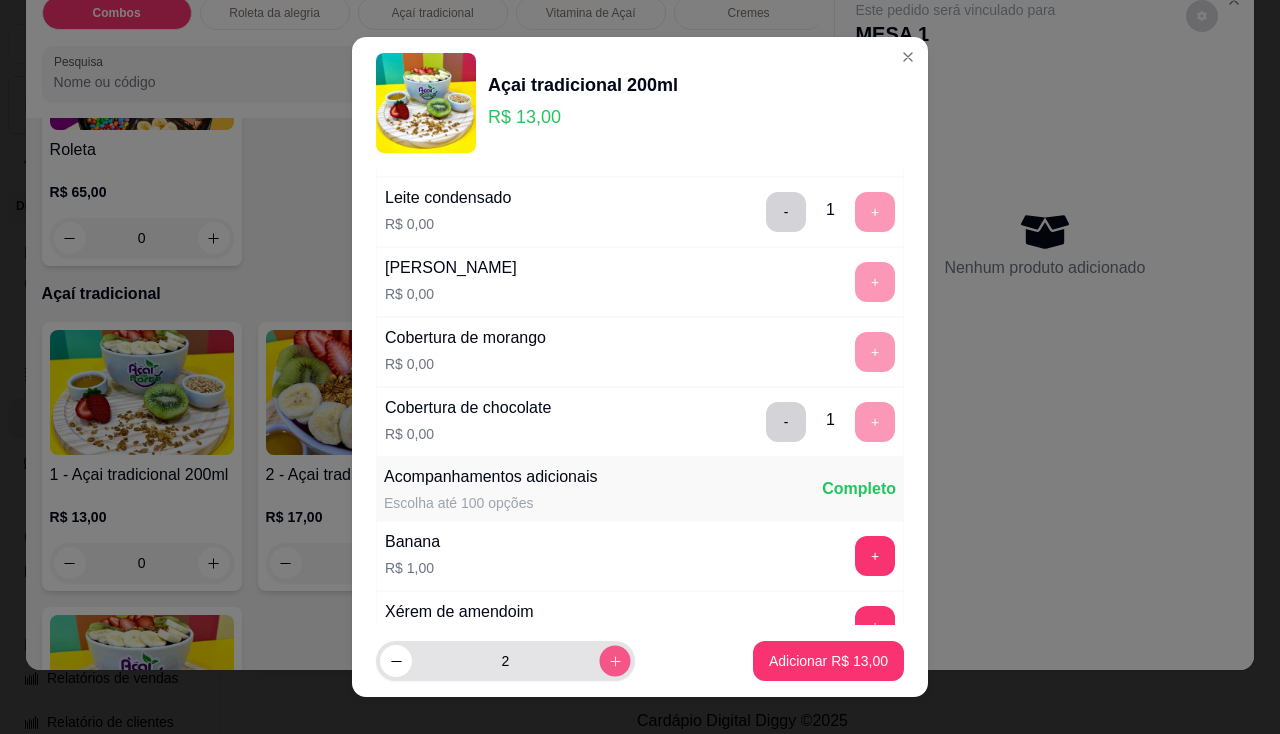 click 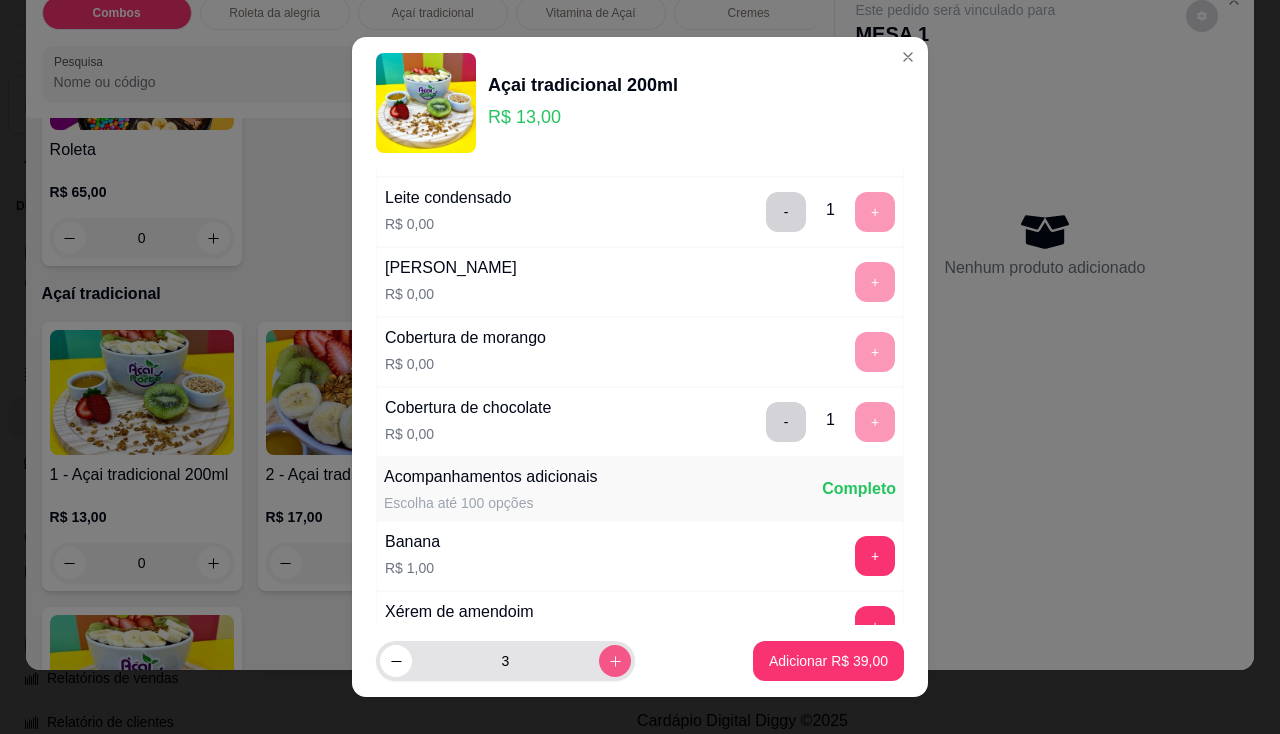 click 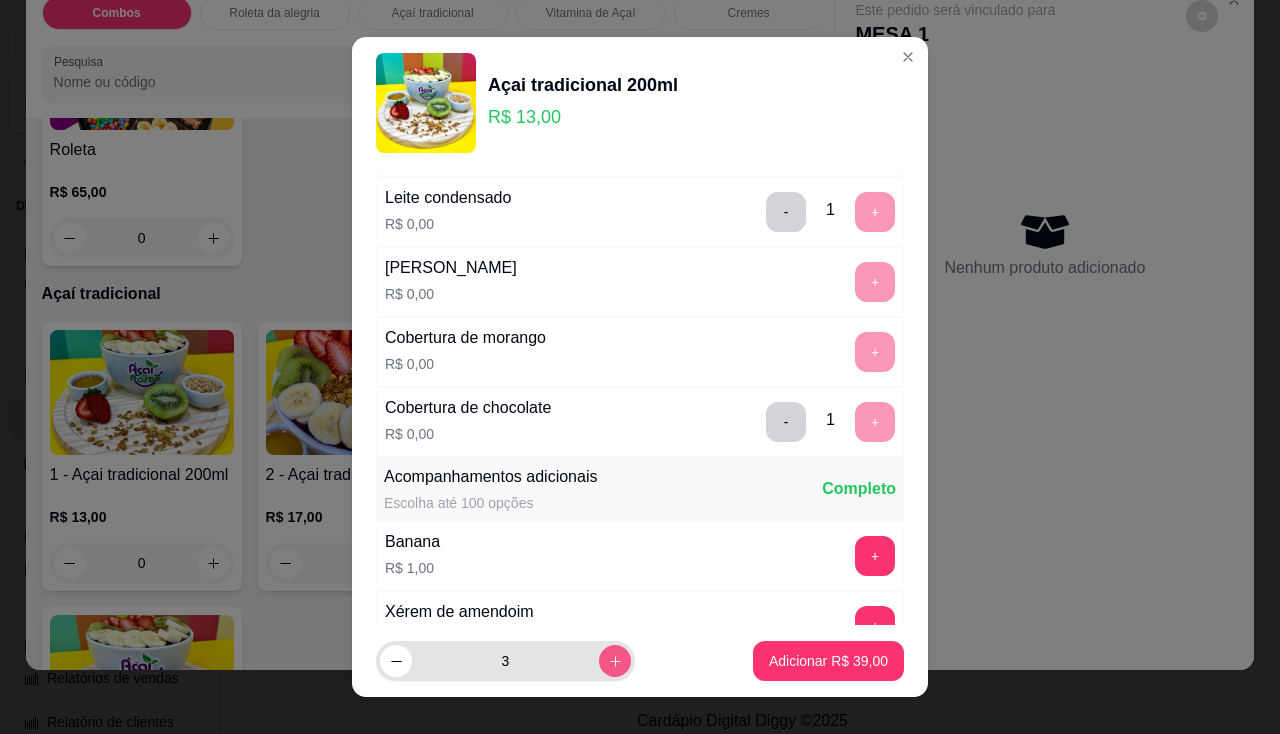 type on "4" 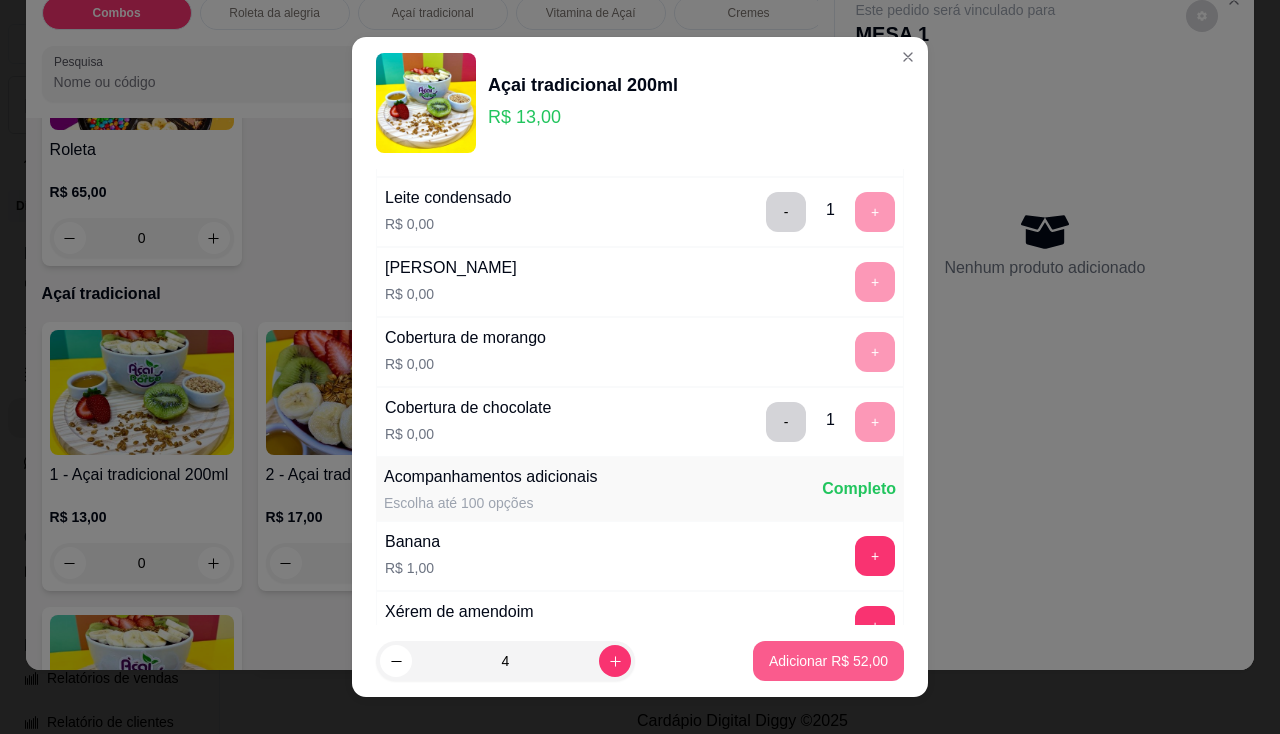 click on "Adicionar   R$ 52,00" at bounding box center [828, 661] 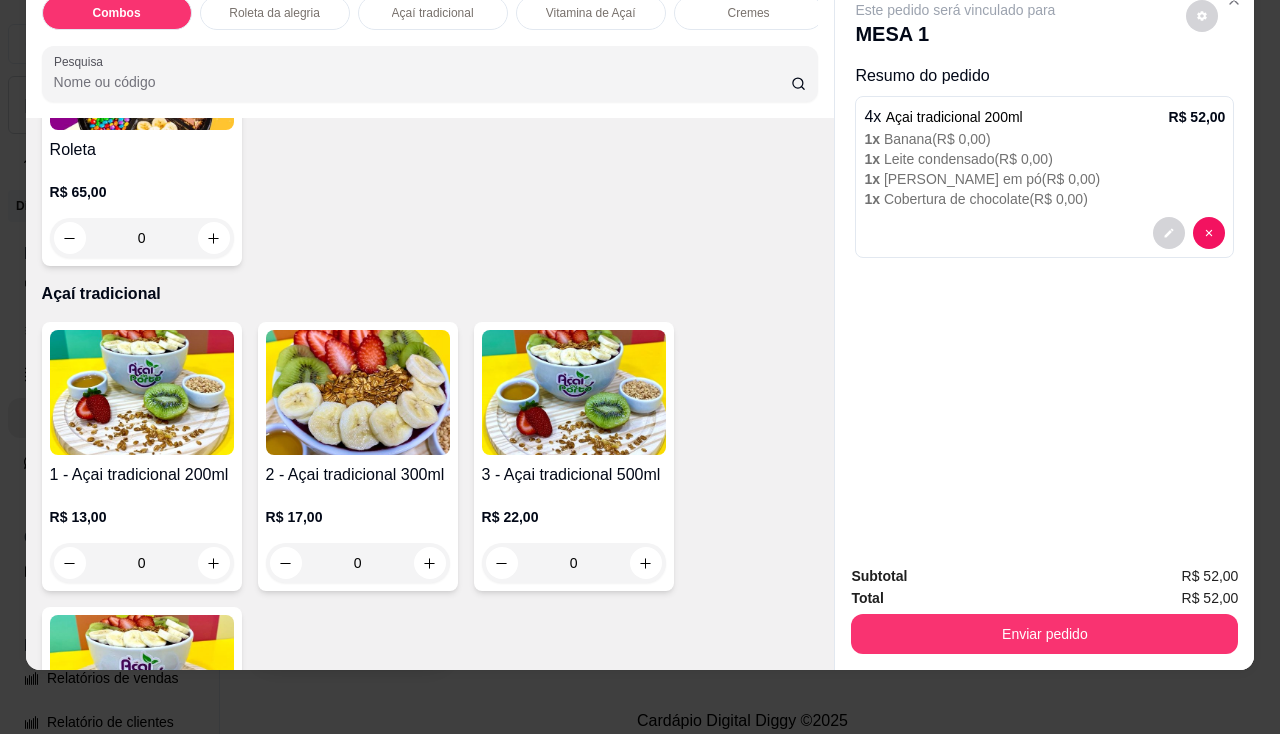 click on "Subtotal R$ 52,00 Total R$ 52,00 Enviar pedido" at bounding box center (1044, 609) 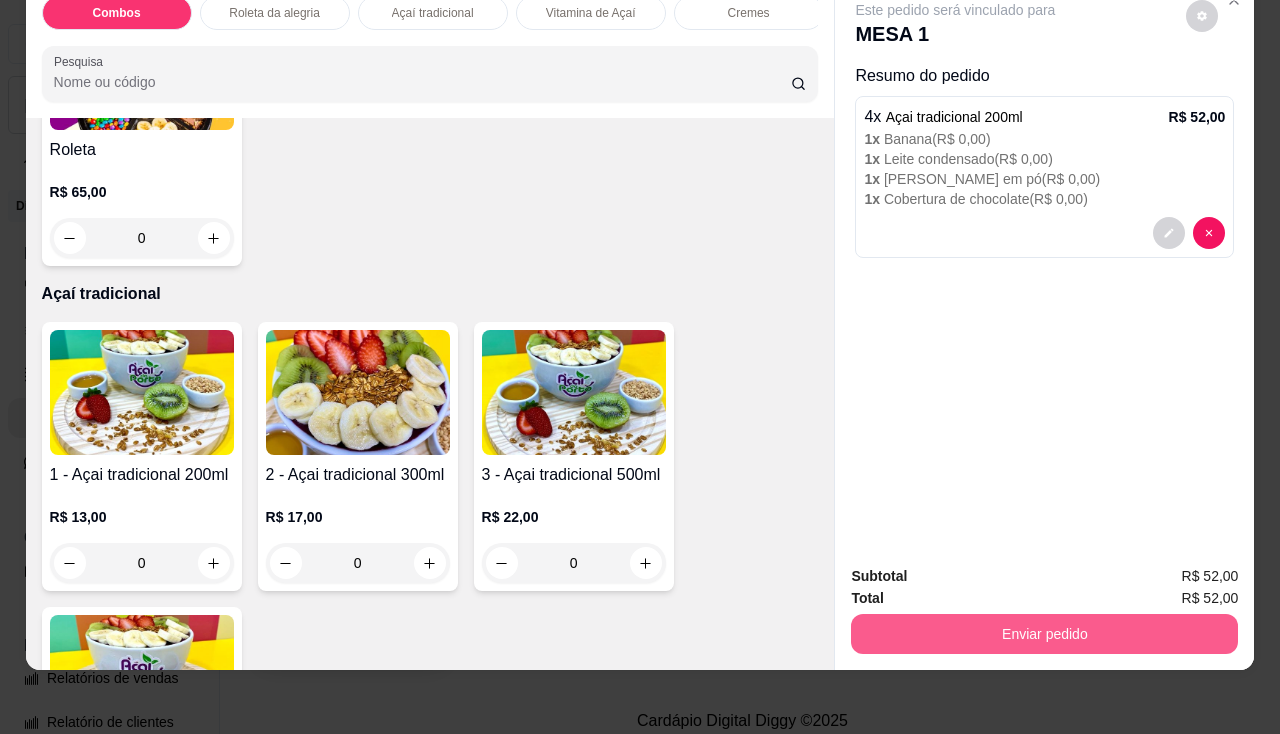 click on "Enviar pedido" at bounding box center [1044, 634] 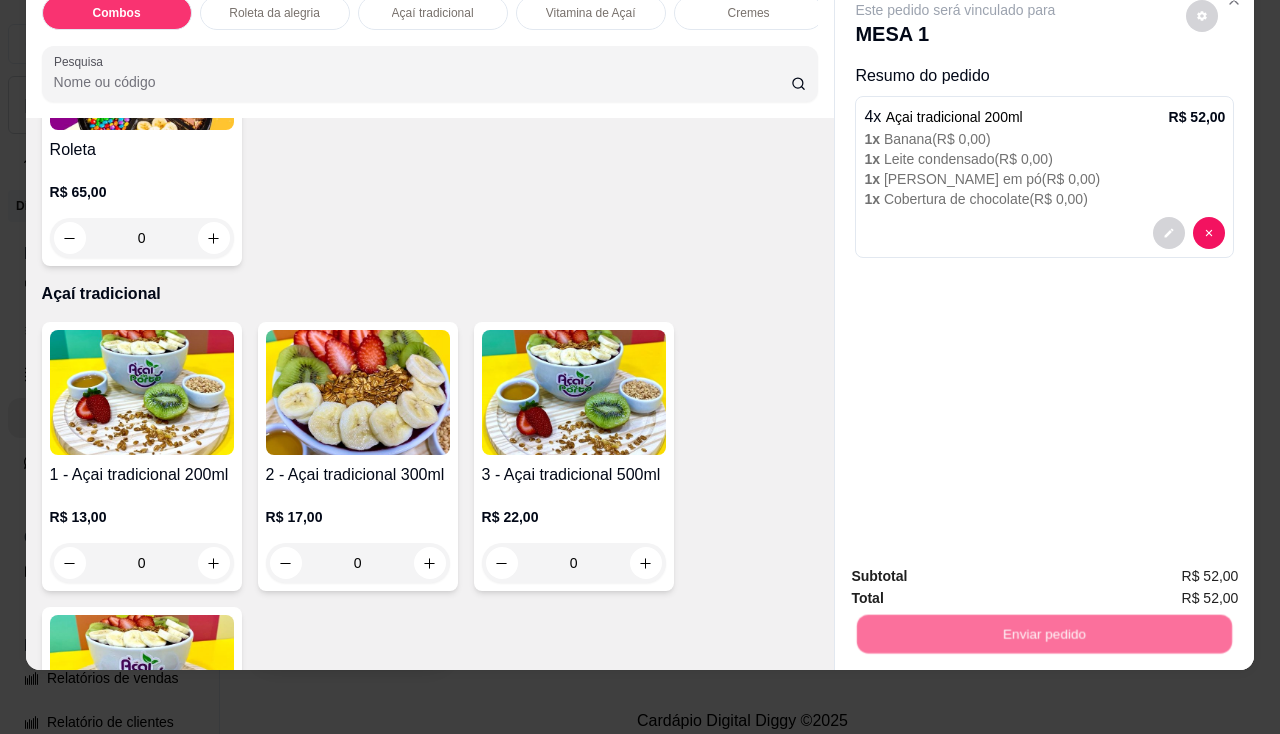 click on "Não registrar e enviar pedido" at bounding box center [979, 571] 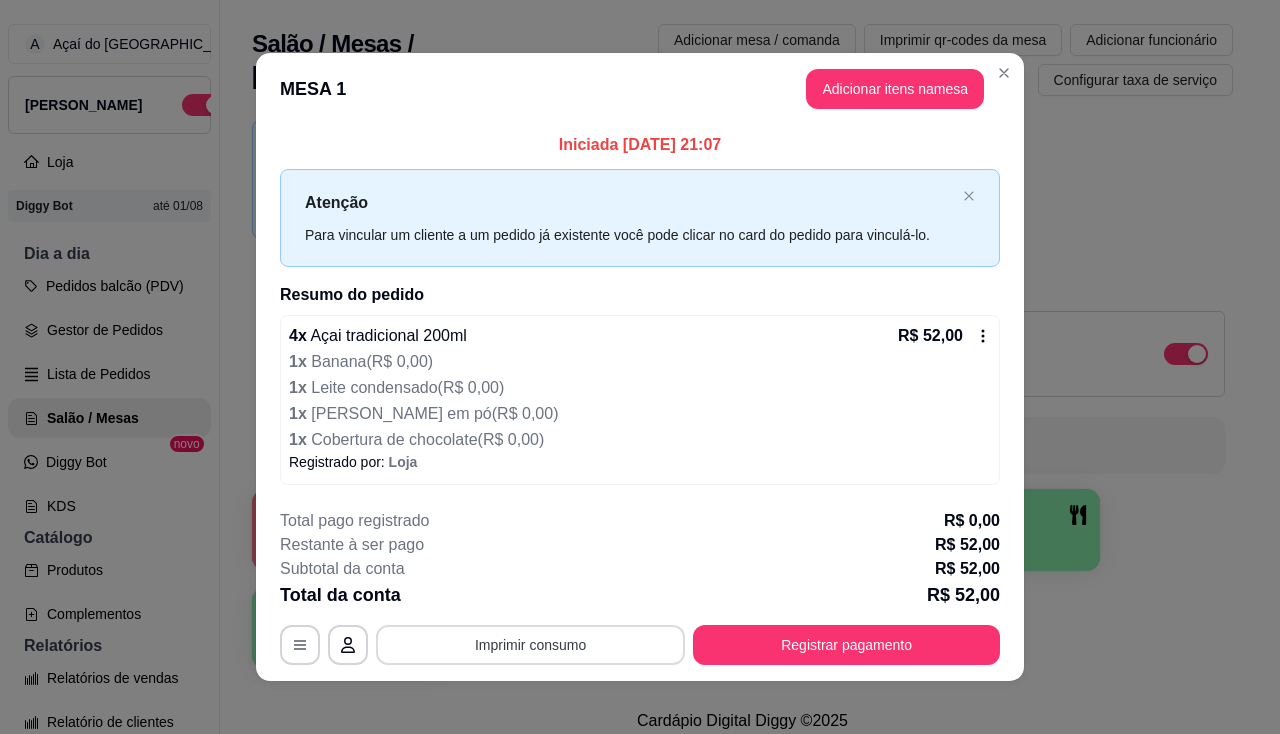 click on "Imprimir consumo" at bounding box center [530, 645] 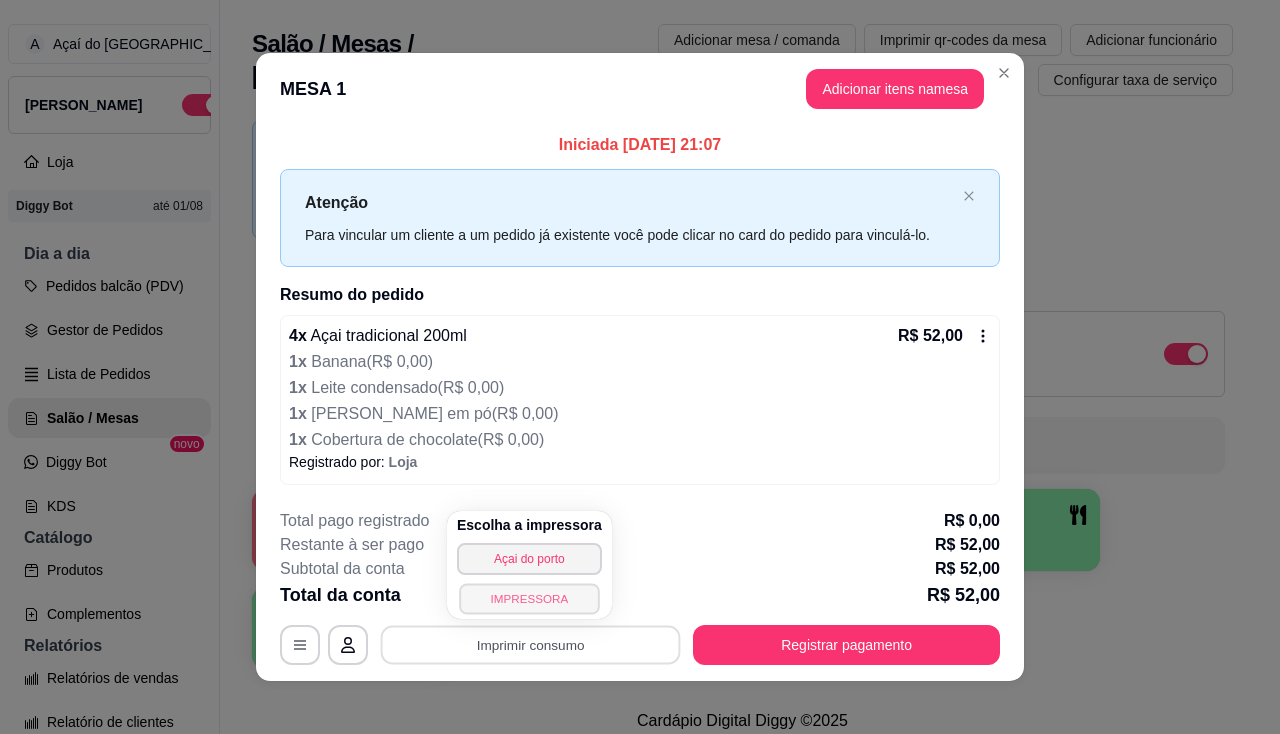 click on "IMPRESSORA" at bounding box center (529, 598) 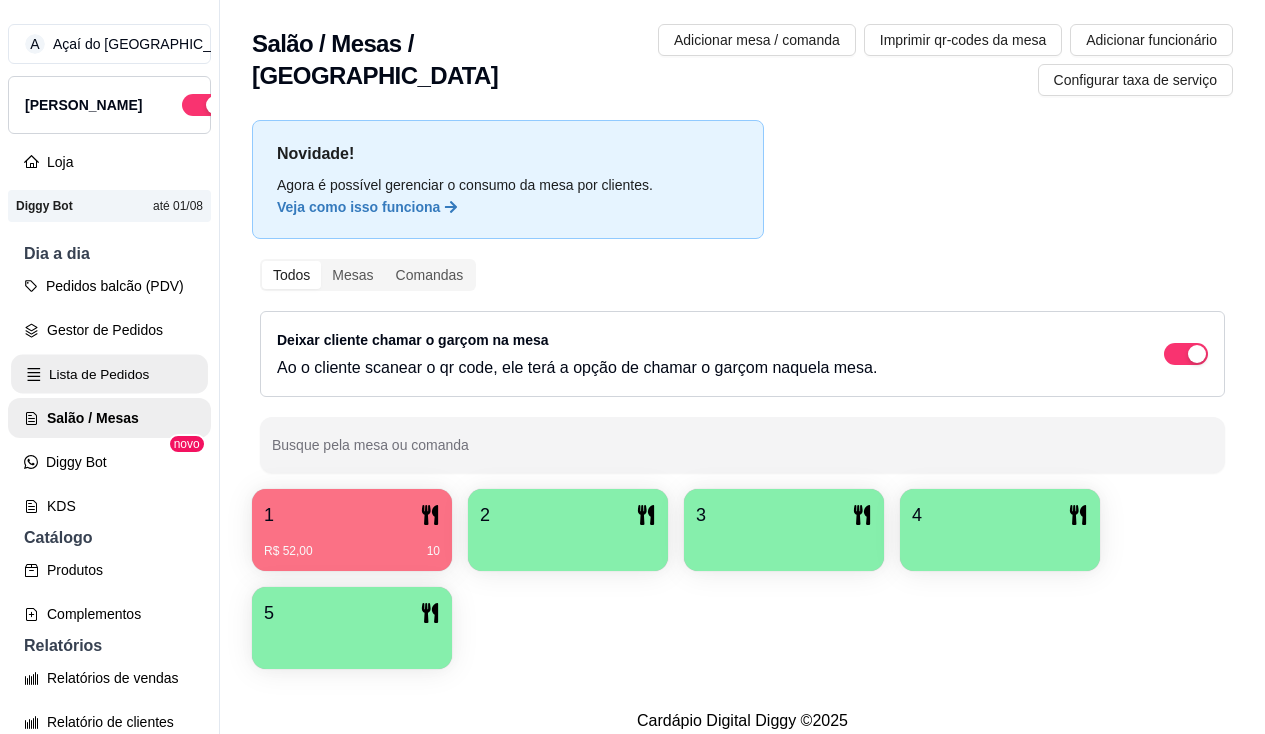 click on "Lista de Pedidos" at bounding box center (109, 374) 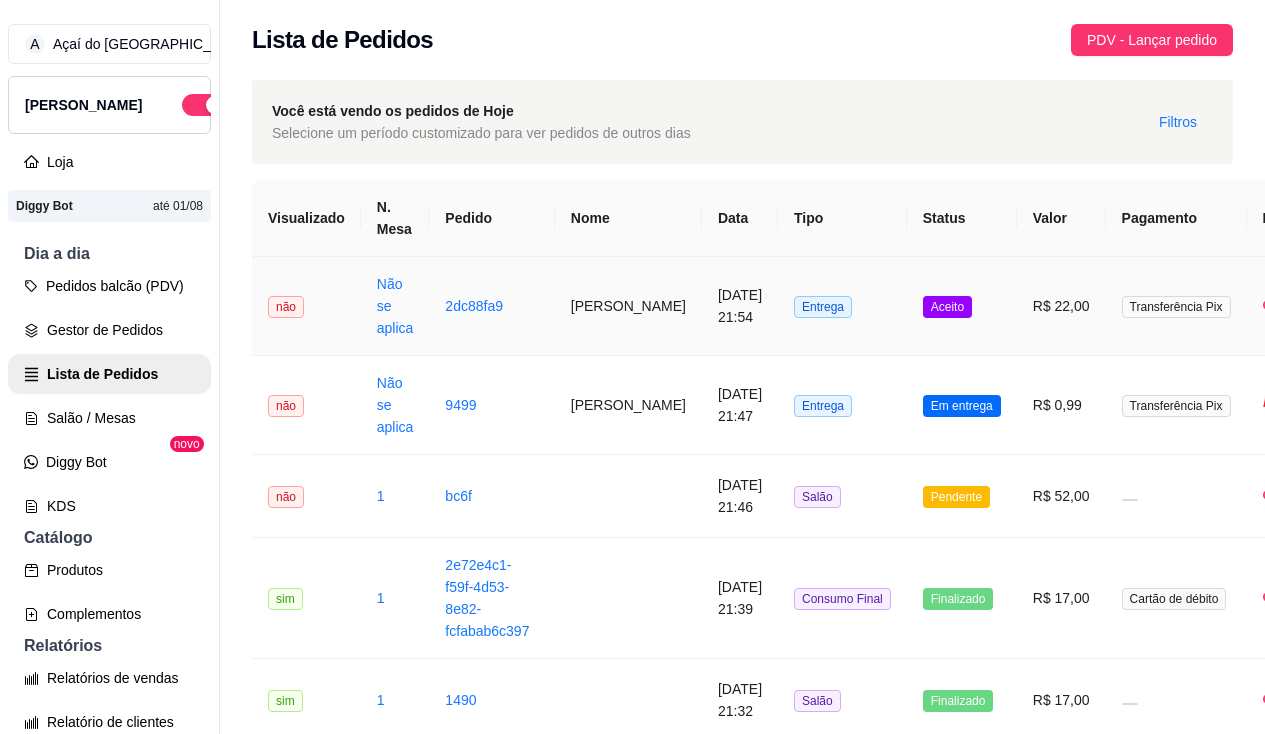 click on "[DATE] 21:54" at bounding box center (740, 306) 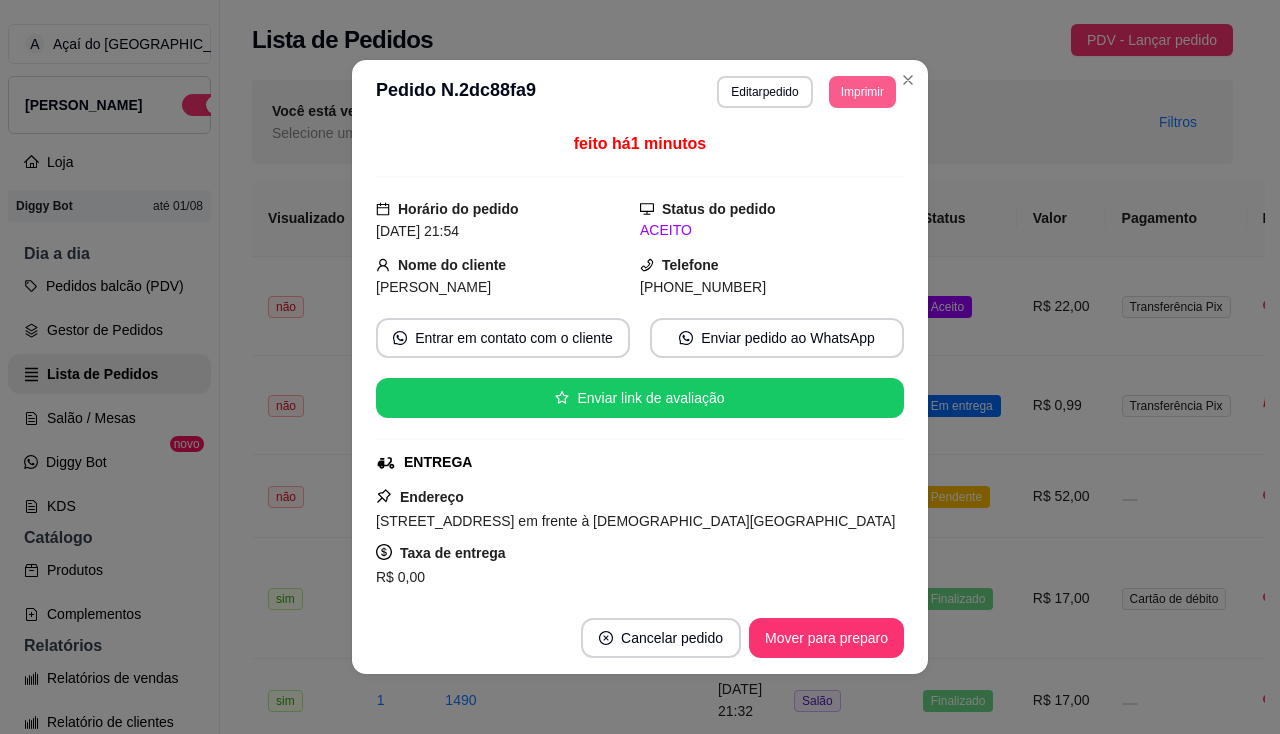 click on "**********" at bounding box center (640, 92) 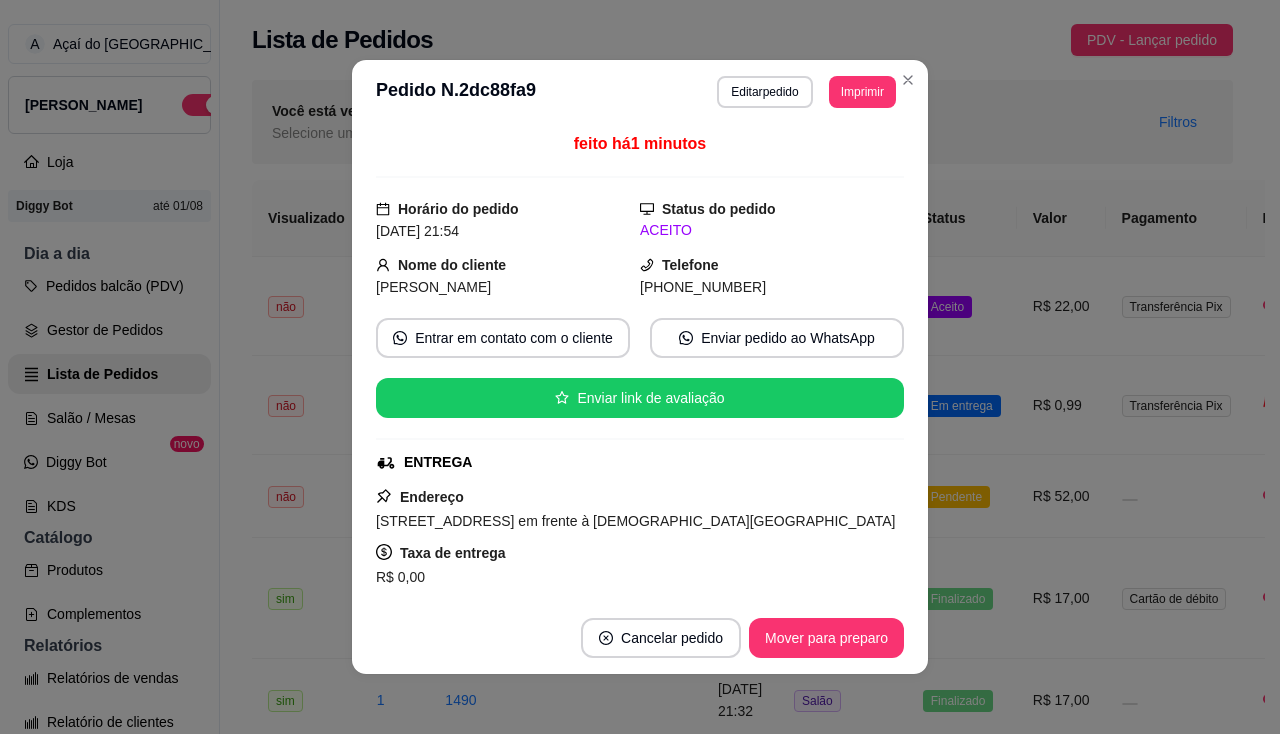 click on "Imprimir" at bounding box center [862, 92] 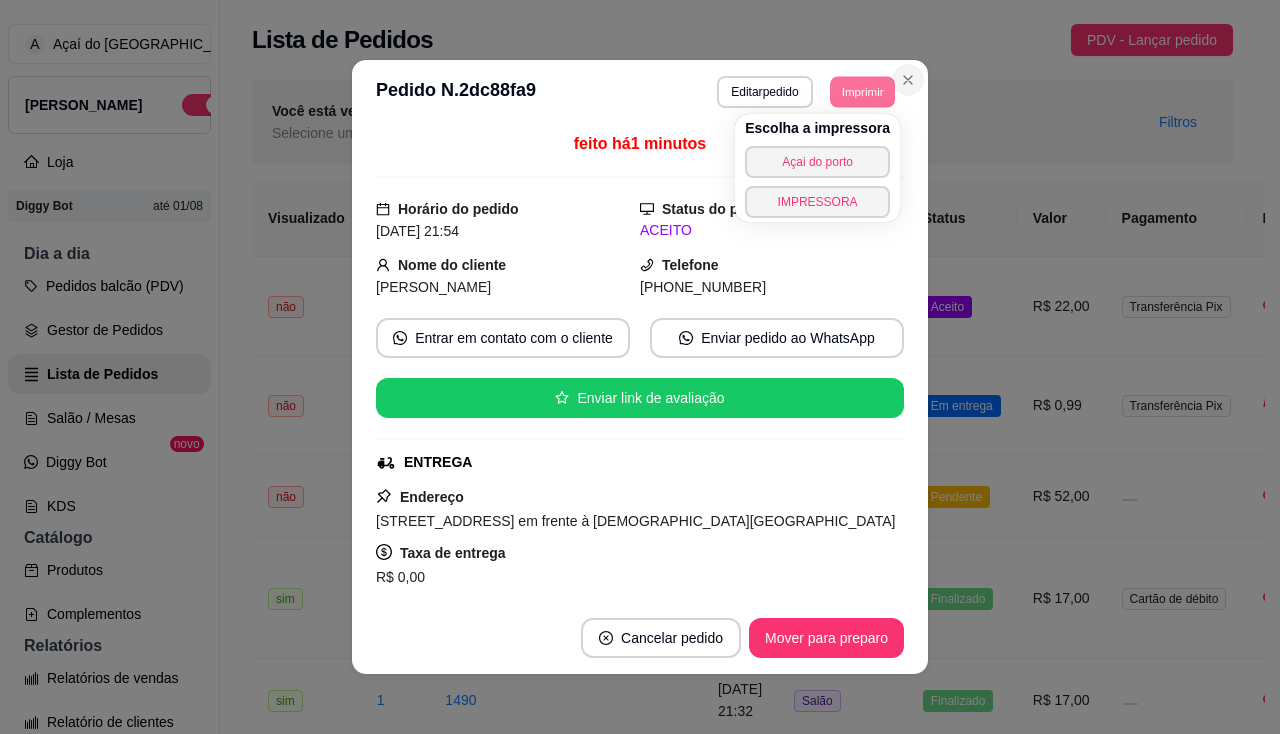 click 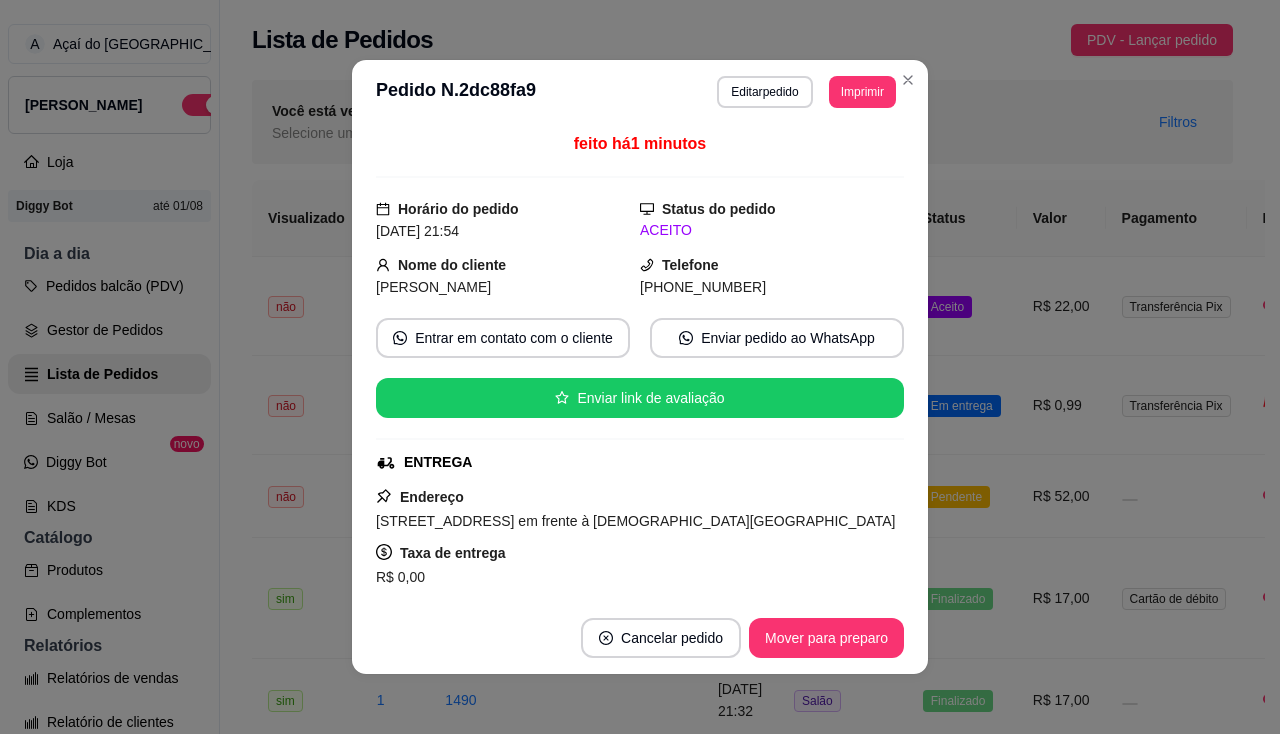 scroll, scrollTop: 445, scrollLeft: 0, axis: vertical 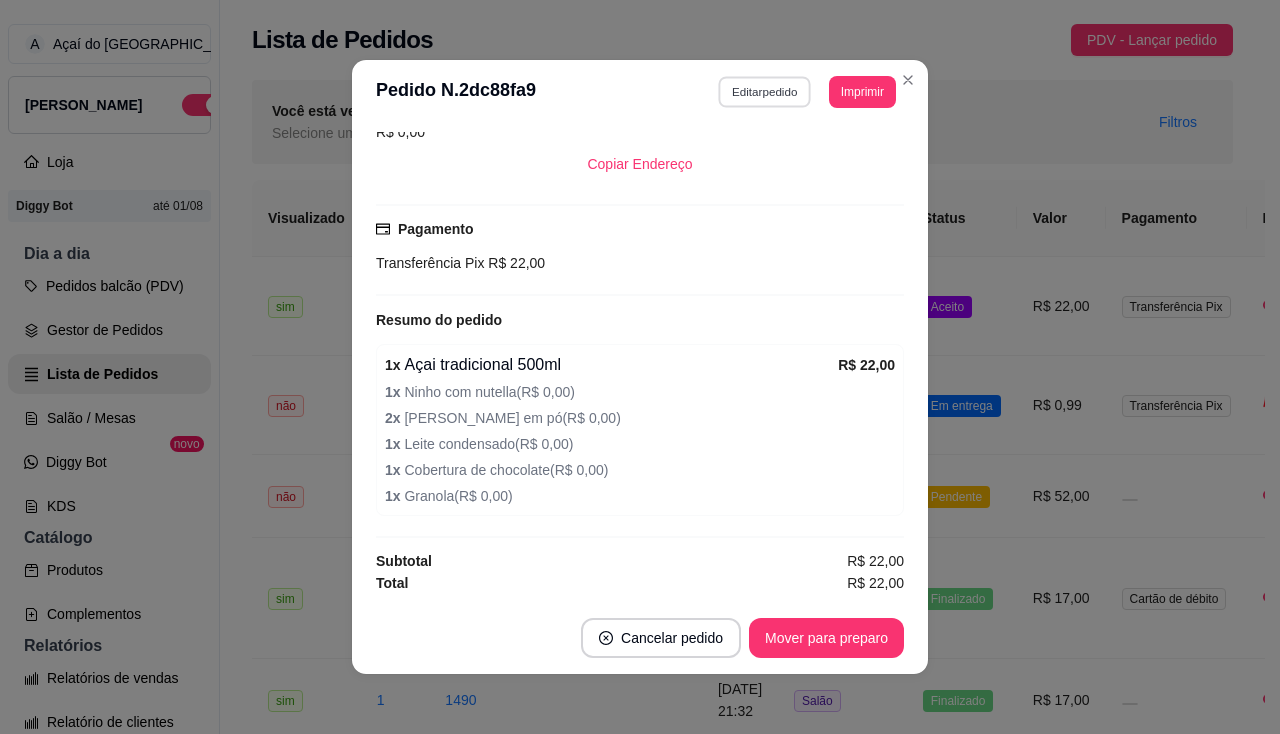 click on "Editar  pedido" at bounding box center (765, 91) 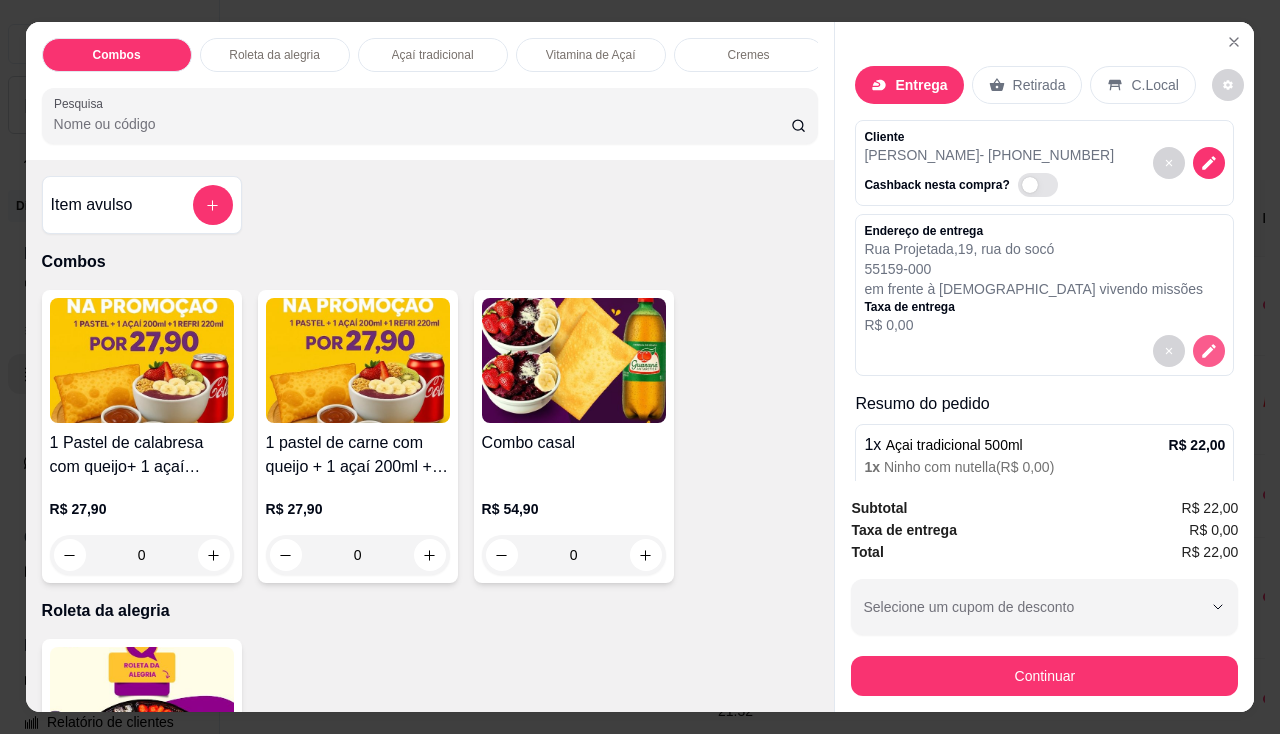 click at bounding box center (1209, 351) 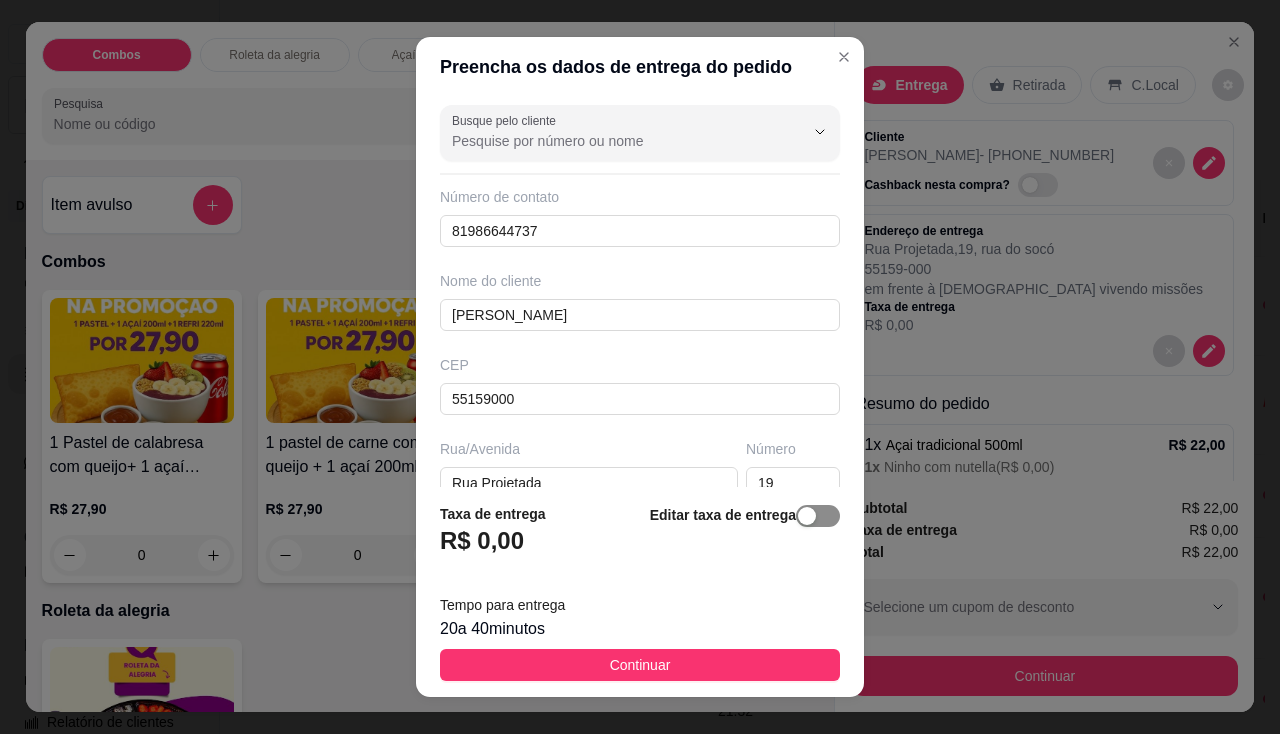 click at bounding box center [807, 516] 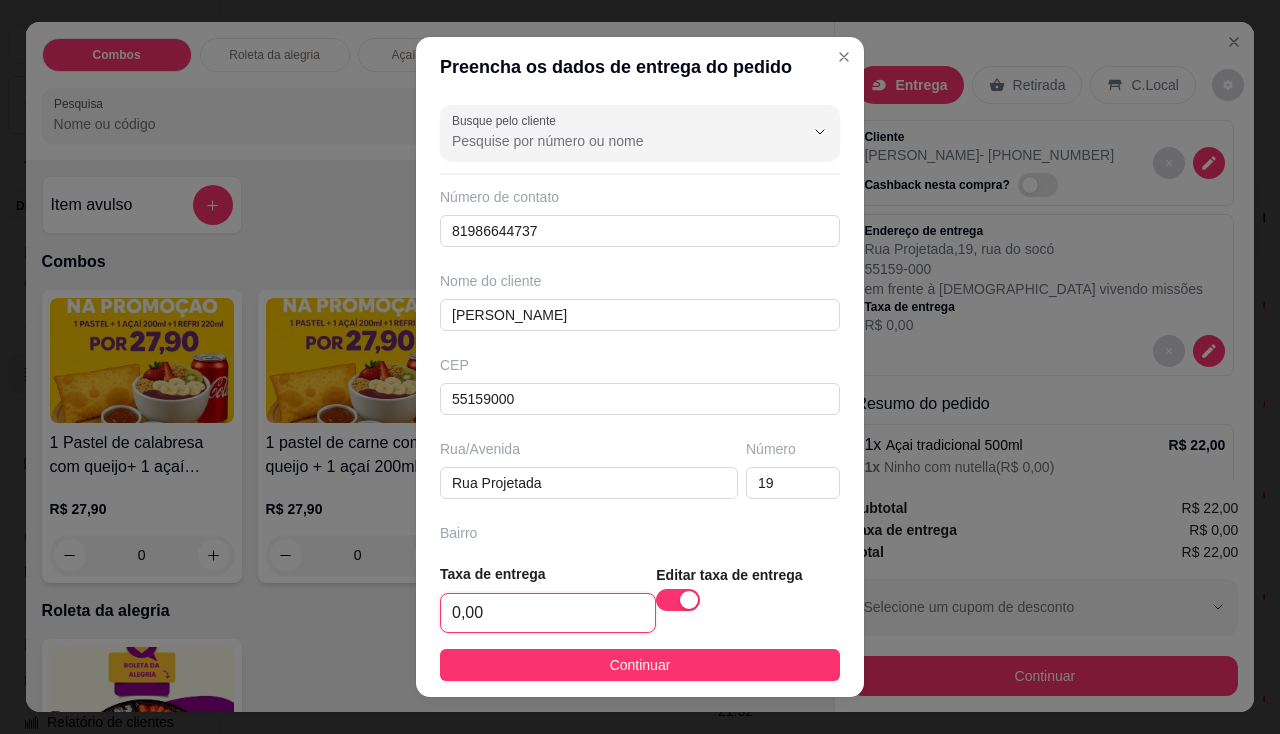 click on "0,00" at bounding box center [548, 613] 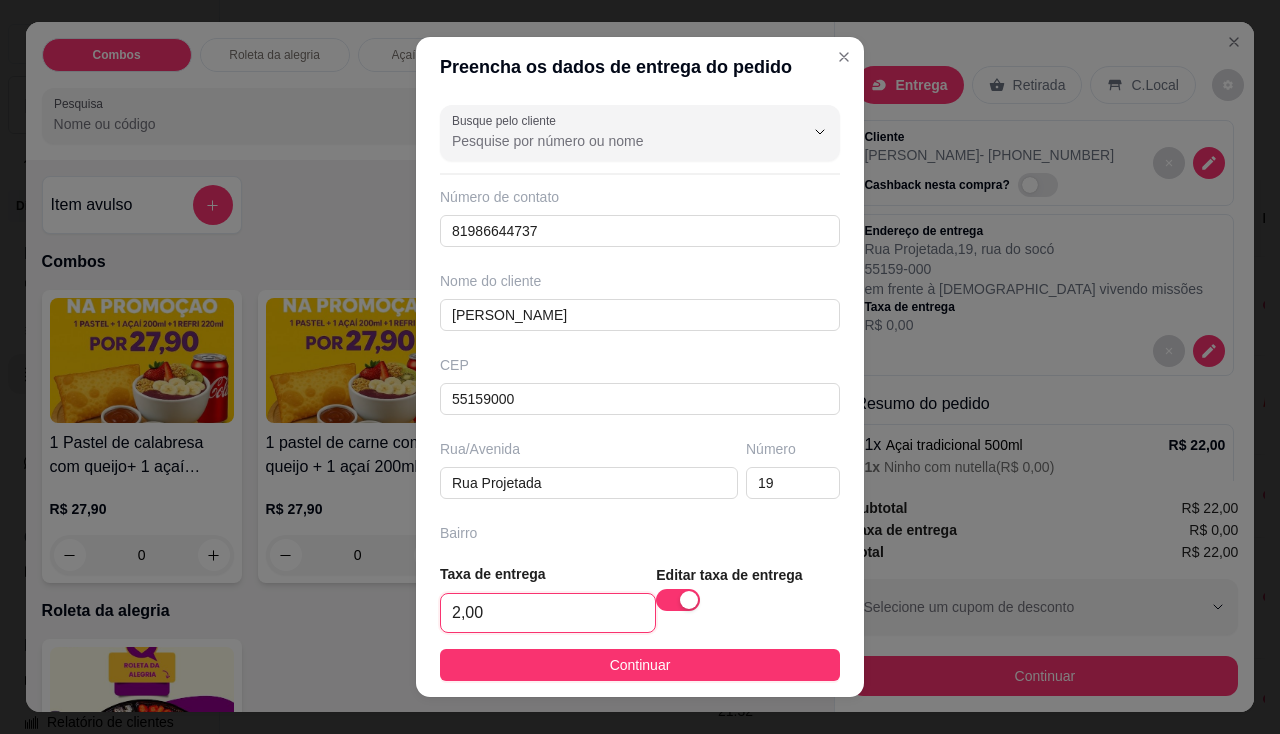 type on "2,00" 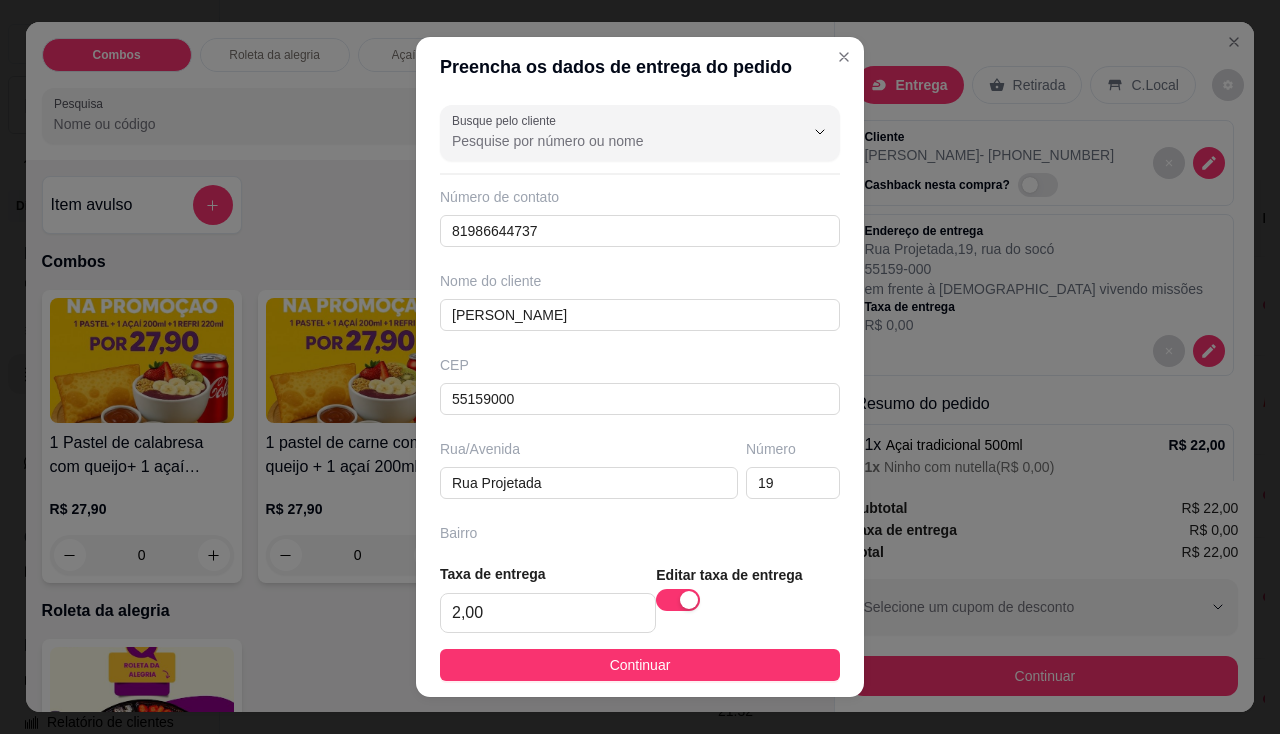 click on "Taxa de entrega 2,00 Editar taxa de entrega  Continuar" at bounding box center [640, 622] 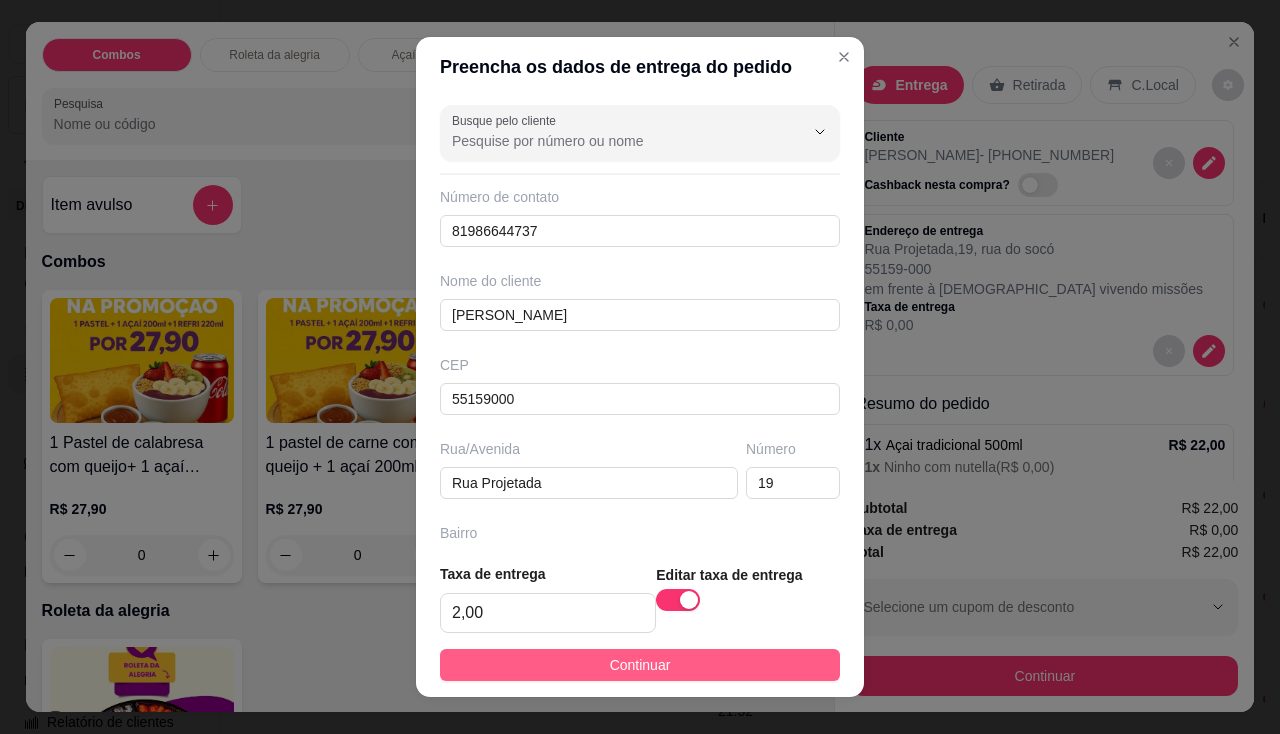 click on "Continuar" at bounding box center [640, 665] 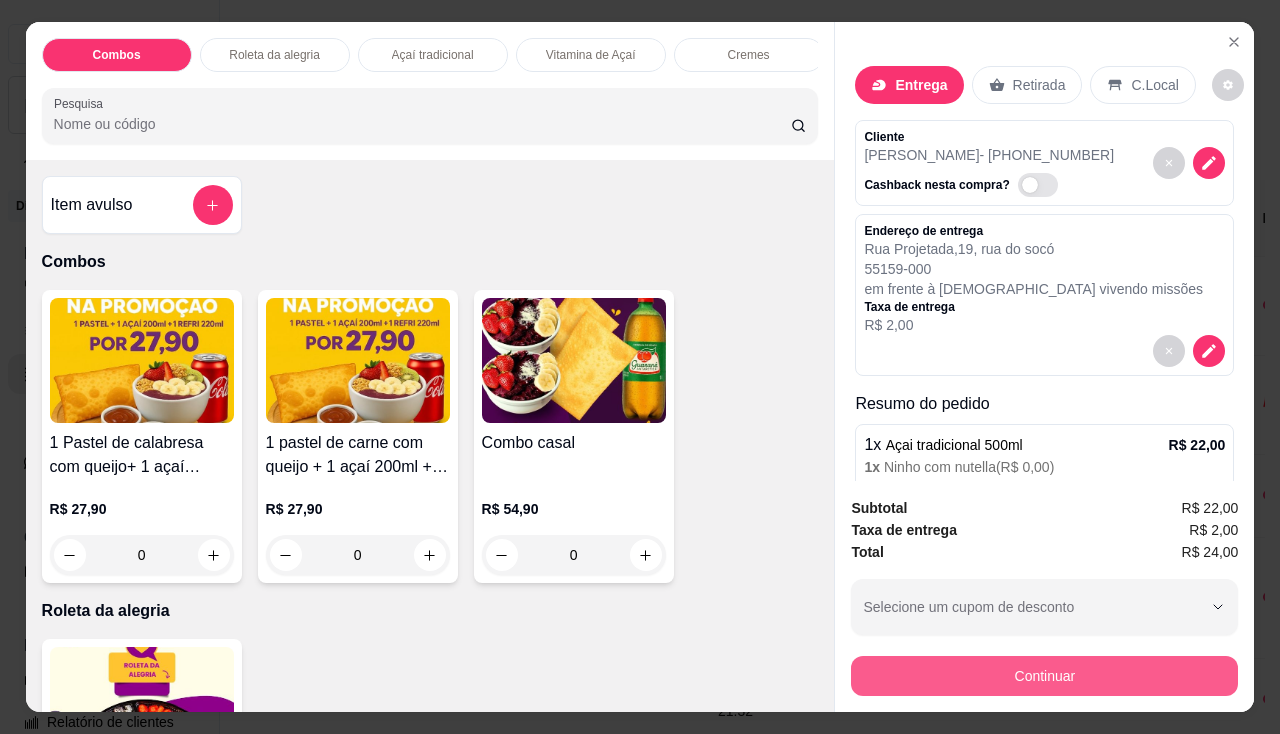 click on "Continuar" at bounding box center [1044, 676] 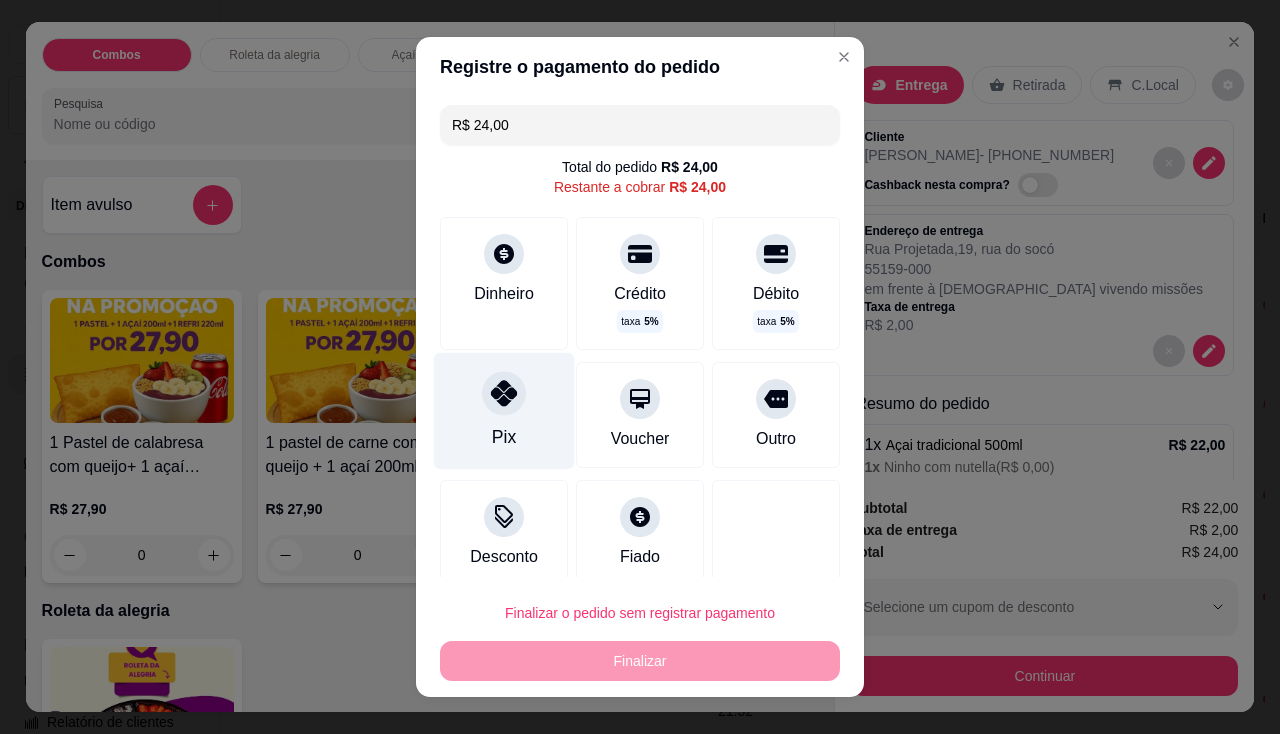 click at bounding box center [504, 393] 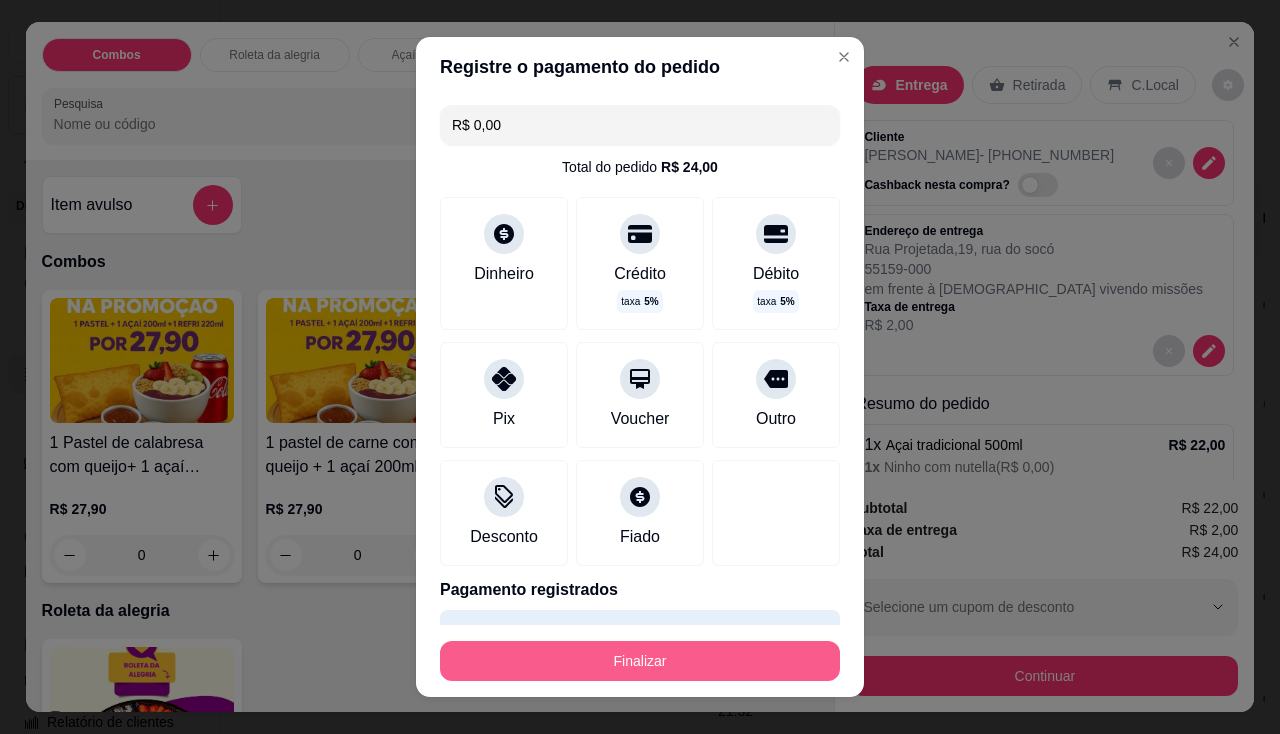 click on "Finalizar" at bounding box center (640, 661) 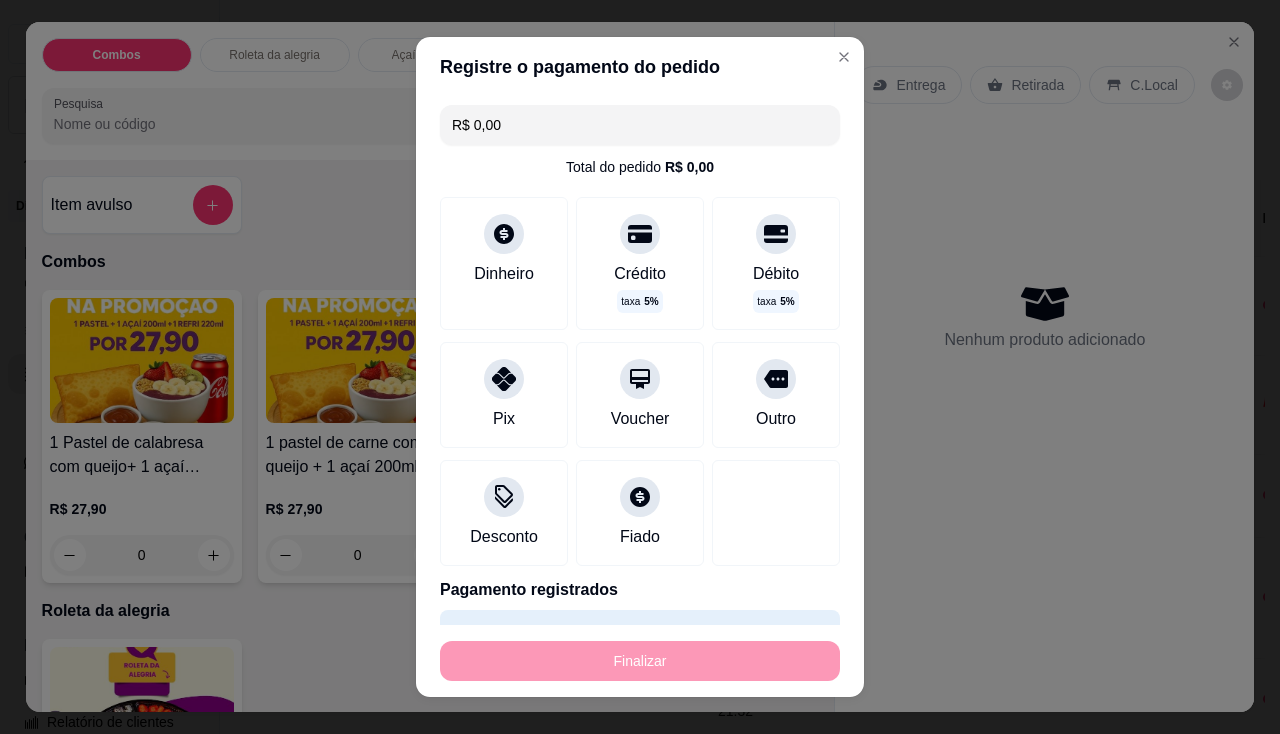 type on "-R$ 24,00" 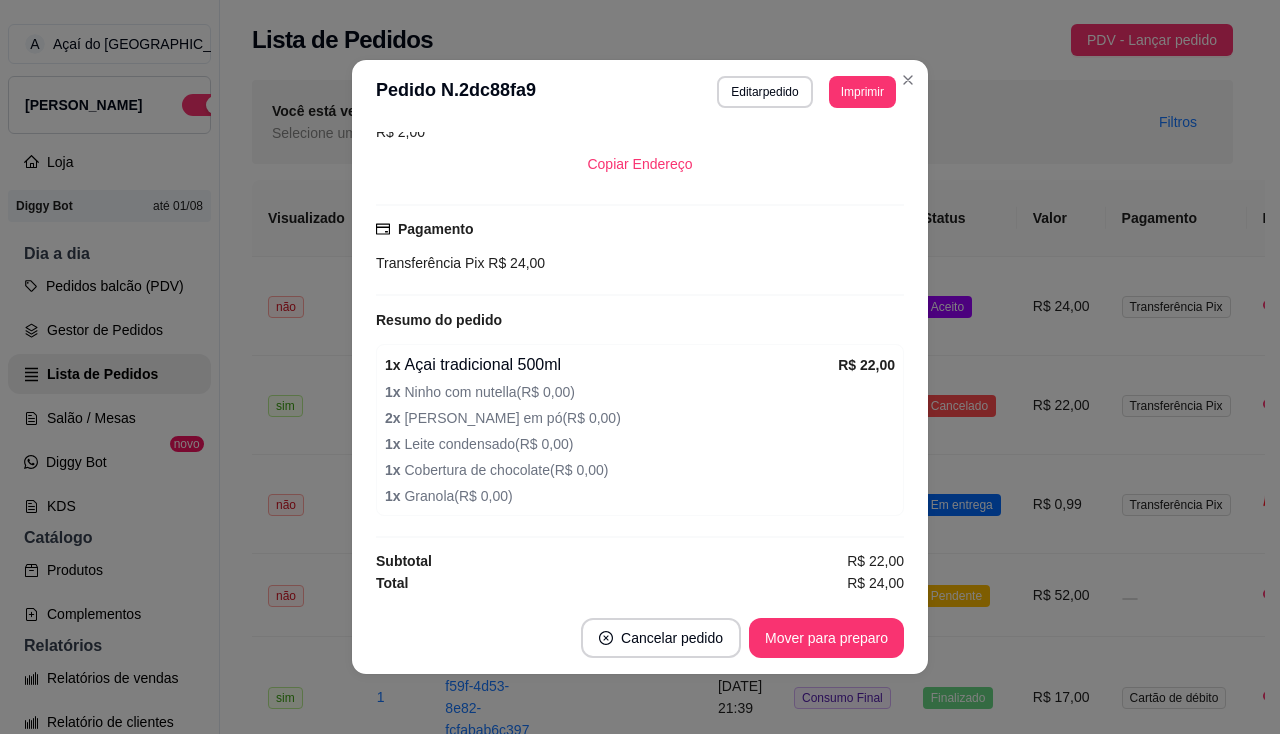 scroll, scrollTop: 429, scrollLeft: 0, axis: vertical 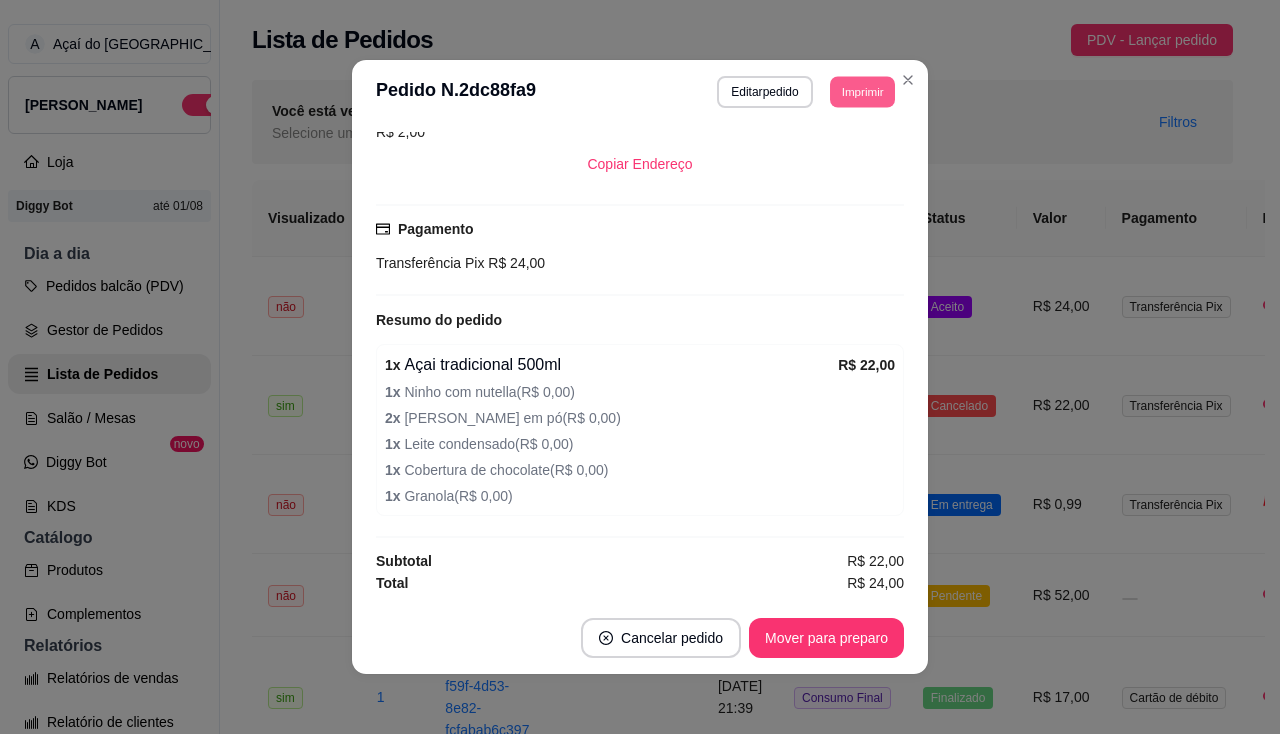 click on "Imprimir" at bounding box center (862, 91) 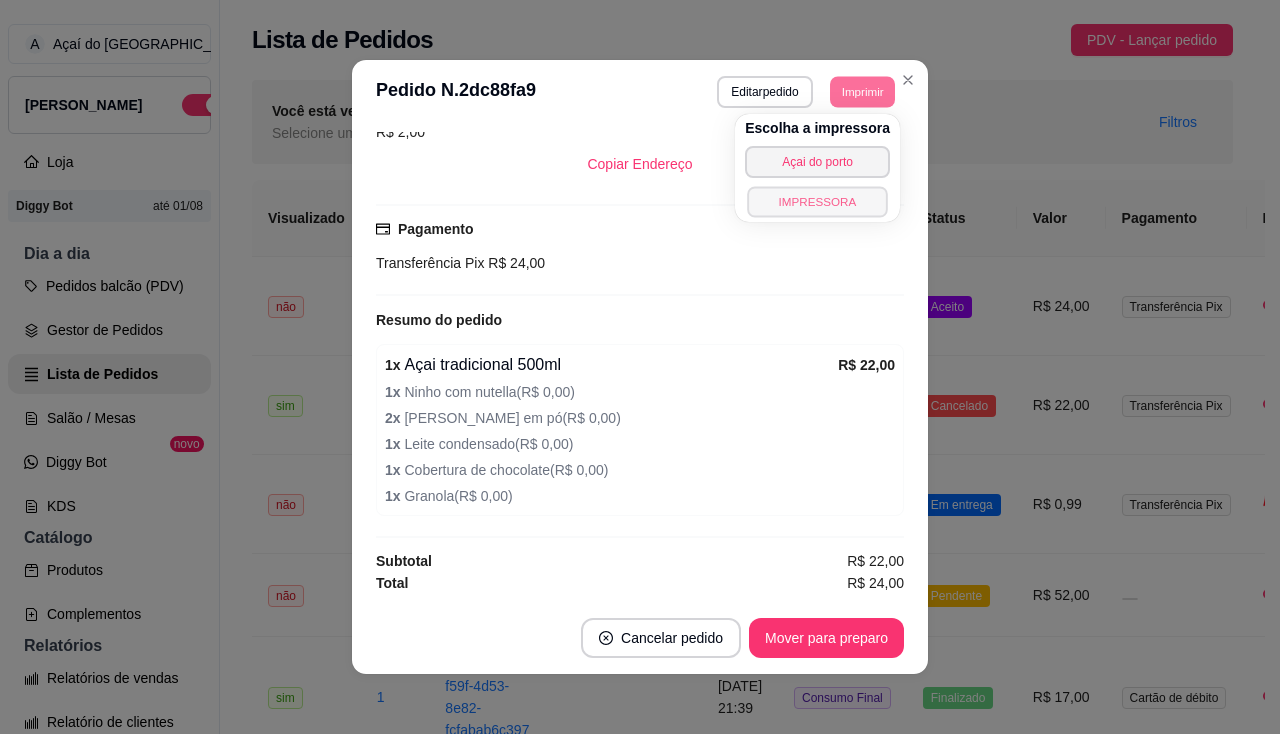 click on "IMPRESSORA" at bounding box center (817, 201) 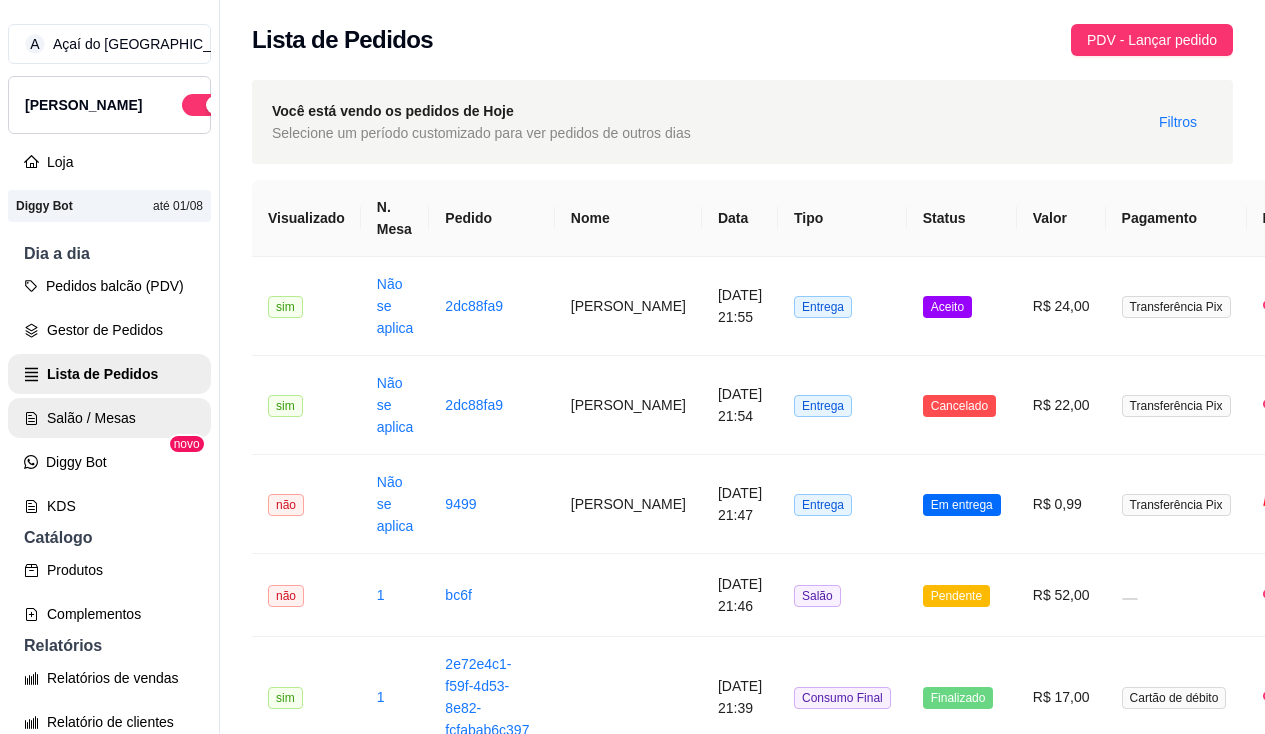 click on "Salão / Mesas" at bounding box center (109, 418) 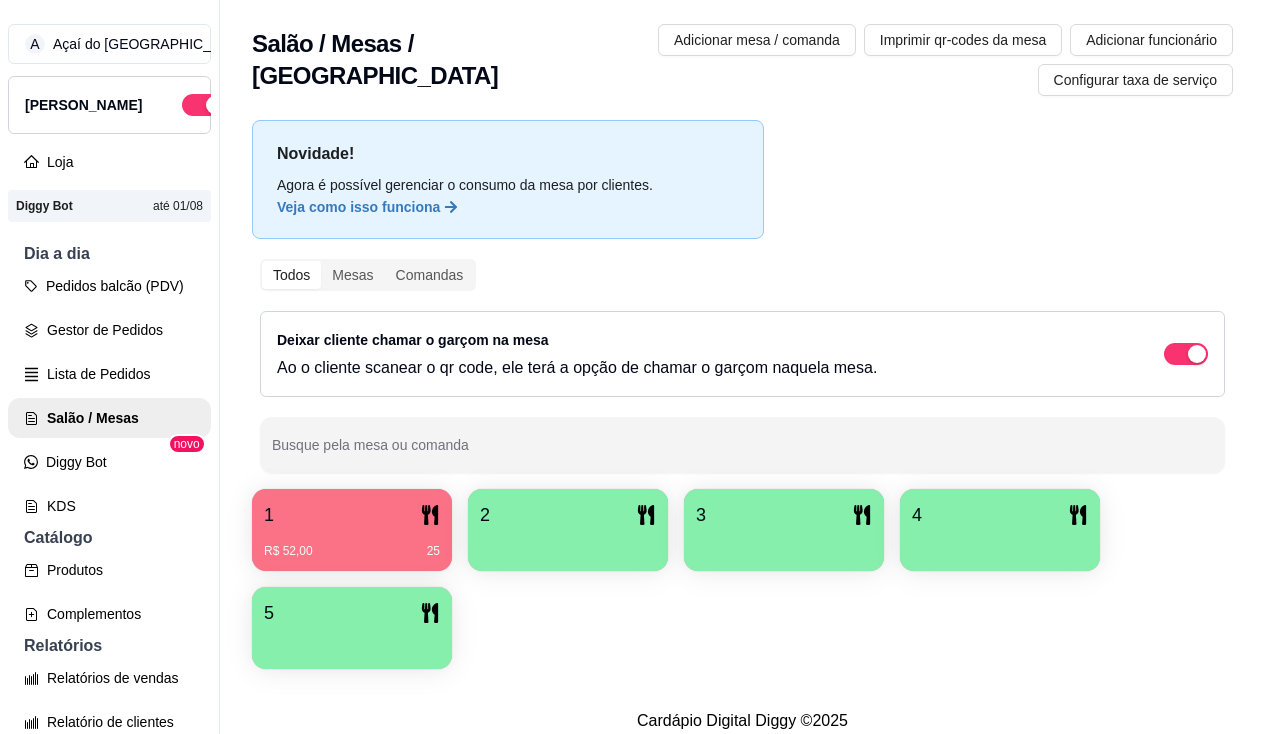 click at bounding box center [568, 544] 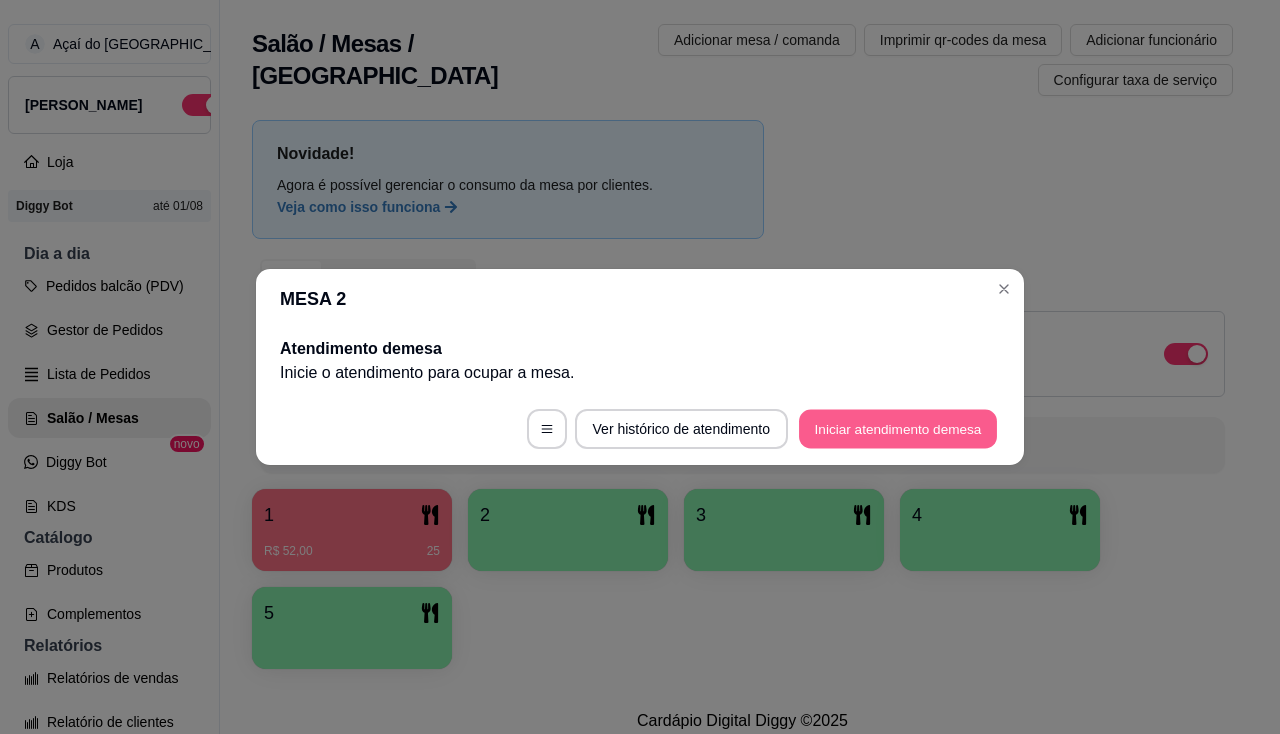 click on "Iniciar atendimento de  mesa" at bounding box center [898, 429] 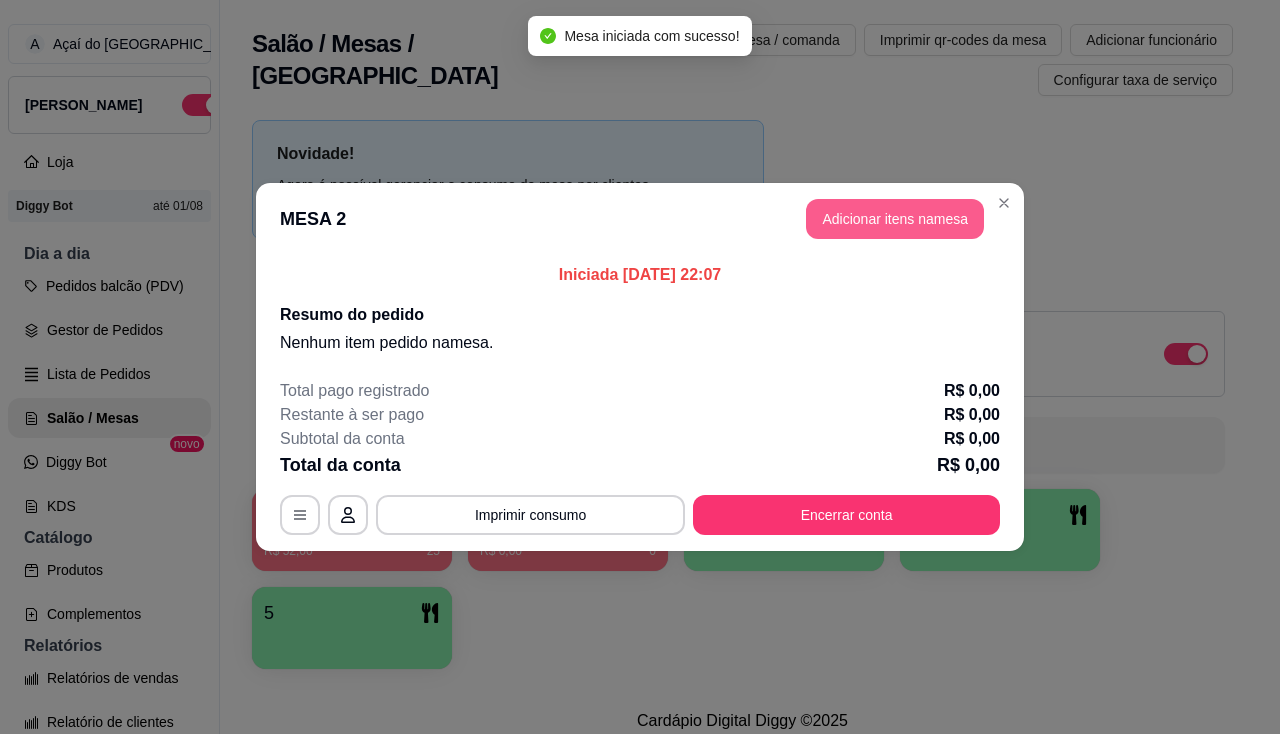 click on "Adicionar itens na  mesa" at bounding box center [895, 219] 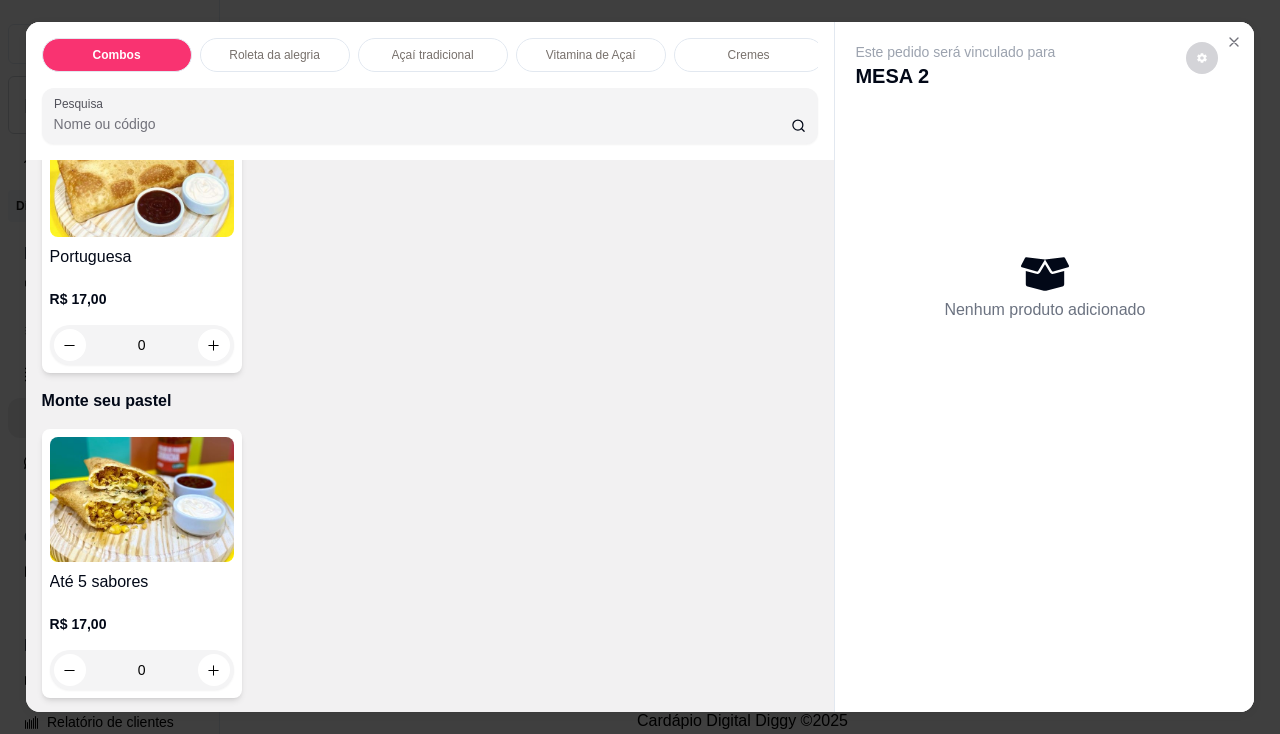 scroll, scrollTop: 3500, scrollLeft: 0, axis: vertical 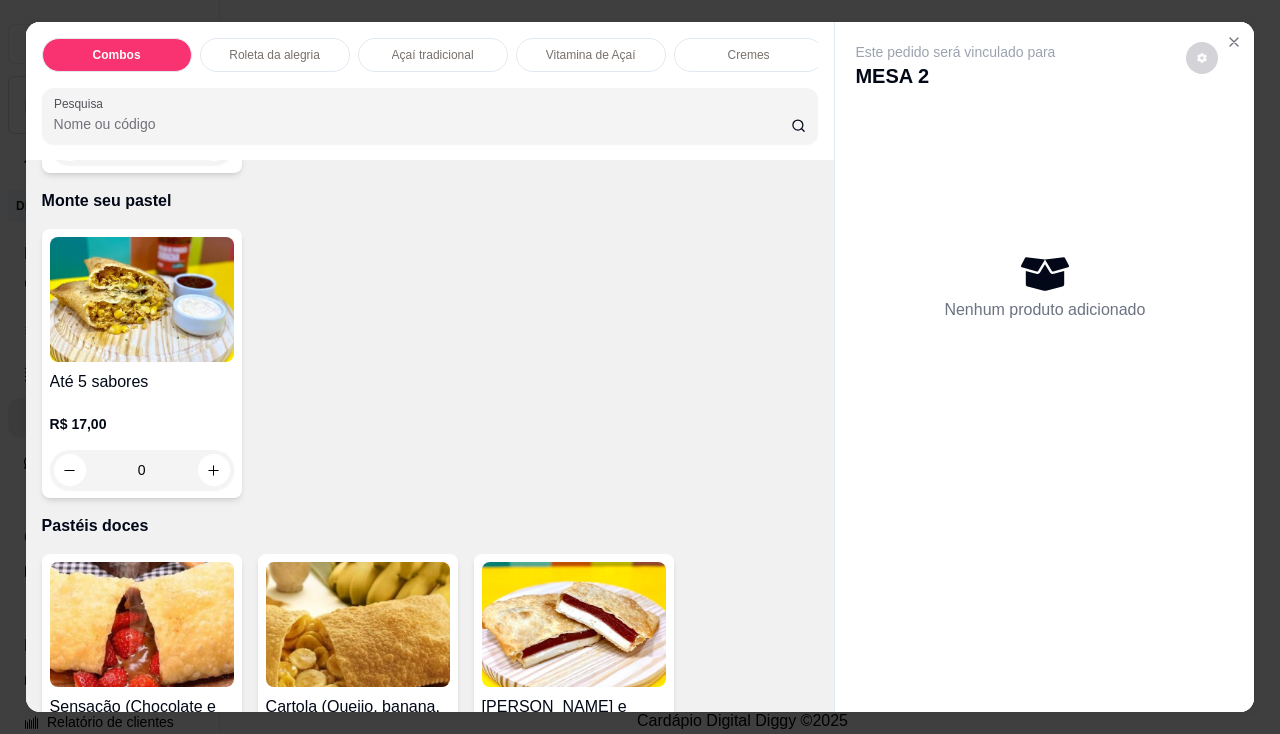 click on "0" at bounding box center (142, 470) 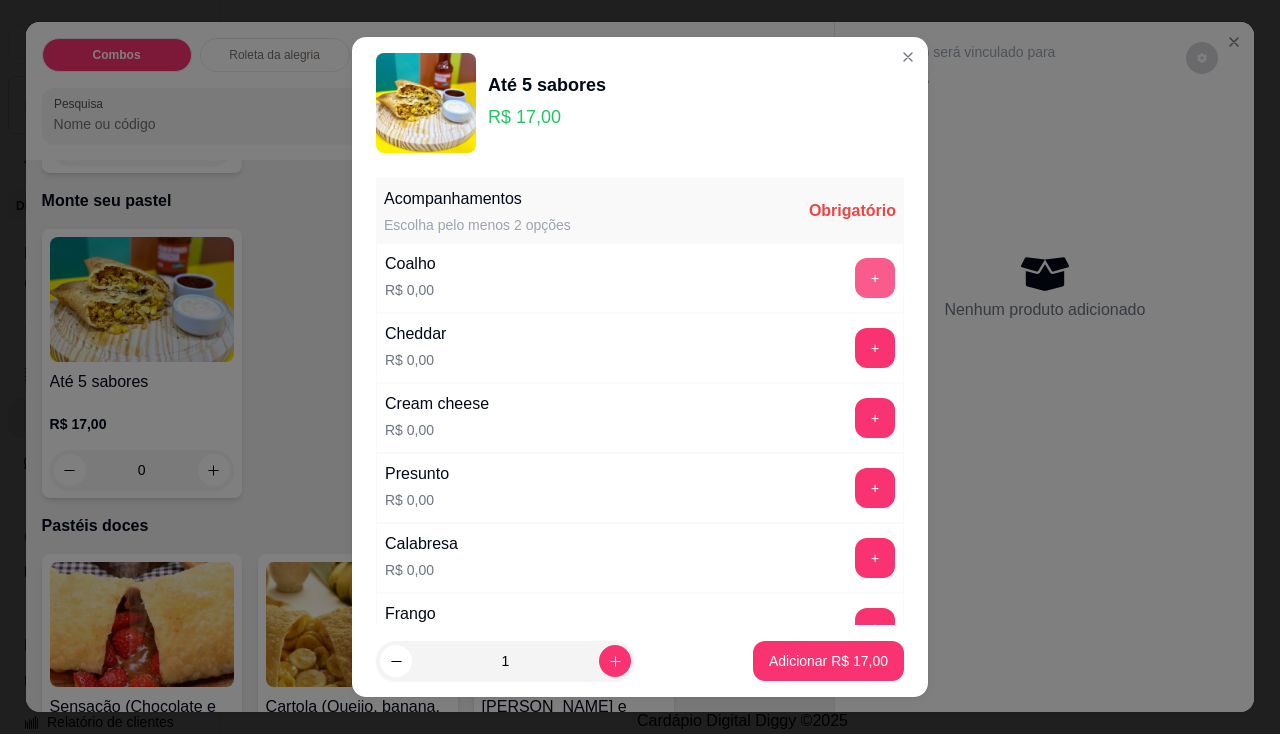 click on "+" at bounding box center (875, 278) 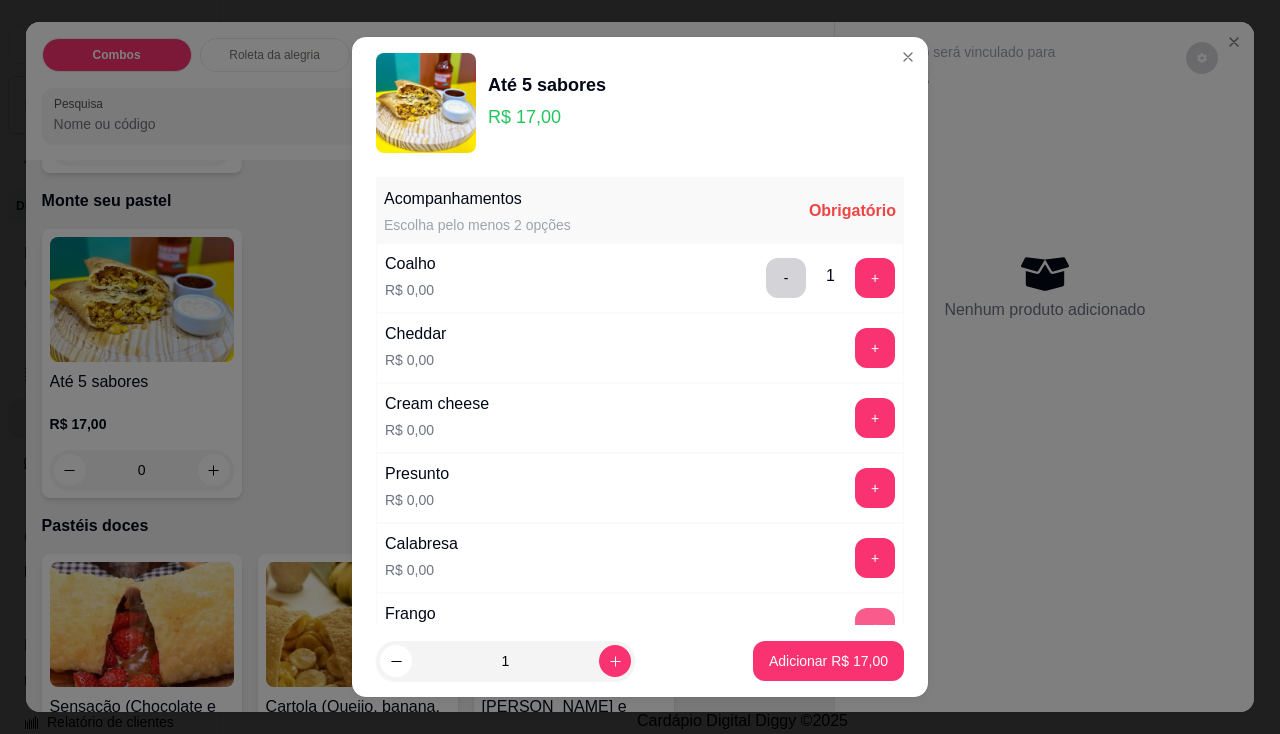 click on "+" at bounding box center (875, 628) 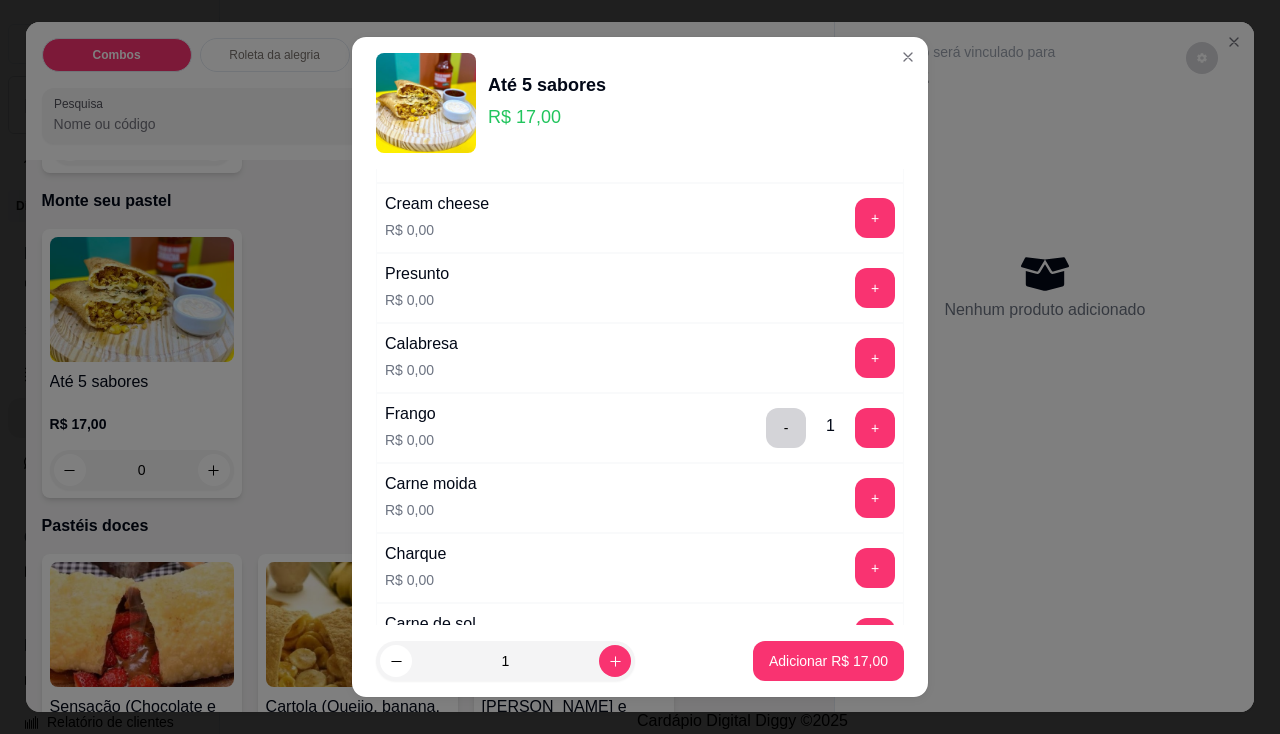 scroll, scrollTop: 300, scrollLeft: 0, axis: vertical 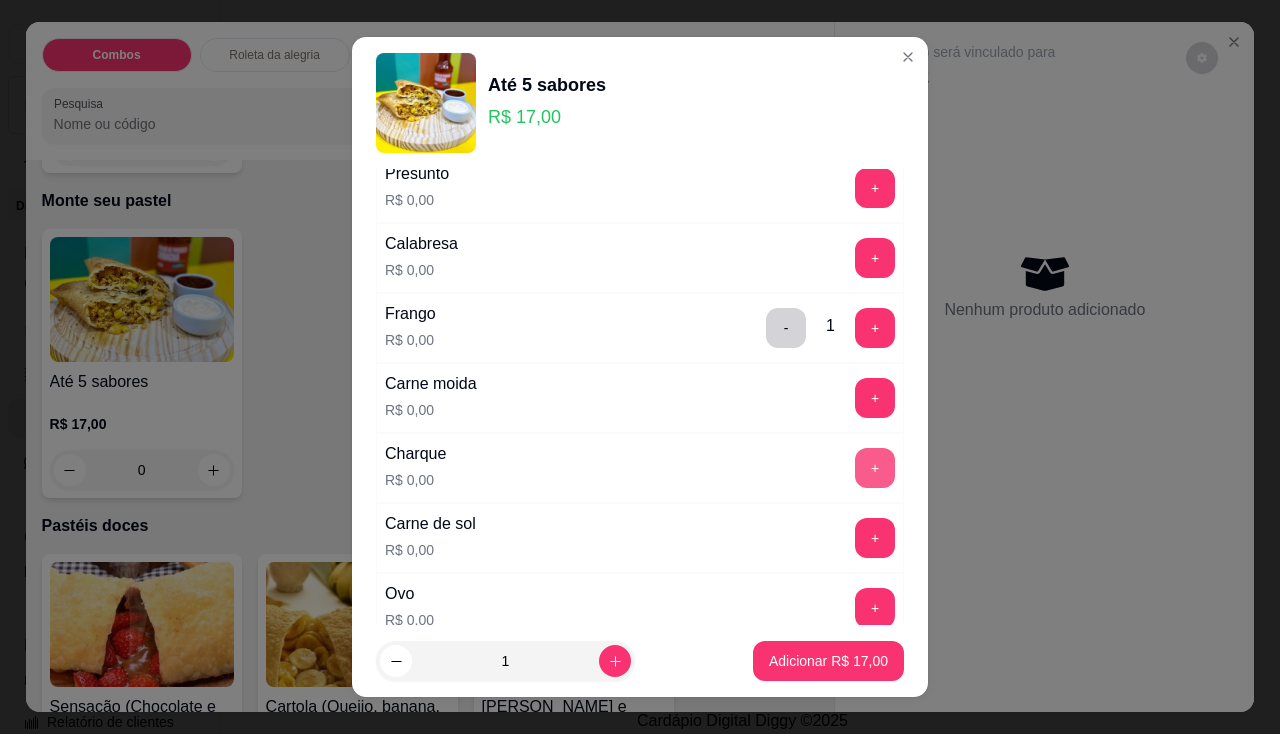 click on "+" at bounding box center [875, 468] 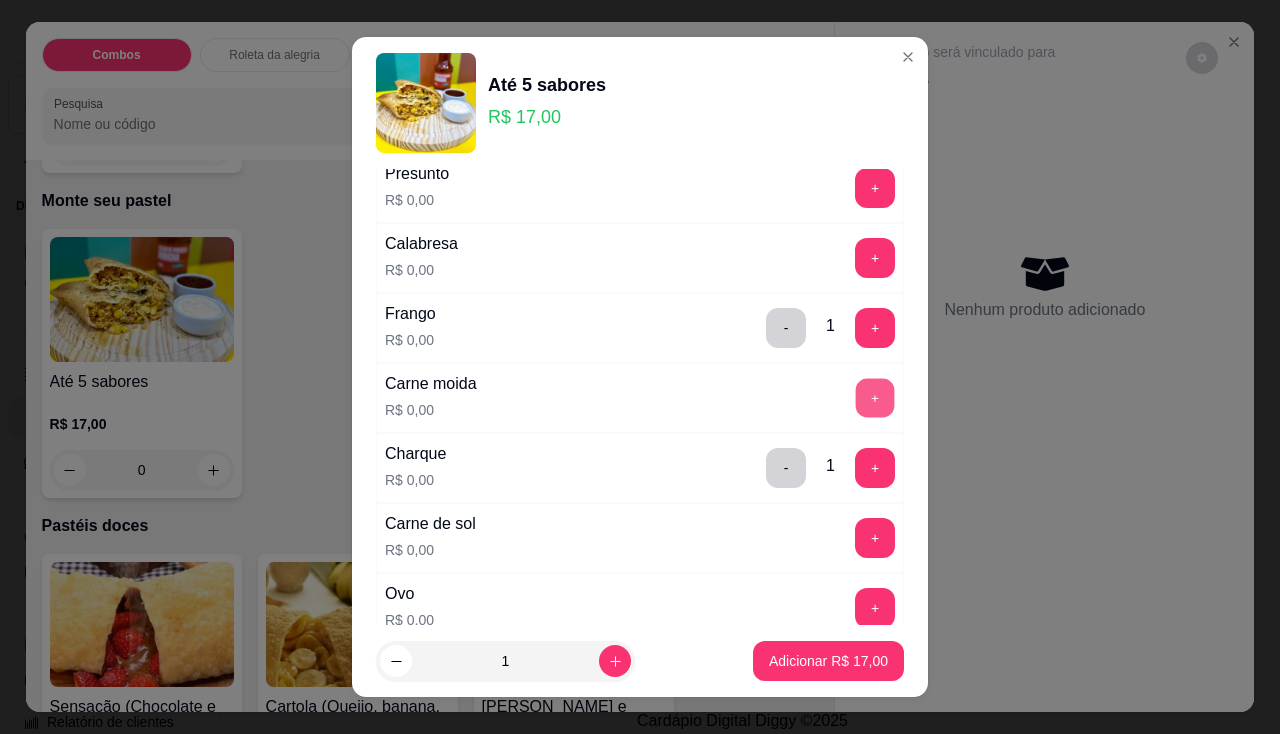 click on "+" at bounding box center (875, 397) 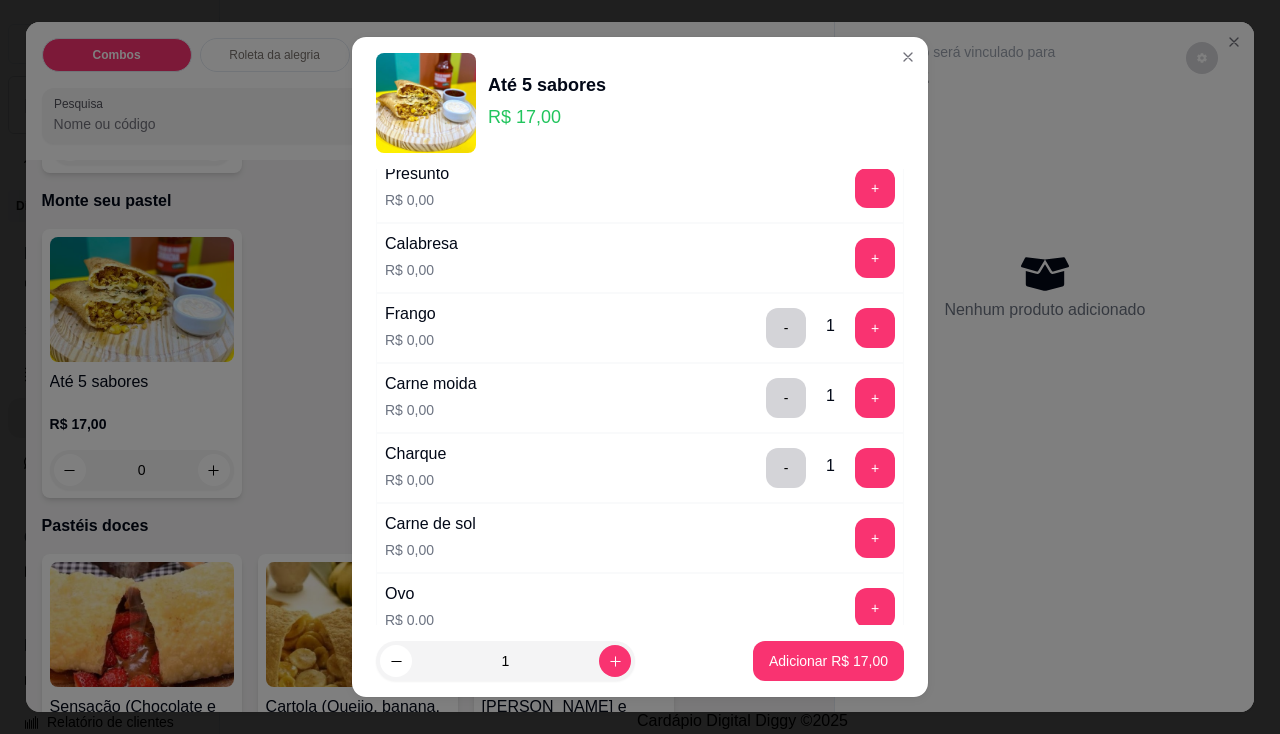 scroll, scrollTop: 500, scrollLeft: 0, axis: vertical 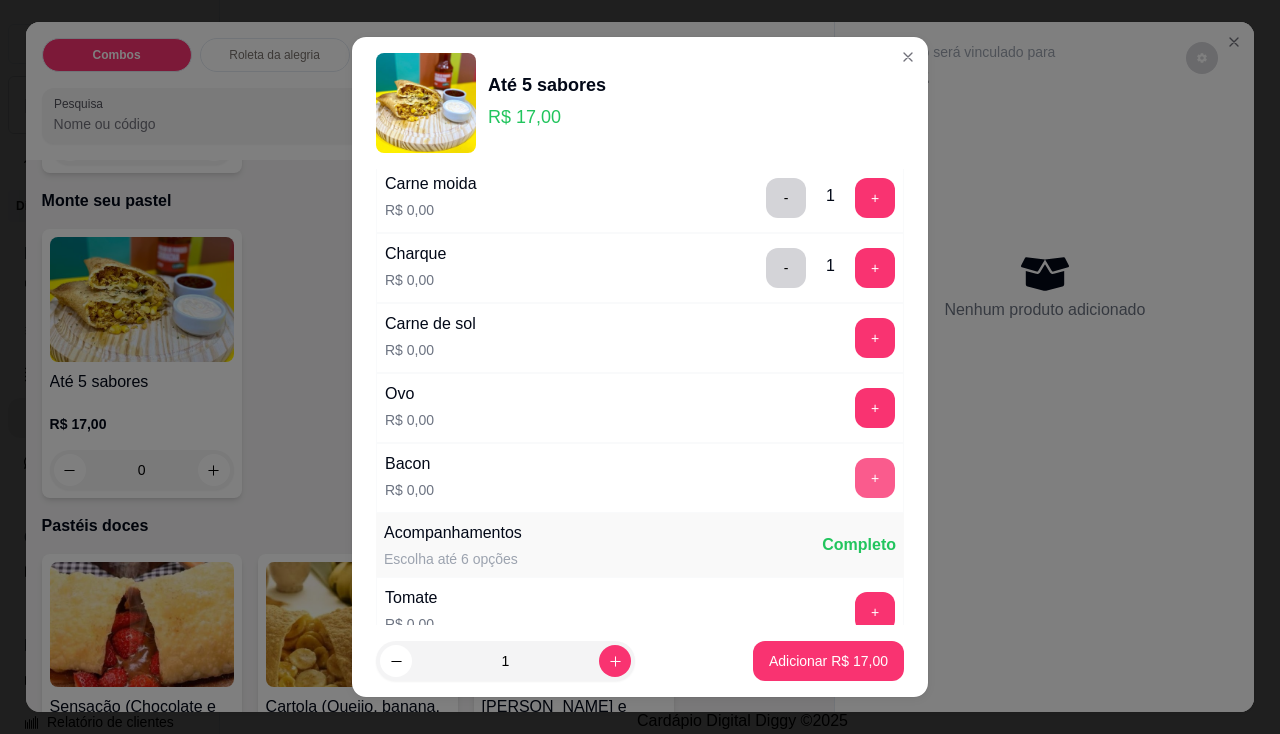 click on "+" at bounding box center (875, 478) 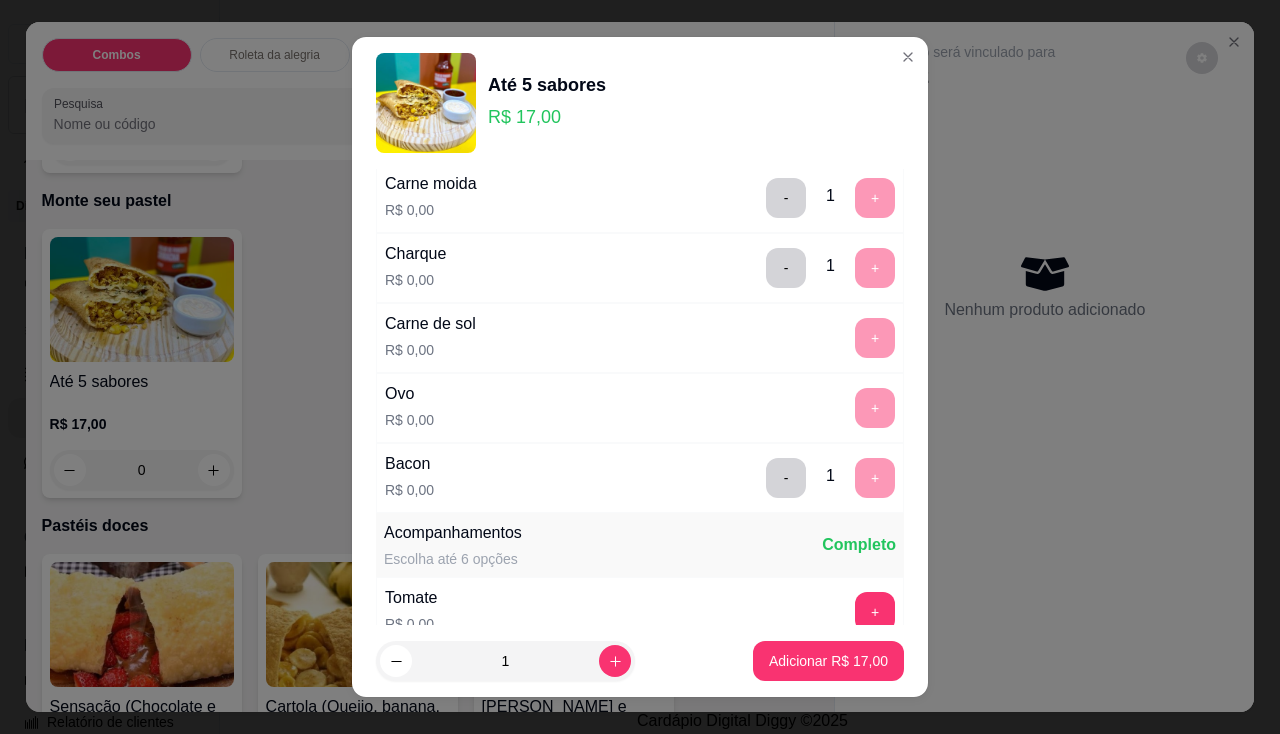 scroll, scrollTop: 700, scrollLeft: 0, axis: vertical 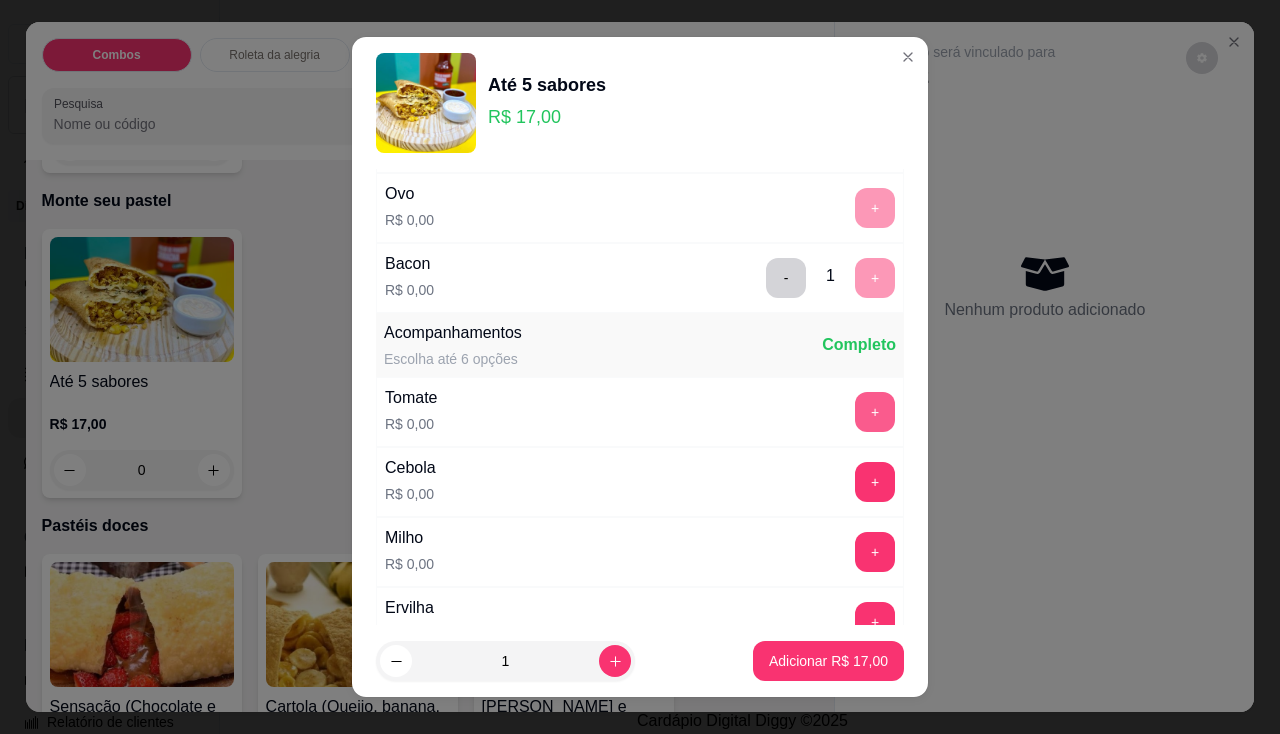 click on "+" at bounding box center (875, 412) 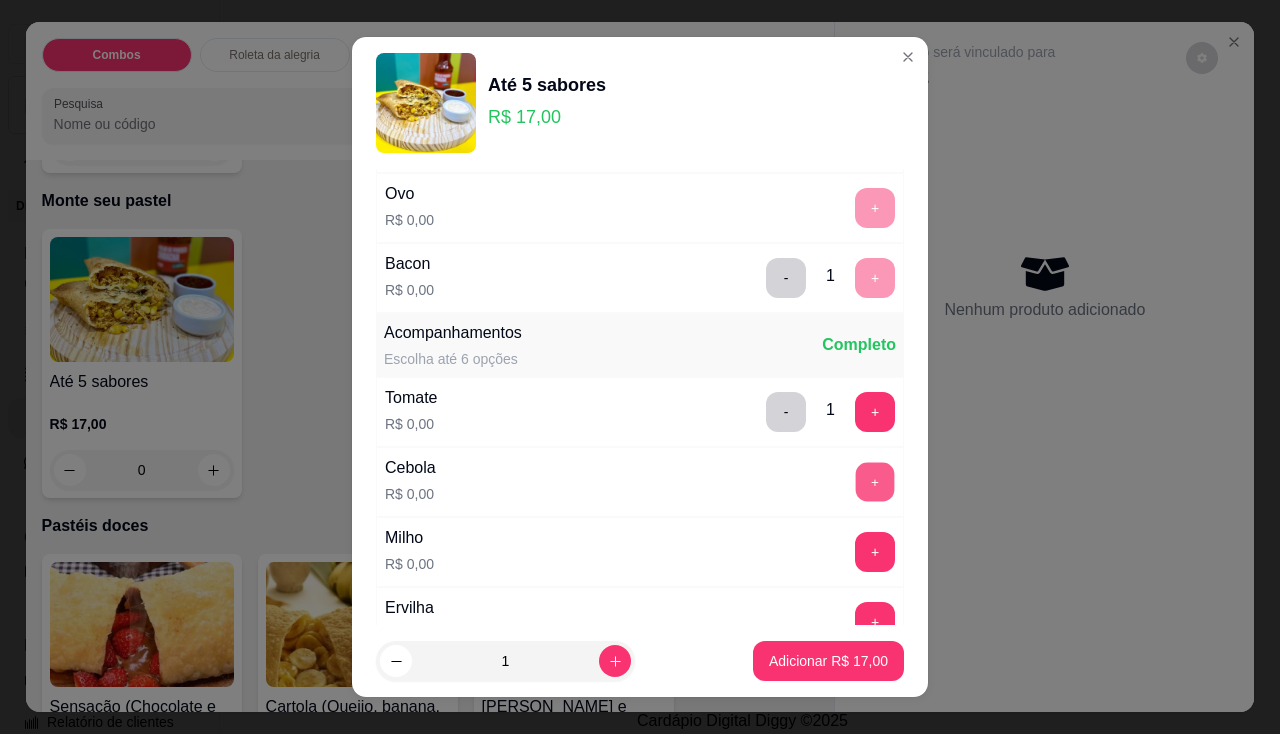 click on "+" at bounding box center (875, 481) 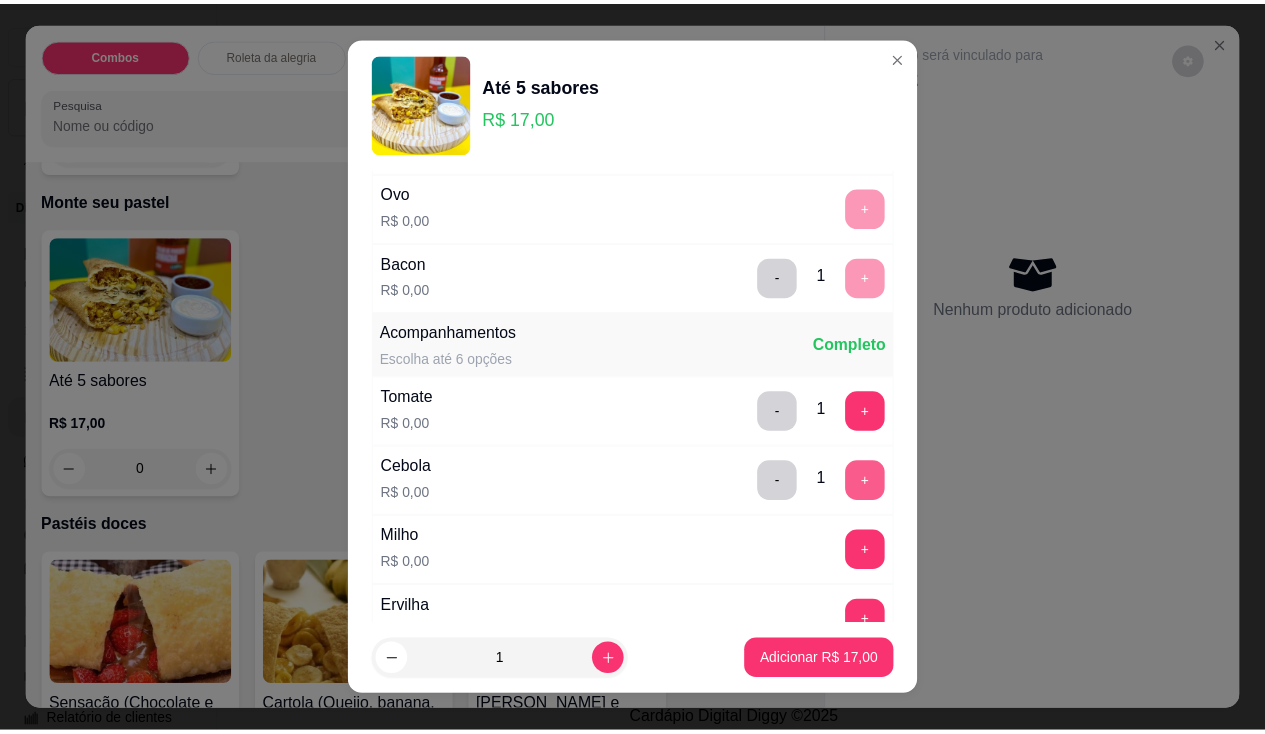 scroll, scrollTop: 900, scrollLeft: 0, axis: vertical 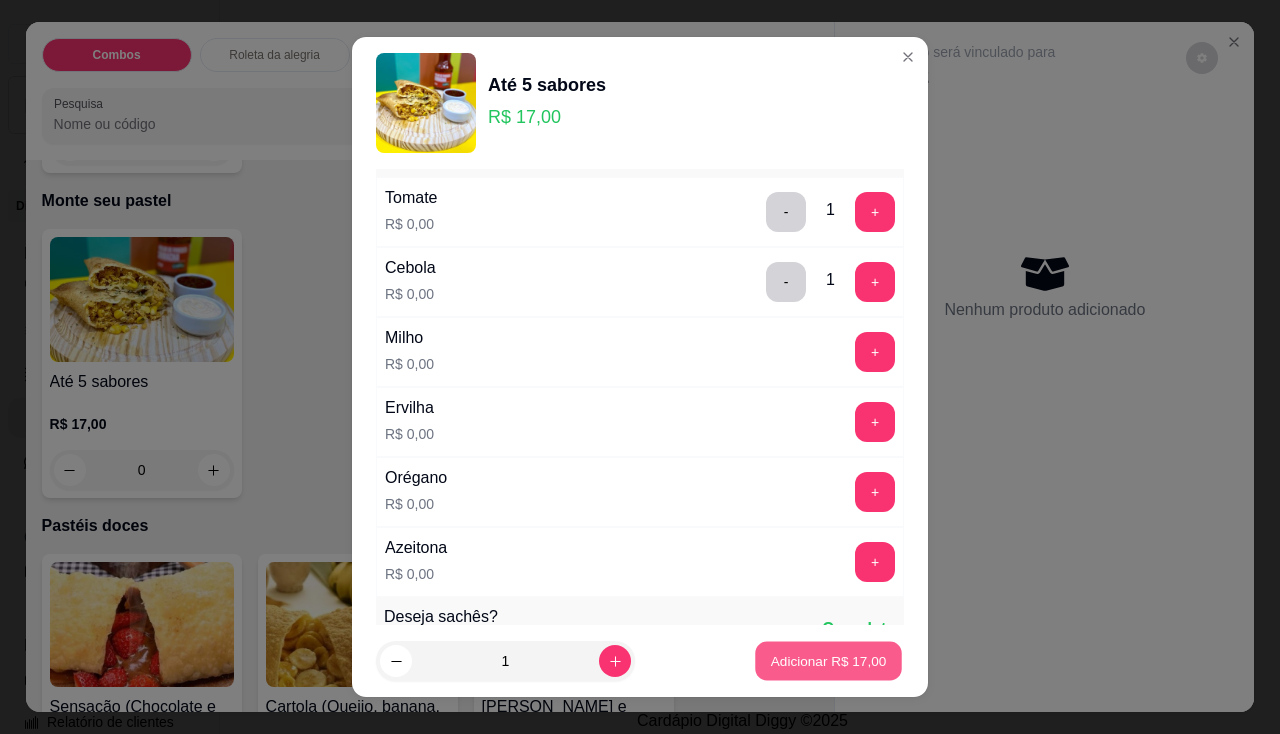 click on "Adicionar   R$ 17,00" at bounding box center [829, 661] 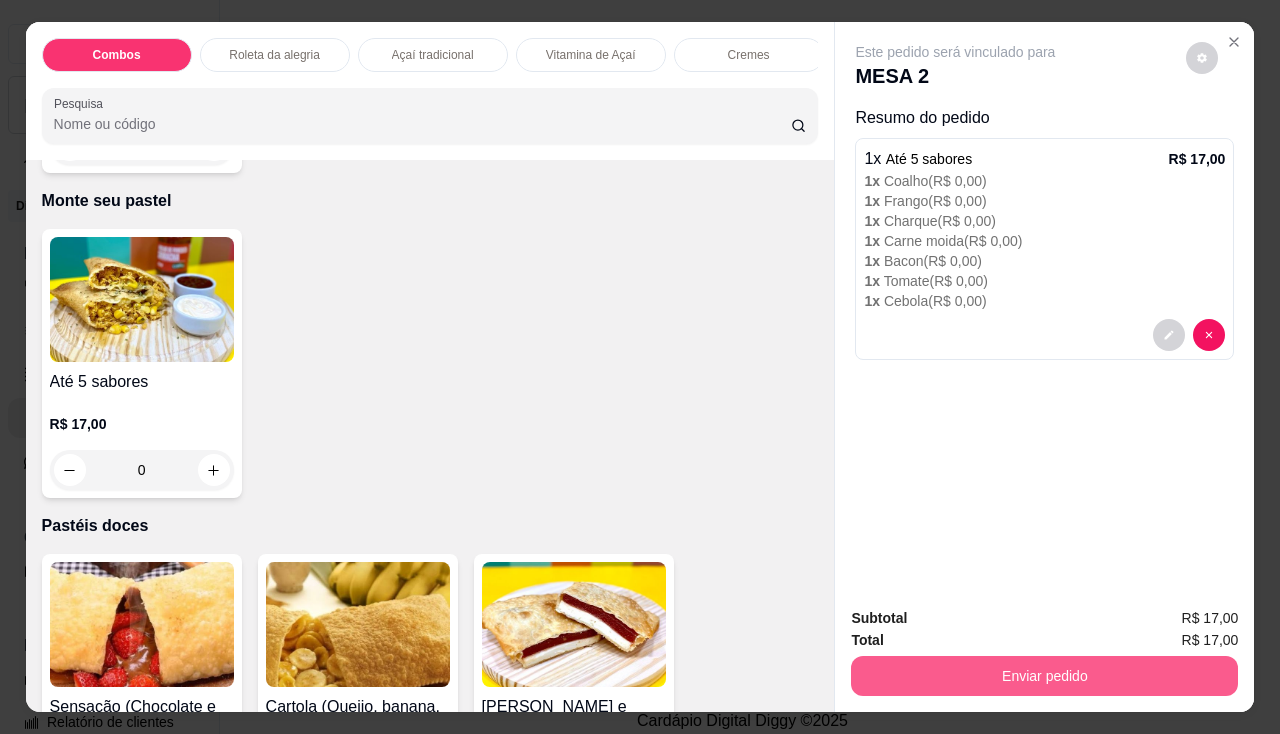 click on "Enviar pedido" at bounding box center [1044, 676] 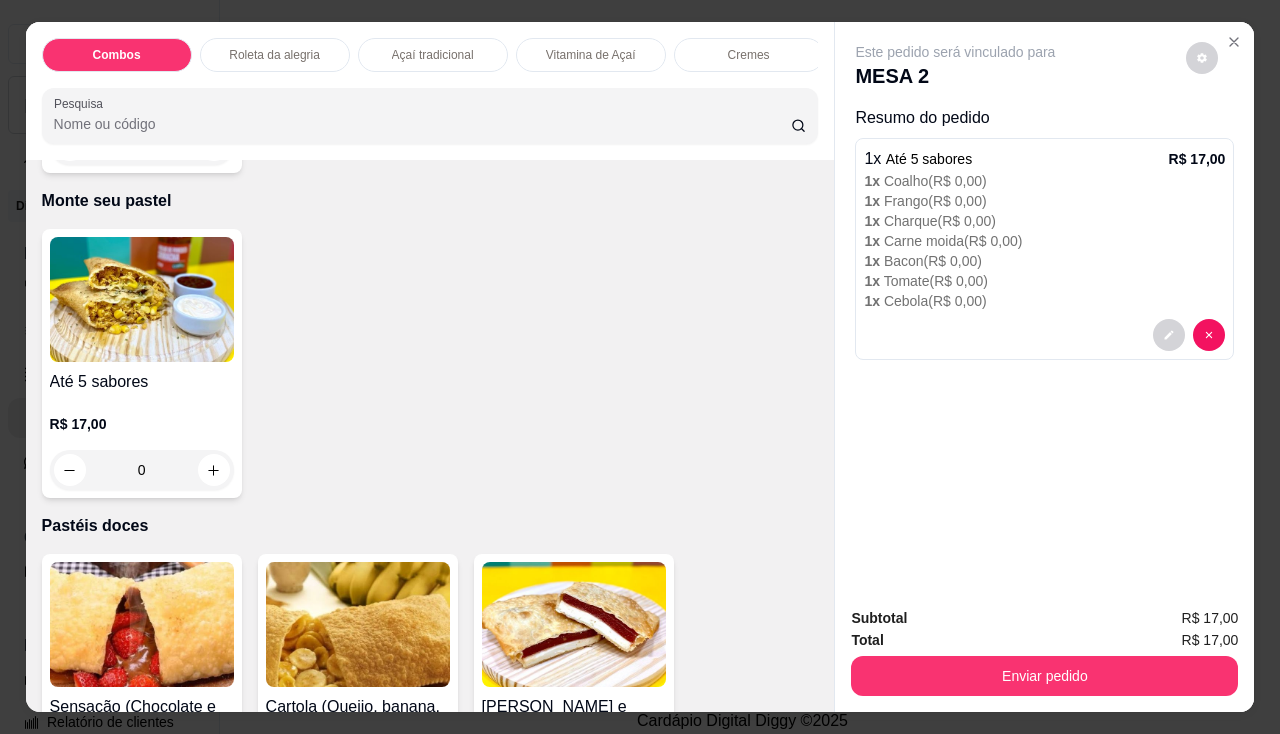 click on "Enviar pedido" at bounding box center (1044, 676) 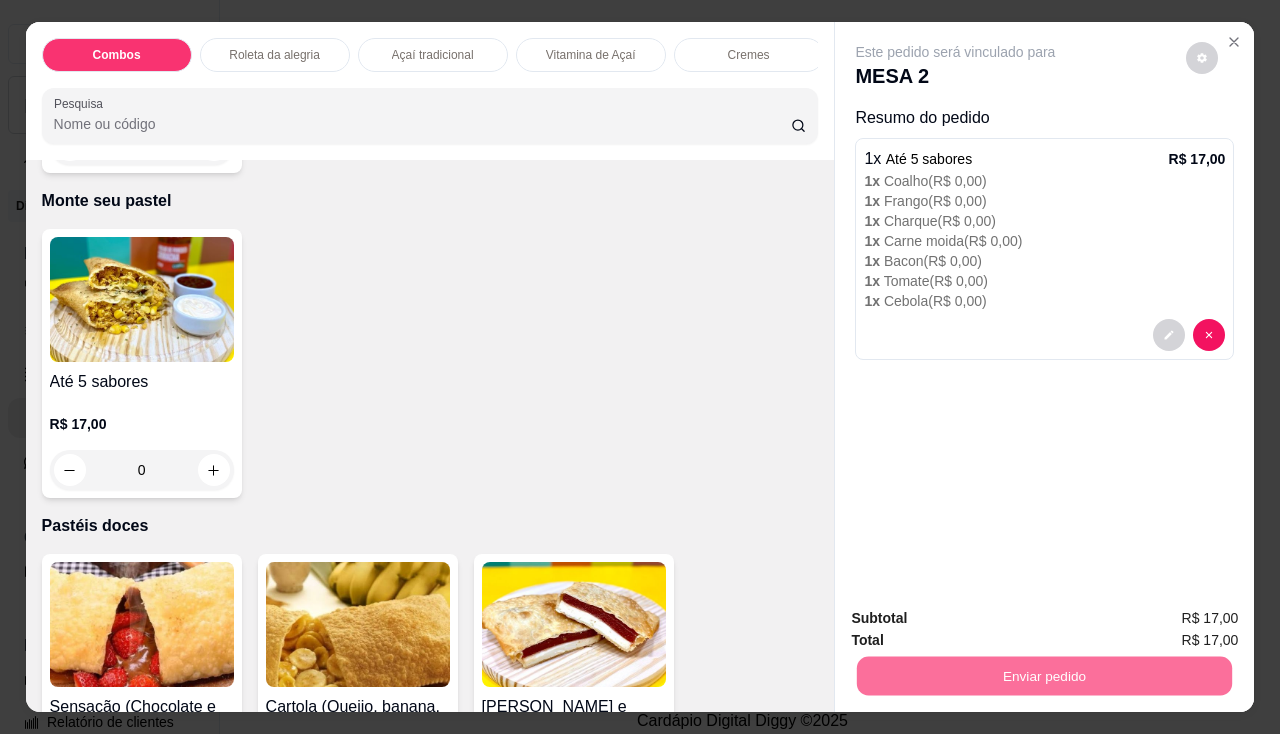 click on "Não registrar e enviar pedido" at bounding box center [979, 619] 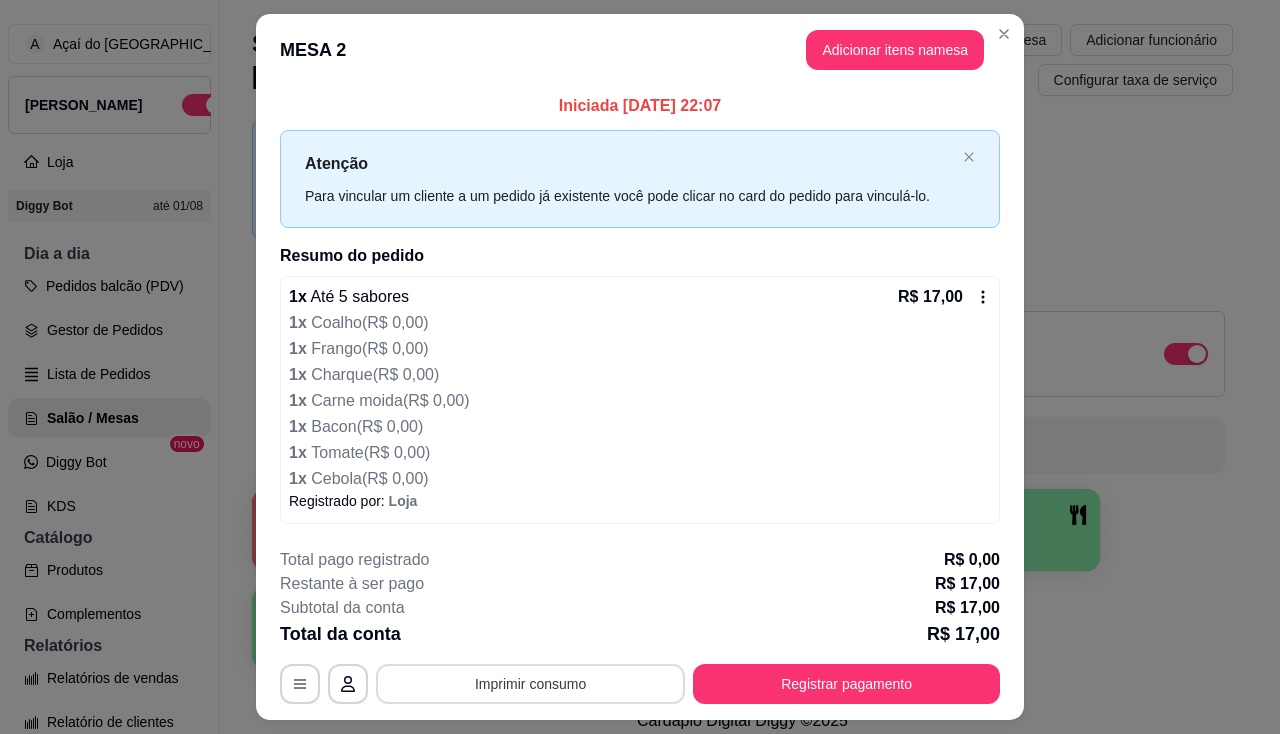 click on "Imprimir consumo" at bounding box center [530, 684] 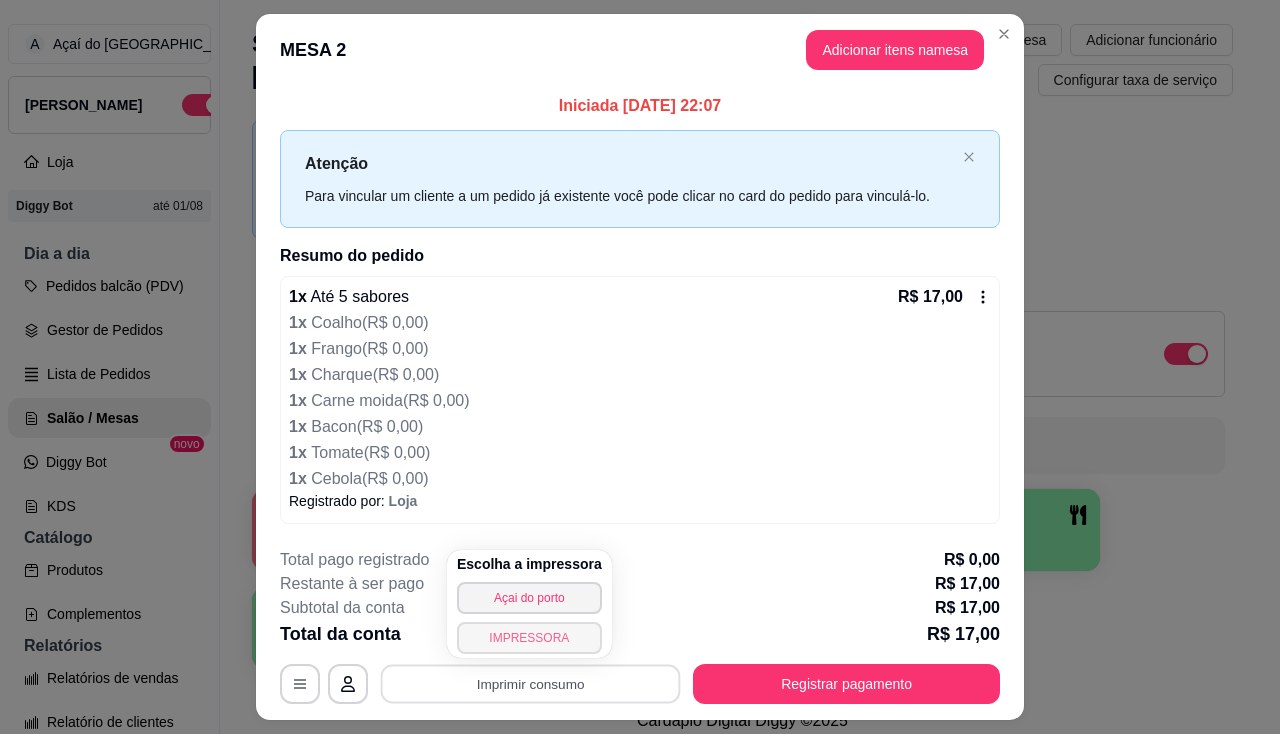 click on "IMPRESSORA" at bounding box center (529, 638) 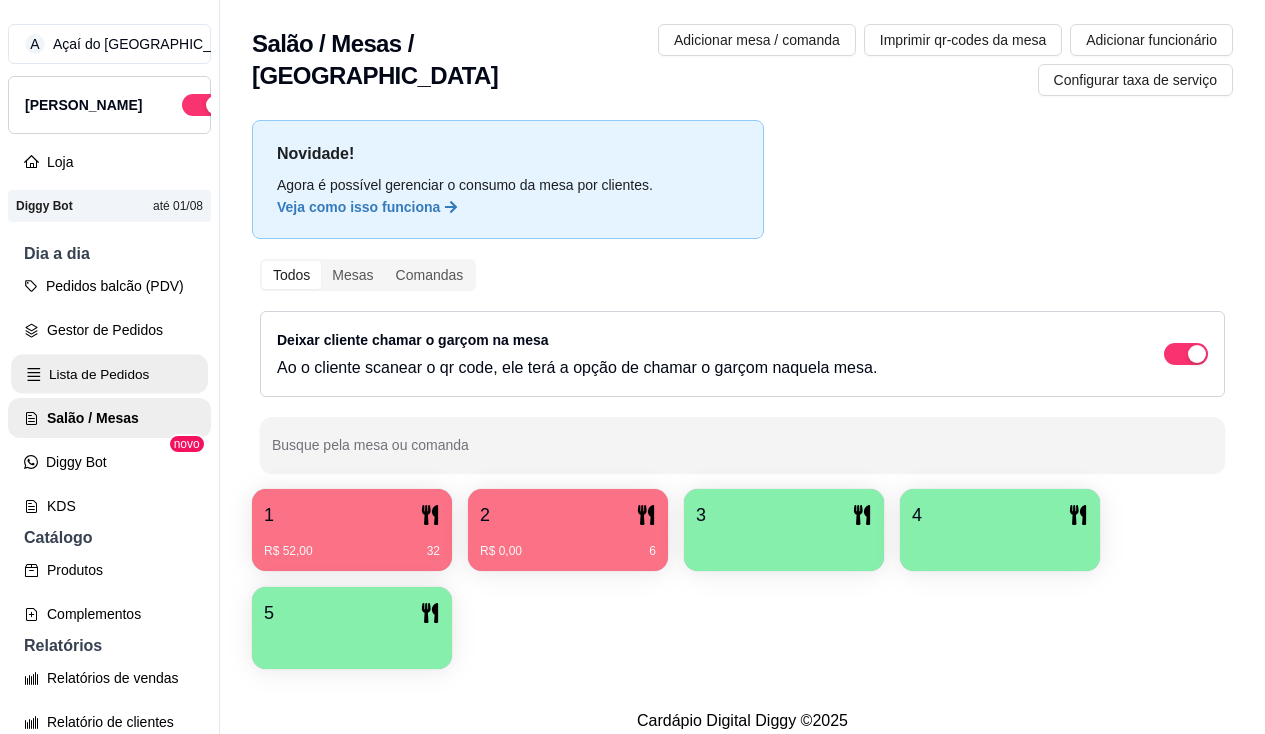 click on "Lista de Pedidos" at bounding box center [109, 374] 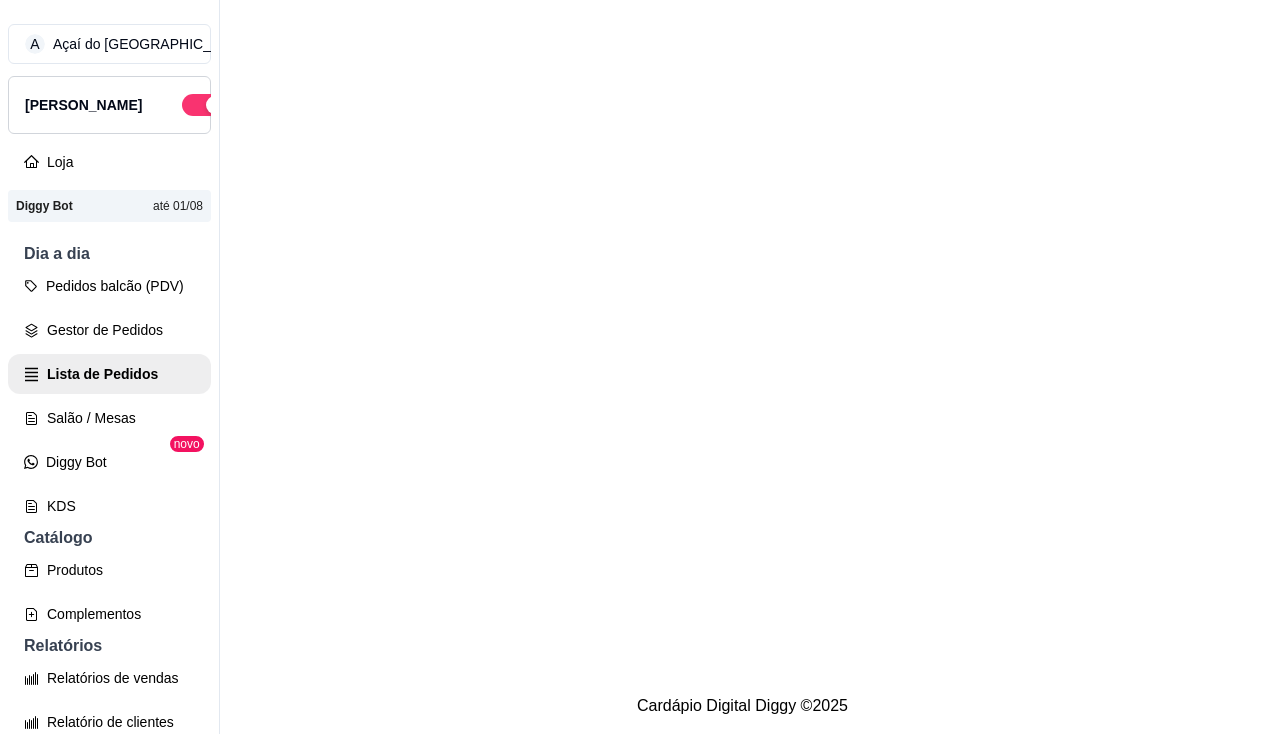 click on "Gestor de Pedidos" at bounding box center [109, 330] 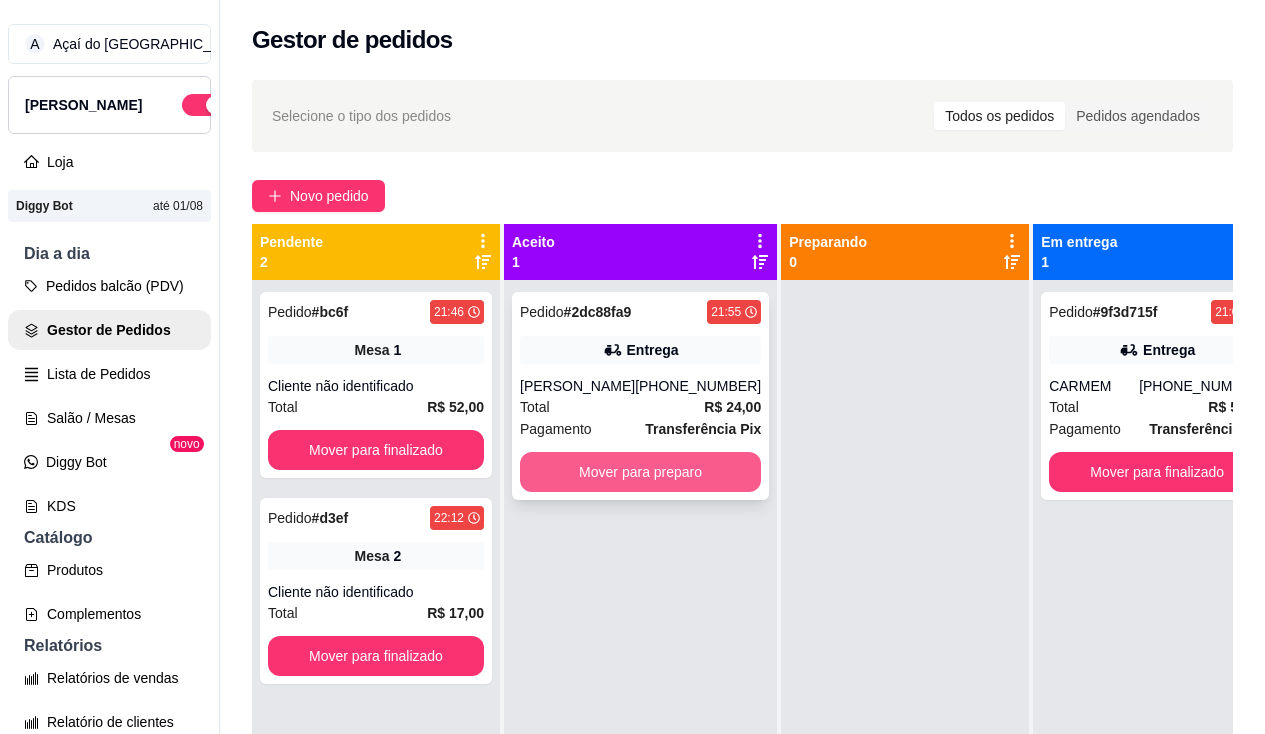 click on "Mover para preparo" at bounding box center (640, 472) 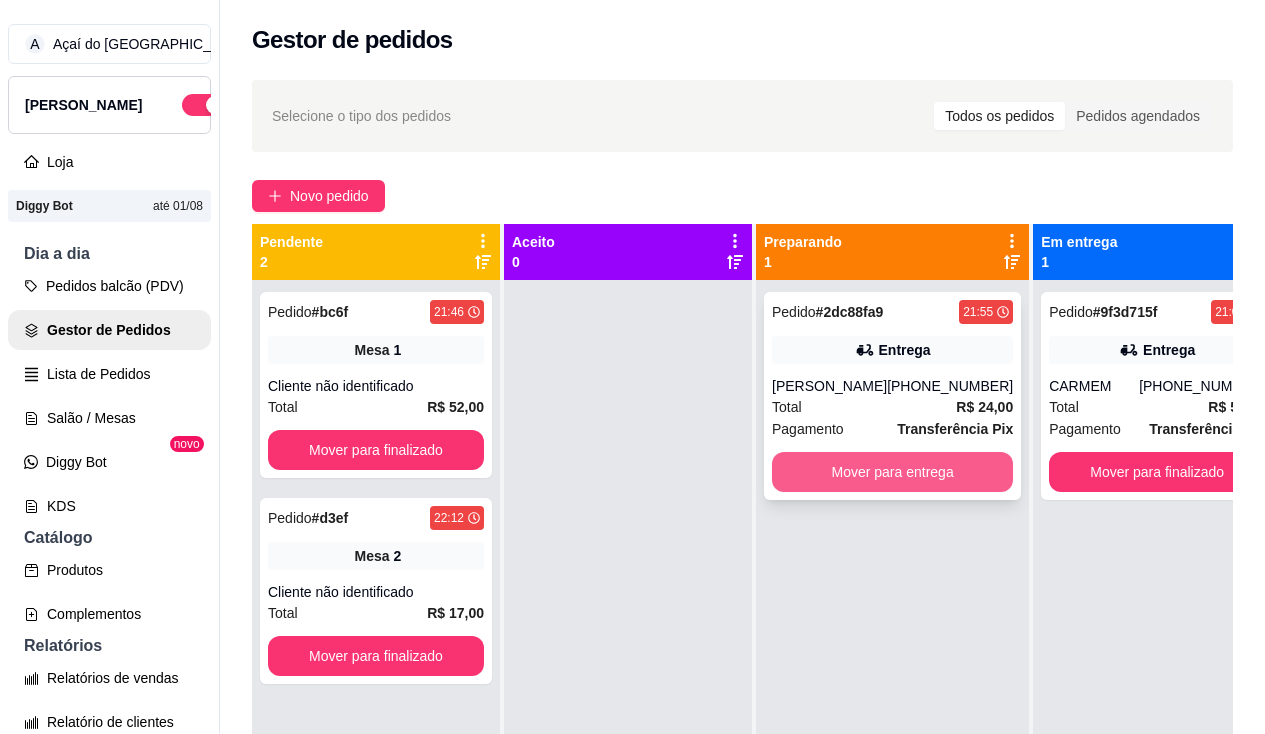 click on "Mover para entrega" at bounding box center (892, 472) 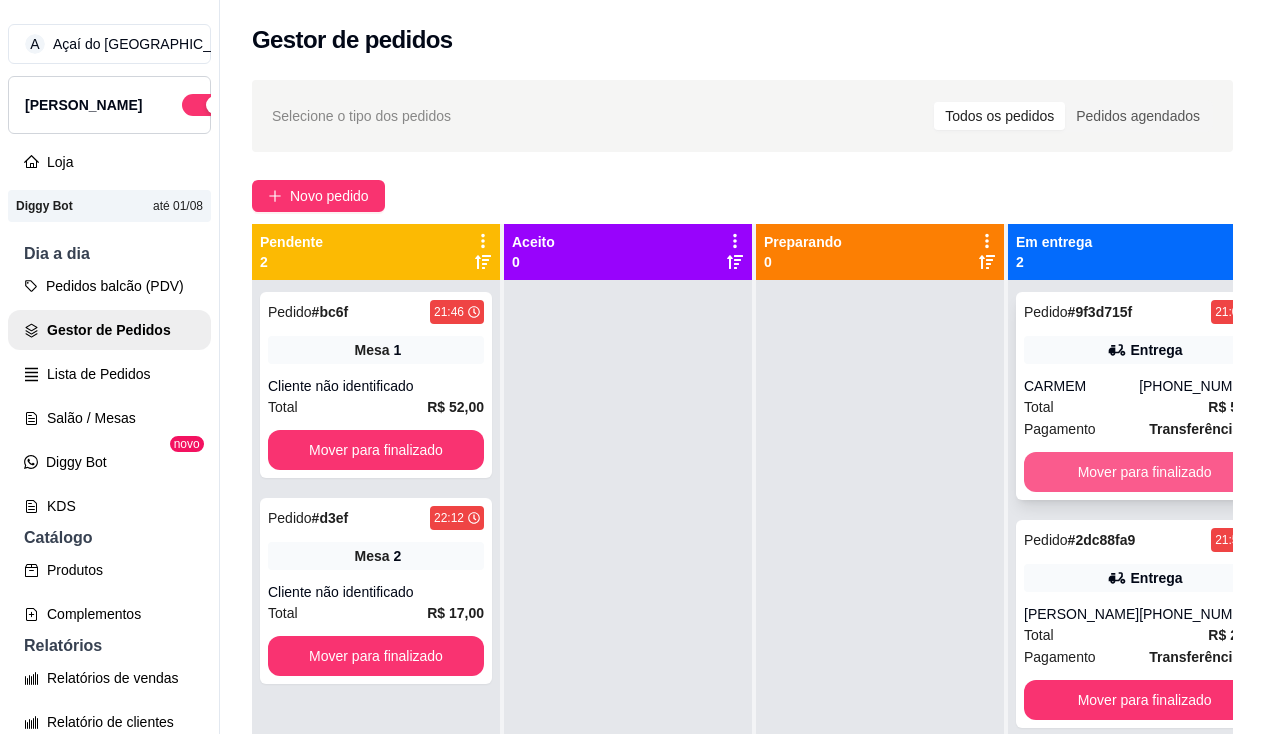 click on "Mover para finalizado" at bounding box center [1144, 472] 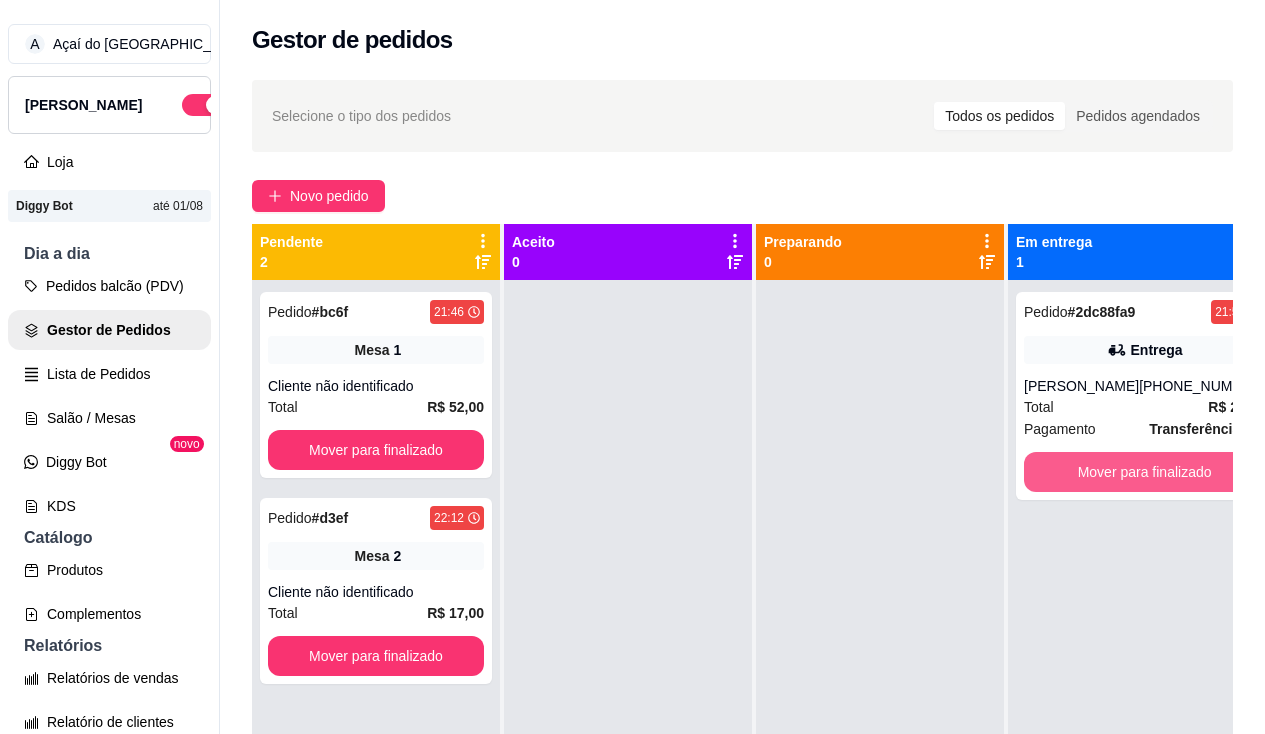 click on "Mover para finalizado" at bounding box center (1144, 472) 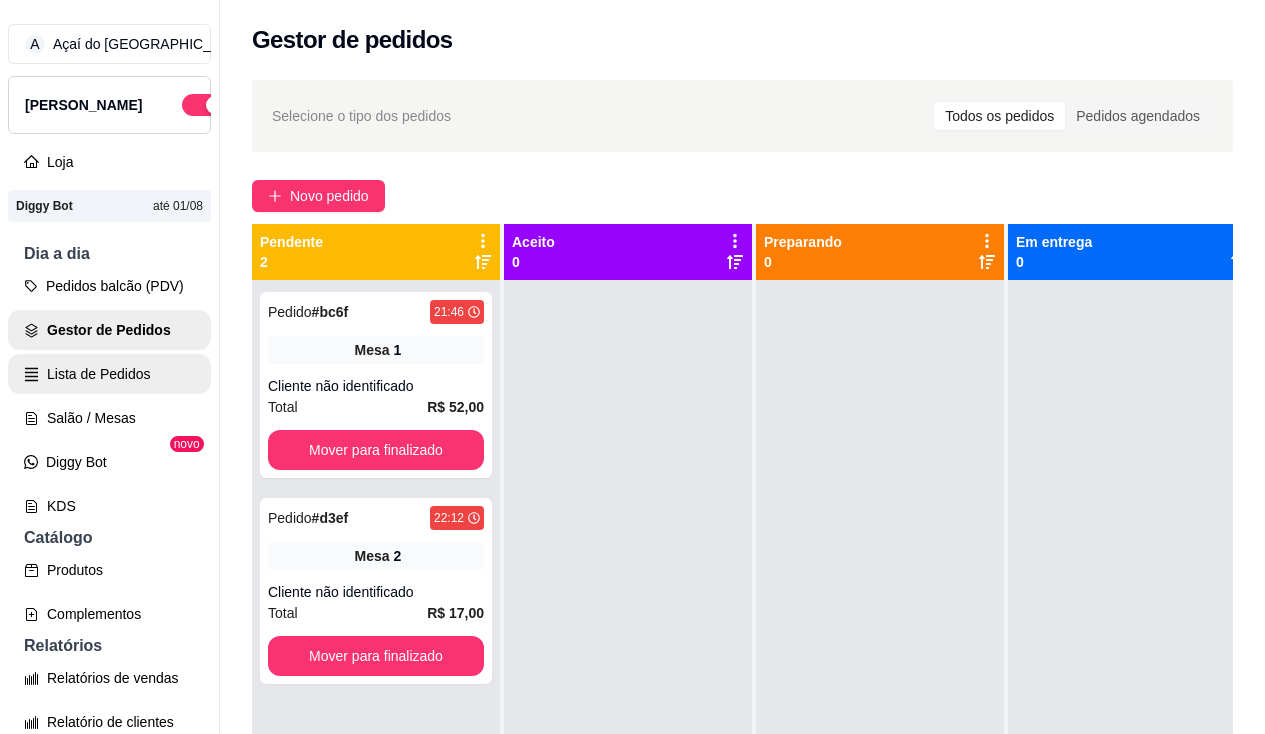 click on "Lista de Pedidos" at bounding box center (109, 374) 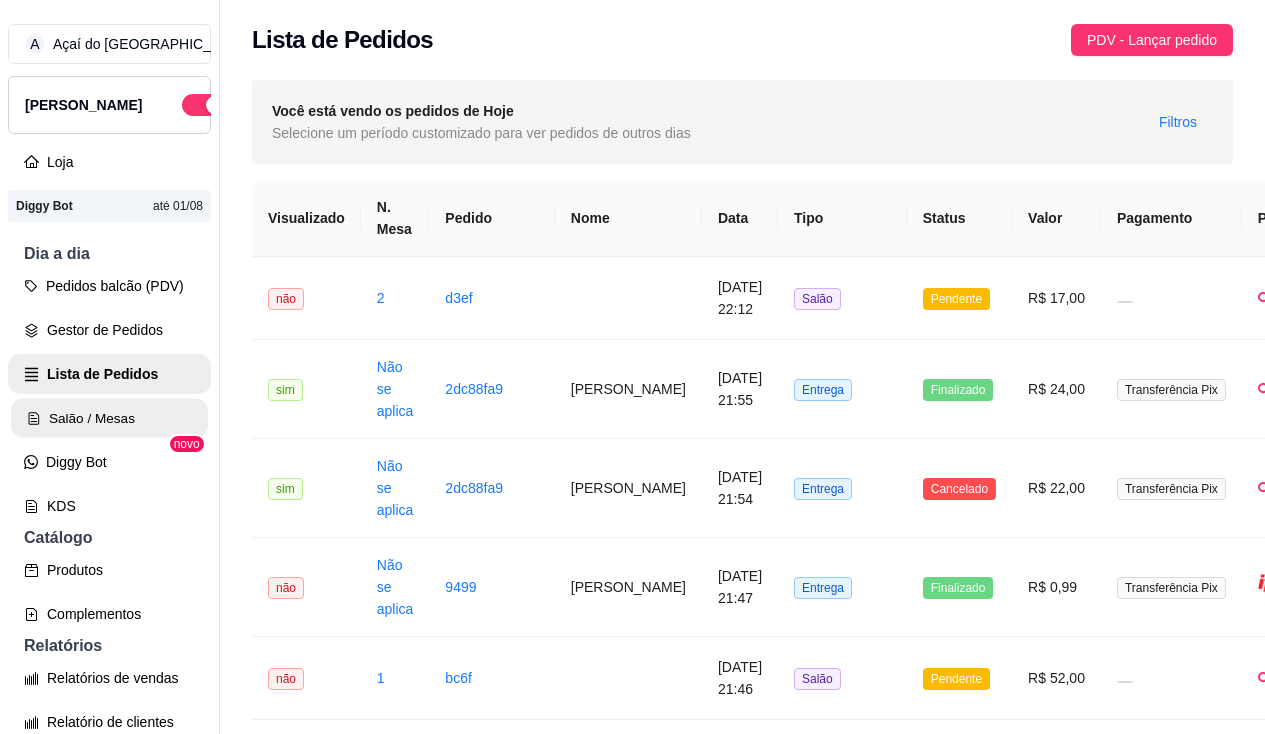 click on "Salão / Mesas" at bounding box center [109, 418] 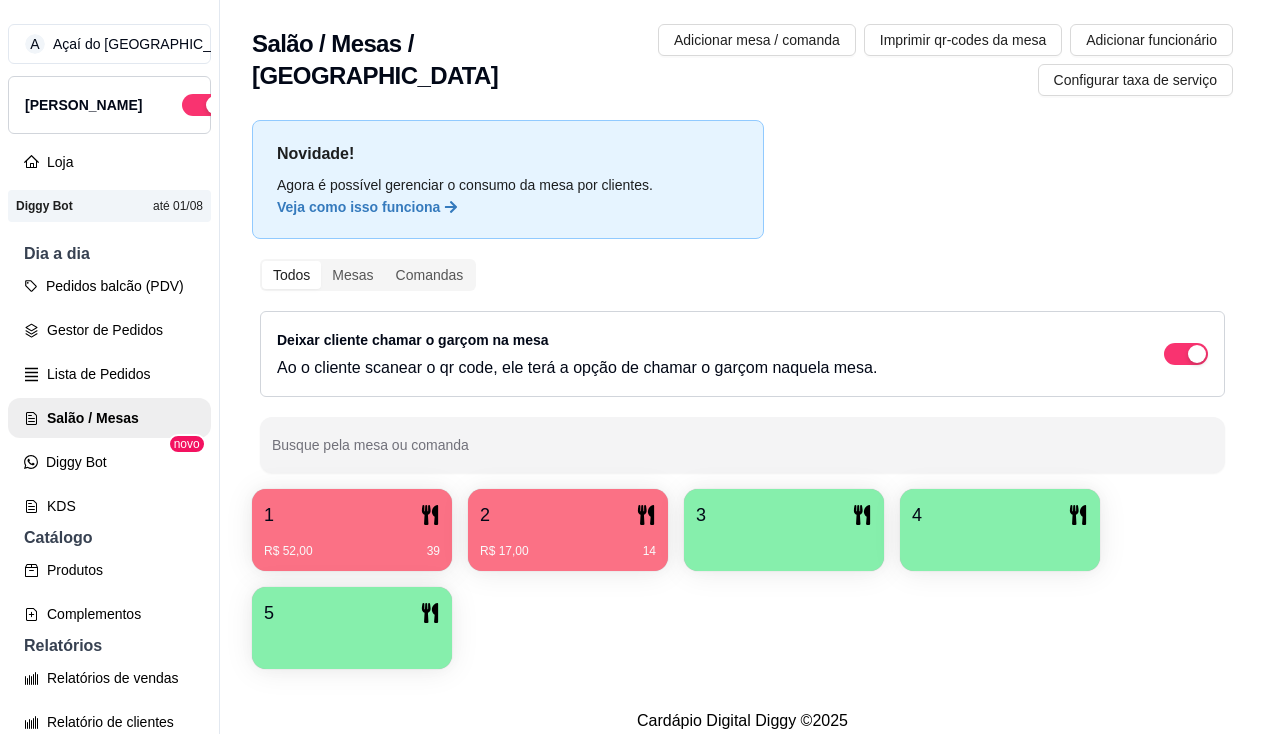 click on "1" at bounding box center (352, 515) 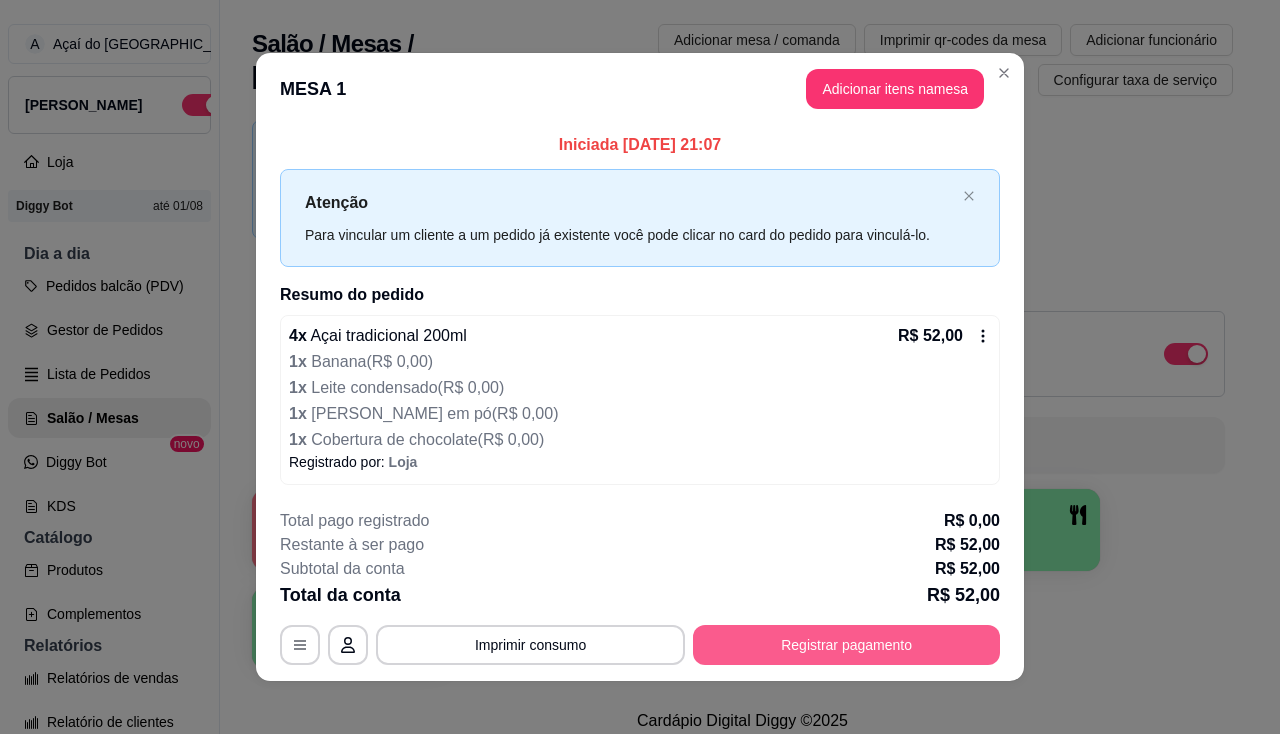 click on "Registrar pagamento" at bounding box center [846, 645] 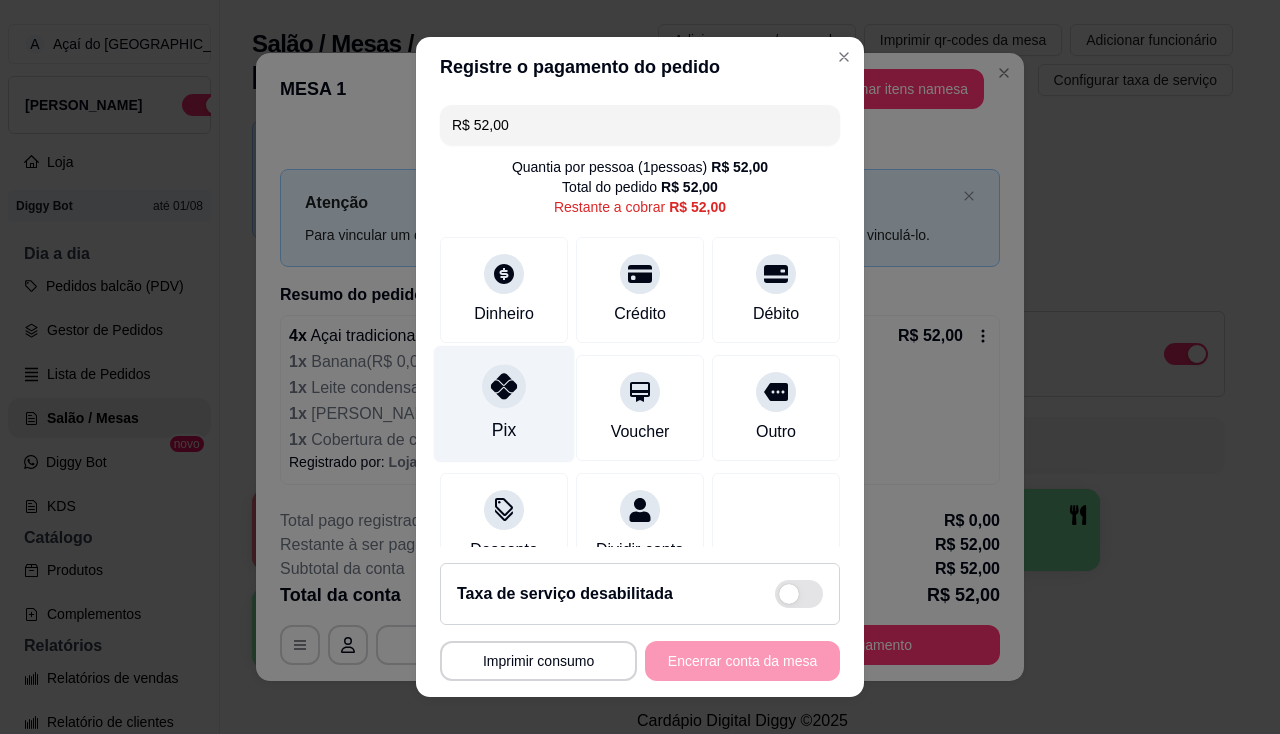 click on "Pix" at bounding box center [504, 403] 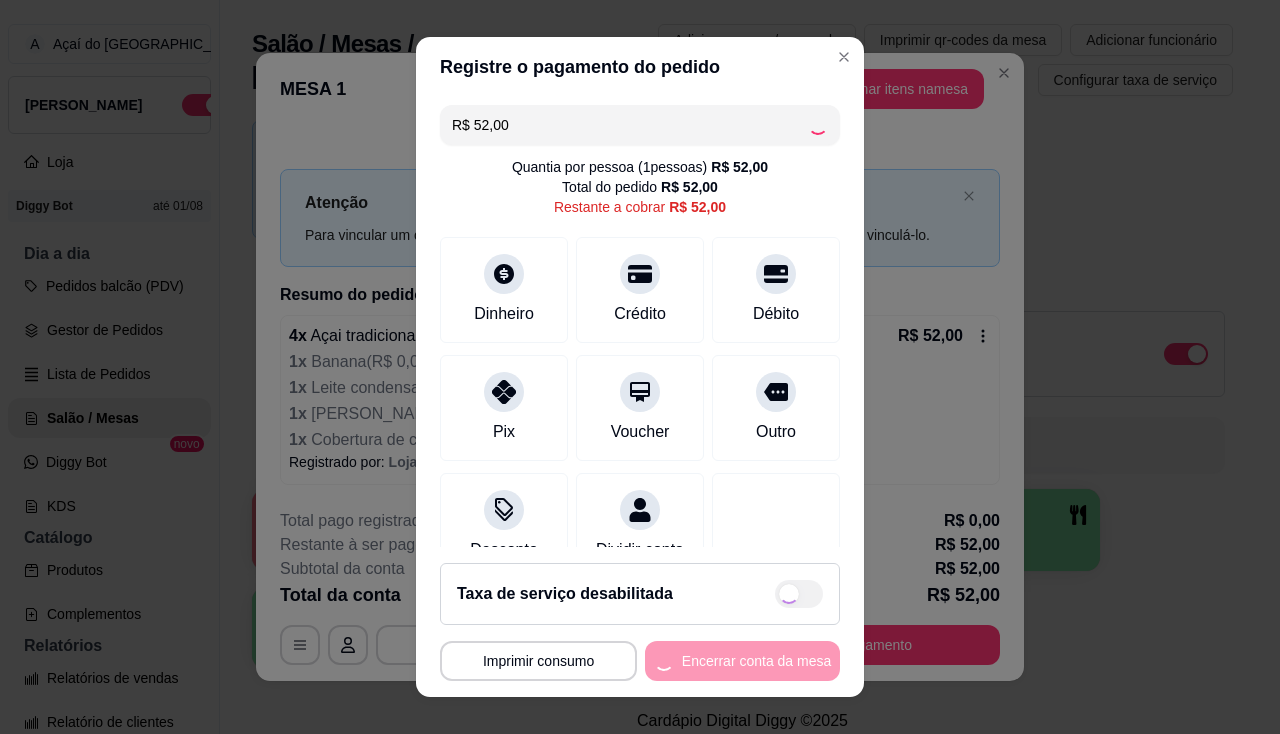 type on "R$ 0,00" 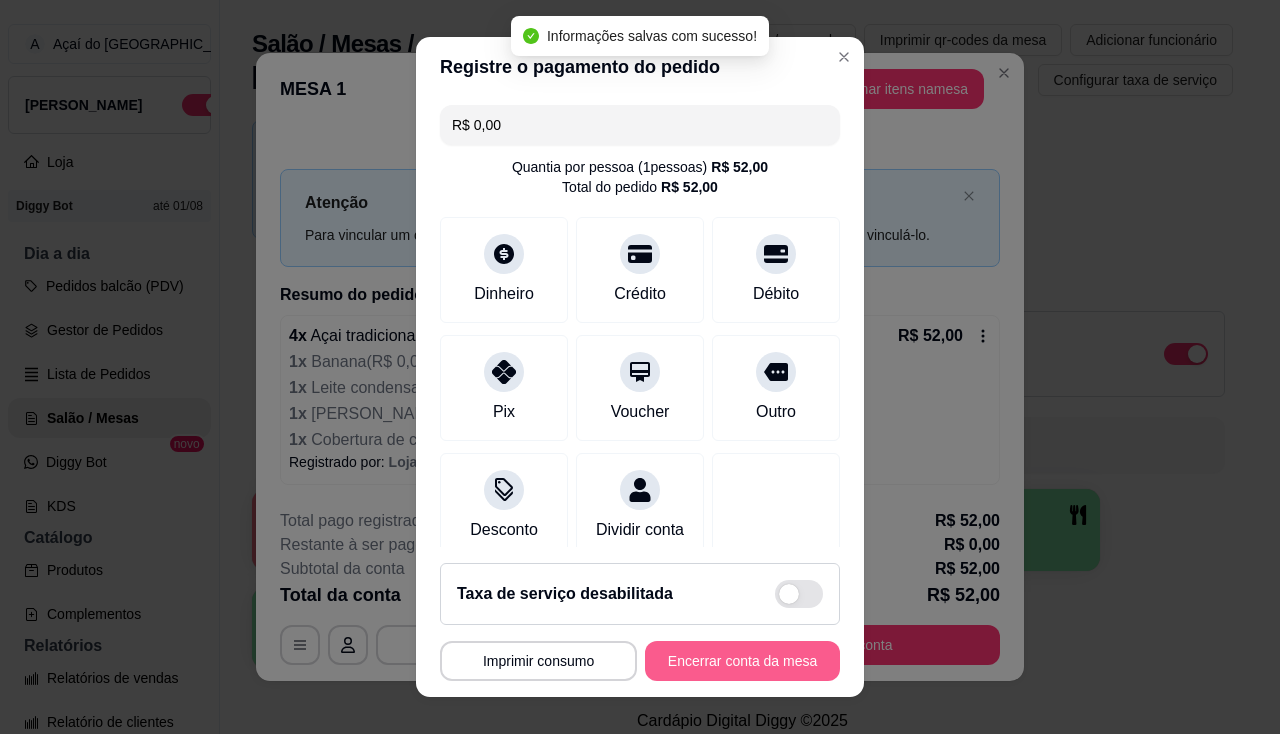 click on "Encerrar conta da mesa" at bounding box center (742, 661) 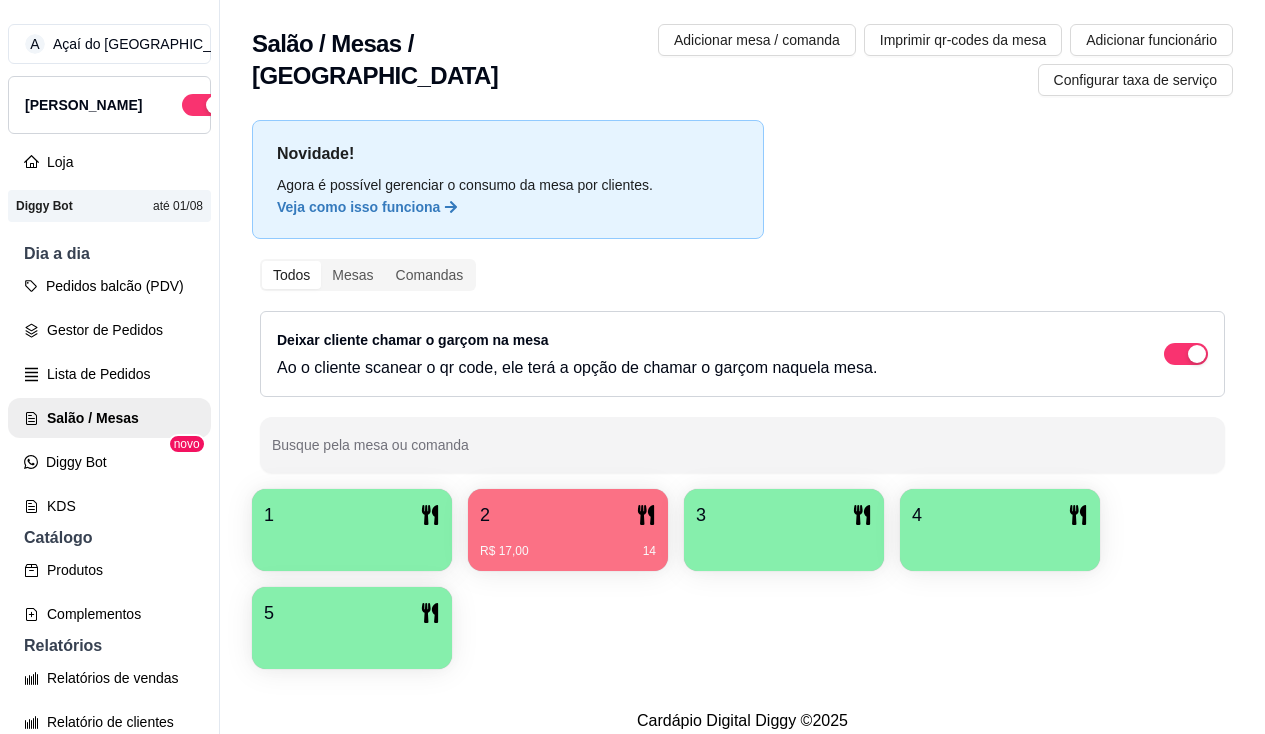 click on "1 2 R$ 17,00 14 3 4 5" at bounding box center [742, 579] 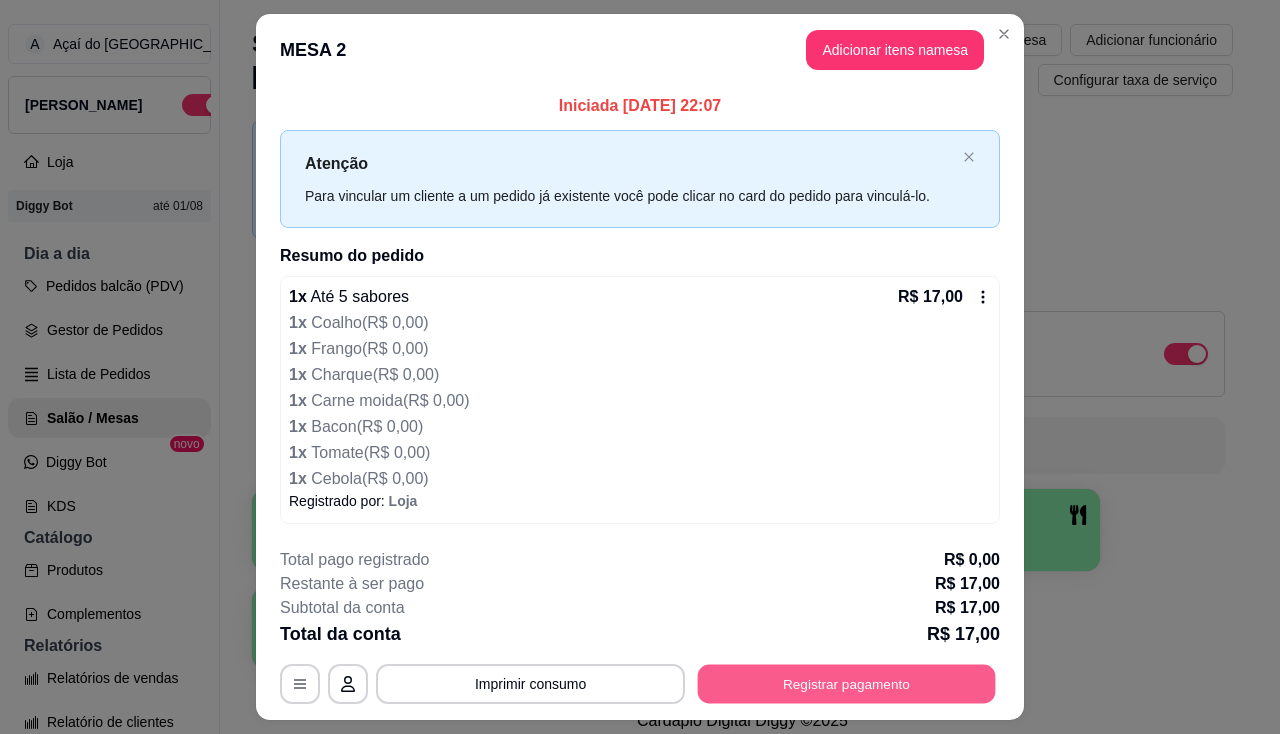 click on "Registrar pagamento" at bounding box center [847, 683] 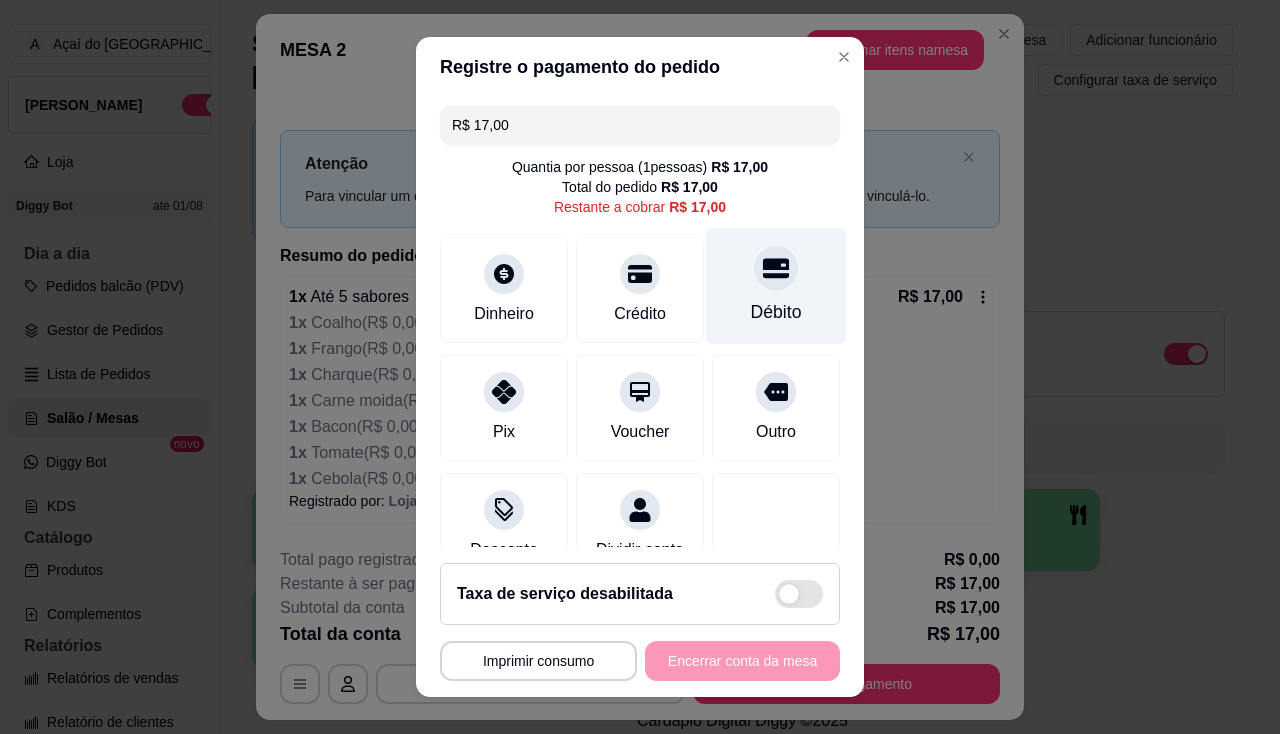click on "Débito" at bounding box center (776, 312) 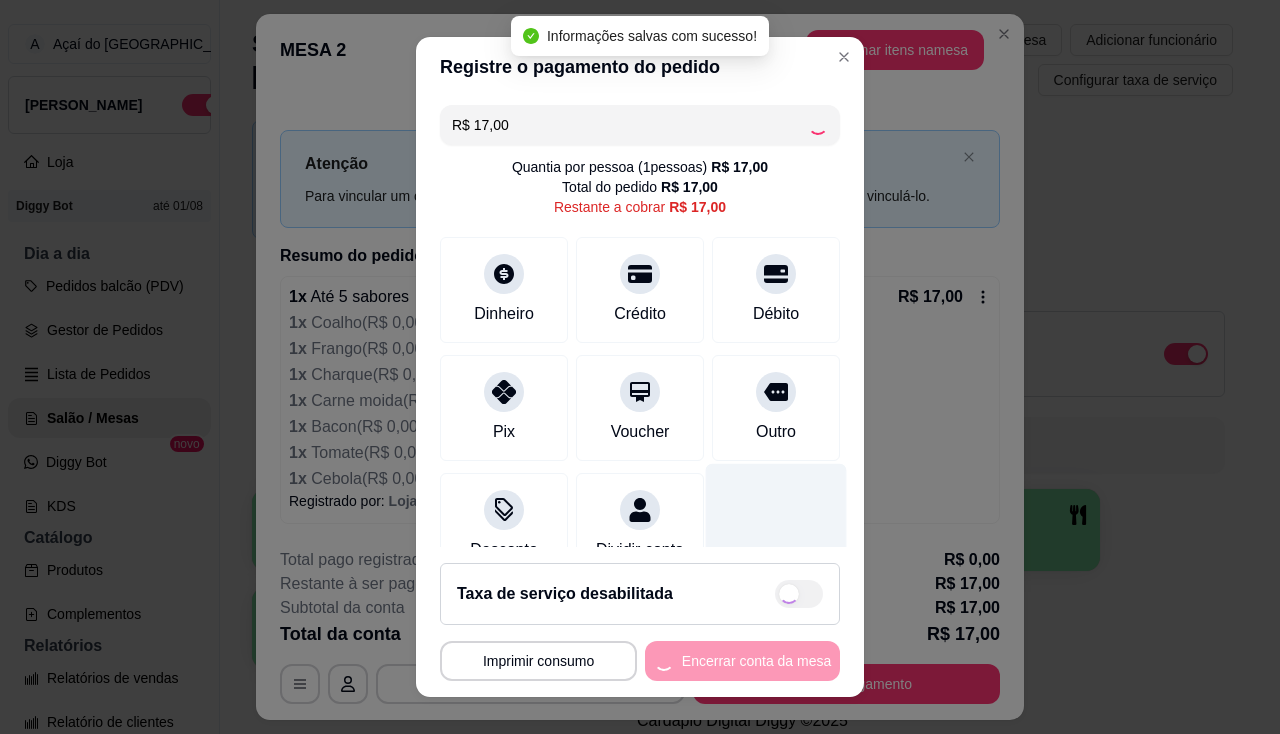 type on "R$ 0,00" 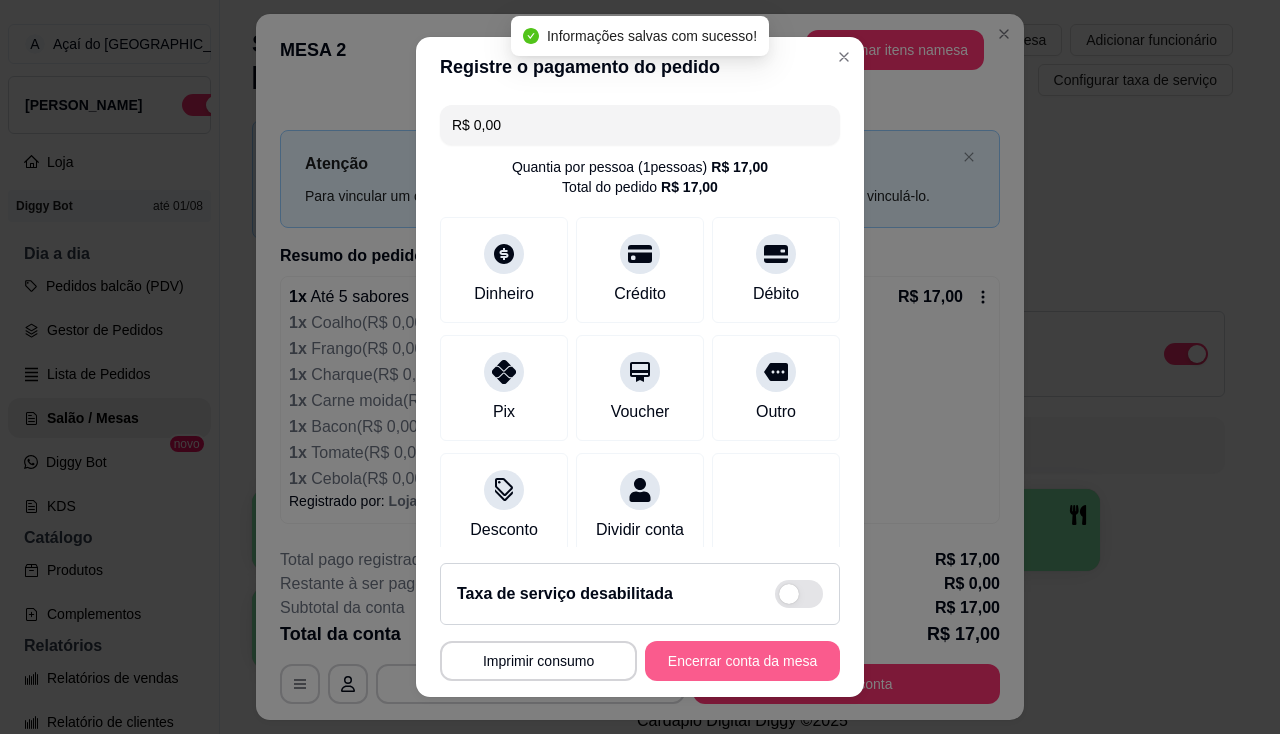 click on "Encerrar conta da mesa" at bounding box center [742, 661] 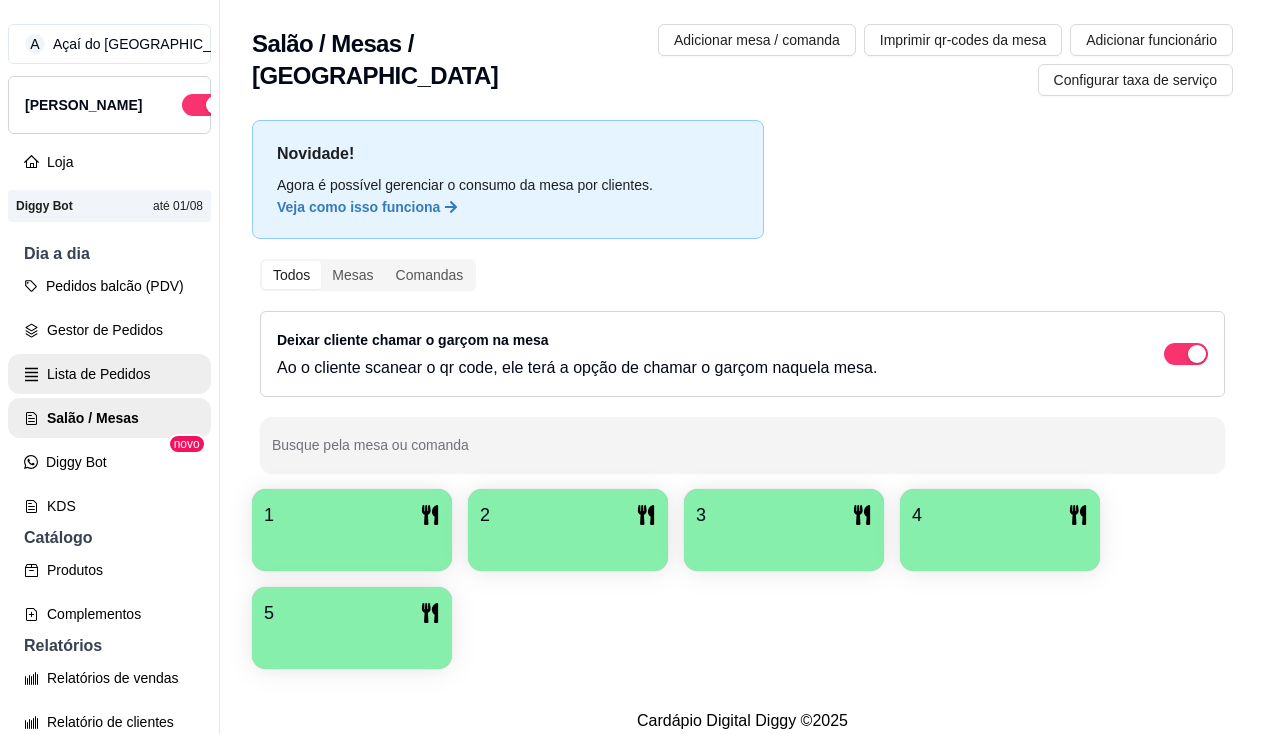 click on "Lista de Pedidos" at bounding box center (109, 374) 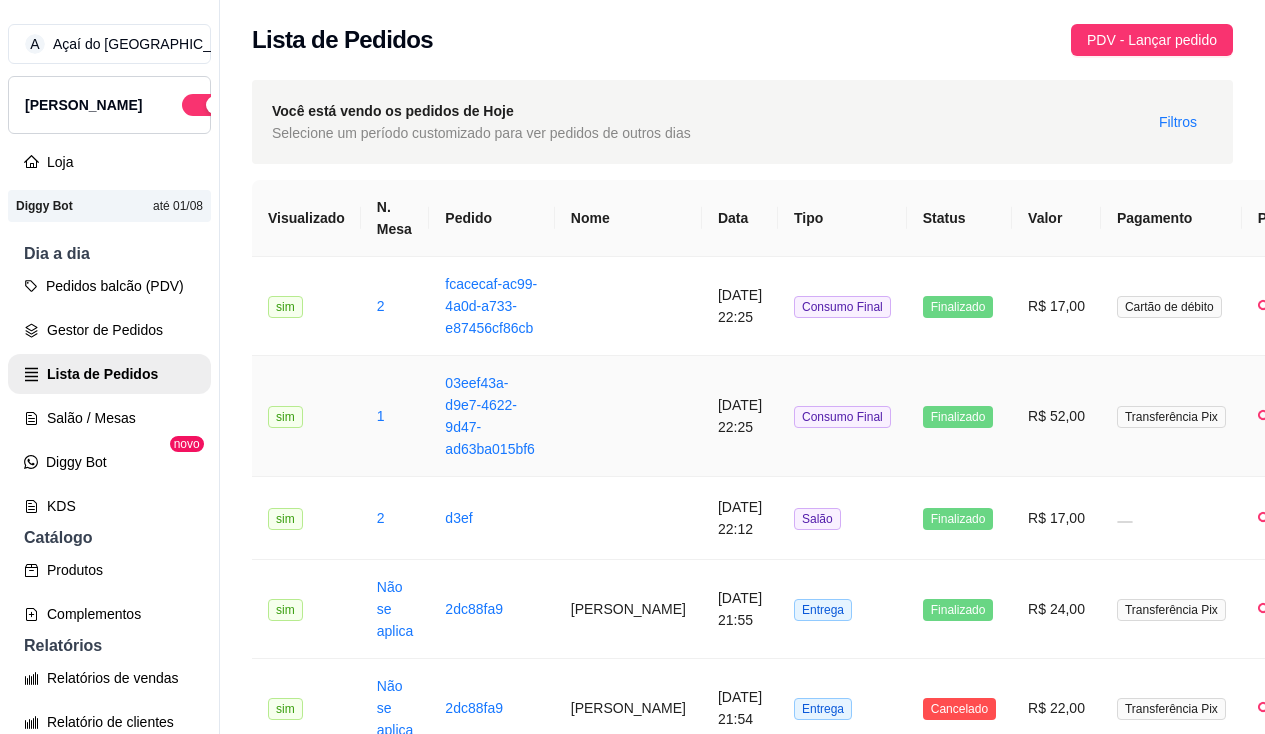 scroll, scrollTop: 300, scrollLeft: 0, axis: vertical 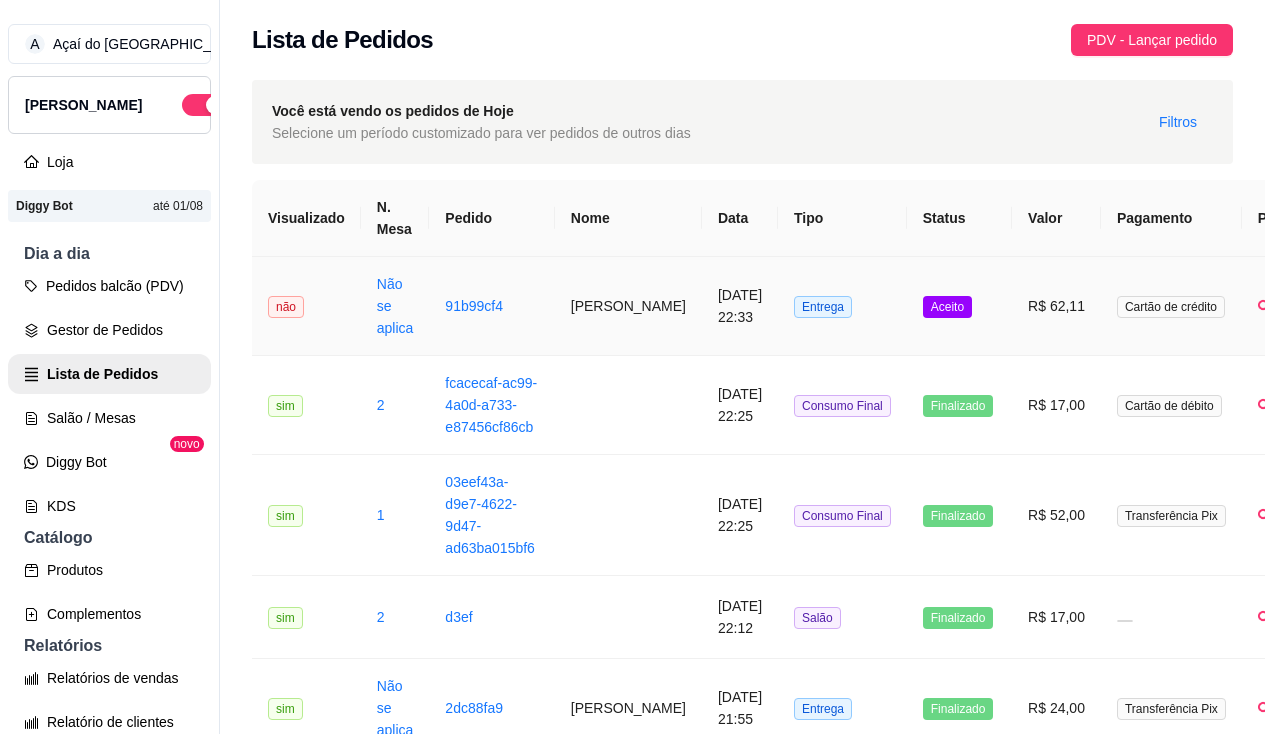 click on "91b99cf4" at bounding box center (491, 306) 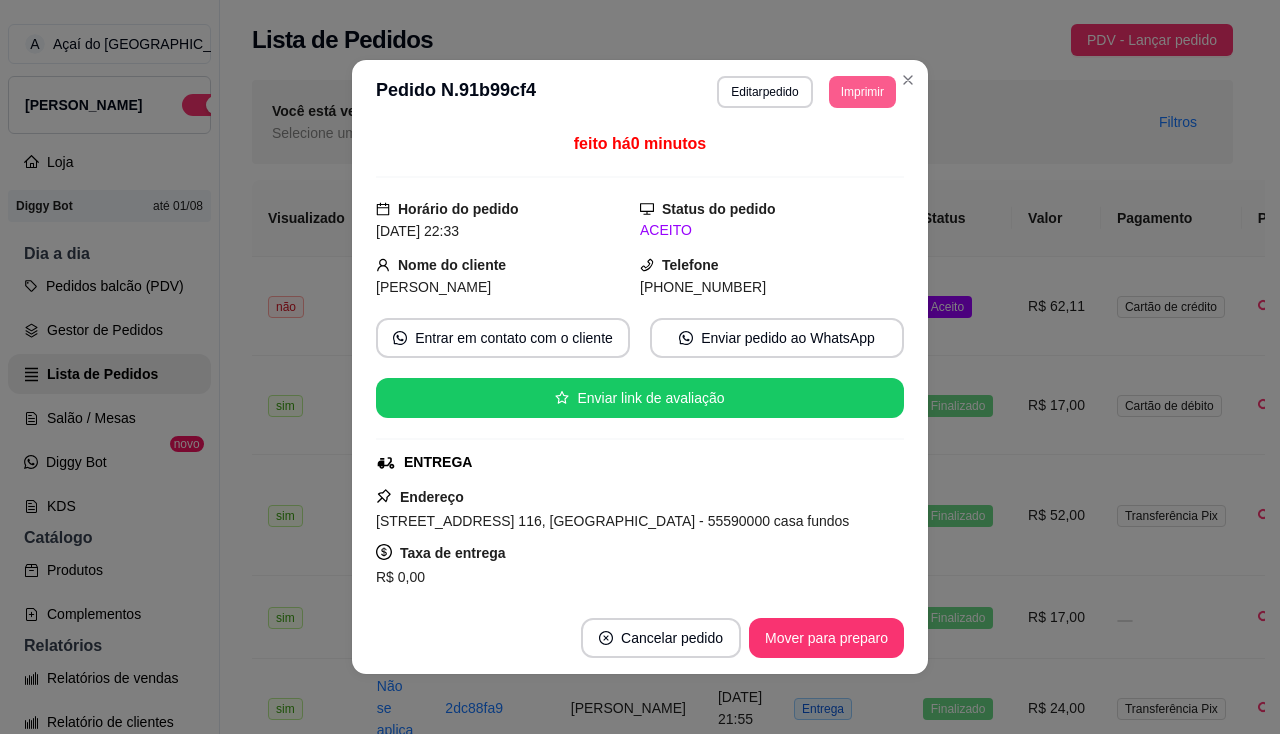 click on "Imprimir" at bounding box center (862, 92) 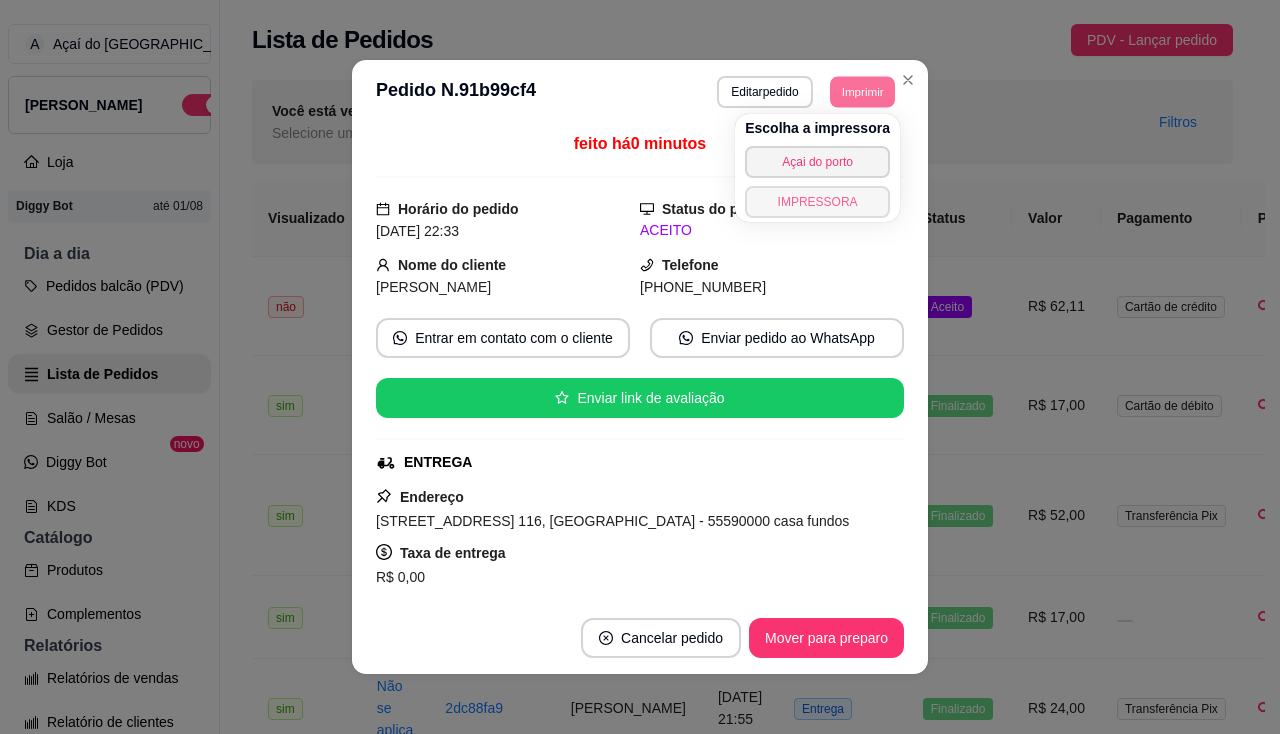 click on "IMPRESSORA" at bounding box center [817, 202] 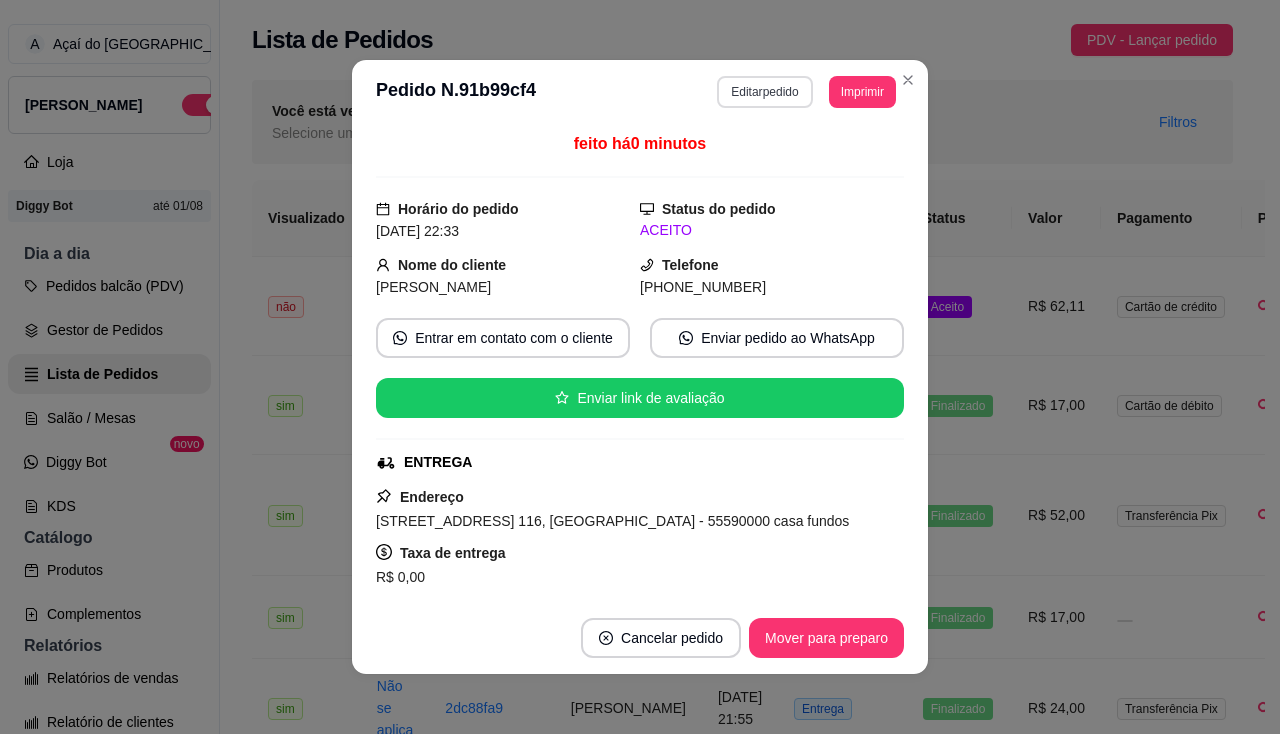 click on "Editar  pedido" at bounding box center [764, 92] 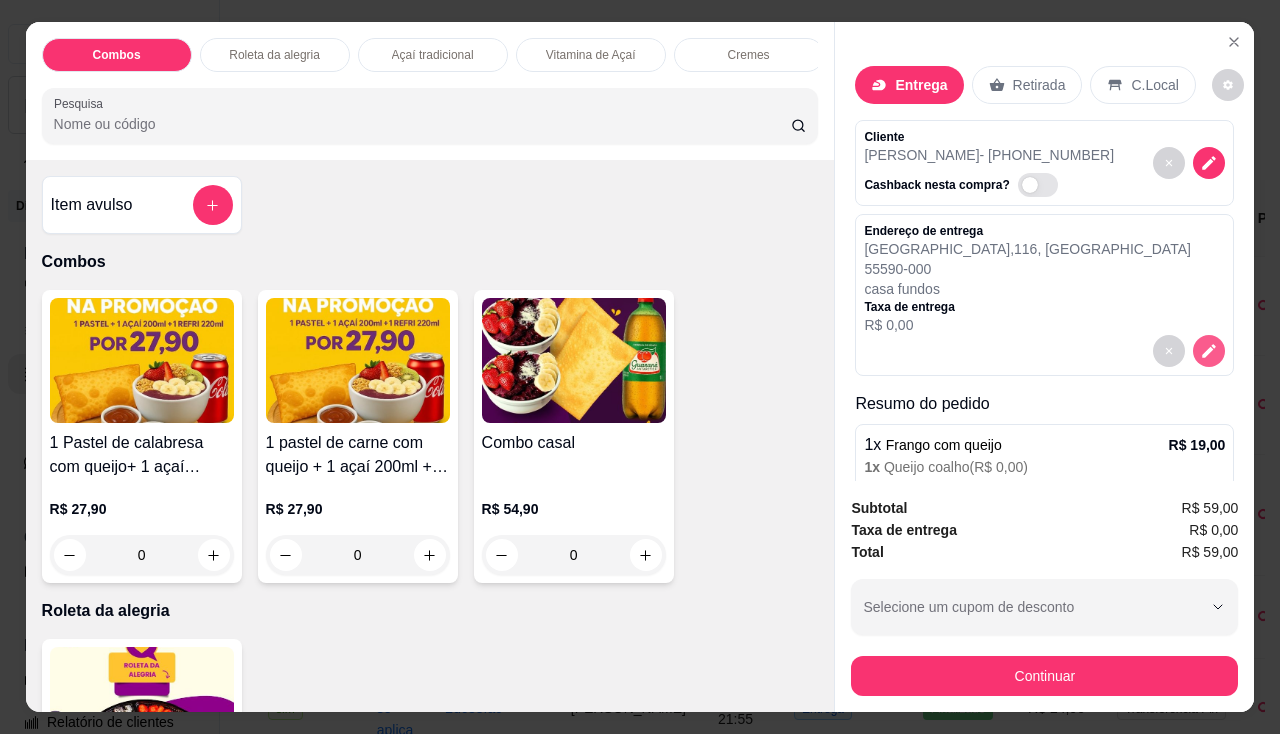 click at bounding box center (1209, 351) 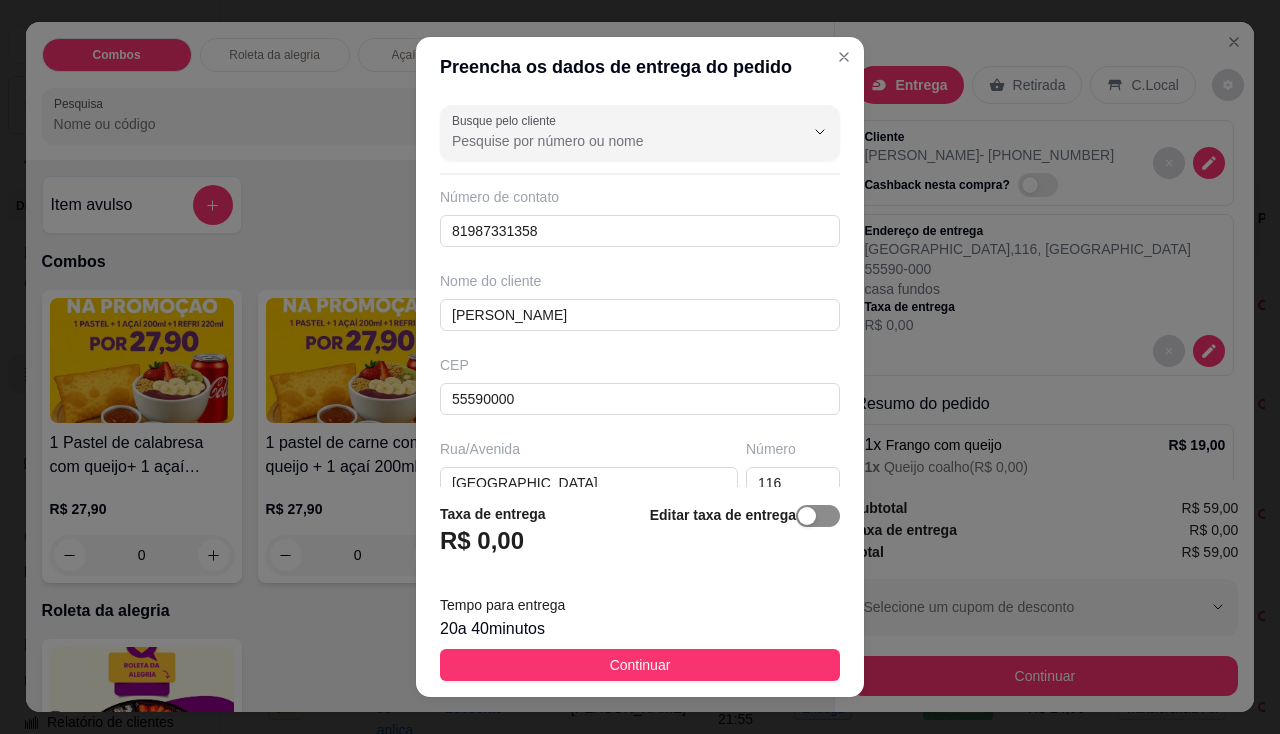 click at bounding box center (818, 516) 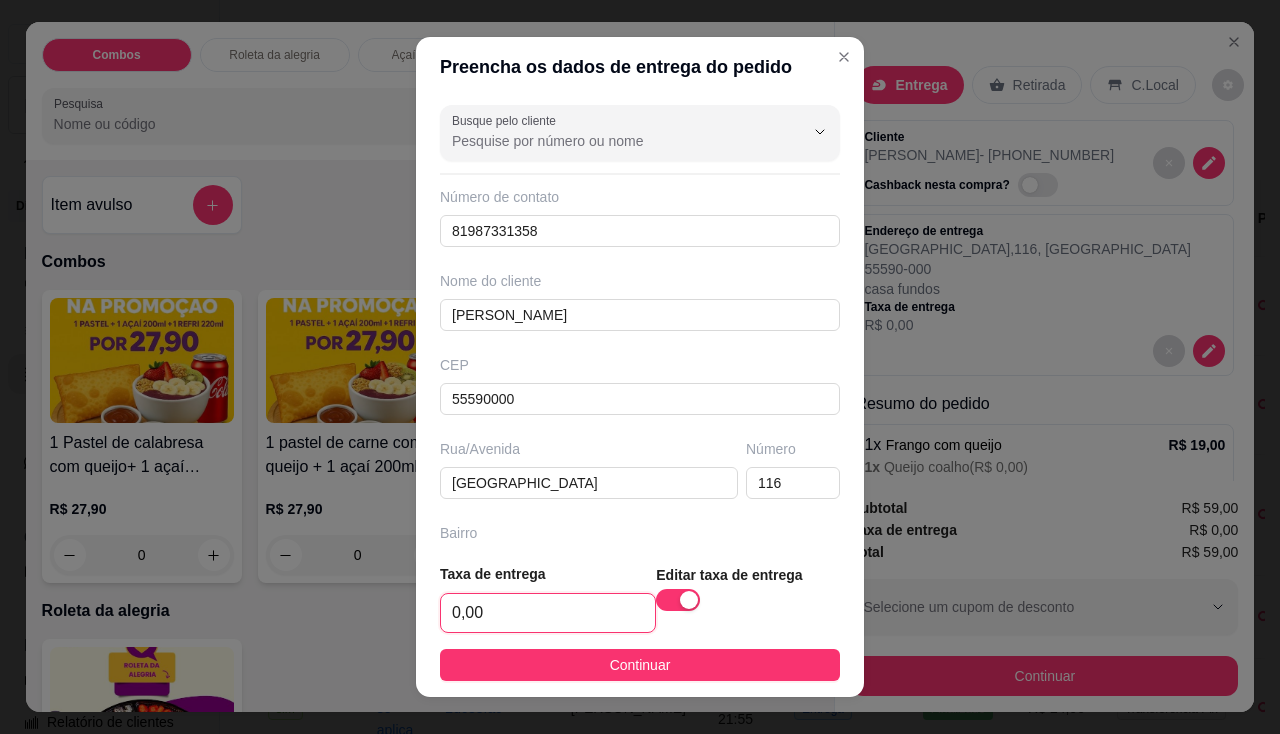 click on "0,00" at bounding box center [548, 613] 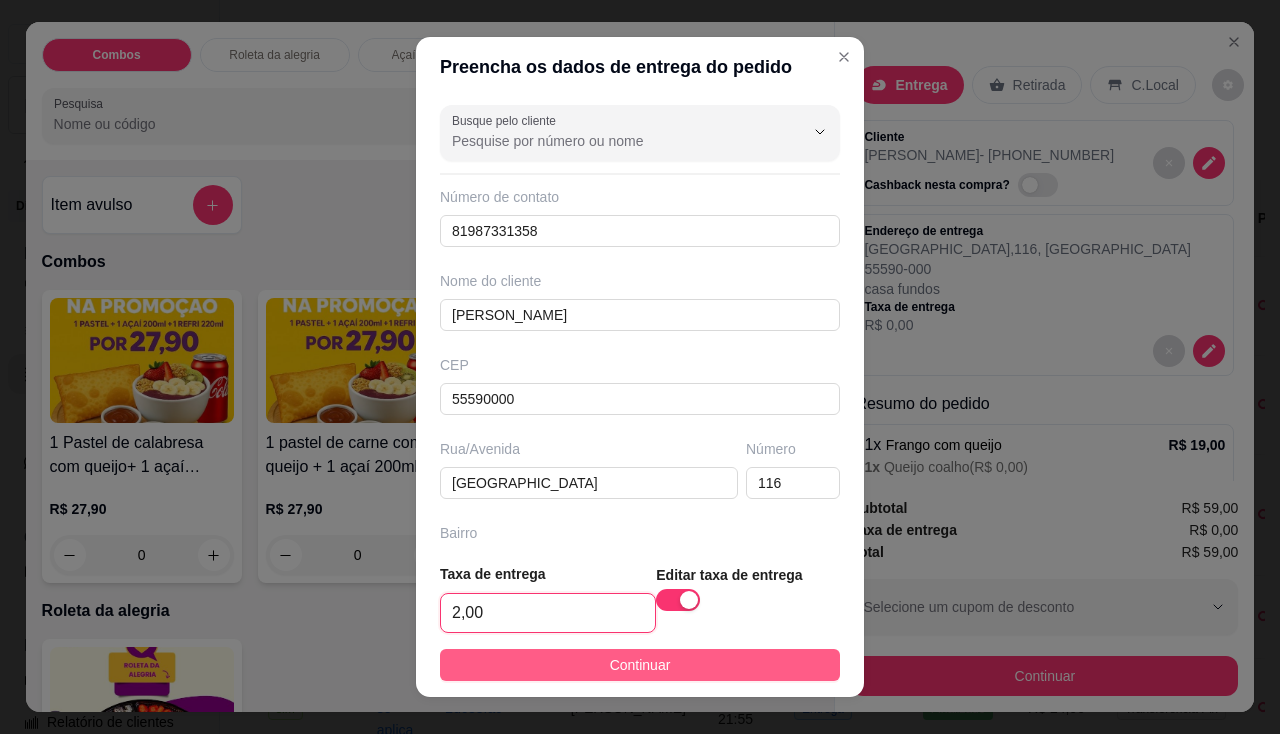 type on "2,00" 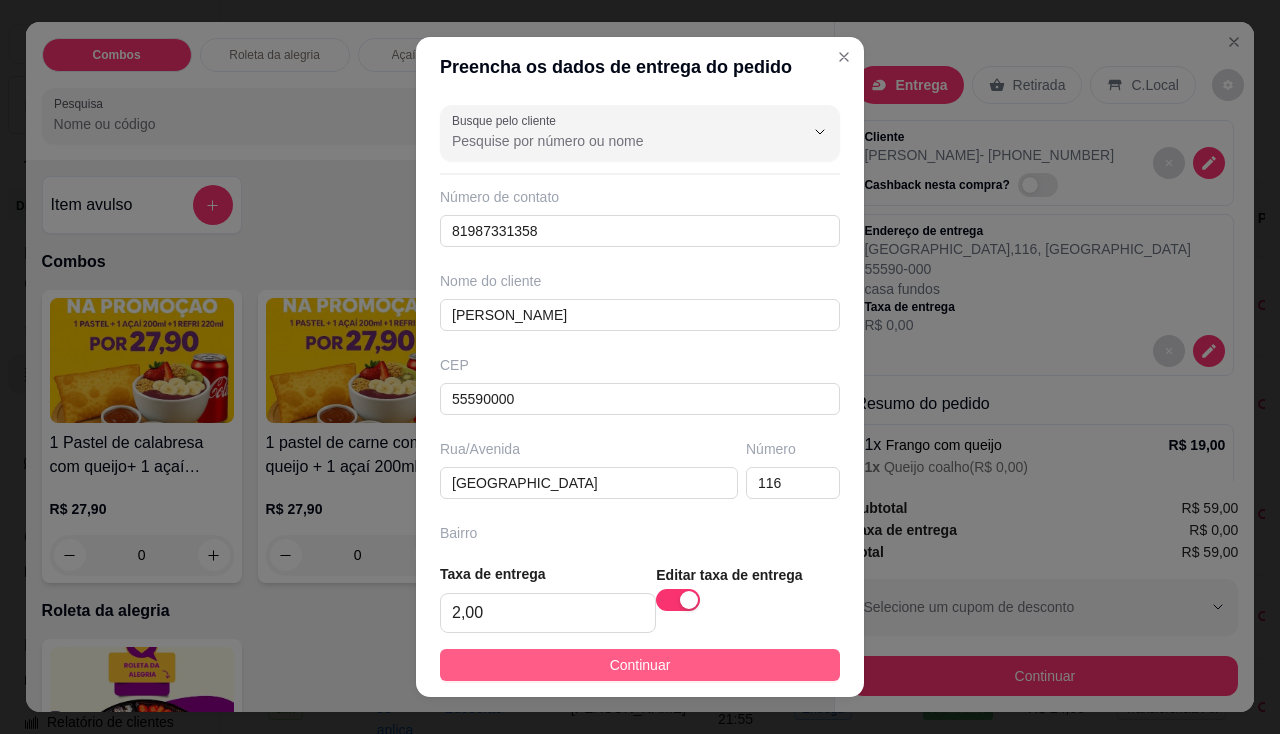click on "Continuar" at bounding box center (640, 665) 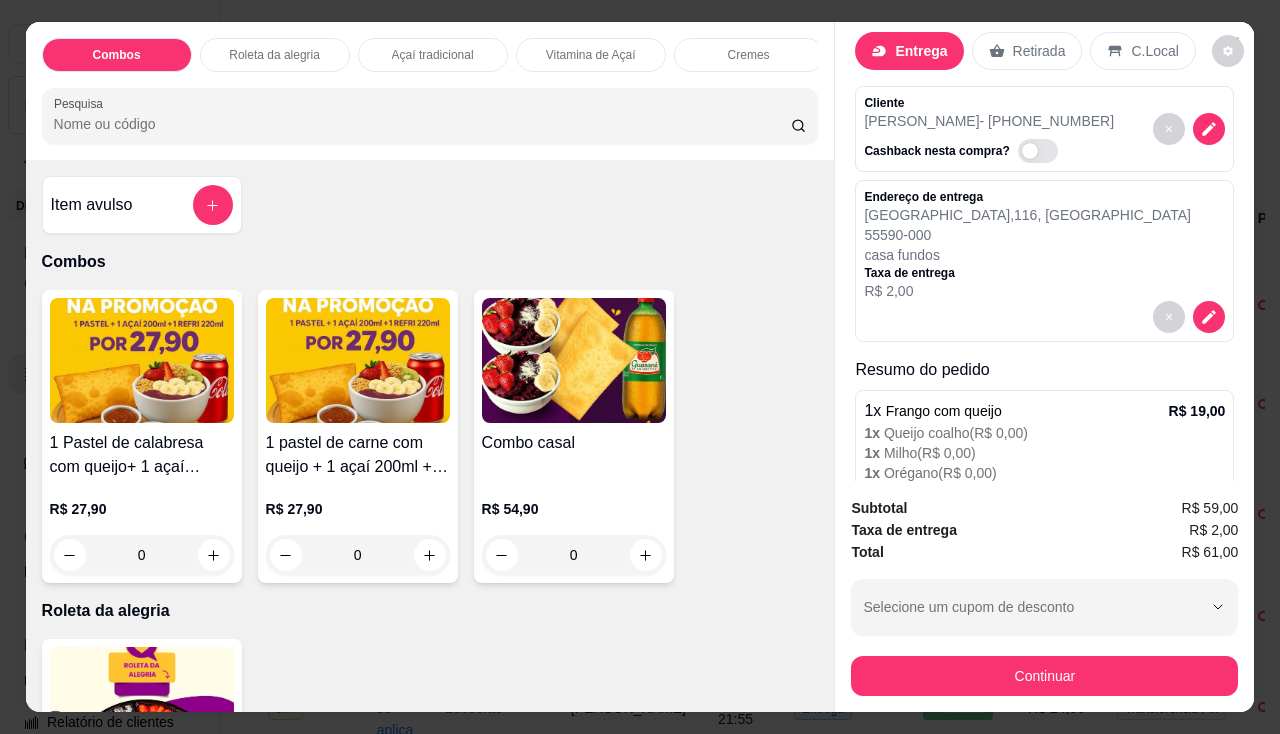 scroll, scrollTop: 0, scrollLeft: 0, axis: both 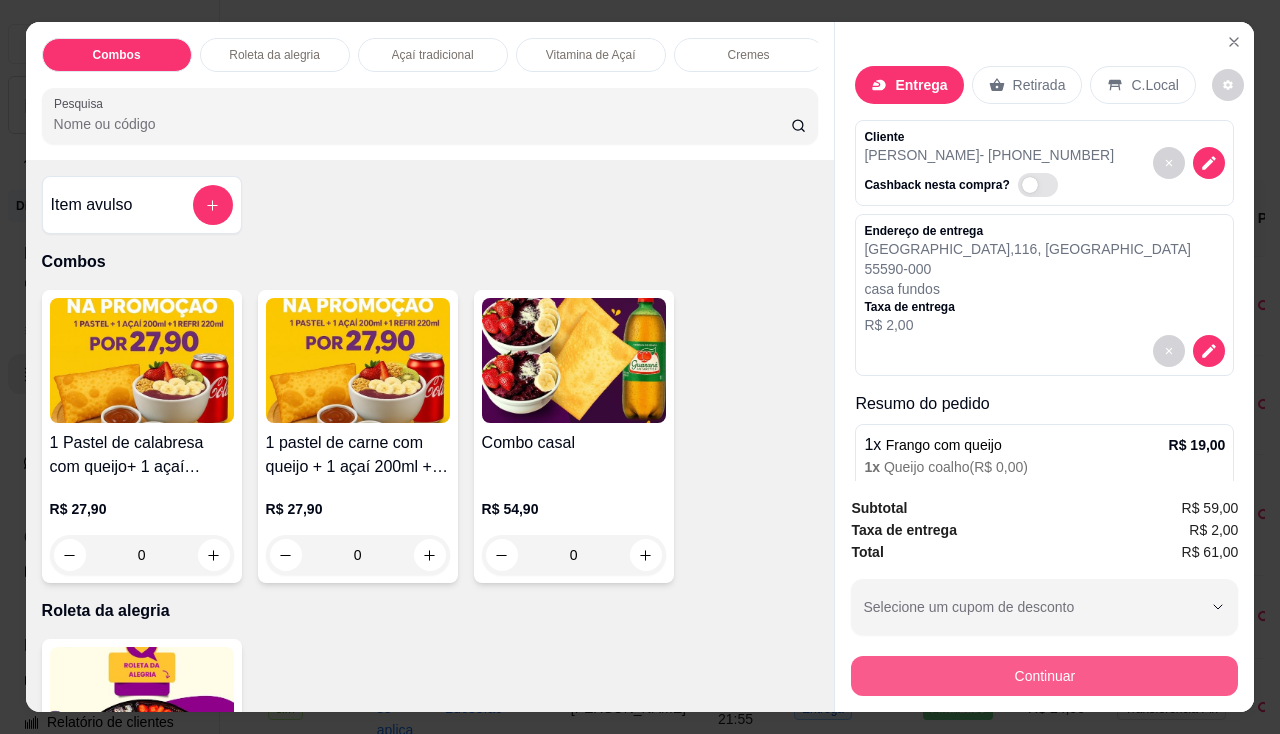 click on "Continuar" at bounding box center [1044, 676] 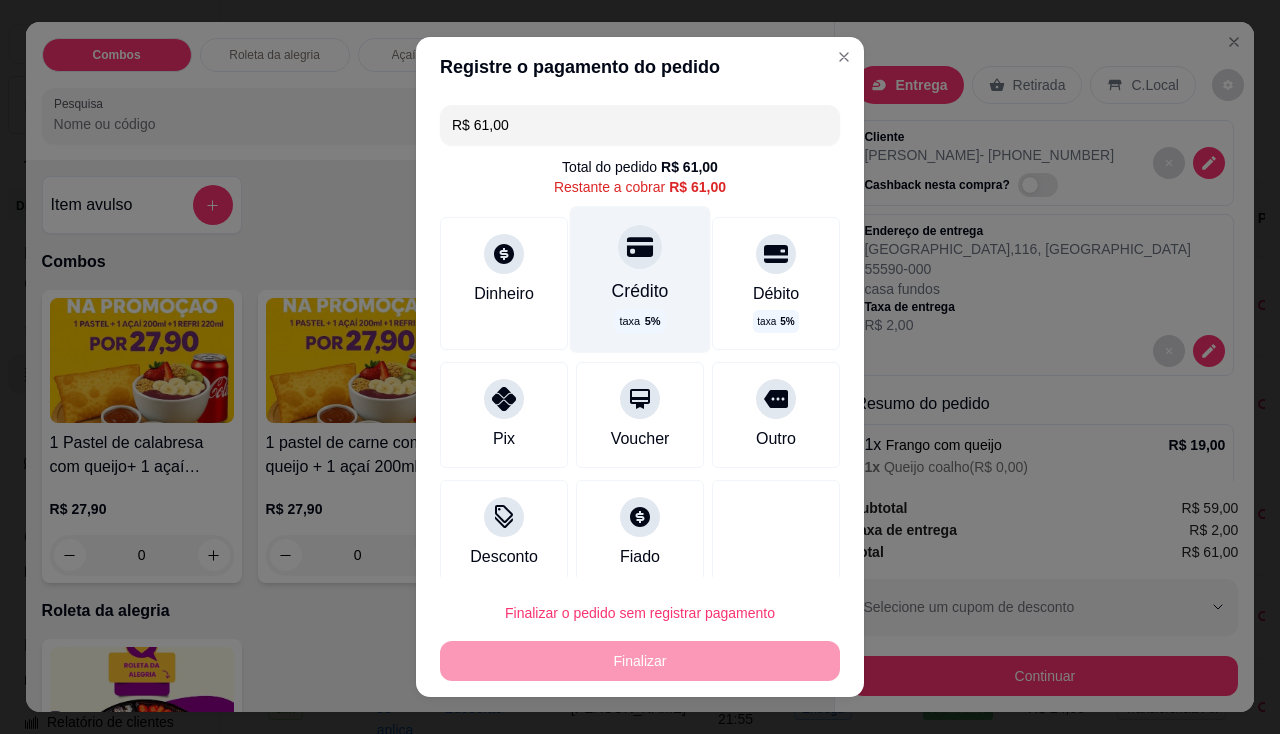click on "Crédito" at bounding box center [640, 291] 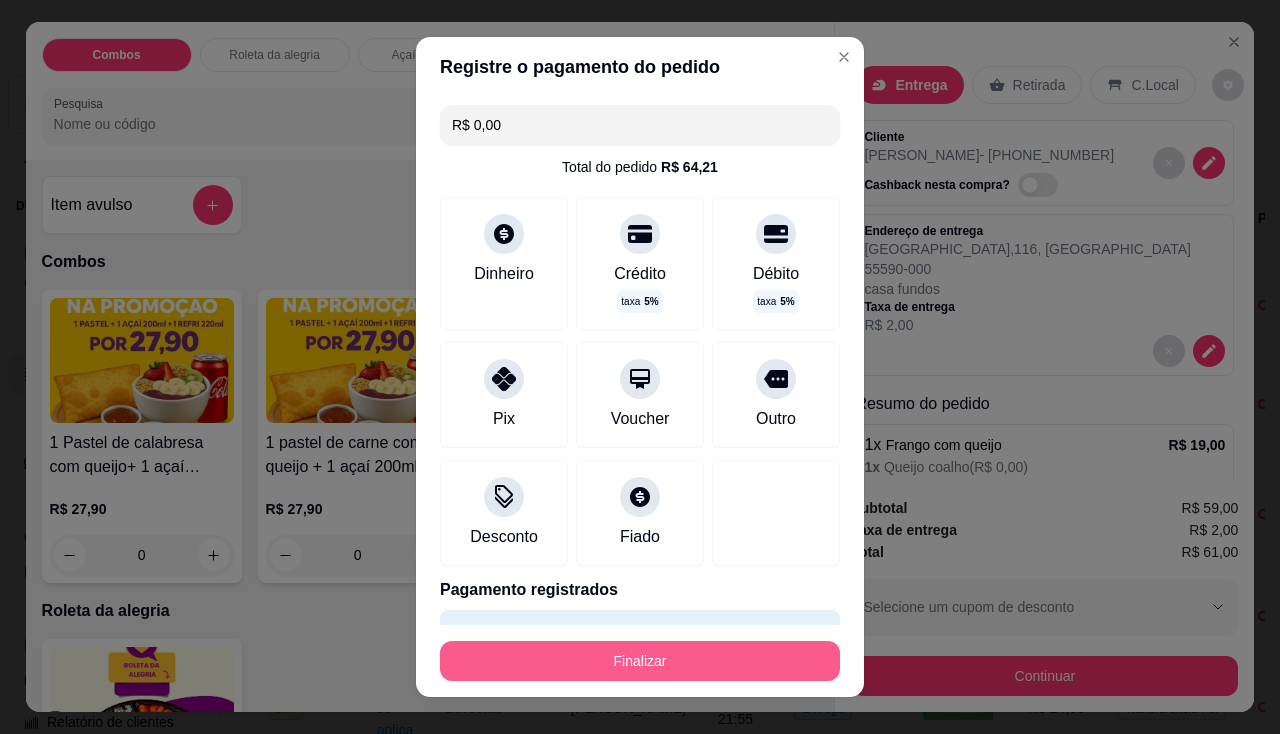 click on "Finalizar" at bounding box center (640, 661) 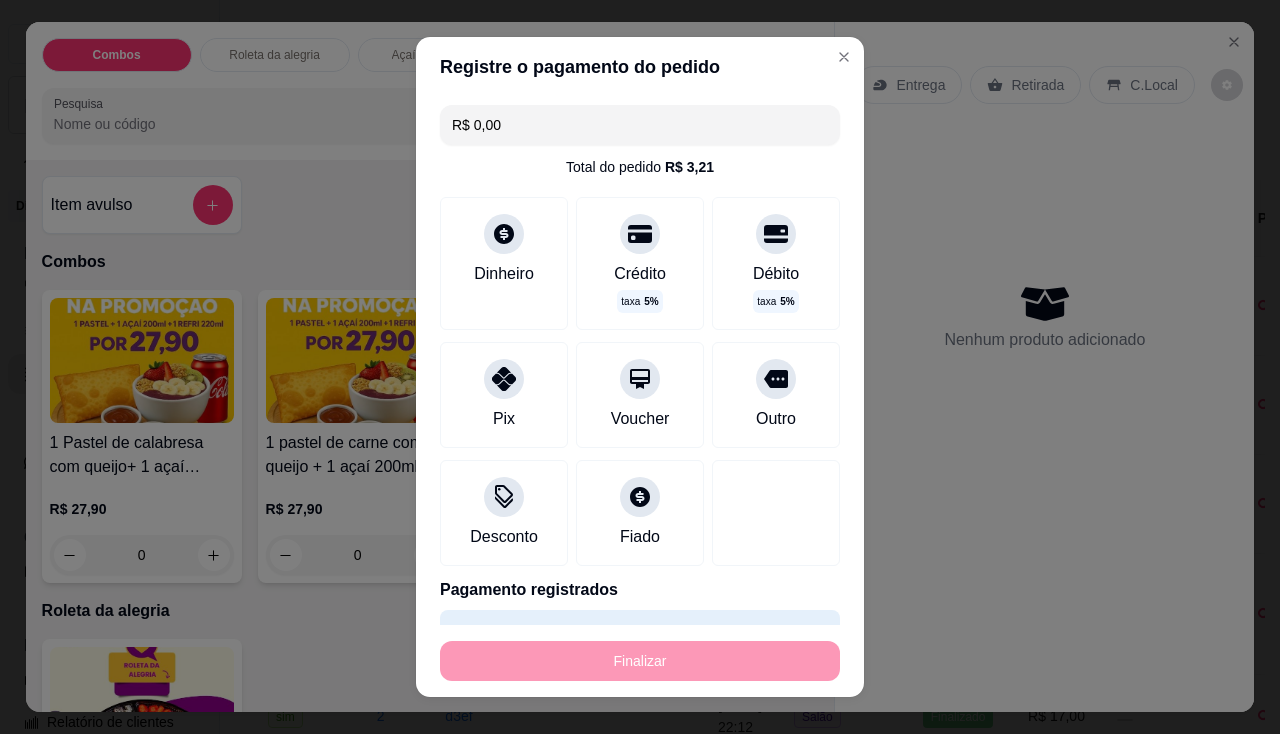 type on "-R$ 61,00" 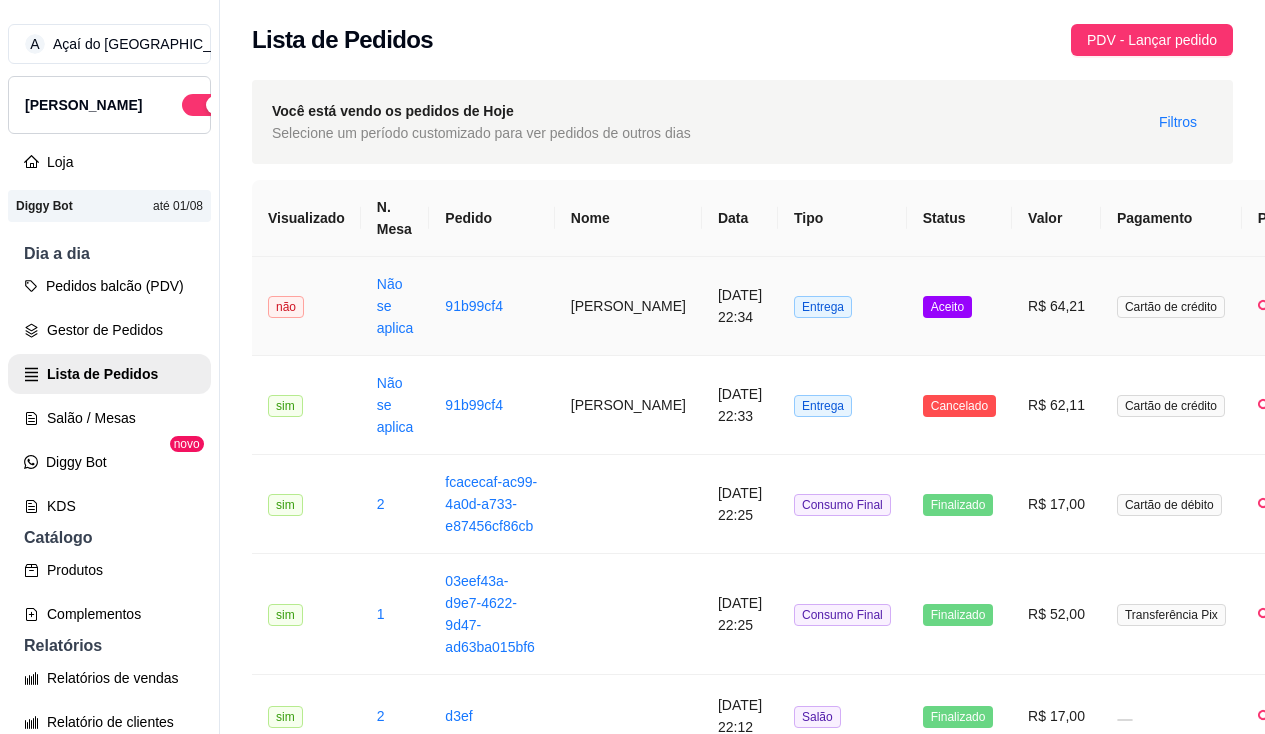 click on "Não se aplica" at bounding box center [395, 306] 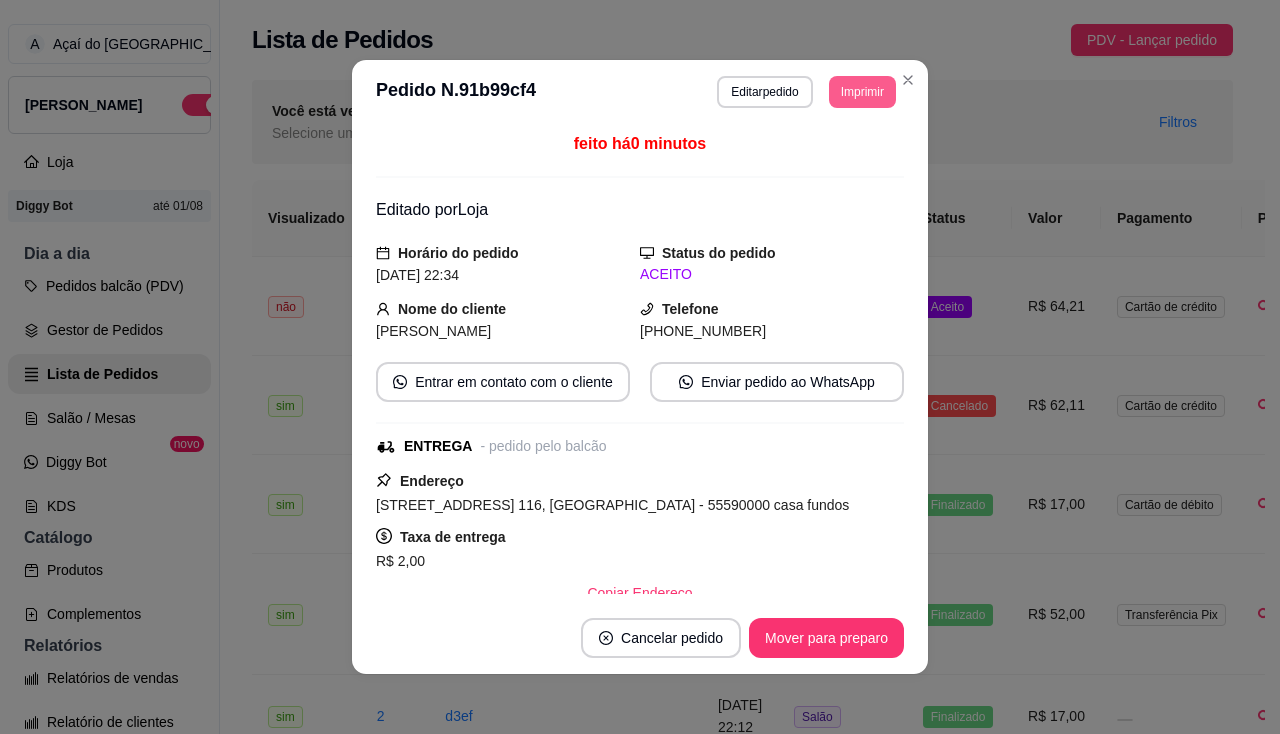 click on "Imprimir" at bounding box center (862, 92) 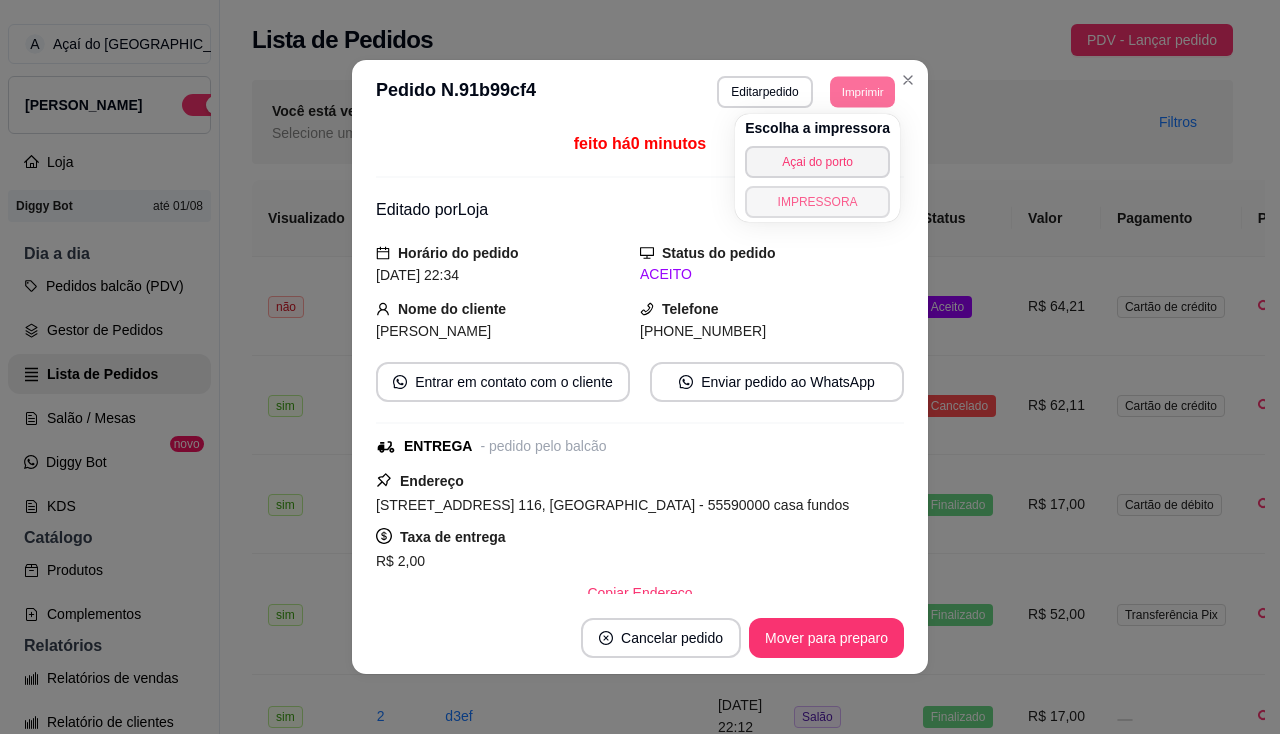 click on "IMPRESSORA" at bounding box center [817, 202] 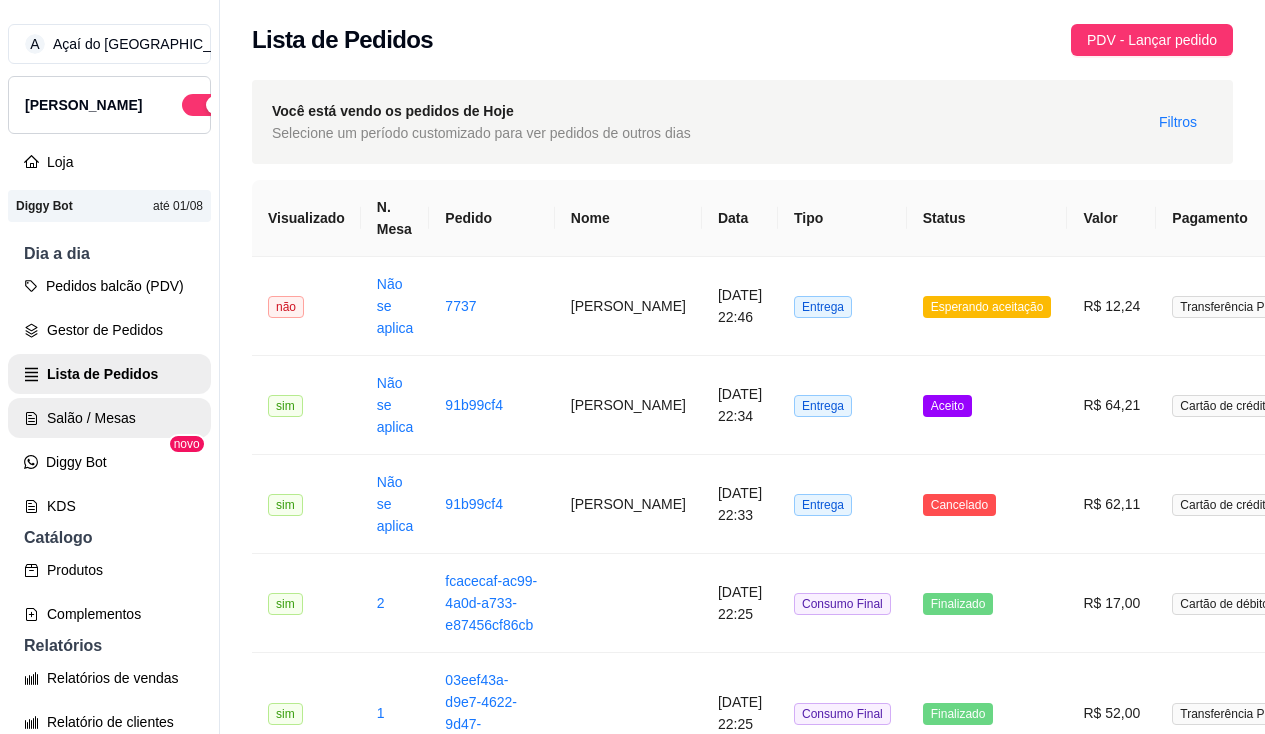 click on "Salão / Mesas" at bounding box center (109, 418) 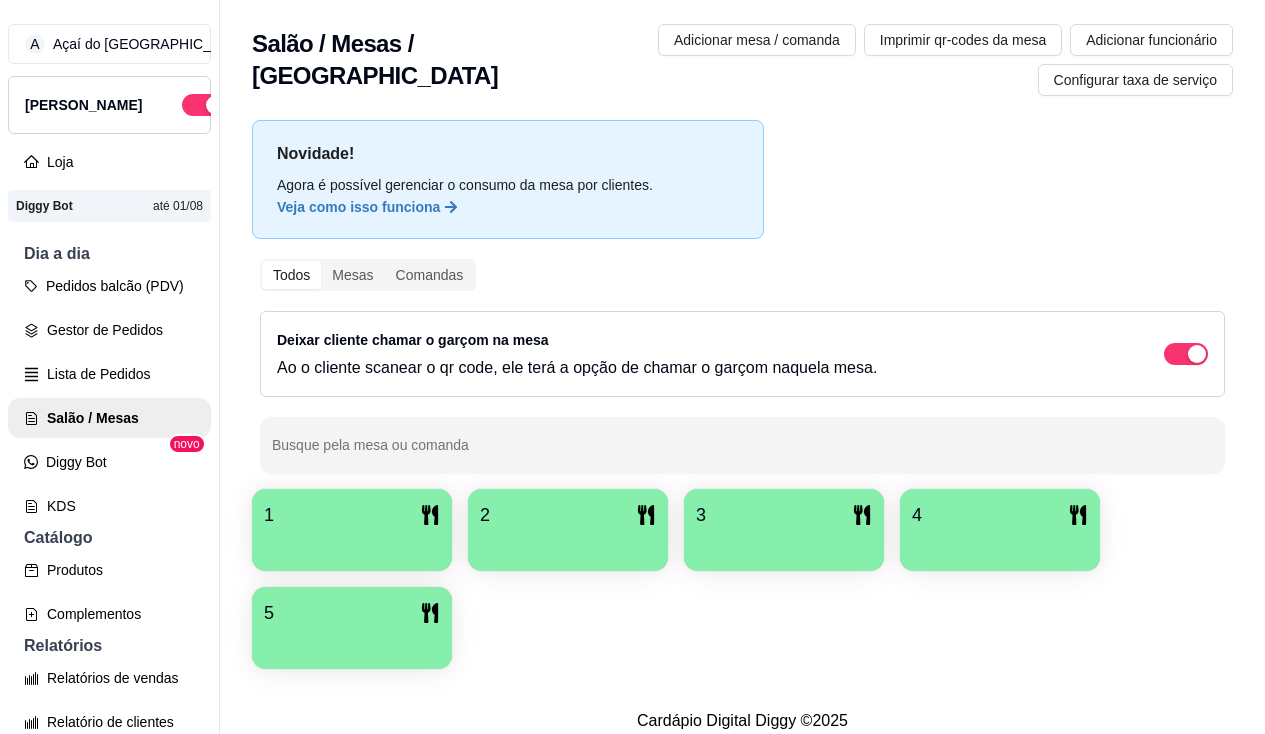 click at bounding box center [352, 544] 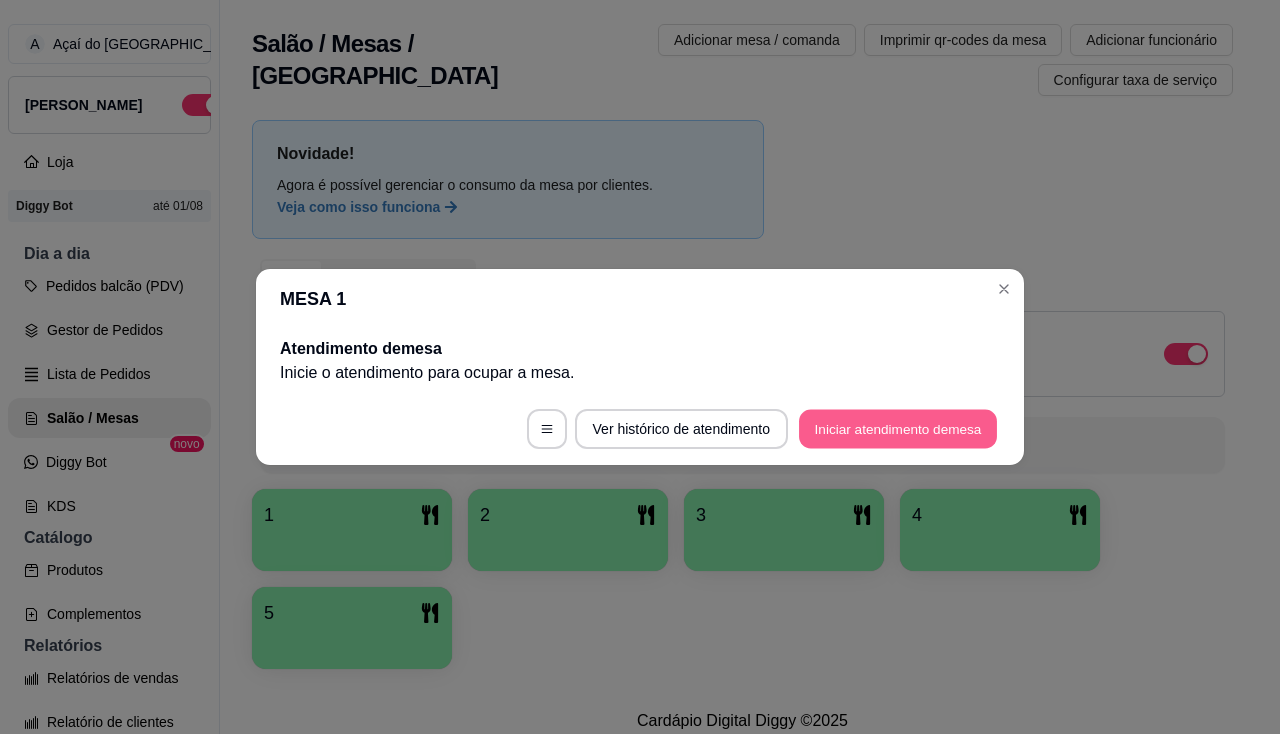 click on "Iniciar atendimento de  mesa" at bounding box center [898, 429] 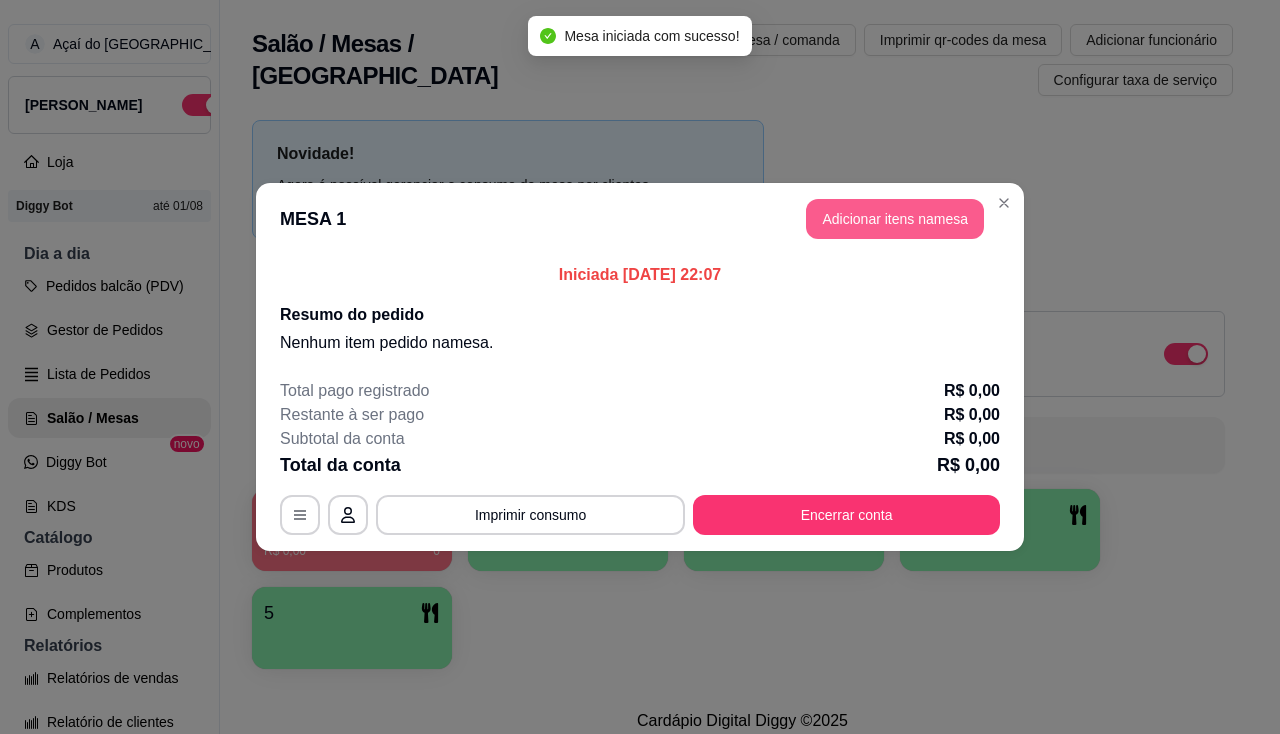 click on "Adicionar itens na  mesa" at bounding box center (895, 219) 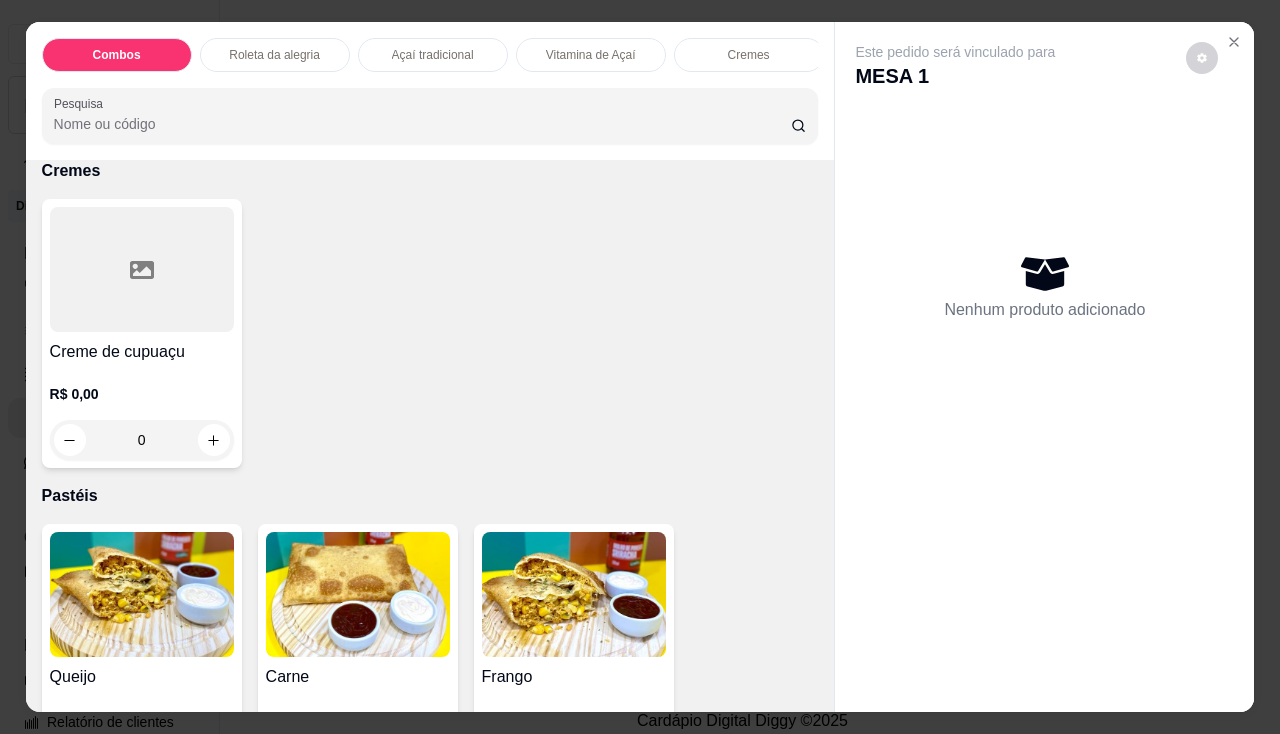 scroll, scrollTop: 1900, scrollLeft: 0, axis: vertical 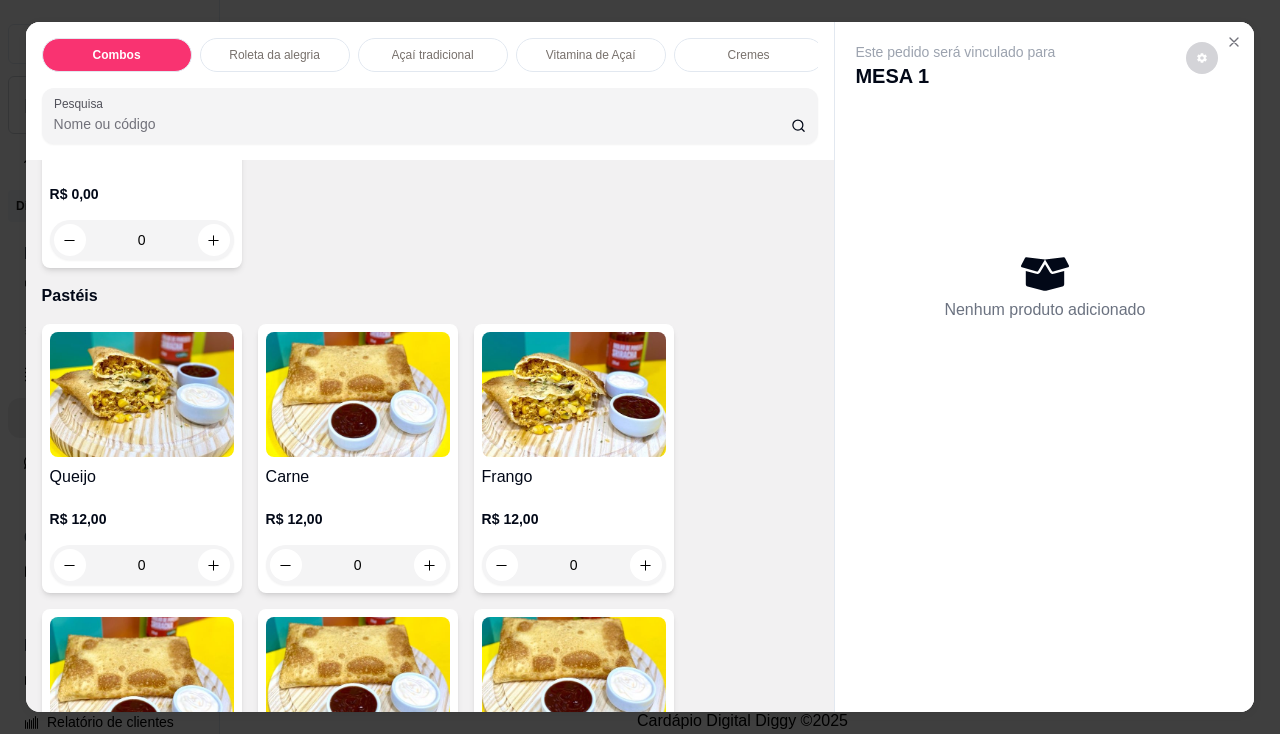 click on "0" at bounding box center (358, 565) 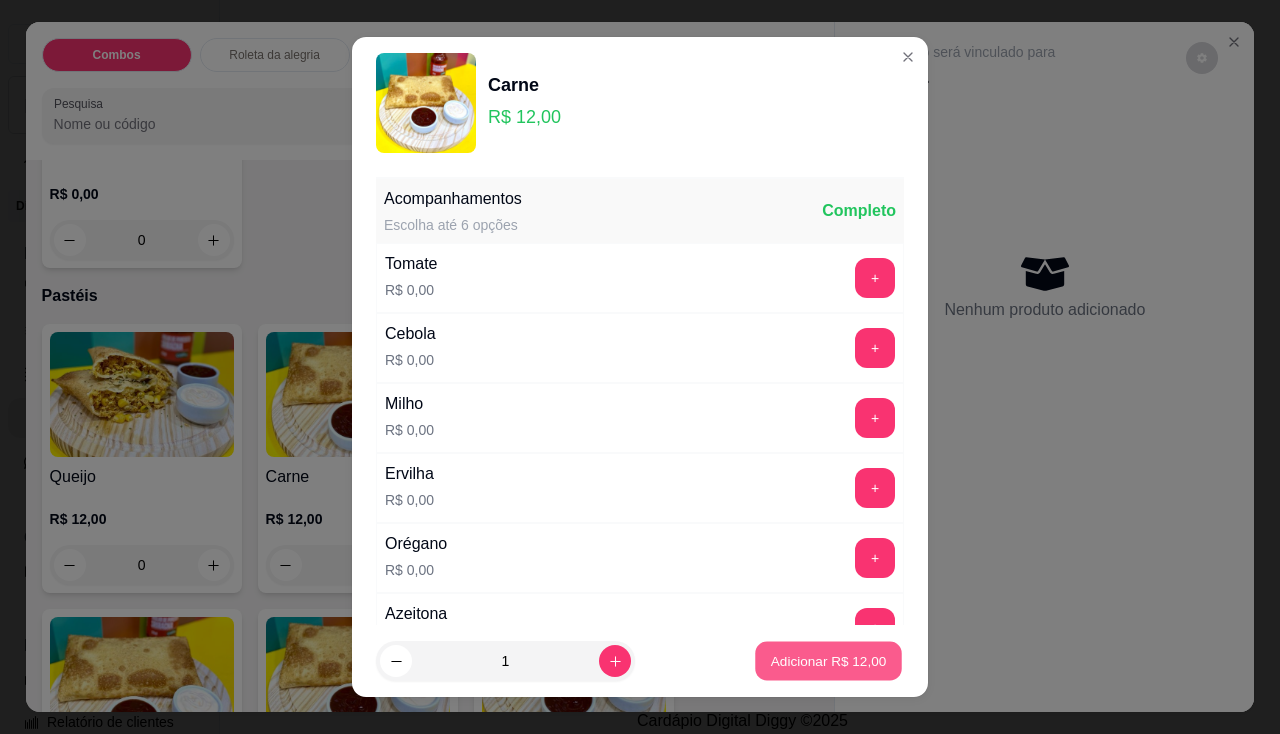 click on "Adicionar   R$ 12,00" at bounding box center [829, 661] 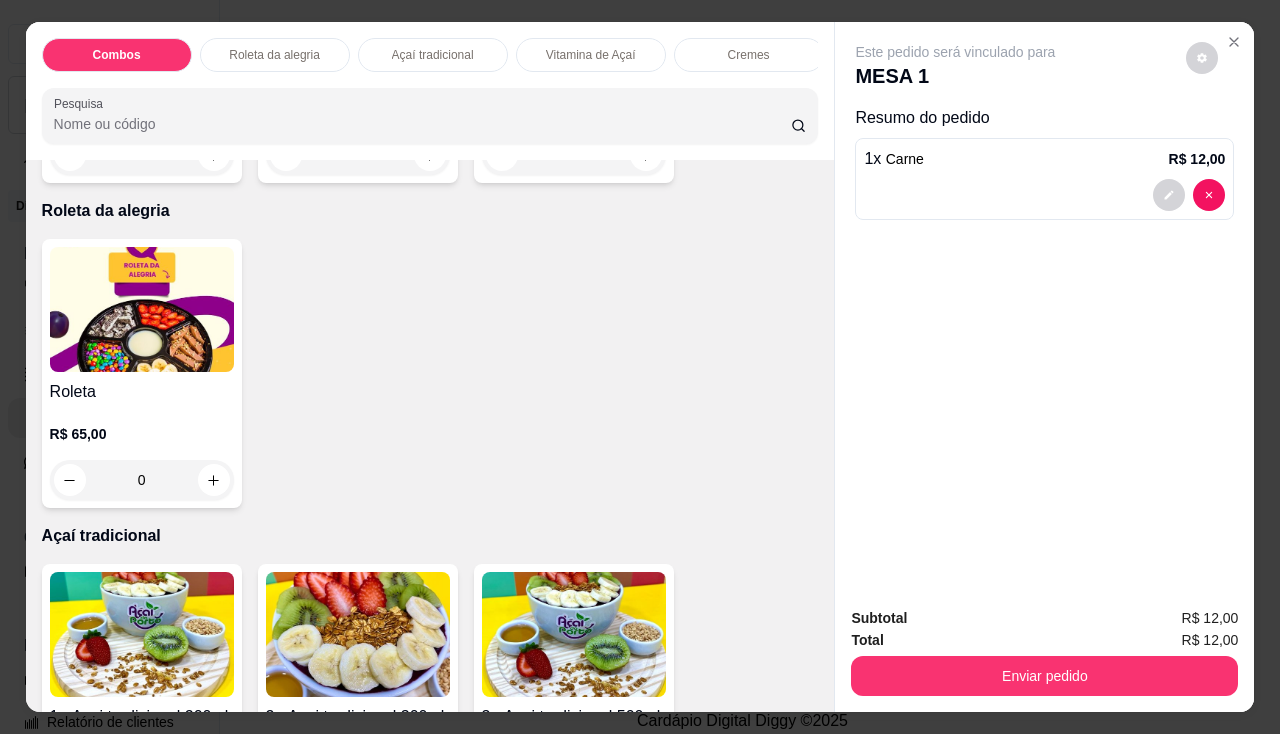scroll, scrollTop: 800, scrollLeft: 0, axis: vertical 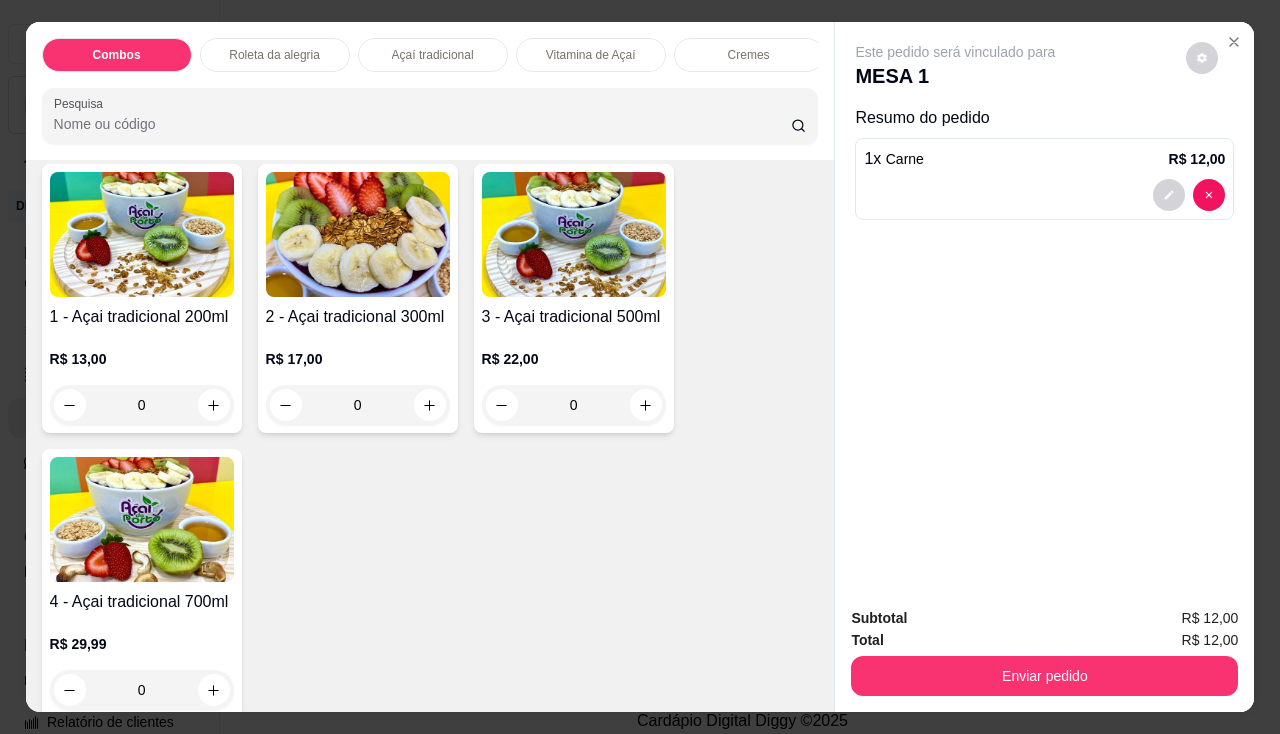 click on "0" at bounding box center [142, 405] 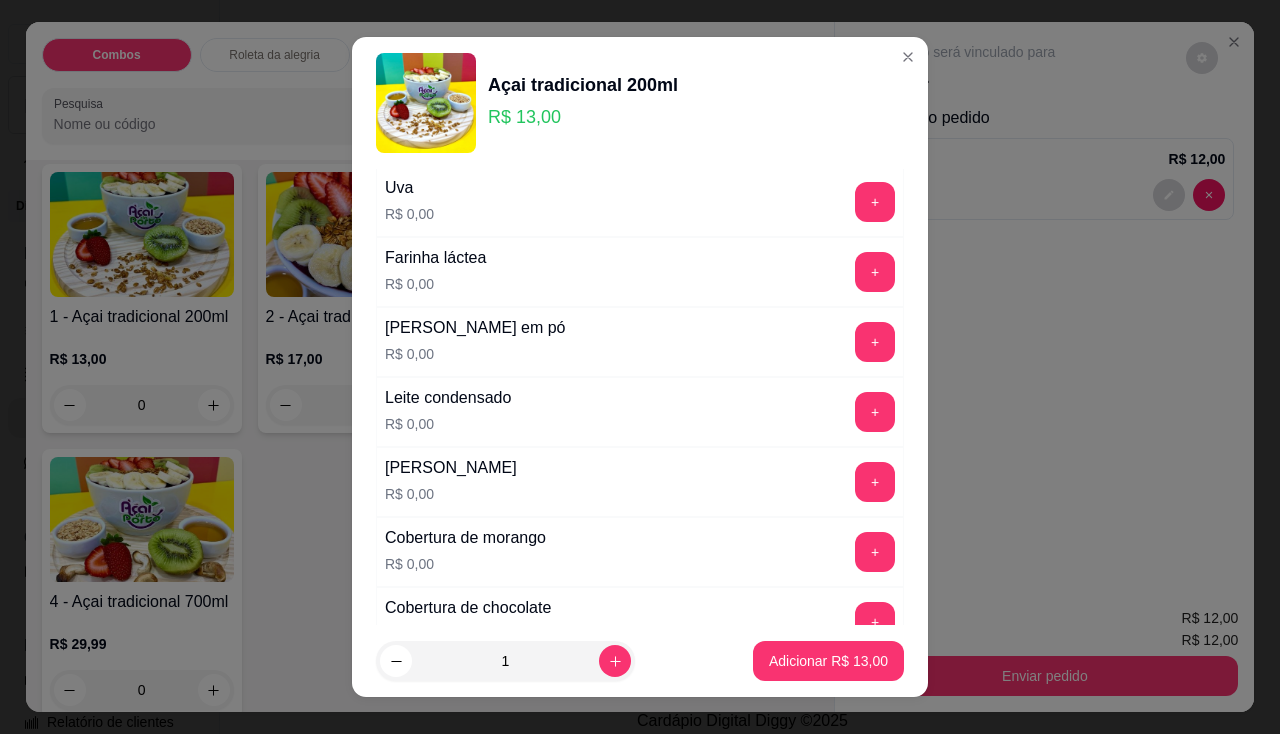 scroll, scrollTop: 500, scrollLeft: 0, axis: vertical 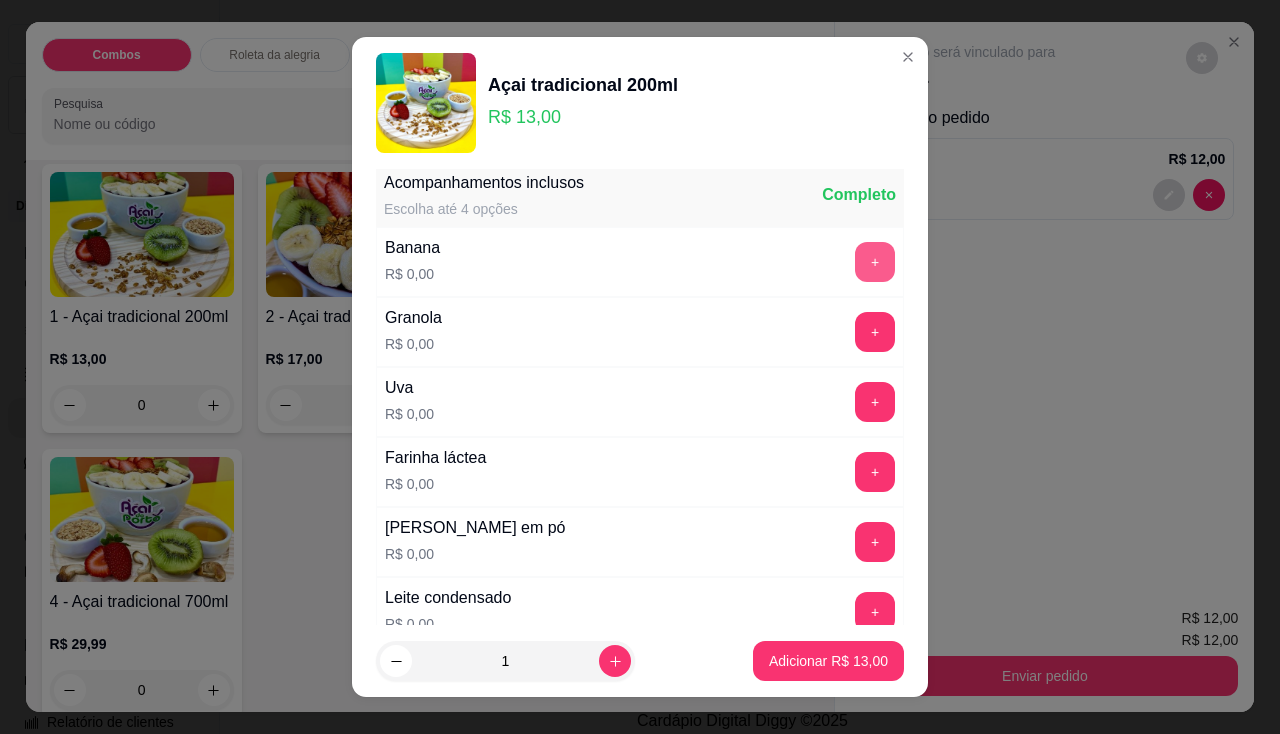 click on "+" at bounding box center [875, 262] 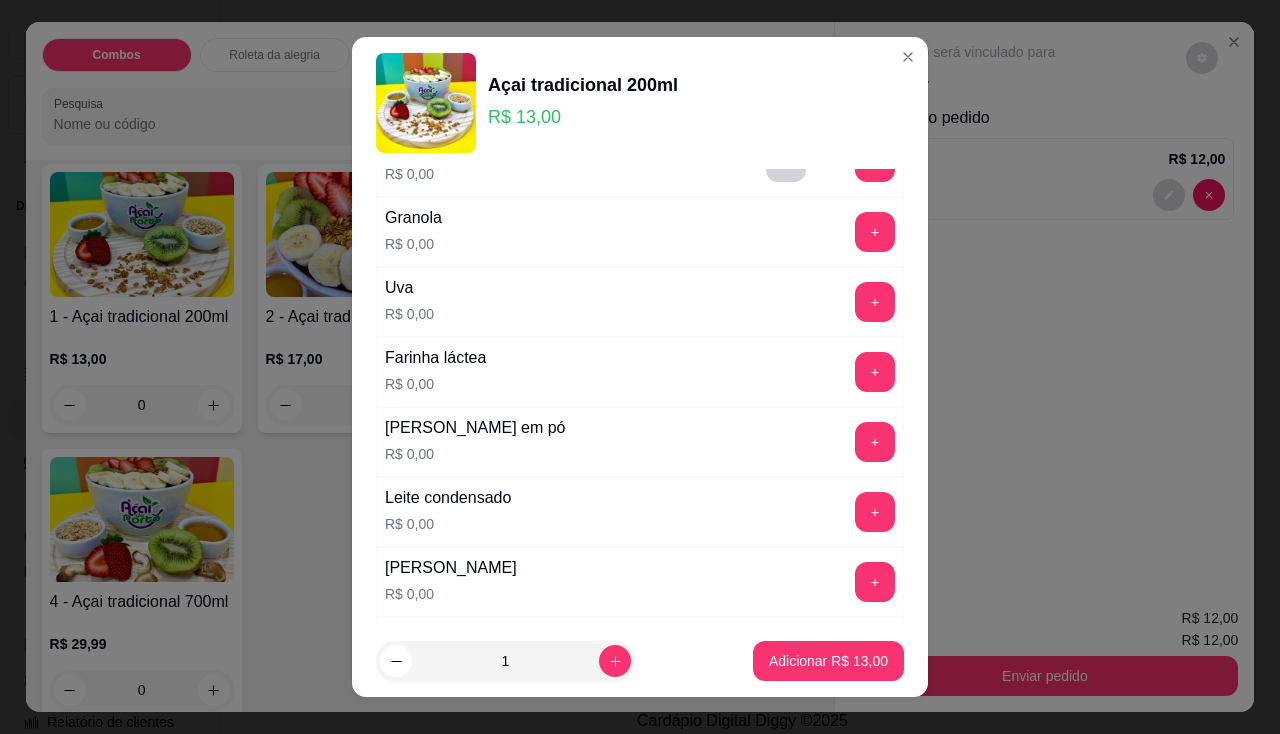 scroll, scrollTop: 700, scrollLeft: 0, axis: vertical 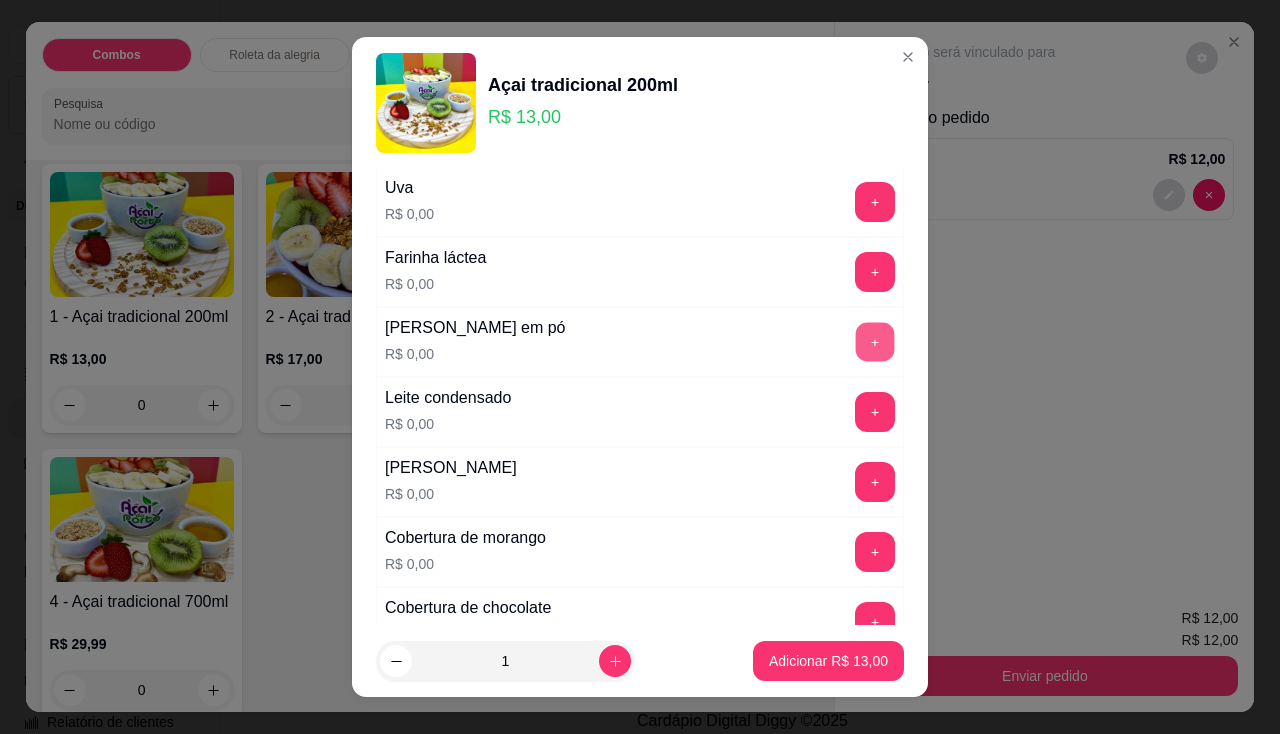 click on "+" at bounding box center [875, 341] 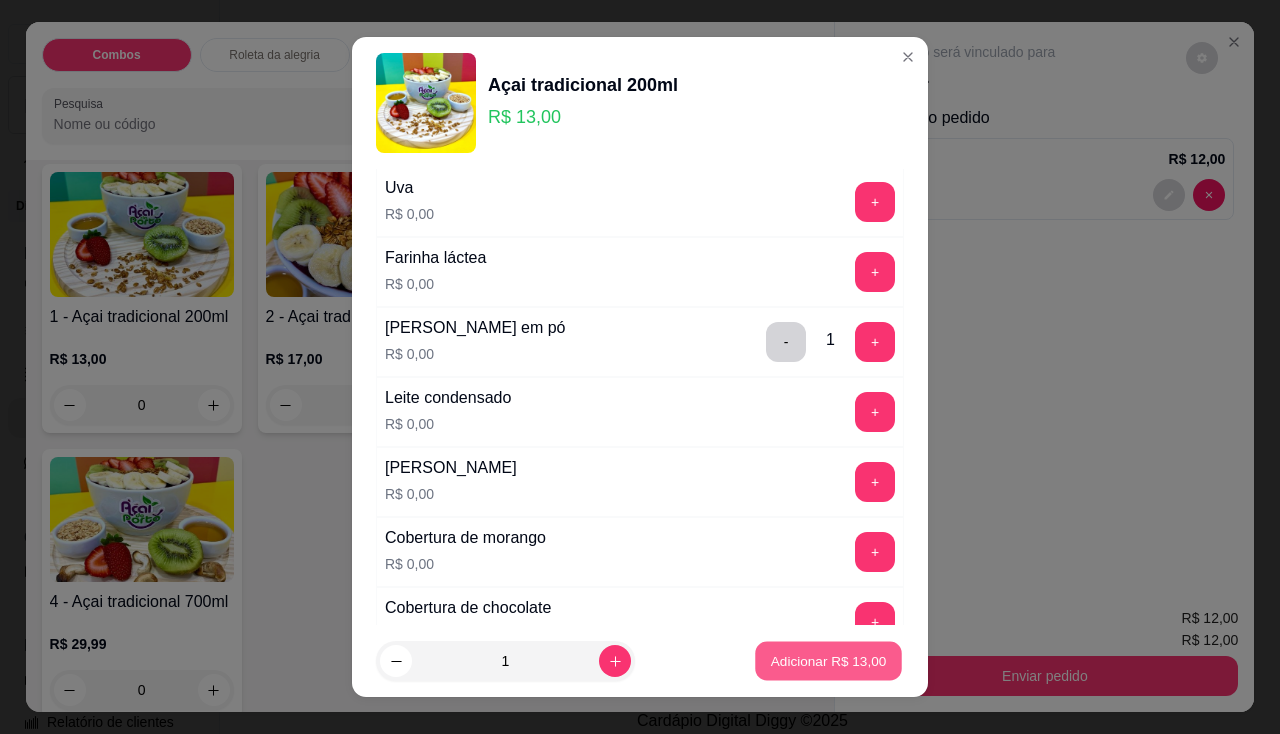 click on "Adicionar   R$ 13,00" at bounding box center [829, 661] 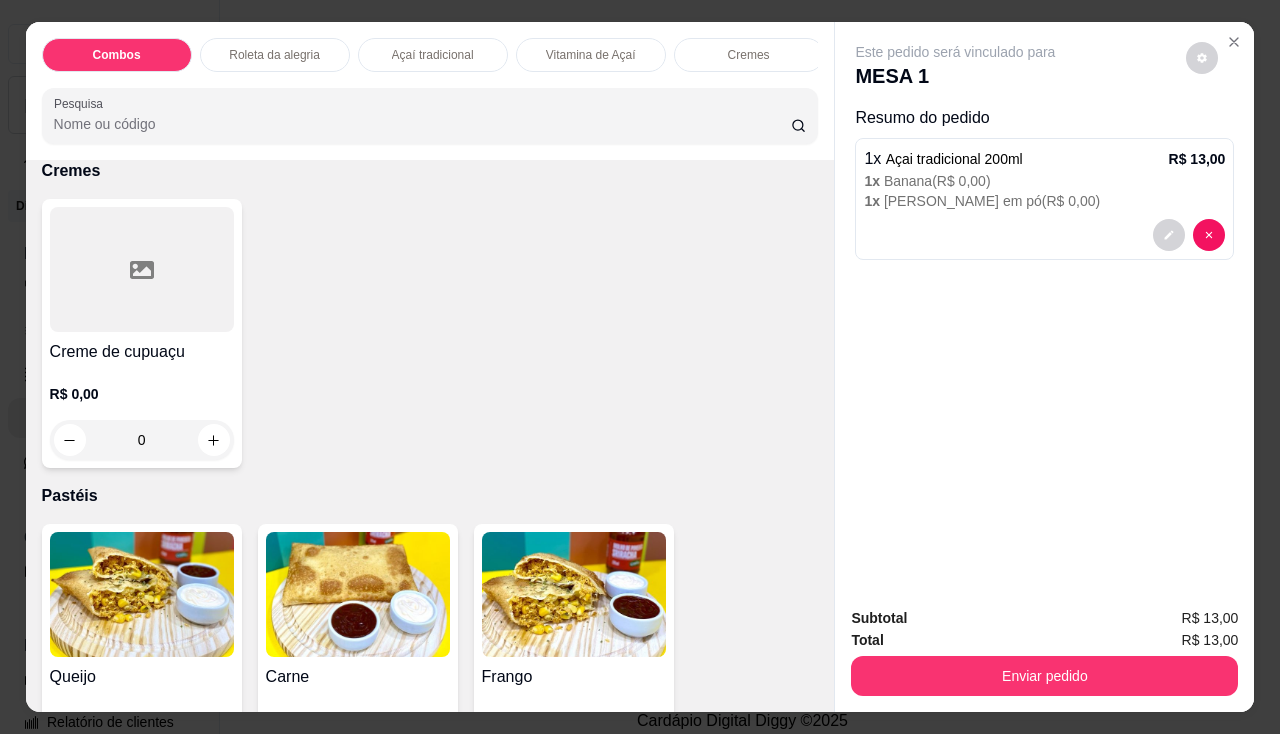 scroll, scrollTop: 1900, scrollLeft: 0, axis: vertical 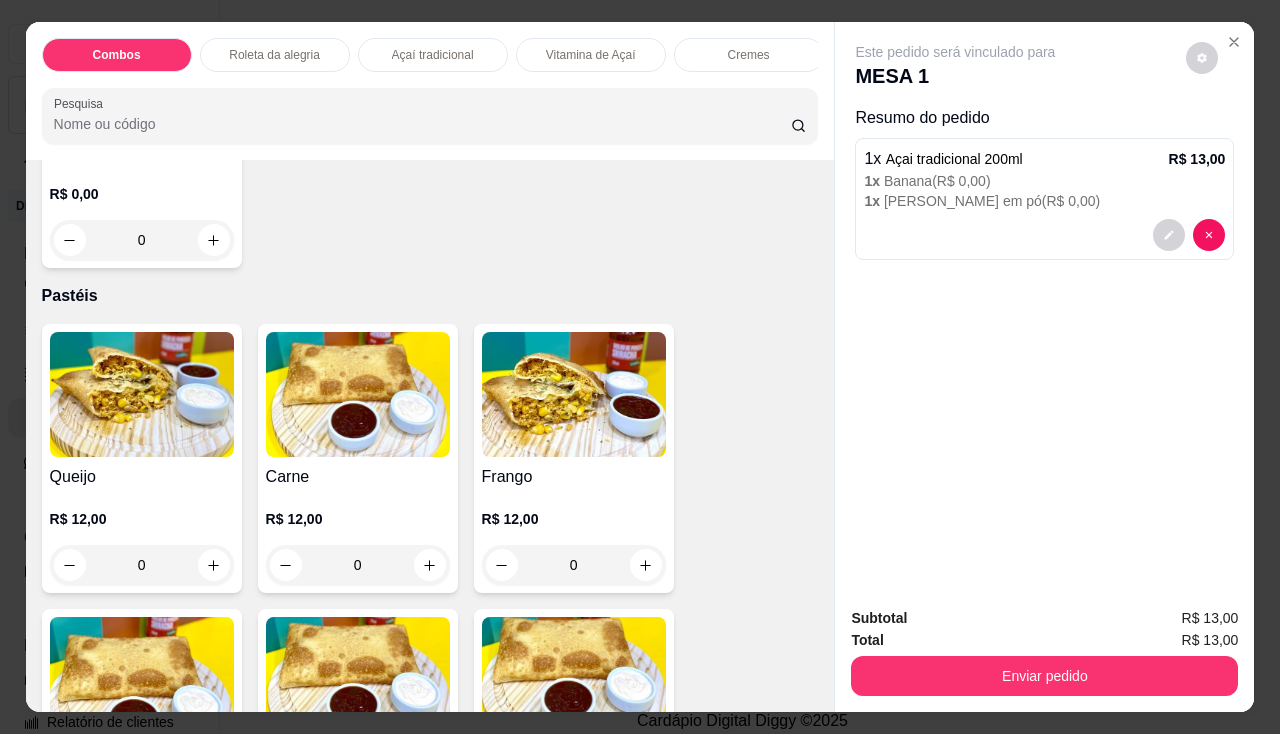 click on "0" at bounding box center [358, 565] 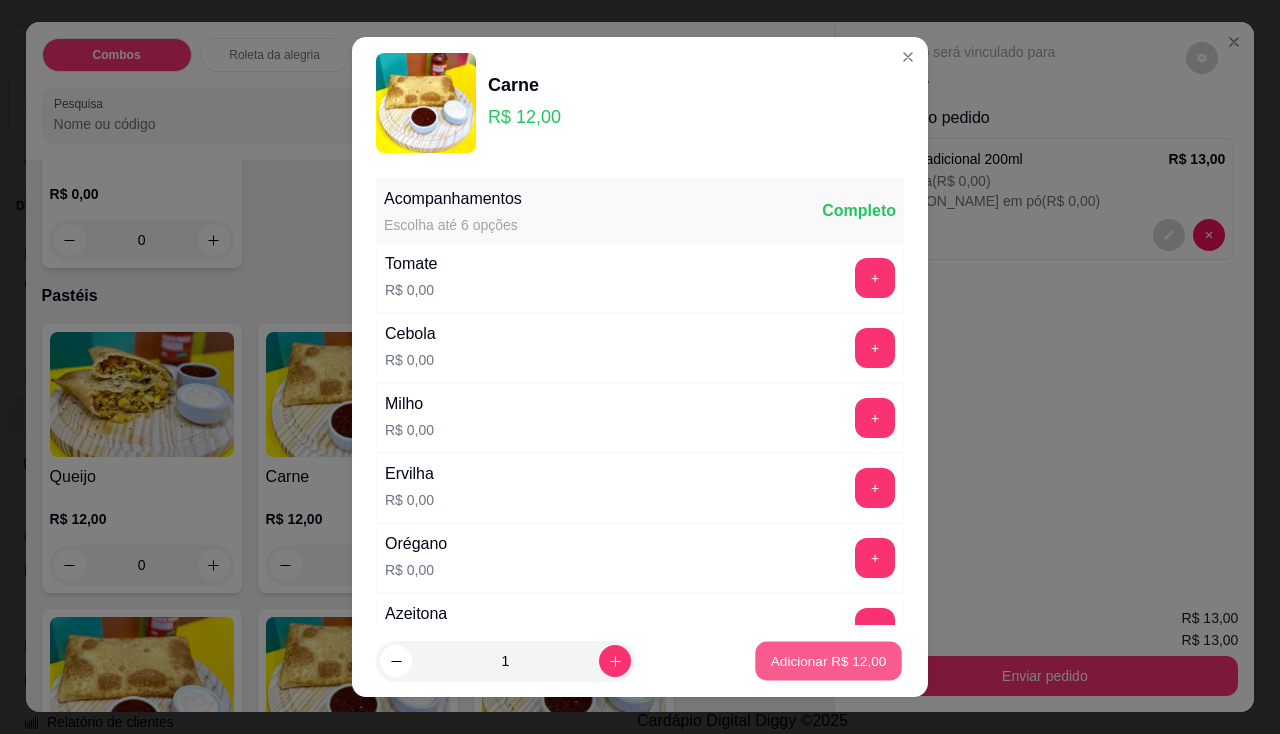 click on "Adicionar   R$ 12,00" at bounding box center [829, 661] 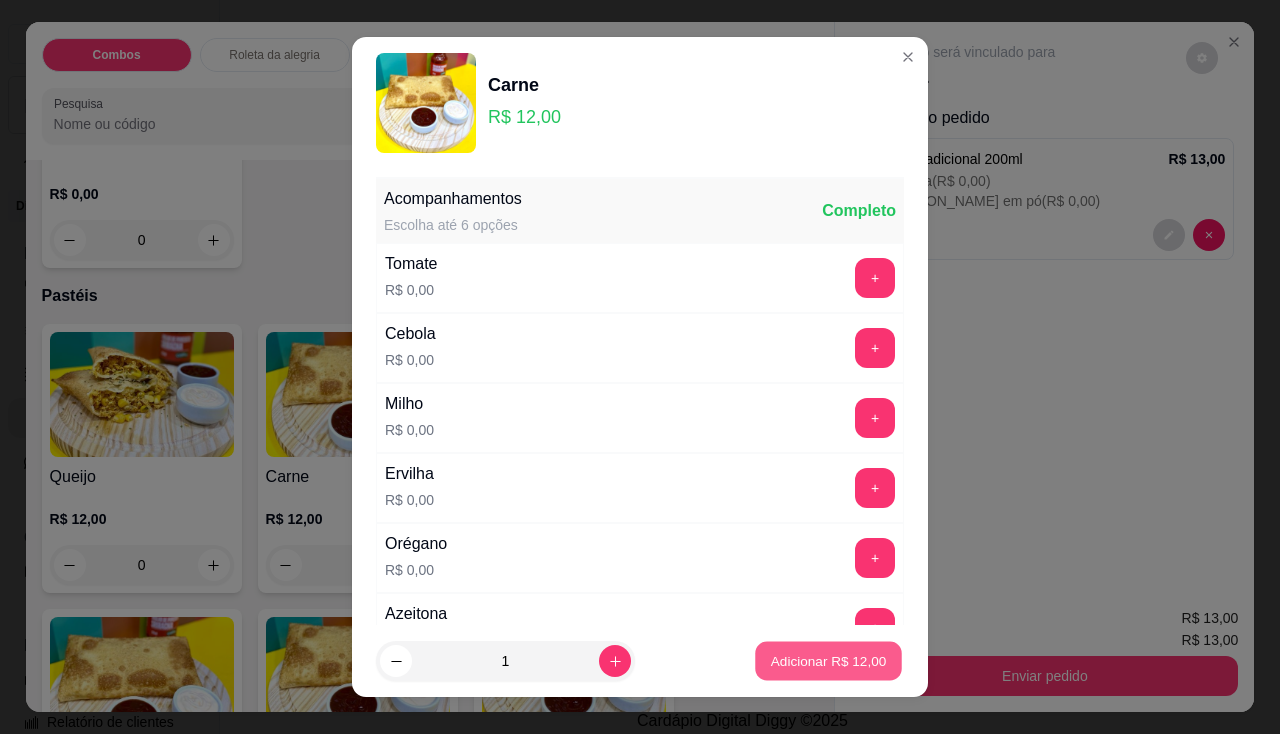 type on "1" 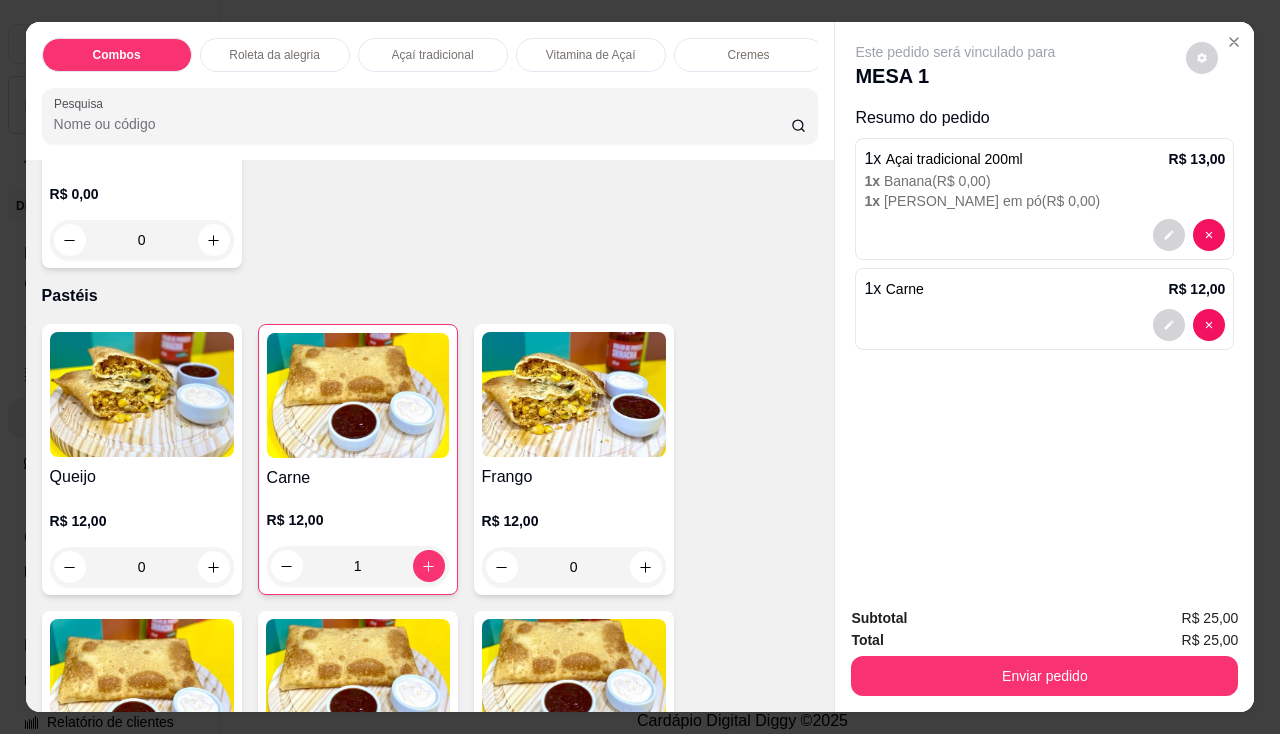 scroll, scrollTop: 49, scrollLeft: 0, axis: vertical 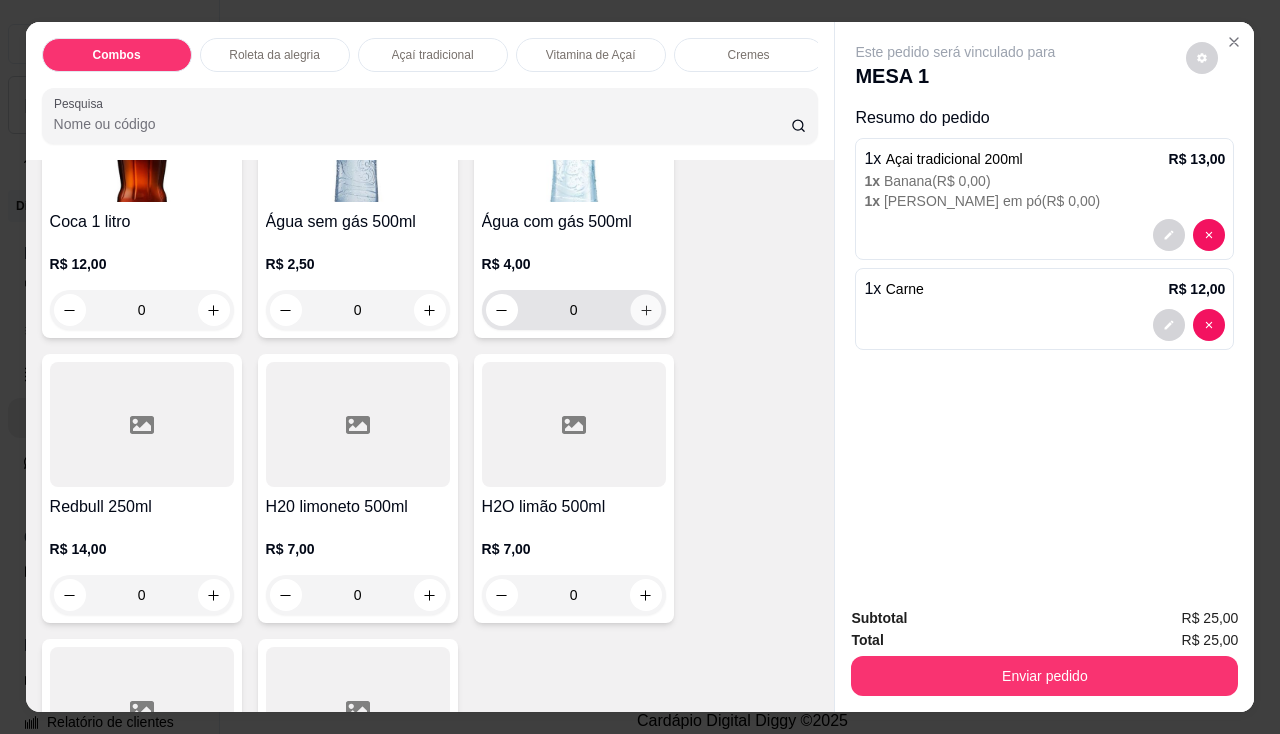click 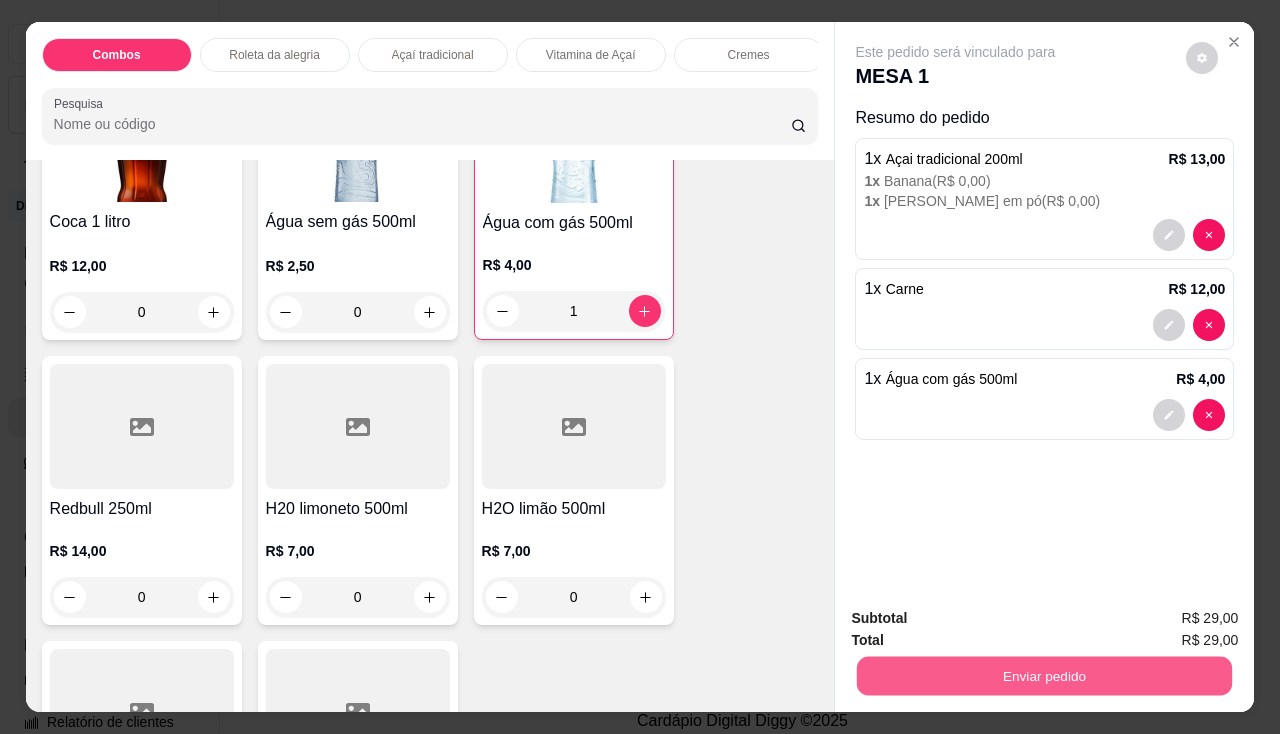 click on "Enviar pedido" at bounding box center [1044, 676] 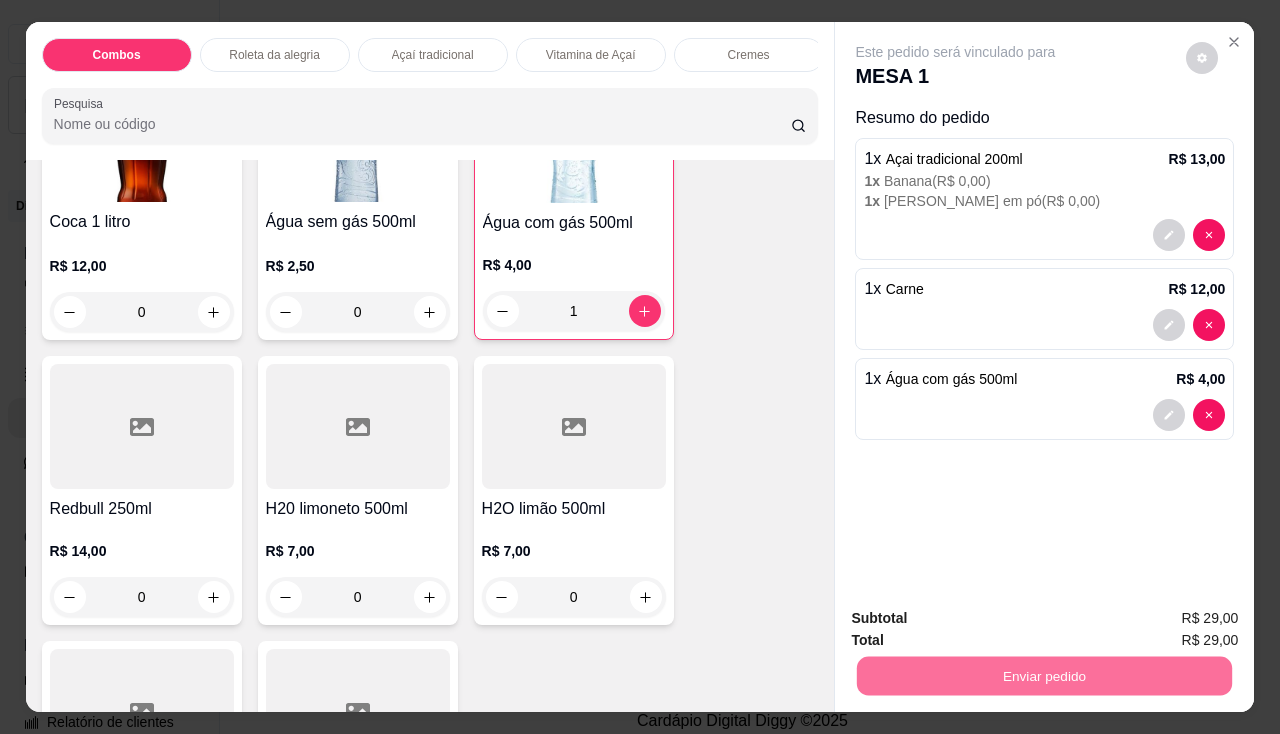 click on "Não registrar e enviar pedido" at bounding box center [979, 620] 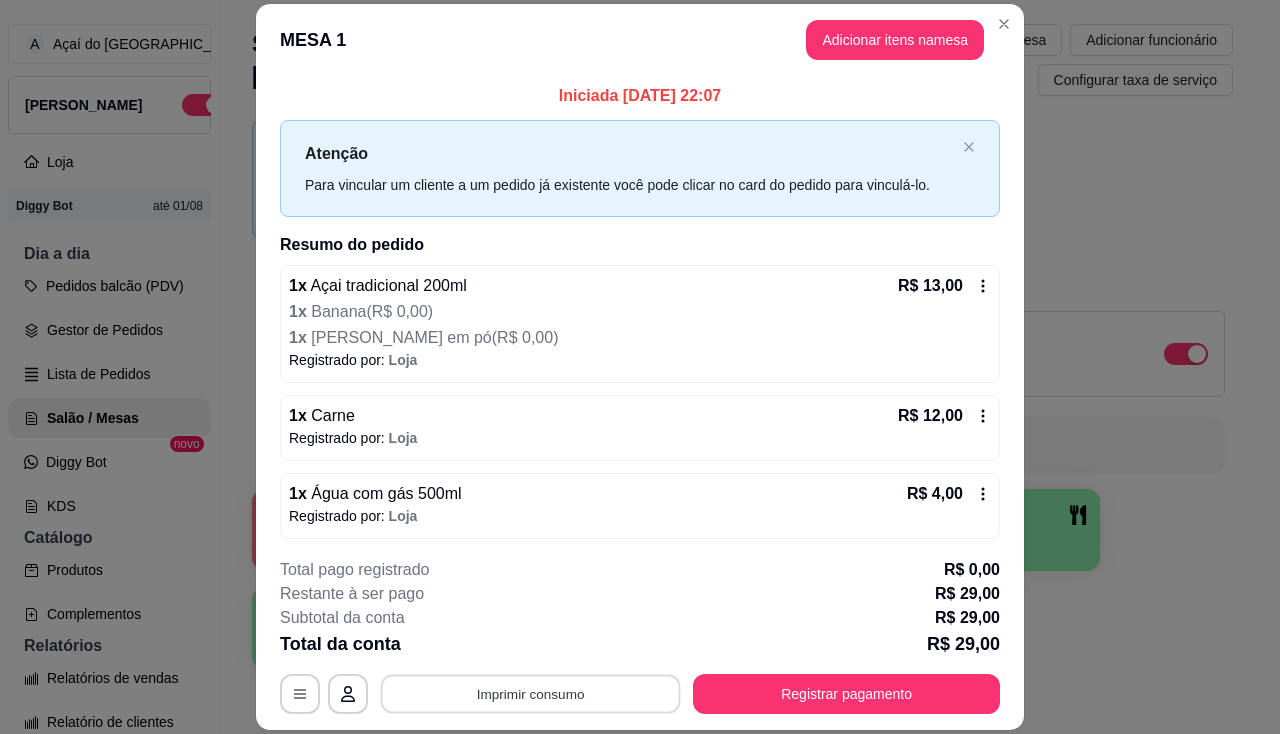 click on "Imprimir consumo" at bounding box center [531, 694] 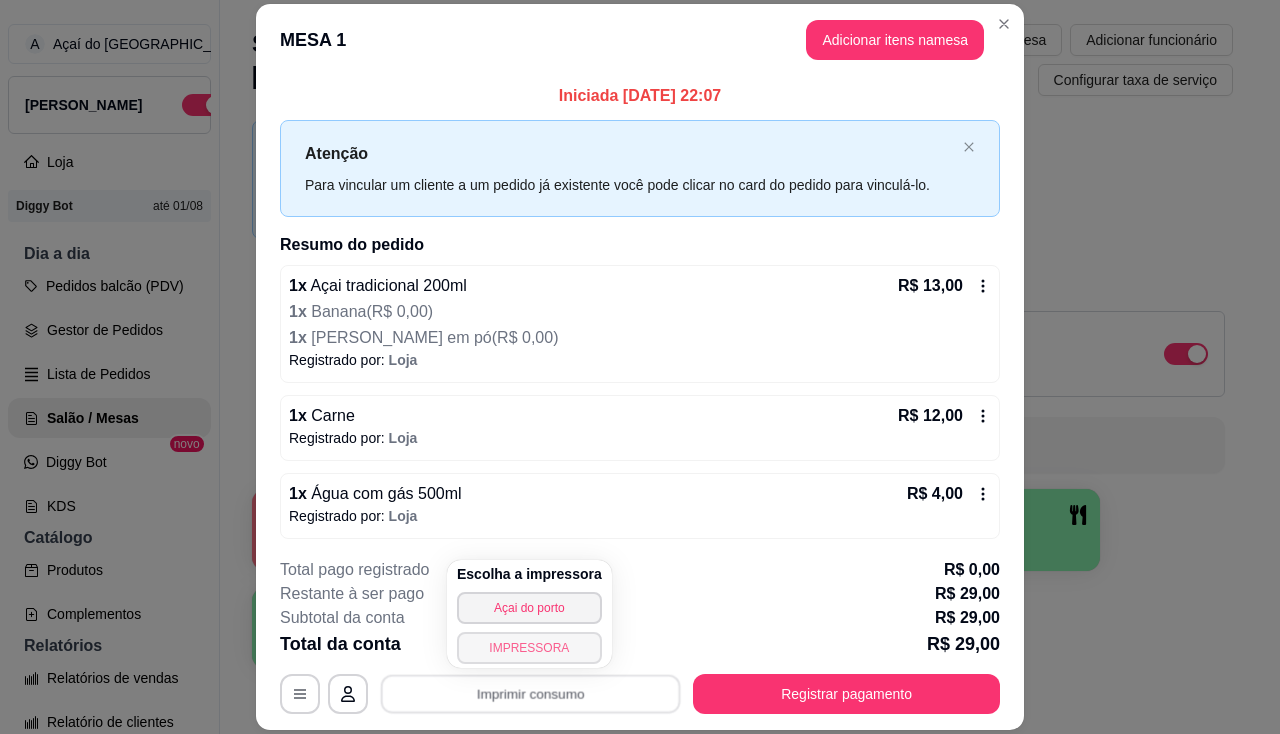 click on "IMPRESSORA" at bounding box center [529, 648] 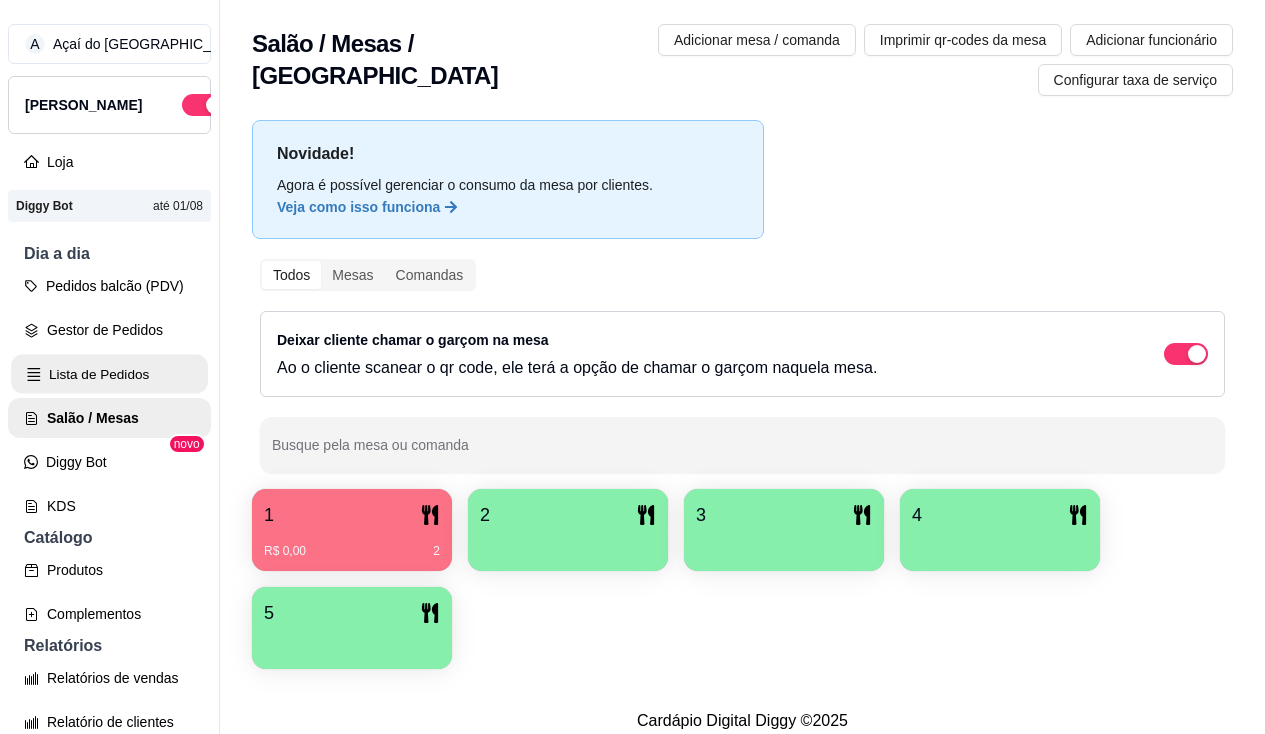 click on "A Açaí do Porto ... Loja Aberta Loja Diggy Bot até 01/08   Dia a dia Pedidos balcão (PDV) Gestor de Pedidos Lista de Pedidos Salão / Mesas Diggy Bot novo KDS Catálogo Produtos Complementos Relatórios Relatórios de vendas Relatório de clientes Relatório de fidelidade novo Gerenciar Entregadores novo Nota Fiscal (NFC-e) Controle de caixa Controle de fiado Cupons Clientes Estoque Configurações Diggy Planos Precisa de ajuda? Sair Salão / Mesas / Comandas Adicionar mesa / comanda Imprimir qr-codes da mesa Adicionar funcionário Configurar taxa de serviço Novidade! Agora é possível gerenciar o consumo da mesa por clientes.   Veja como isso funciona Todos Mesas Comandas Deixar cliente chamar o garçom na mesa Ao o cliente scanear o qr code, ele terá a opção de chamar o garçom naquela mesa. Busque pela mesa ou comanda
1 R$ 0,00 2 2 3 4 5 Cardápio Digital Diggy © 2025" at bounding box center [632, 383] 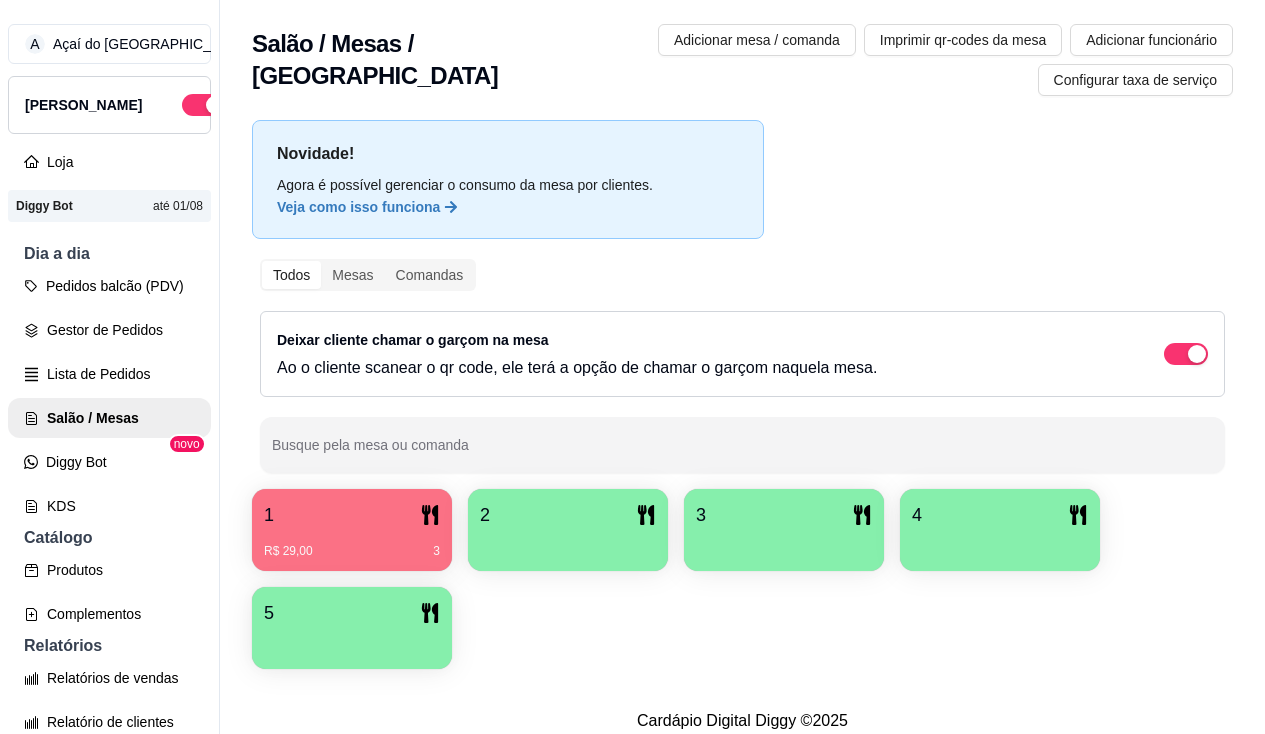 click on "2" at bounding box center [568, 515] 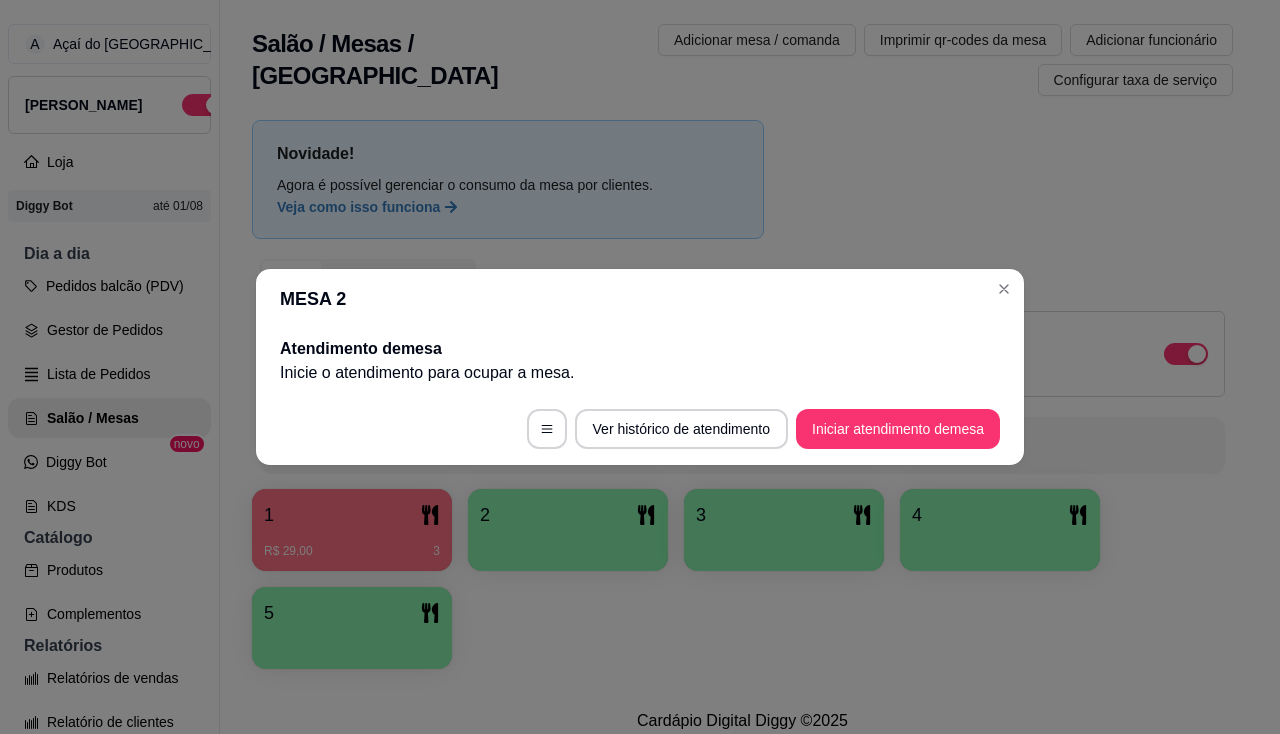 click on "Ver histórico de atendimento Iniciar atendimento de  mesa" at bounding box center (640, 429) 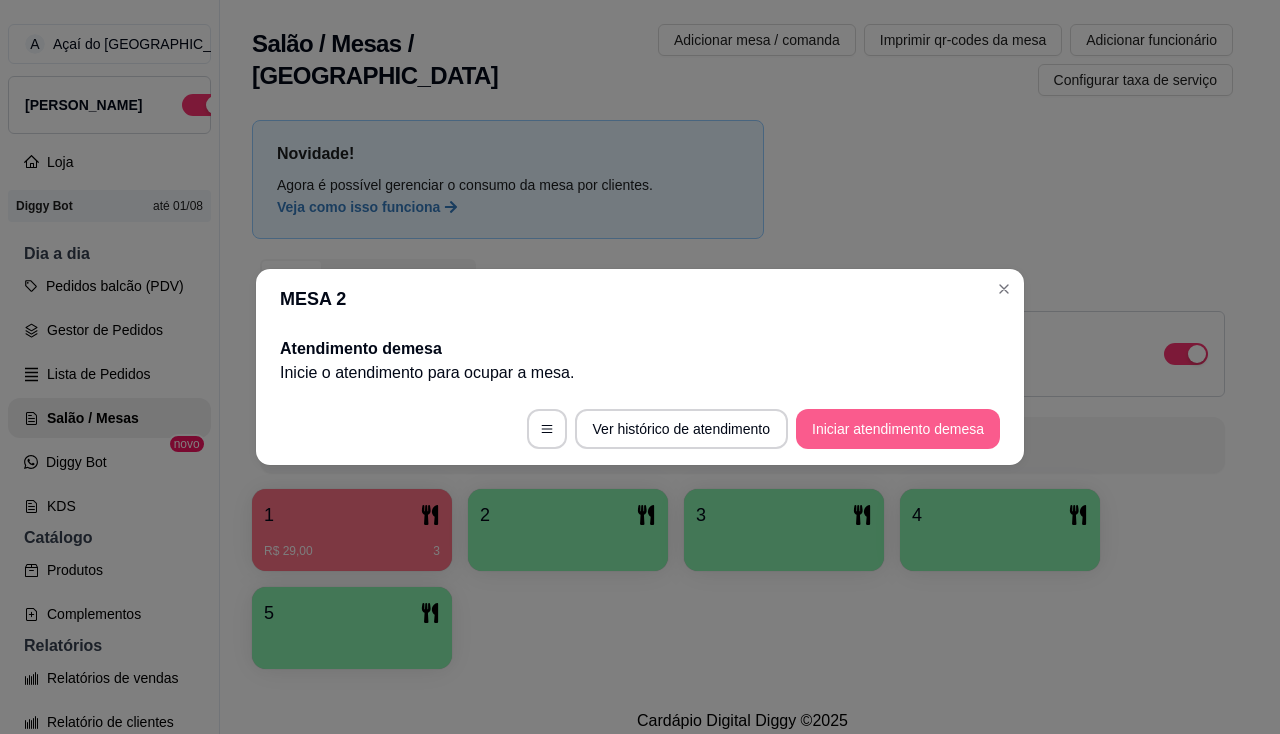 click on "Iniciar atendimento de  mesa" at bounding box center [898, 429] 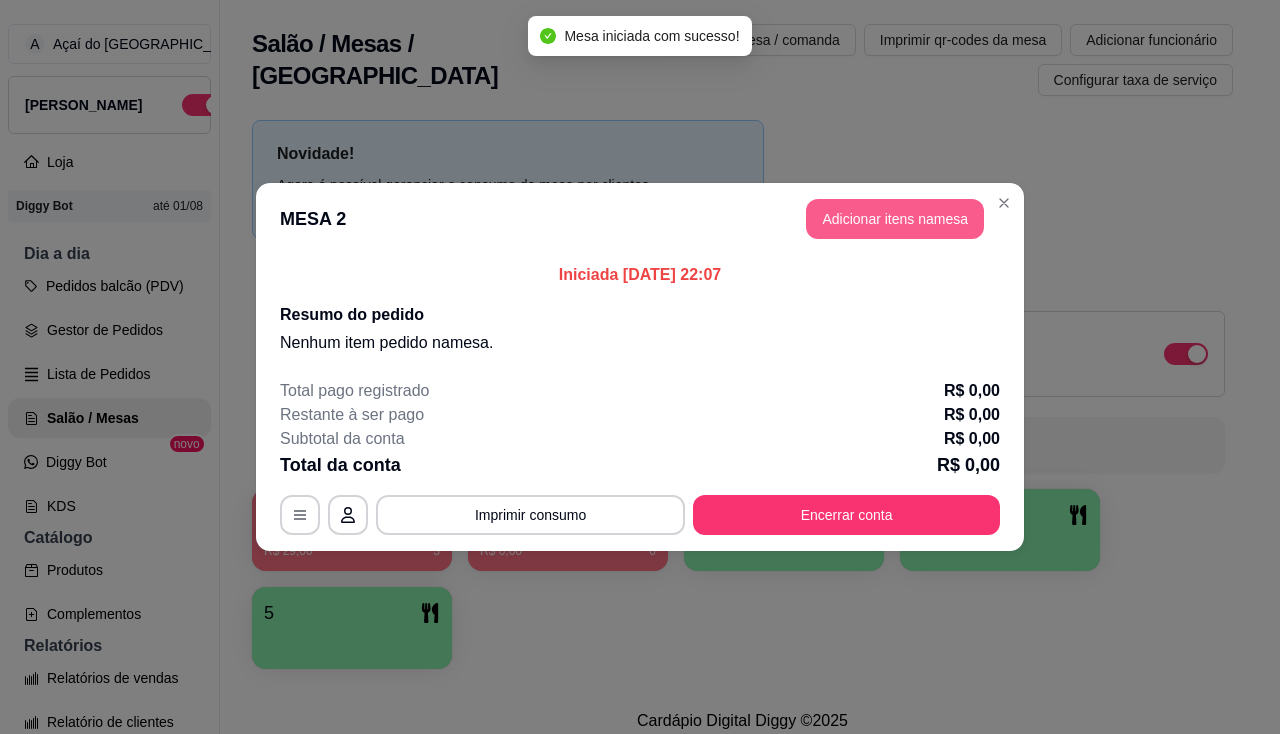 click on "Adicionar itens na  mesa" at bounding box center (895, 219) 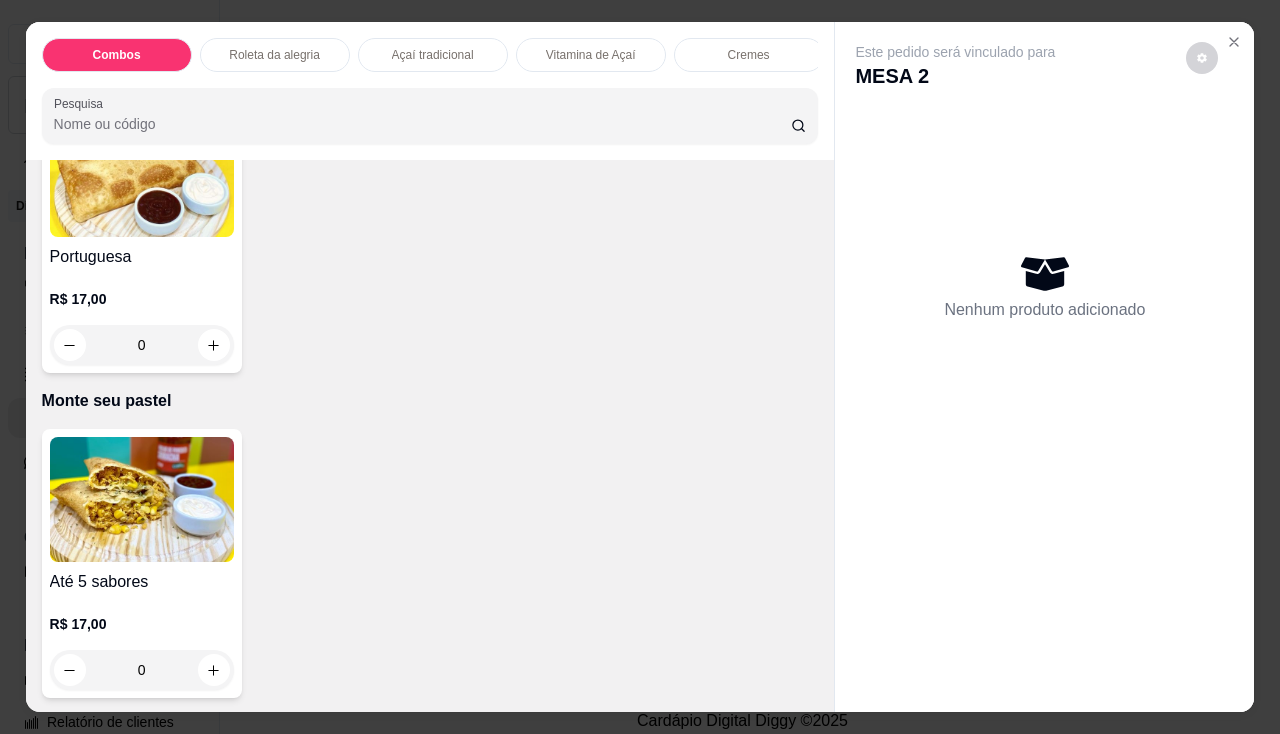 scroll, scrollTop: 3400, scrollLeft: 0, axis: vertical 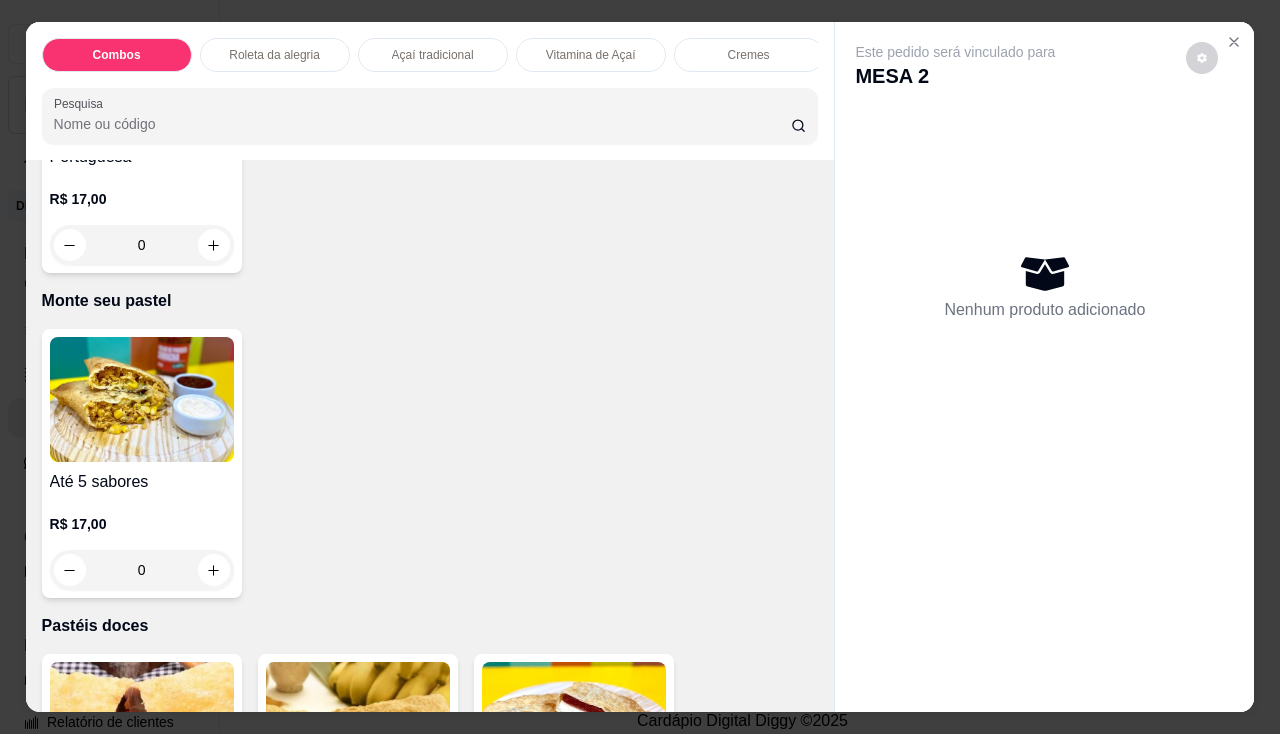 click on "0" at bounding box center [142, 570] 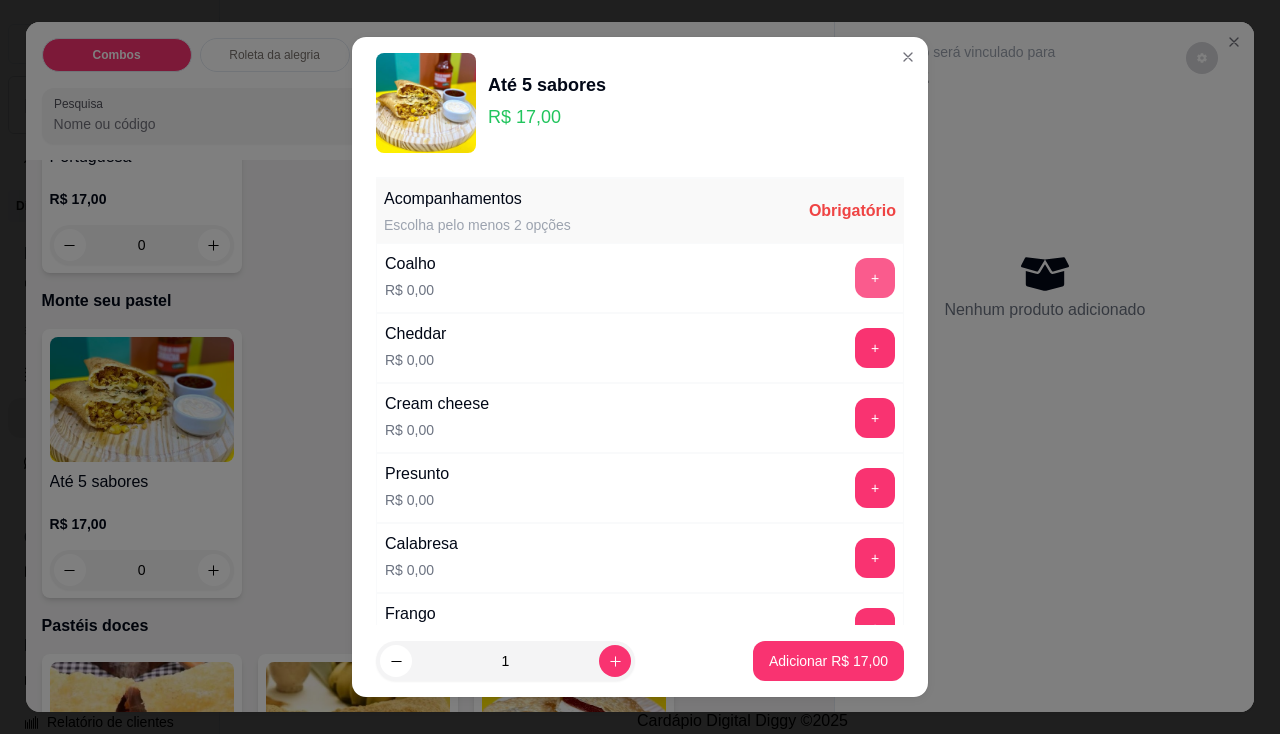 click on "+" at bounding box center (875, 278) 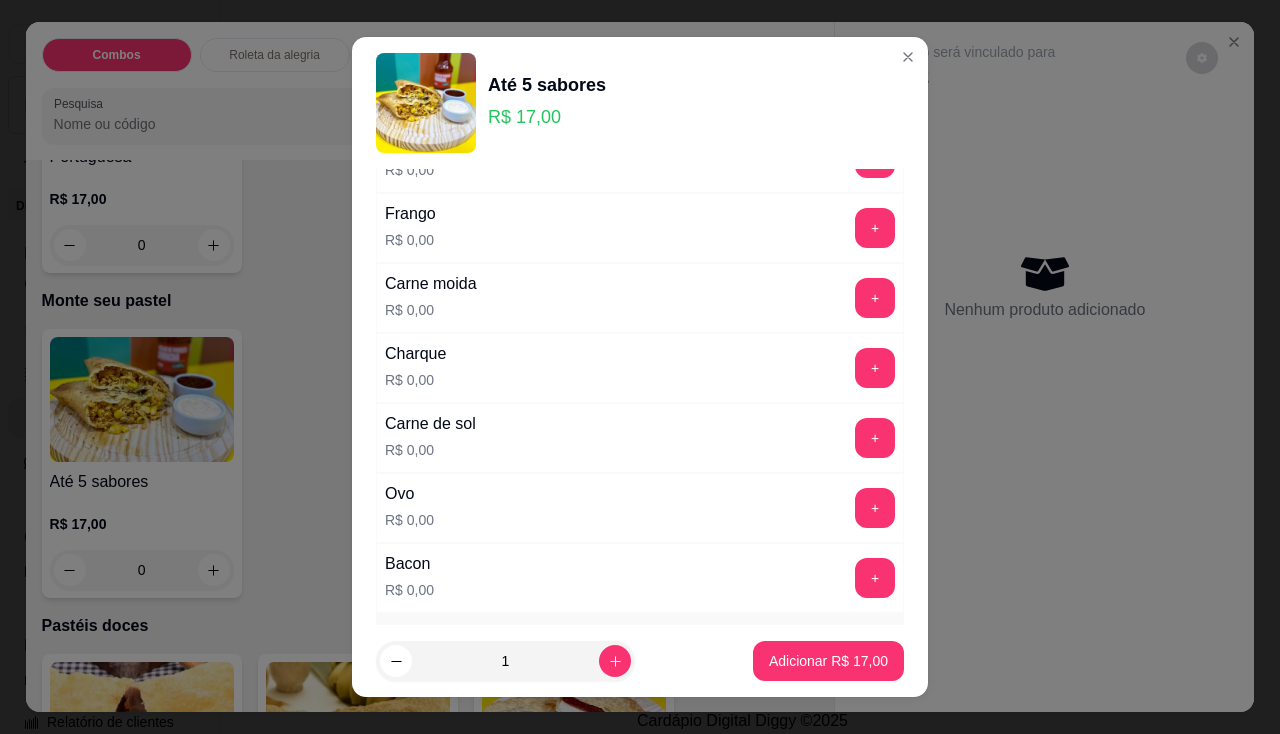 scroll, scrollTop: 0, scrollLeft: 0, axis: both 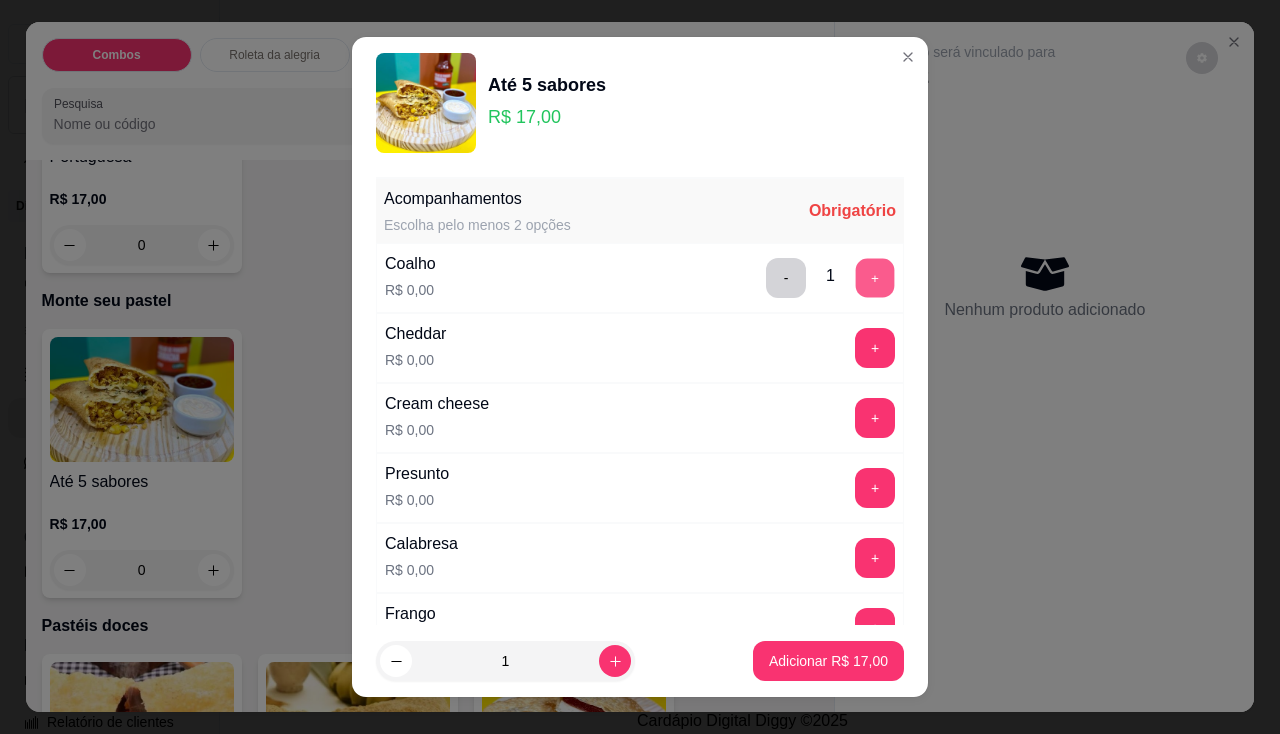 click on "+" at bounding box center [875, 277] 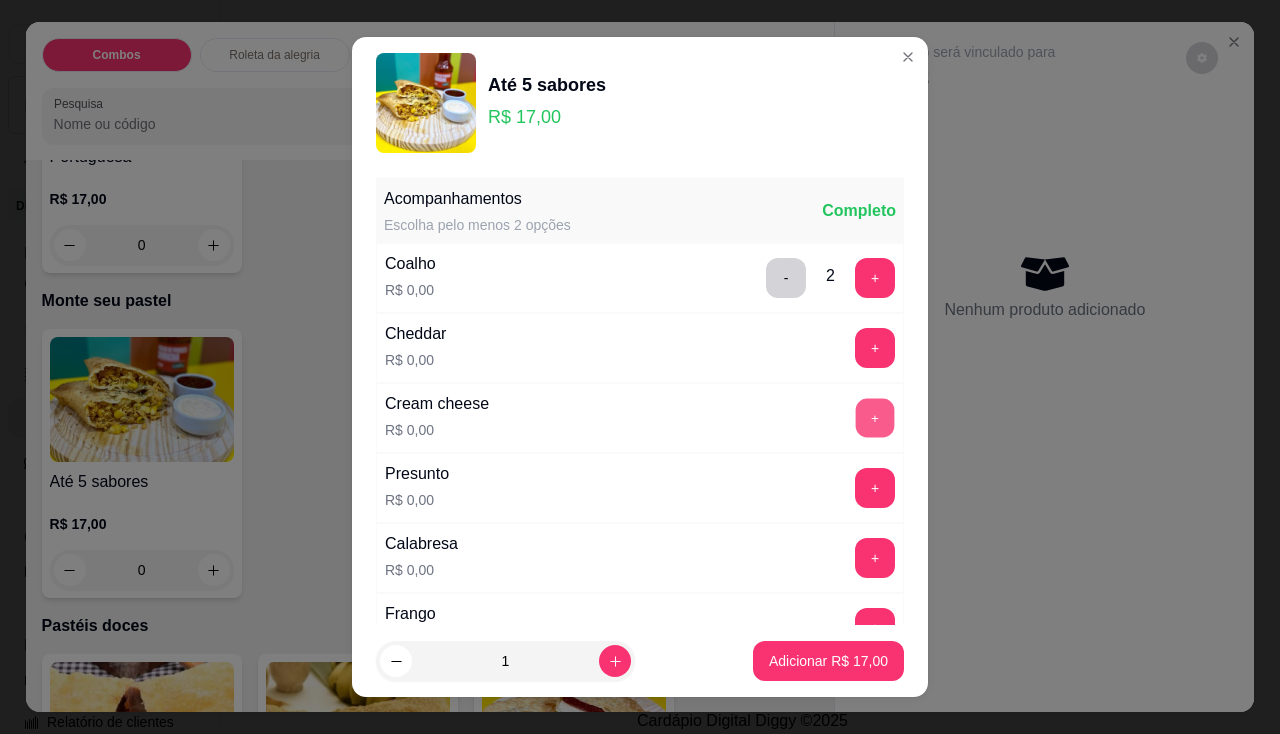 click on "+" at bounding box center (875, 417) 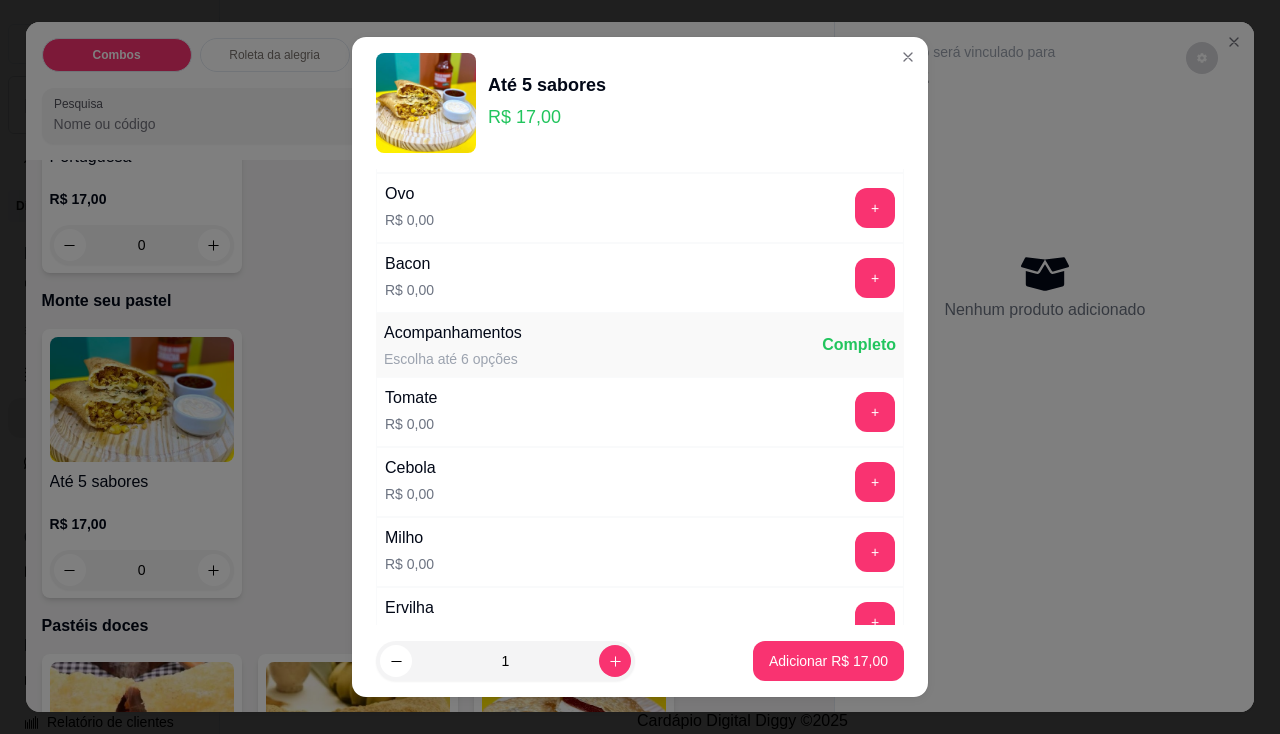 scroll, scrollTop: 1100, scrollLeft: 0, axis: vertical 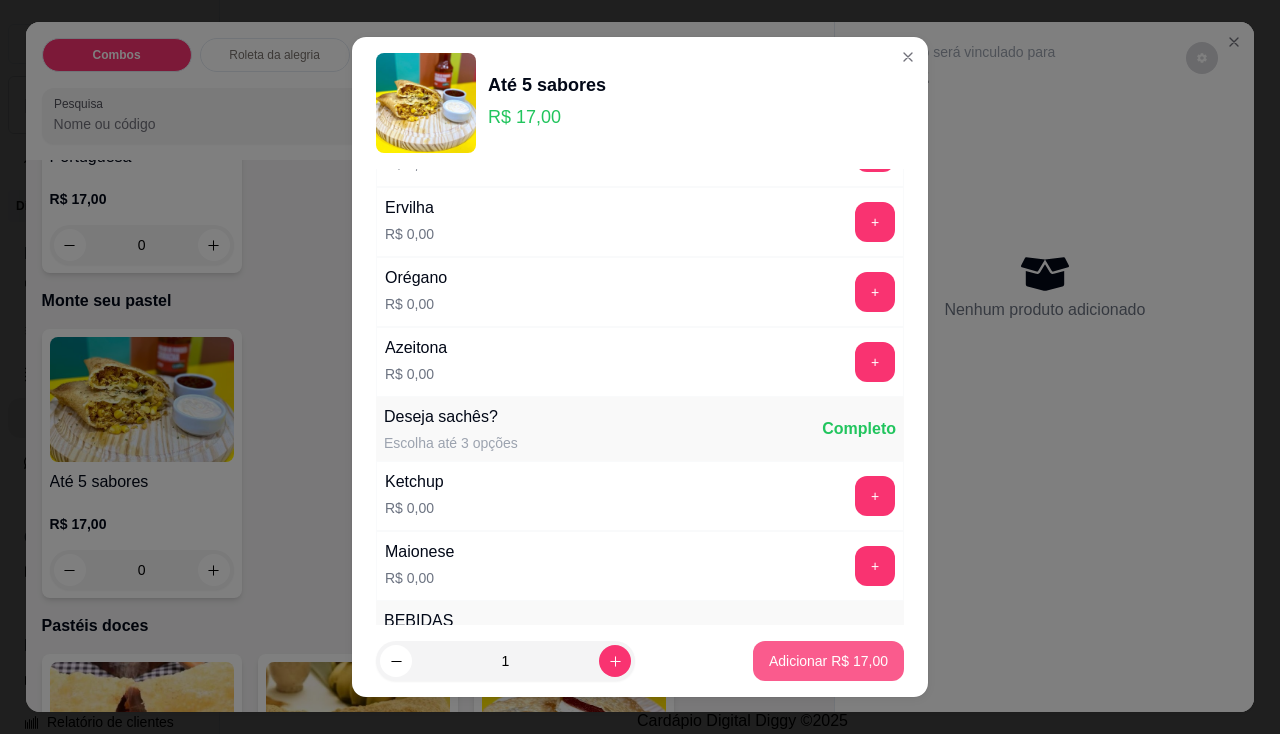 click on "Adicionar   R$ 17,00" at bounding box center [828, 661] 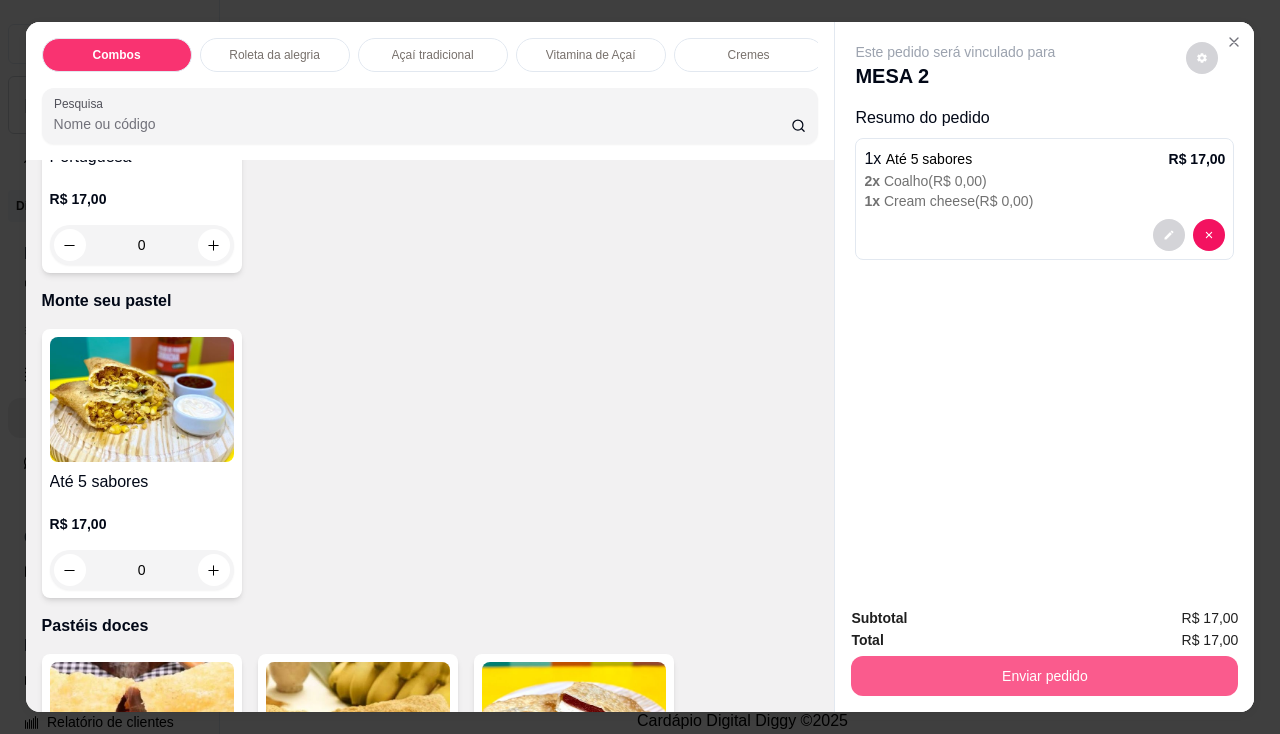 click on "Enviar pedido" at bounding box center (1044, 676) 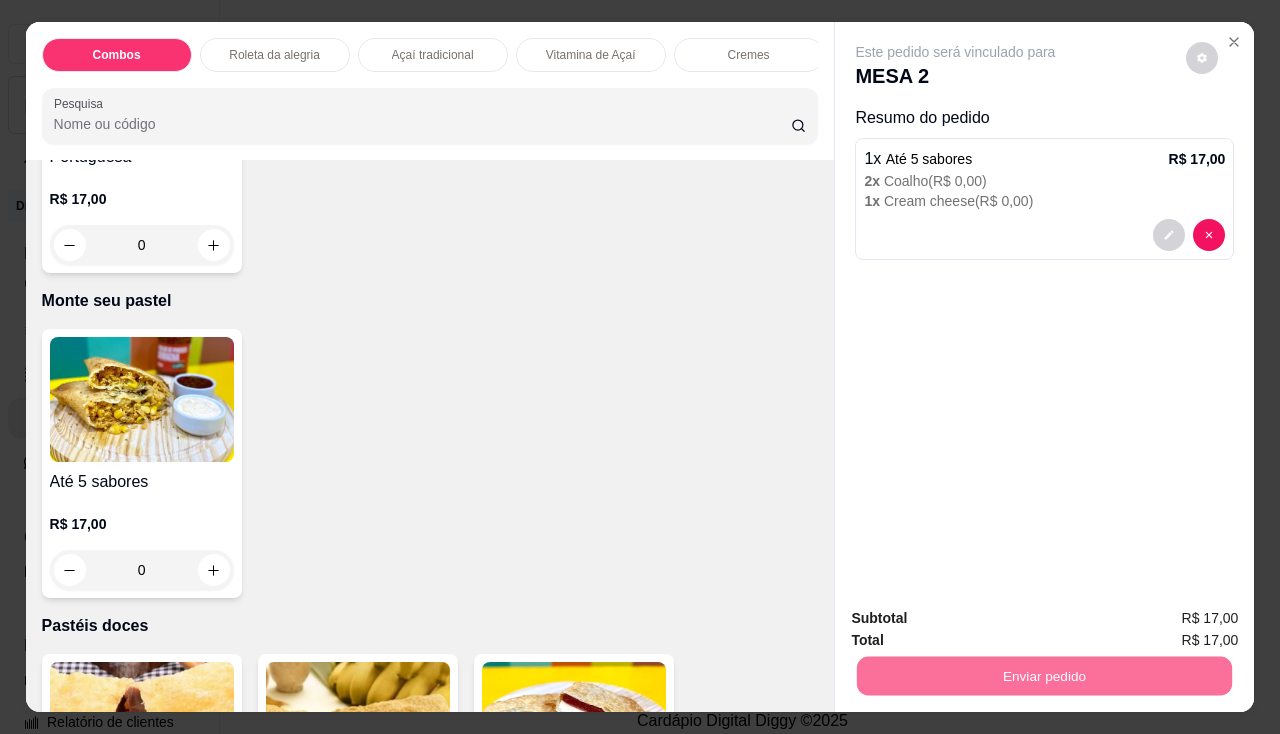 click on "Não registrar e enviar pedido" at bounding box center (979, 620) 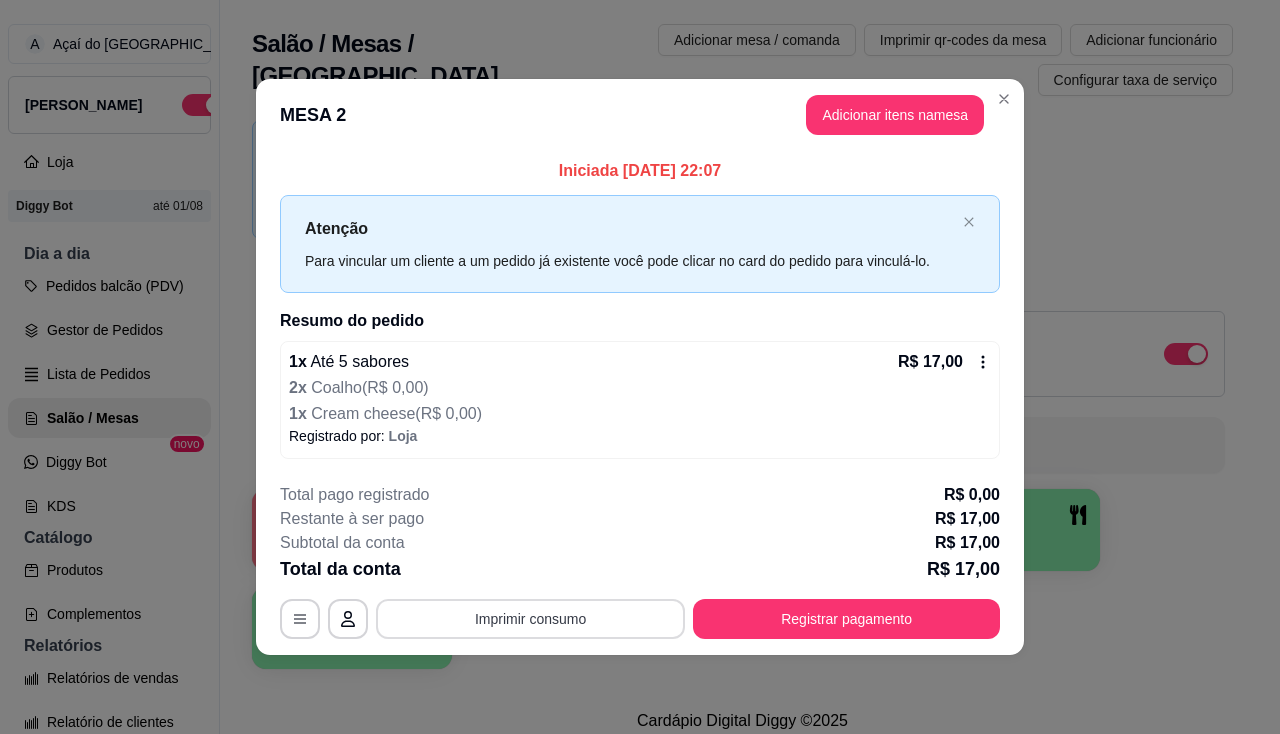 click on "Imprimir consumo" at bounding box center [530, 619] 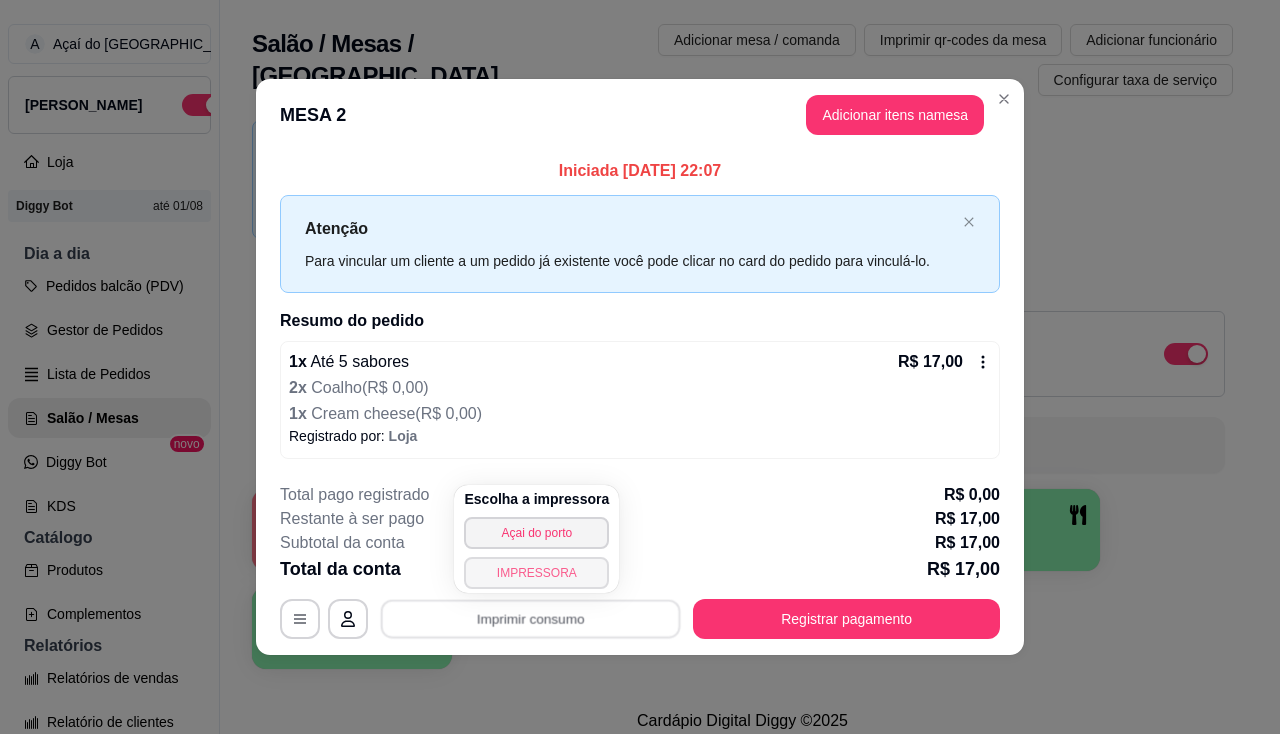 click on "IMPRESSORA" at bounding box center (536, 573) 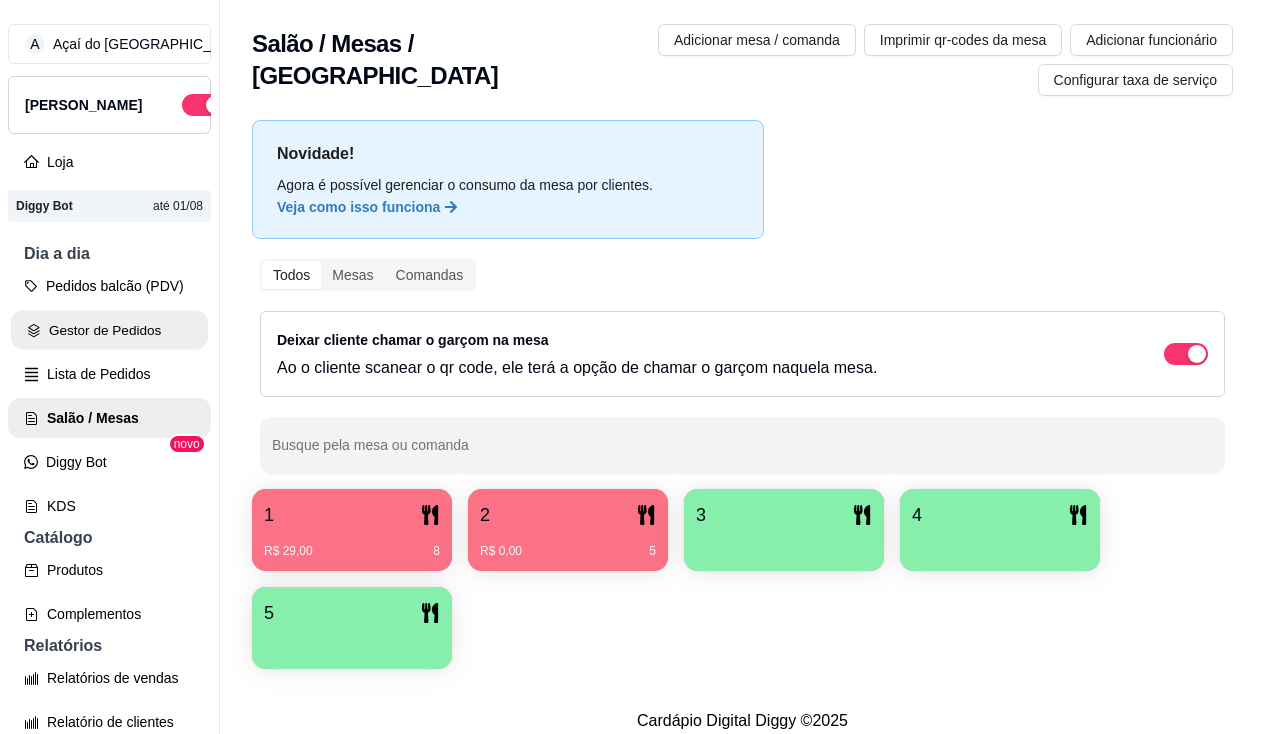 click on "Gestor de Pedidos" at bounding box center [109, 330] 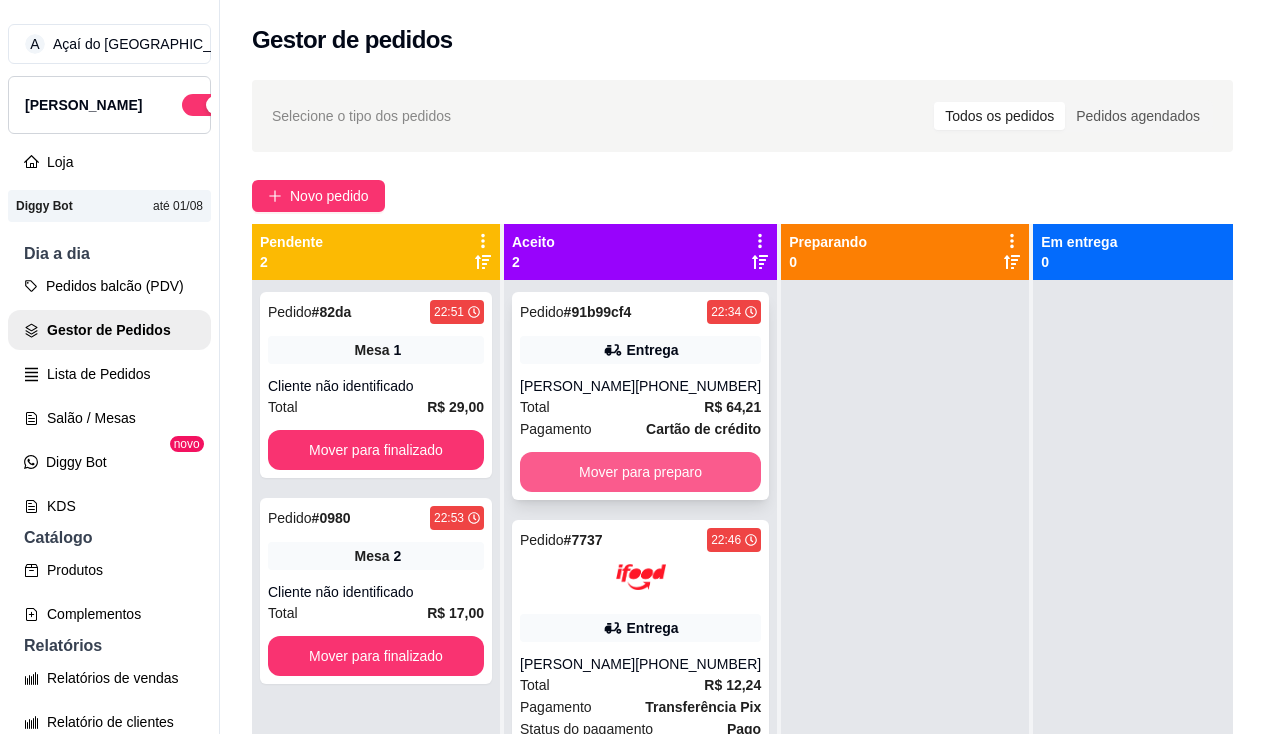 click on "Mover para preparo" at bounding box center [640, 472] 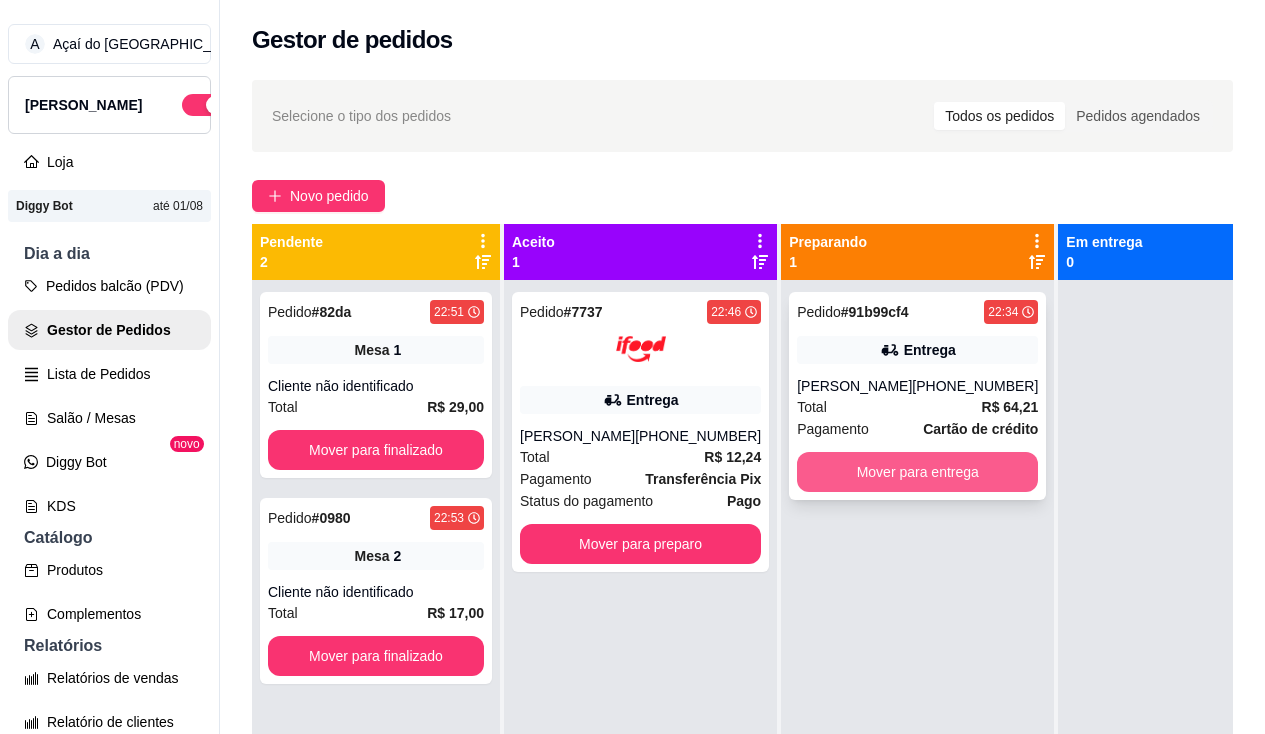 click on "Mover para entrega" at bounding box center (917, 472) 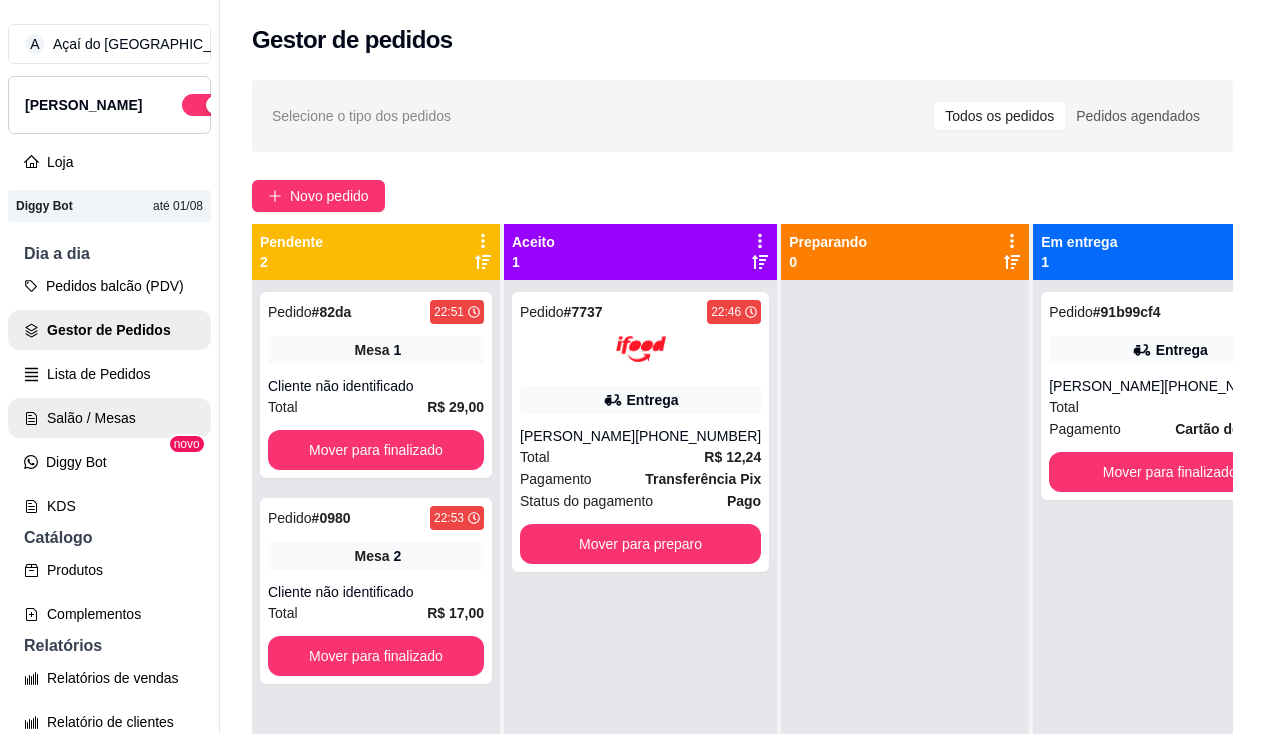 click on "Salão / Mesas" at bounding box center [109, 418] 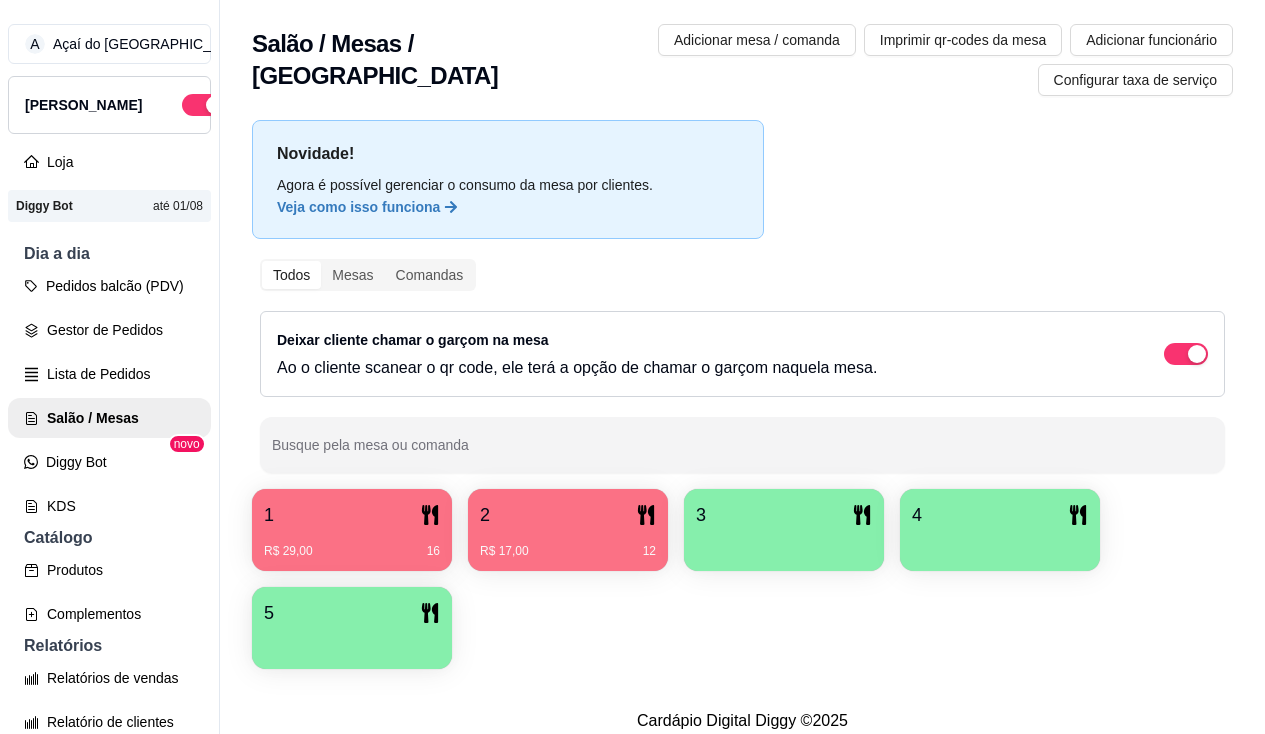 click on "R$ 17,00 12" at bounding box center (568, 544) 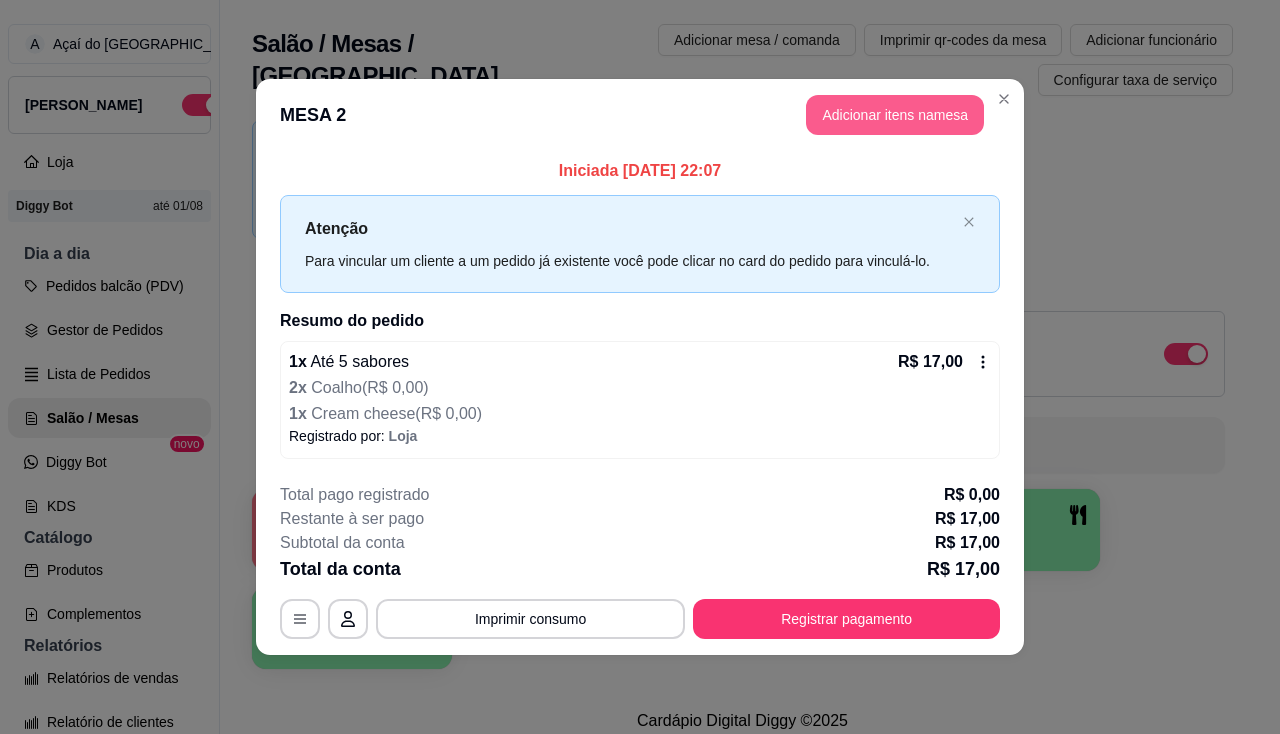 click on "Adicionar itens na  mesa" at bounding box center (895, 115) 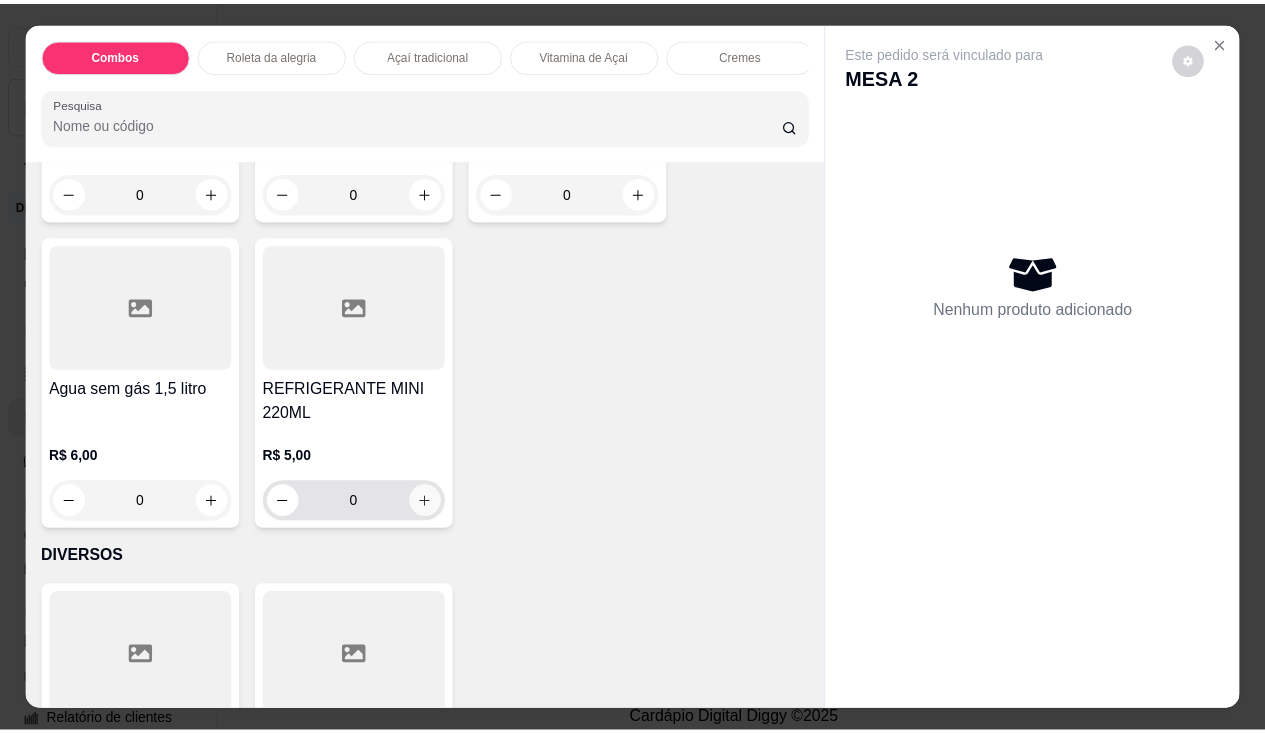 scroll, scrollTop: 6000, scrollLeft: 0, axis: vertical 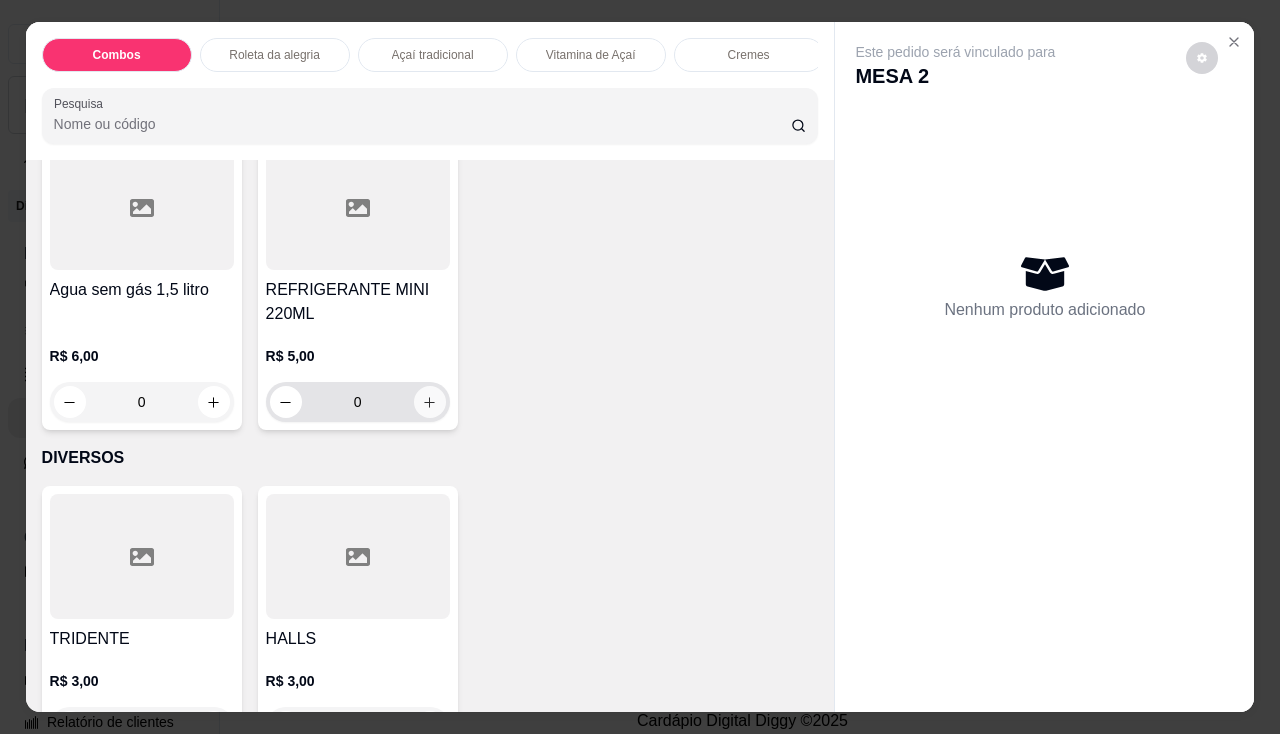 click at bounding box center (430, 402) 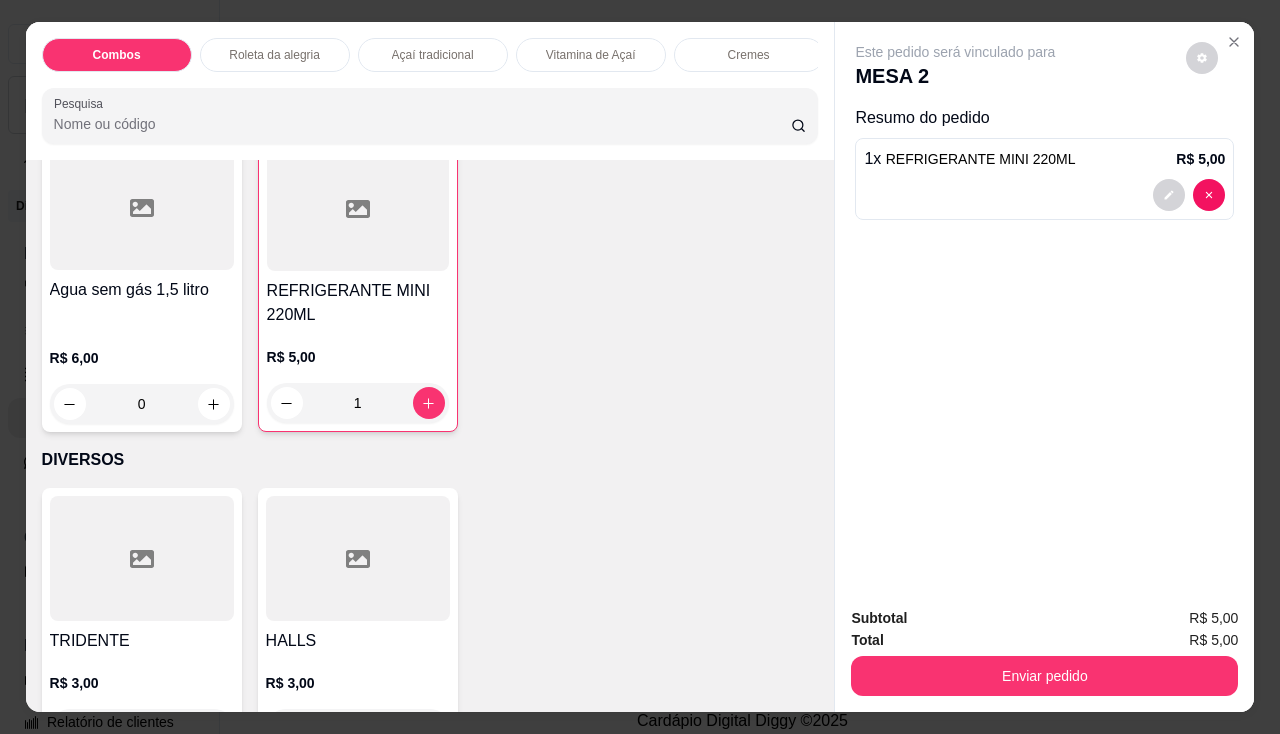 click on "Enviar pedido" at bounding box center [1044, 676] 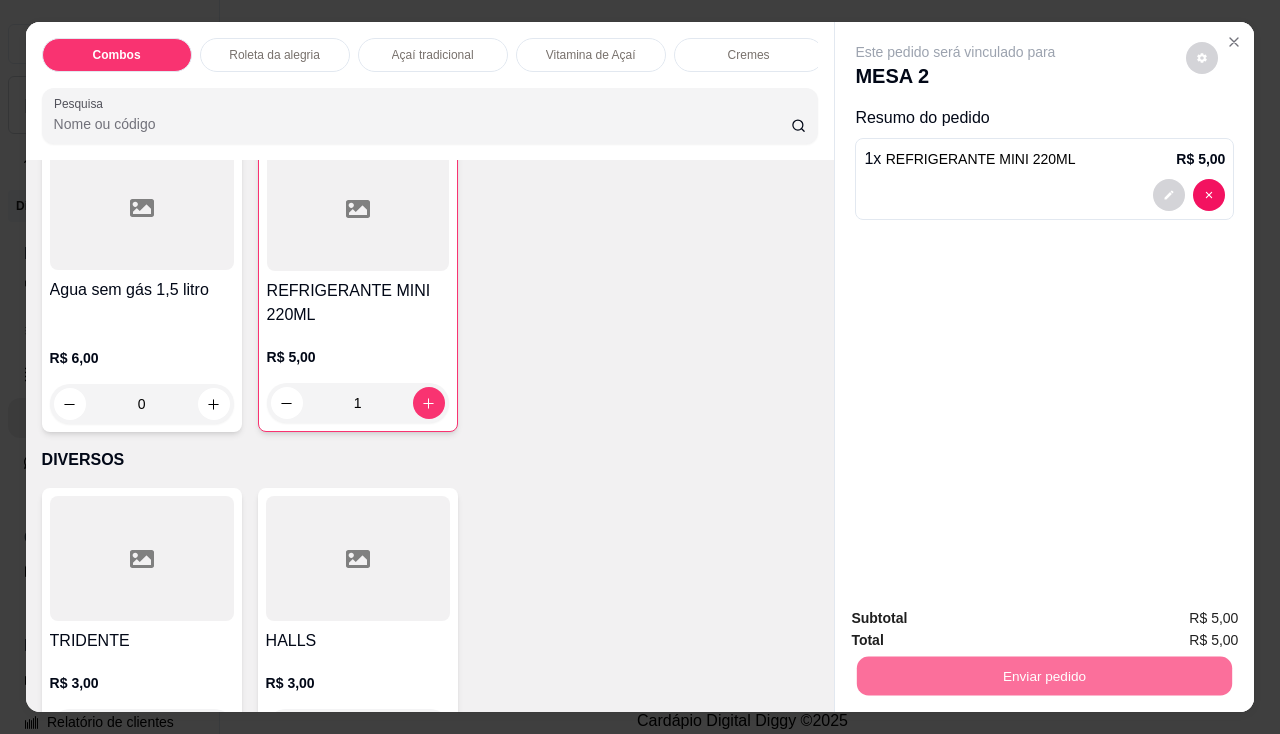 click on "Não registrar e enviar pedido" at bounding box center (979, 619) 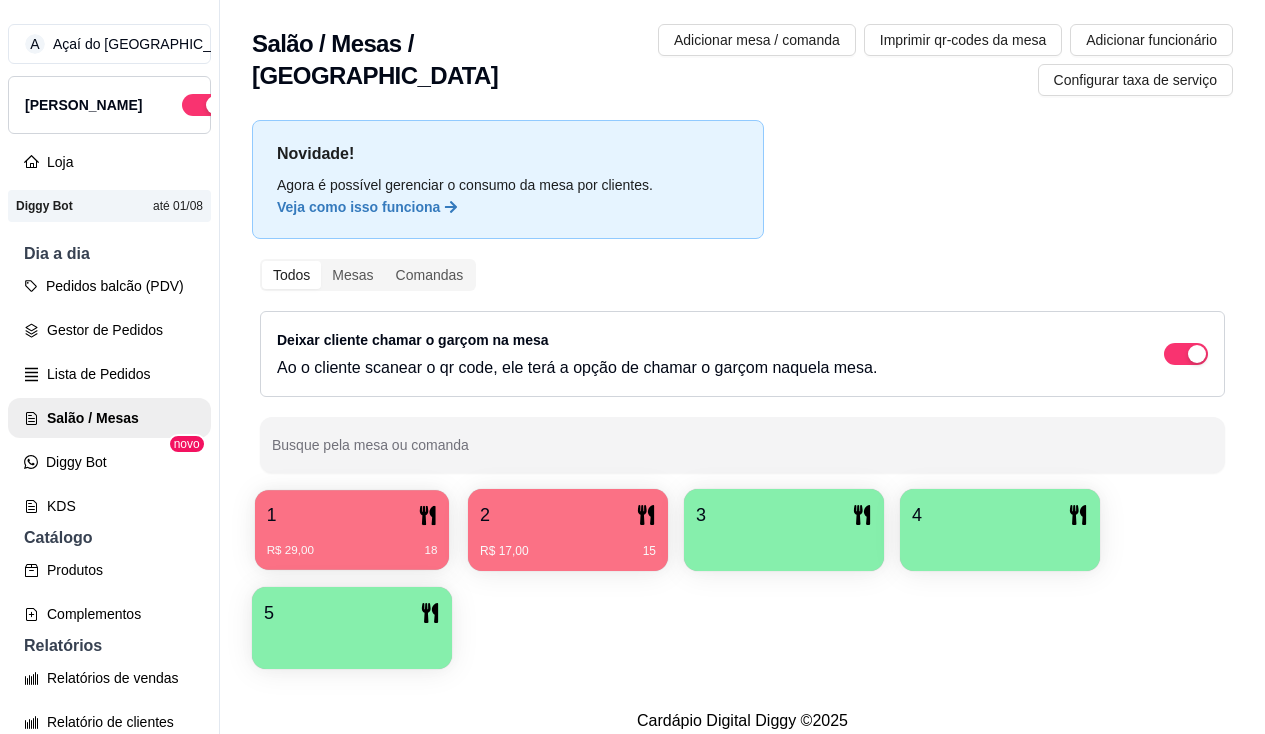 click on "R$ 29,00 18" at bounding box center [352, 551] 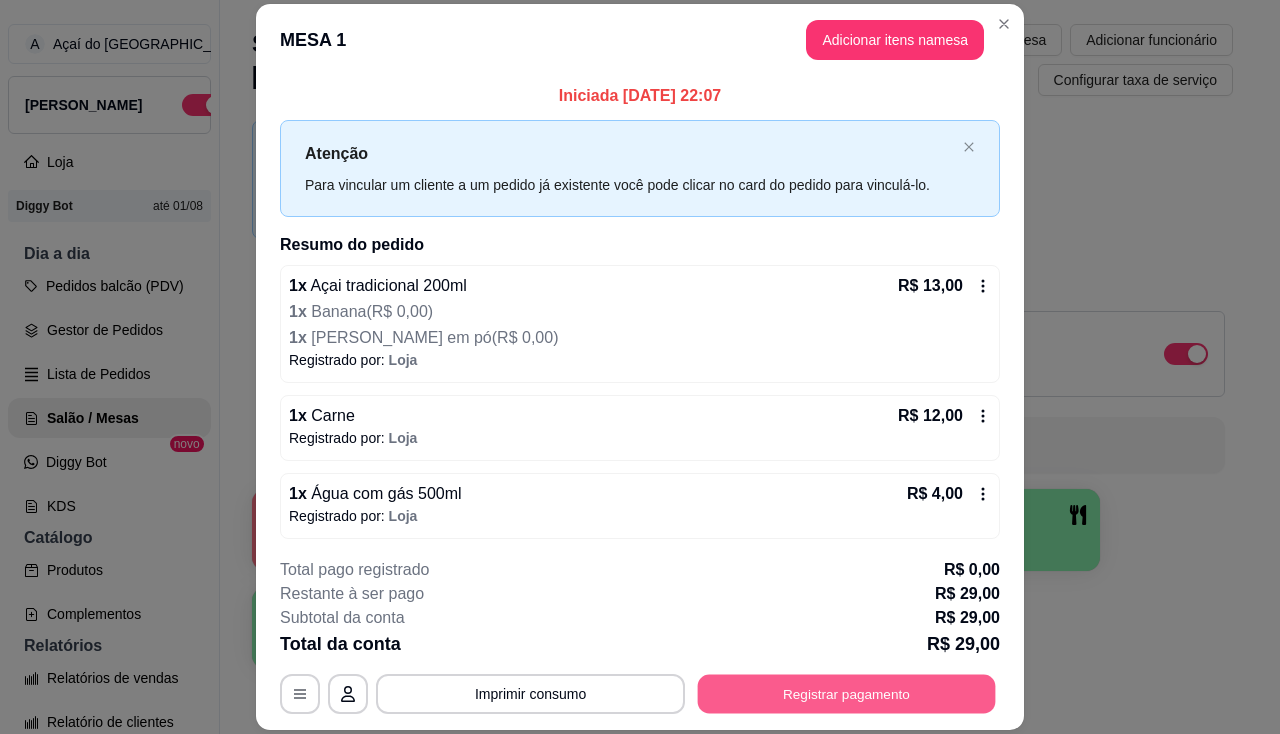 click on "Registrar pagamento" at bounding box center (847, 694) 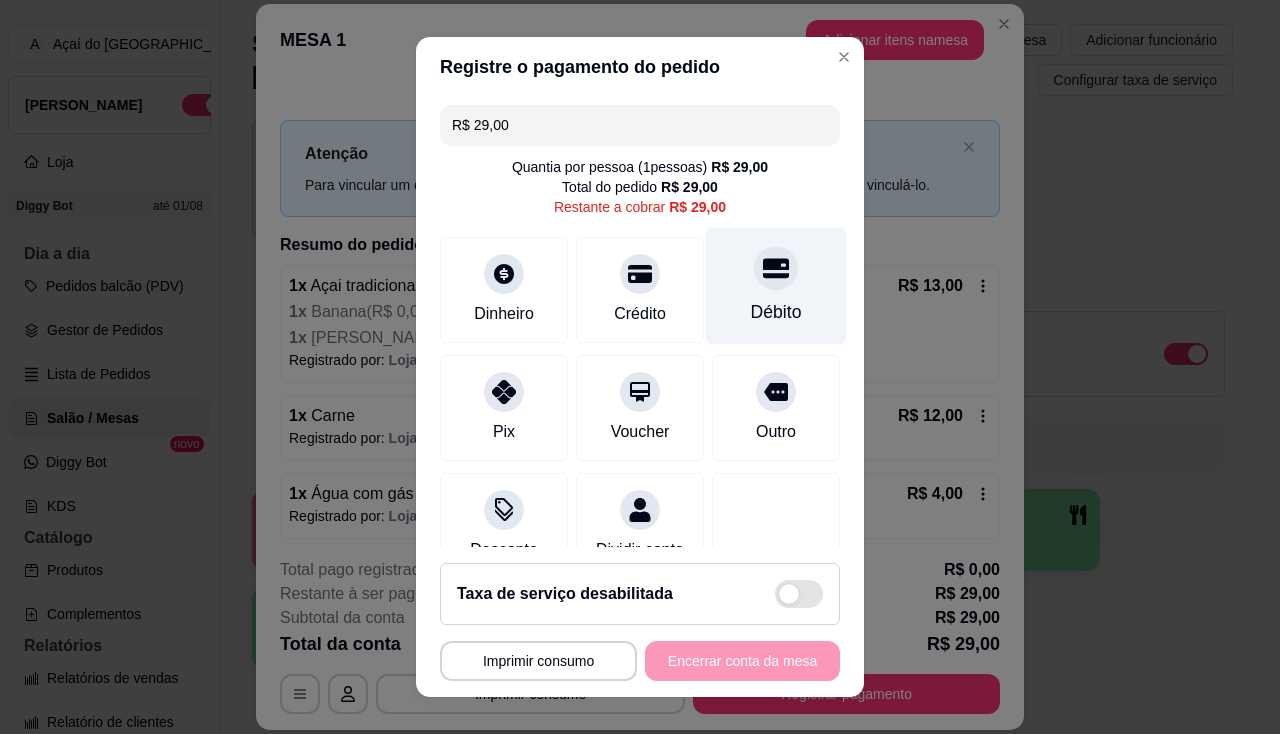 click 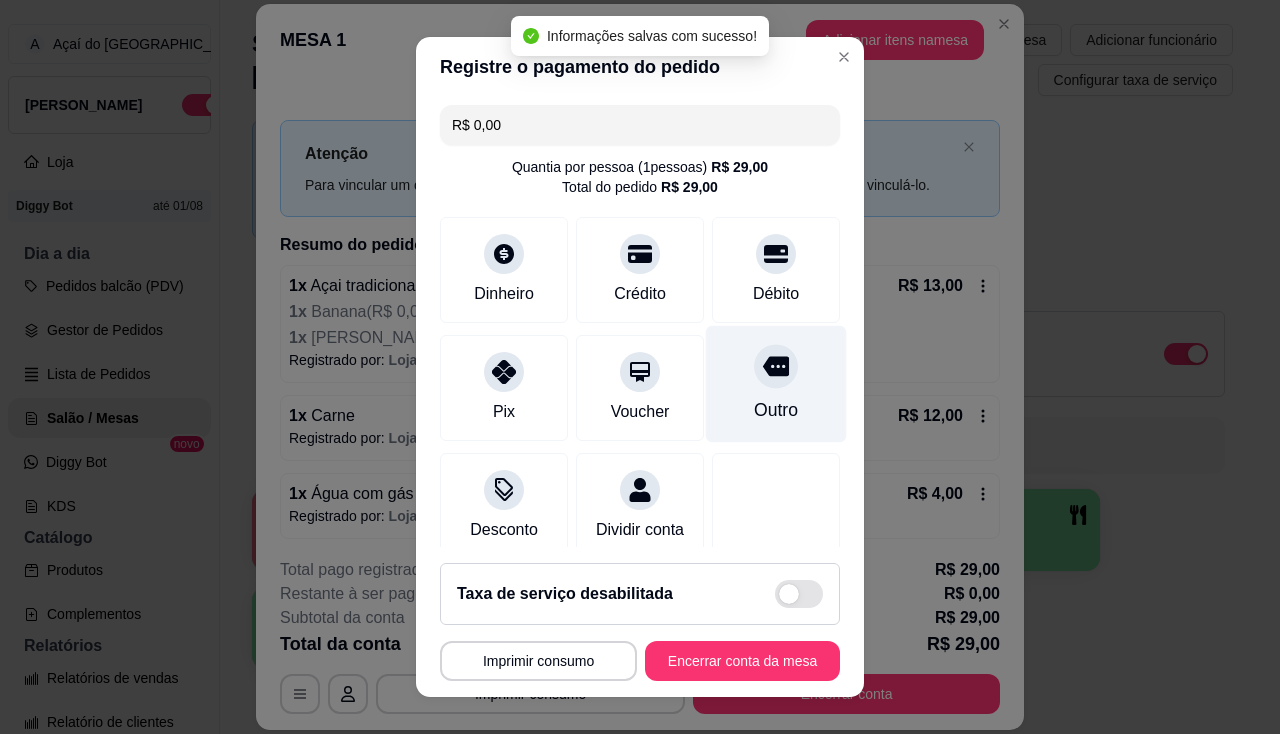 type on "R$ 0,00" 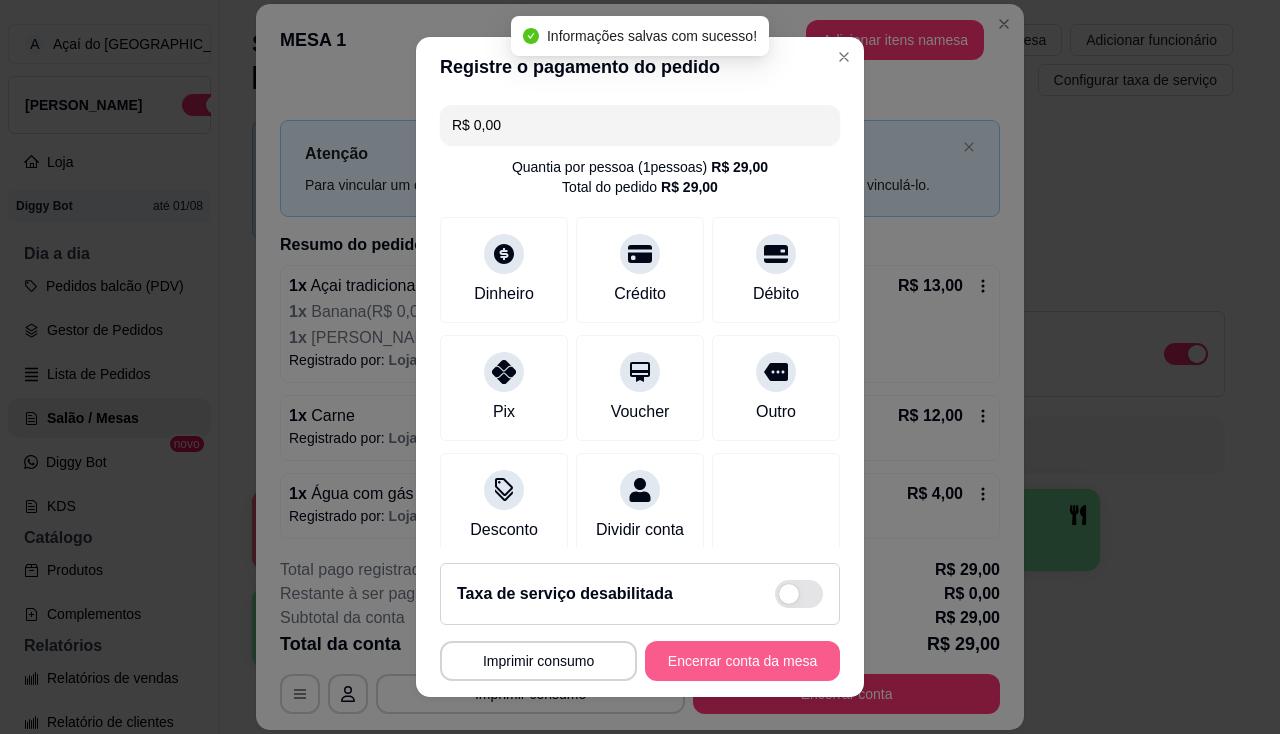 click on "Encerrar conta da mesa" at bounding box center (742, 661) 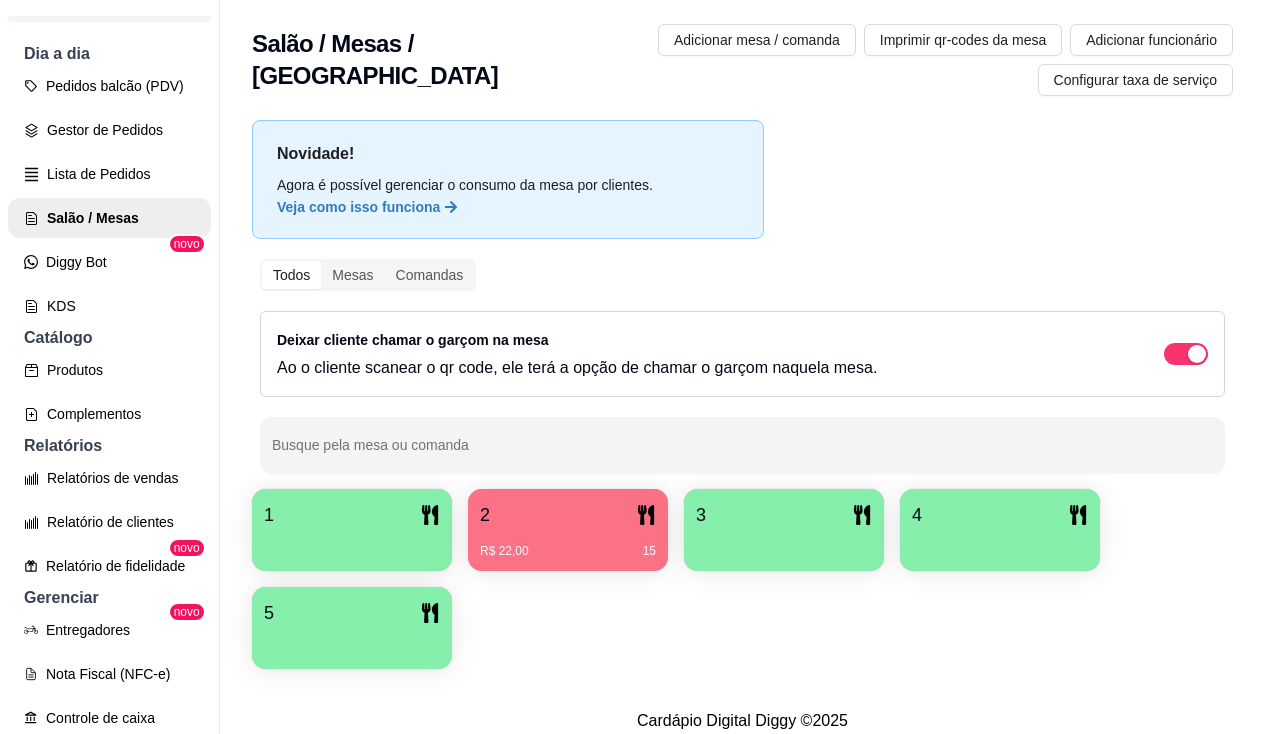 scroll, scrollTop: 400, scrollLeft: 0, axis: vertical 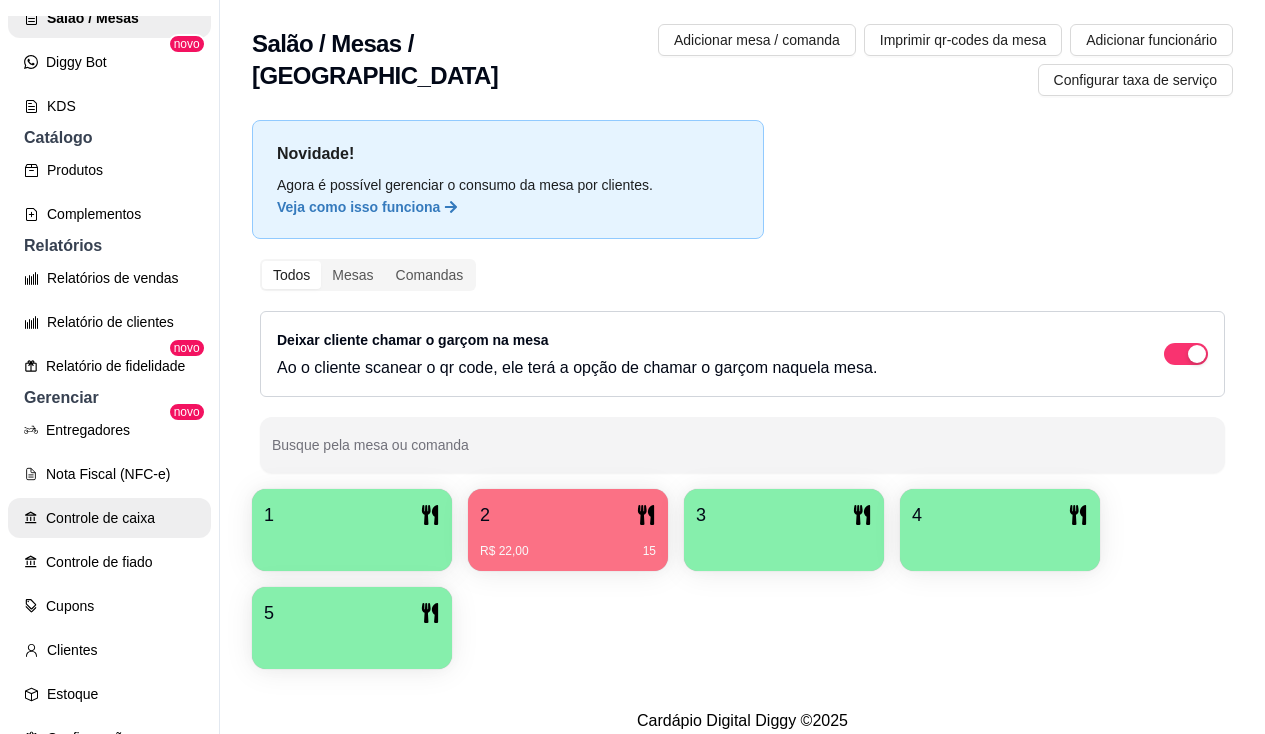 click on "Controle de caixa" at bounding box center (109, 518) 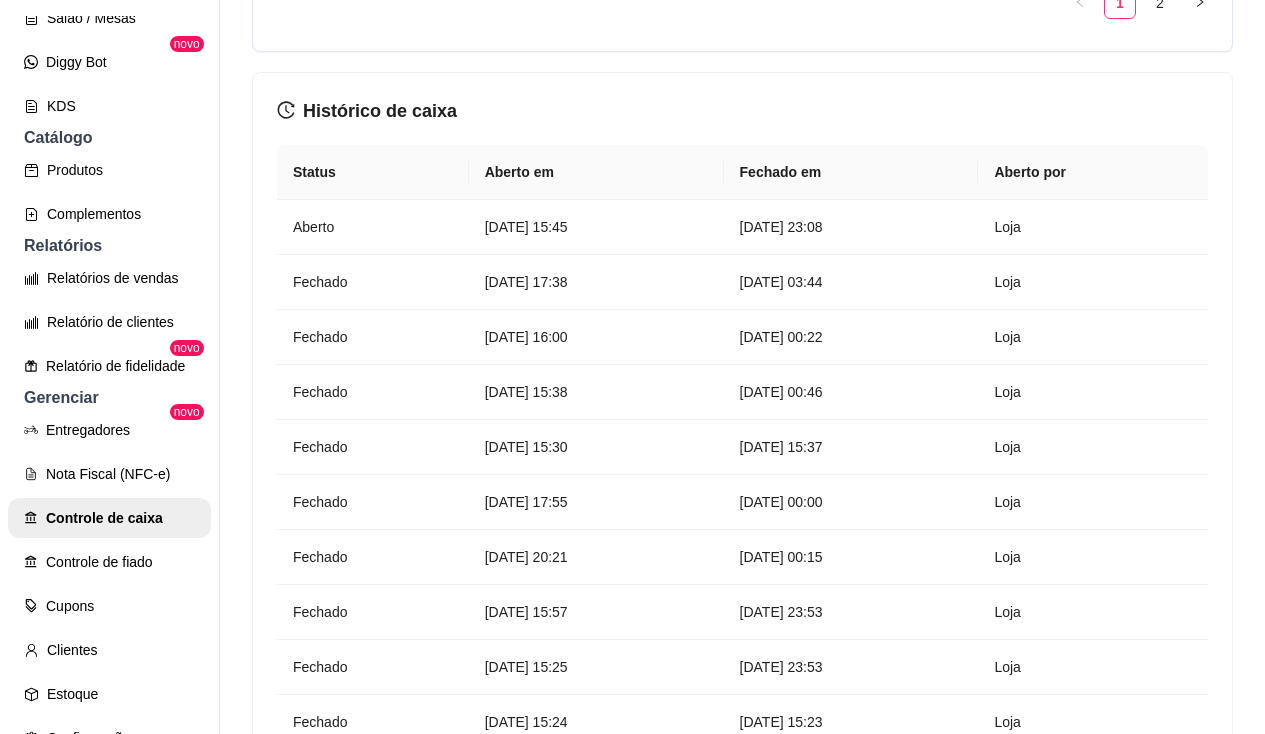 scroll, scrollTop: 2400, scrollLeft: 0, axis: vertical 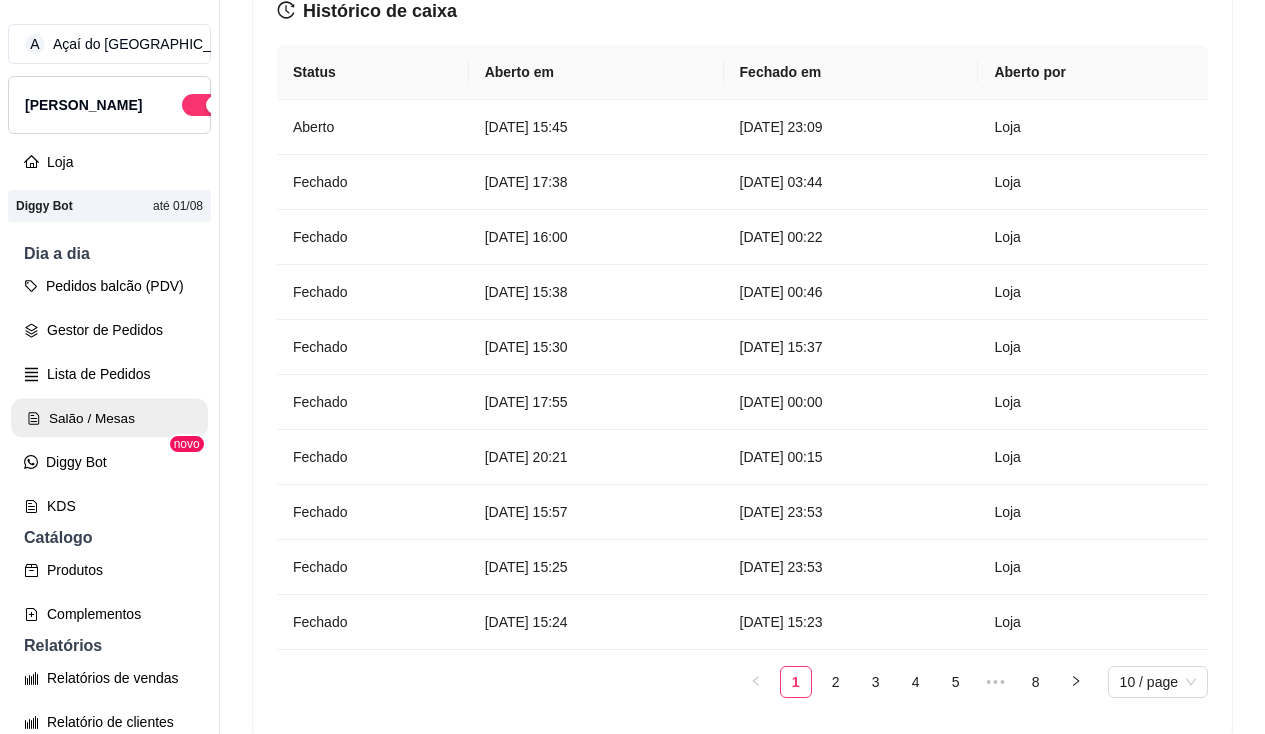 click on "Salão / Mesas" at bounding box center (109, 418) 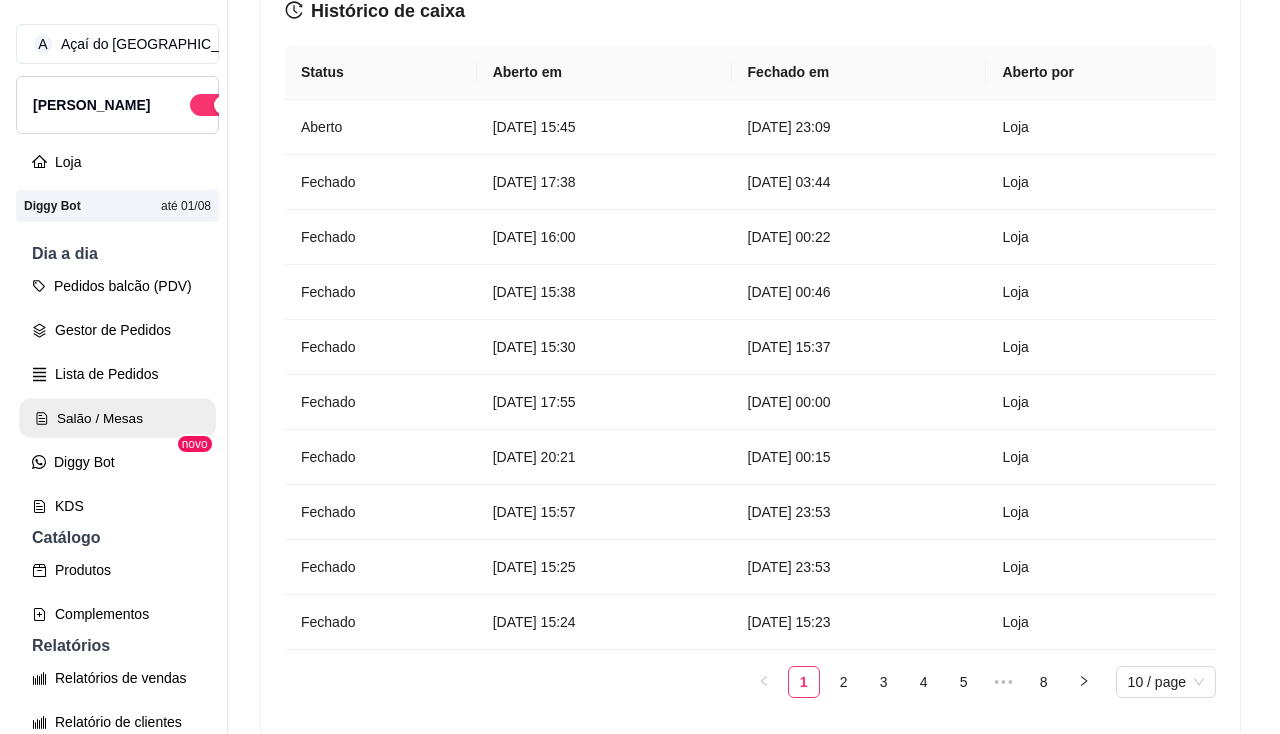 scroll, scrollTop: 0, scrollLeft: 0, axis: both 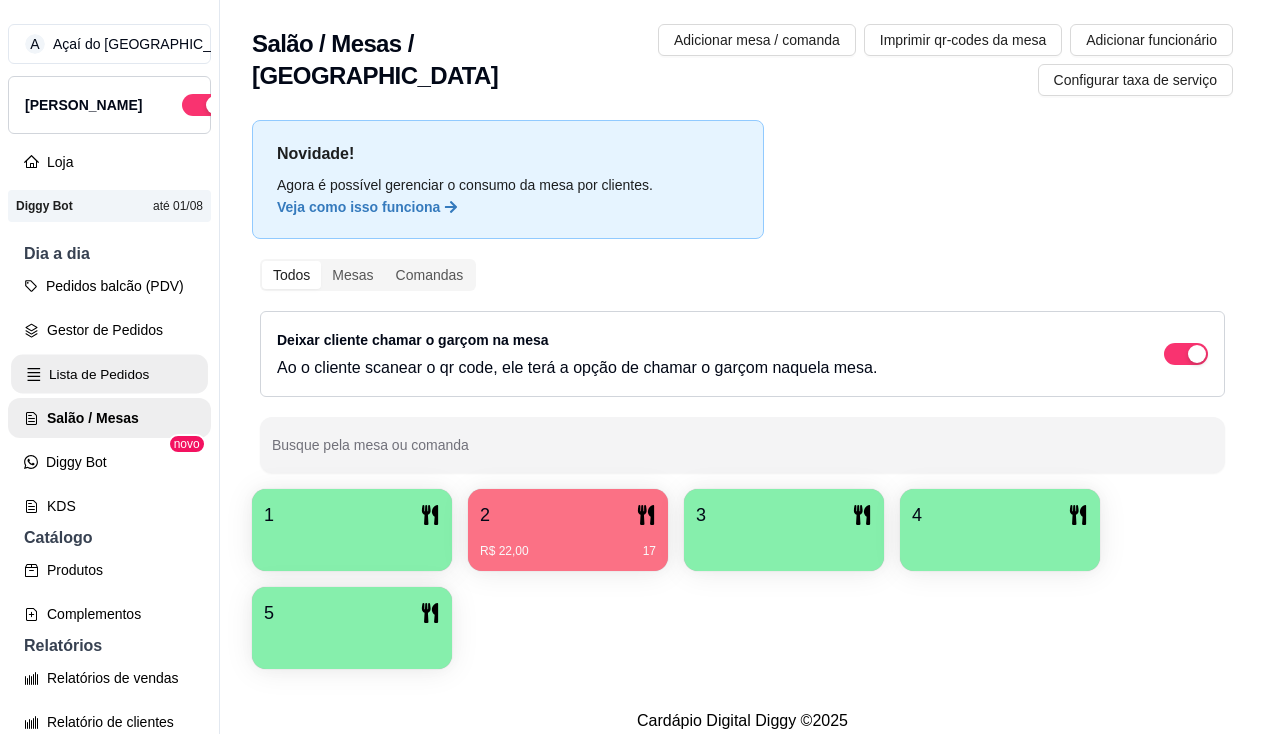 click on "Lista de Pedidos" at bounding box center (109, 374) 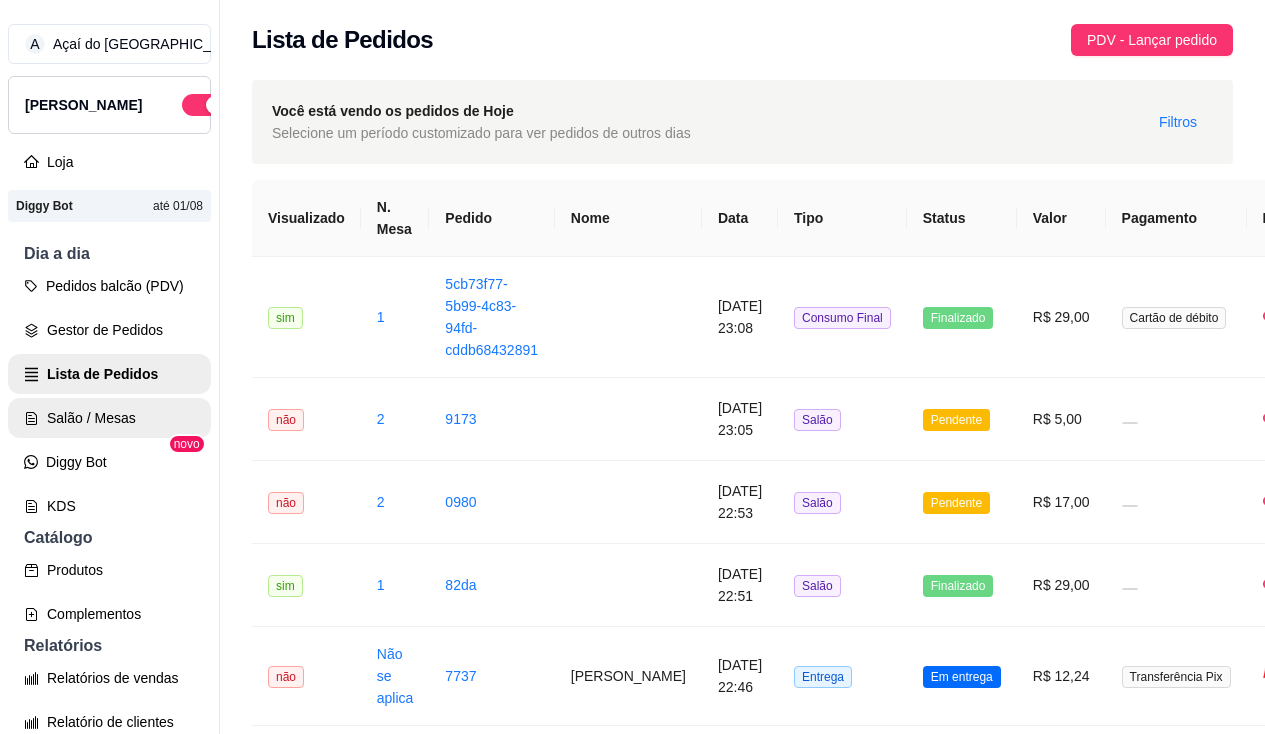 click on "Salão / Mesas" at bounding box center [109, 418] 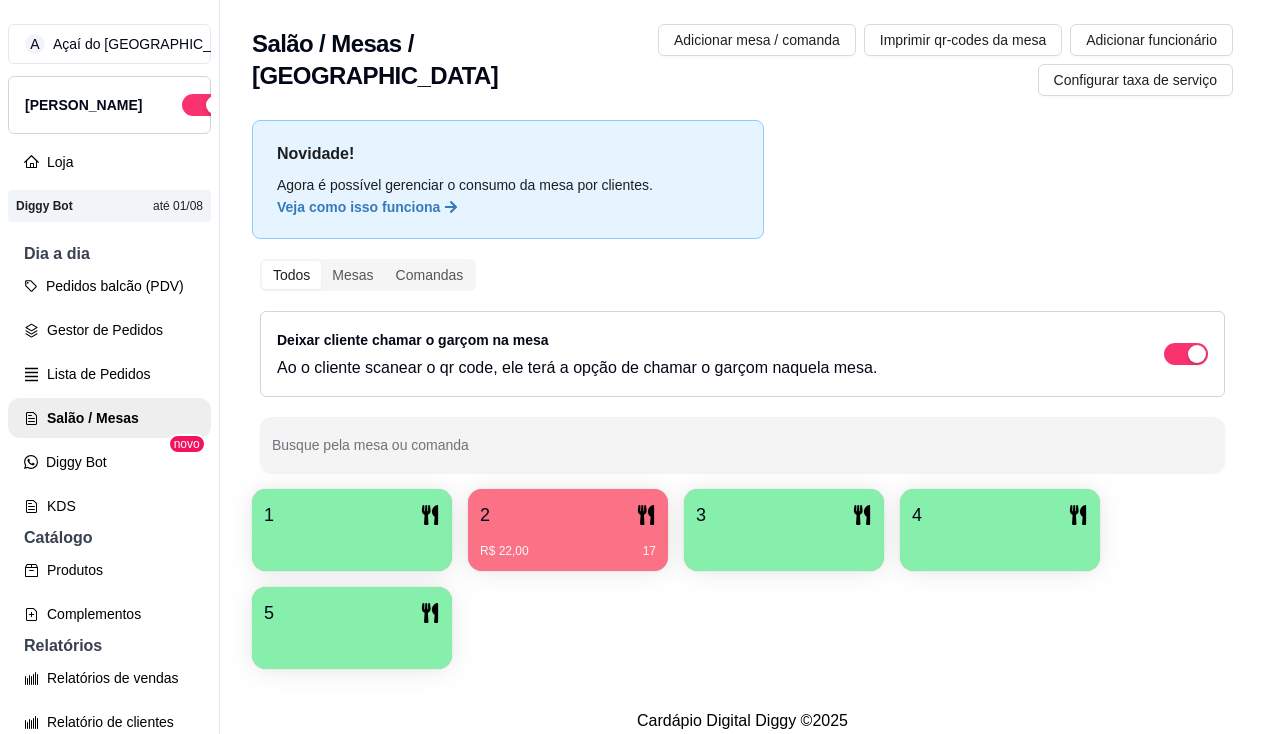 click on "R$ 22,00 17" at bounding box center [568, 551] 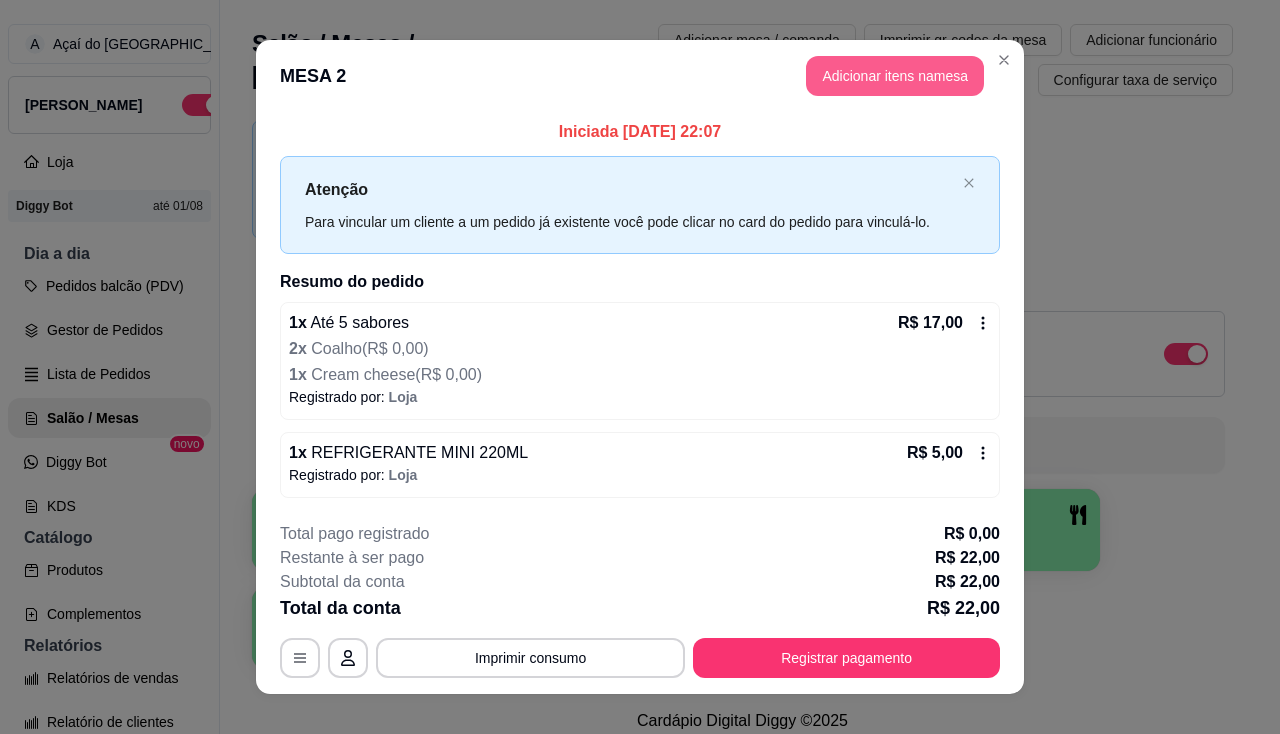click on "Adicionar itens na  mesa" at bounding box center [895, 76] 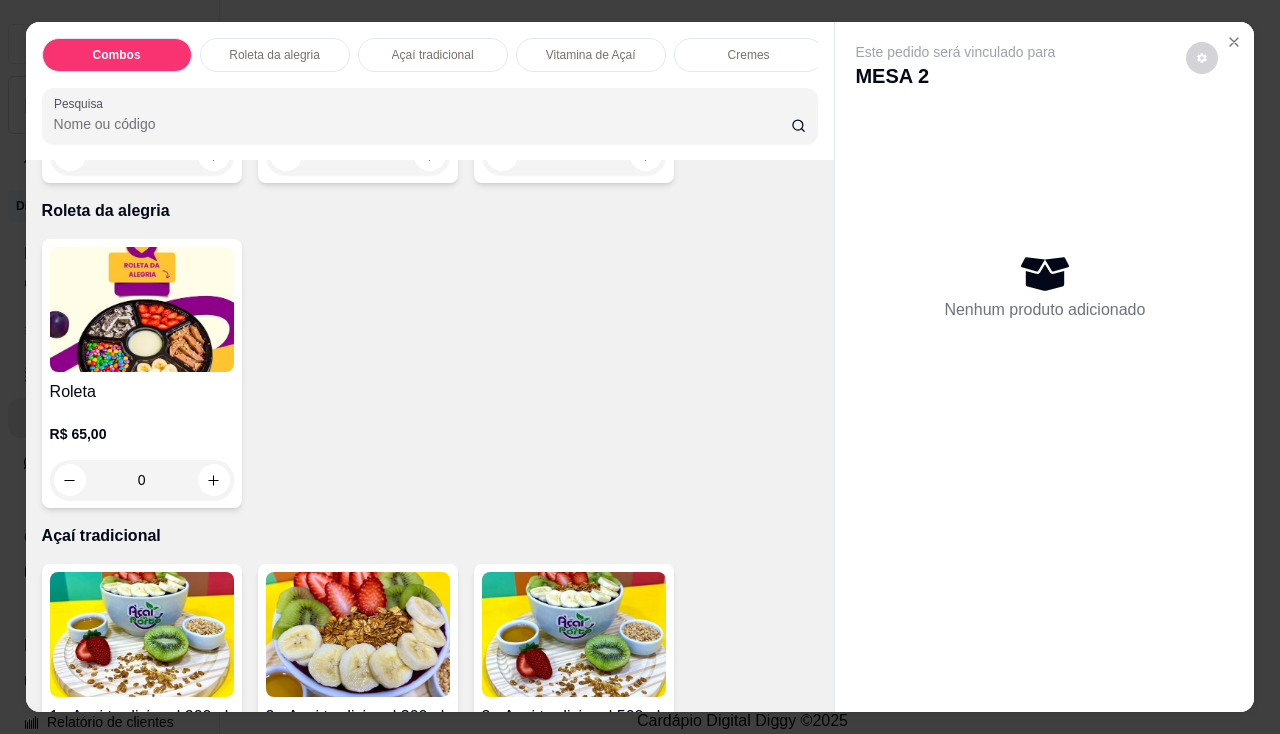 scroll, scrollTop: 600, scrollLeft: 0, axis: vertical 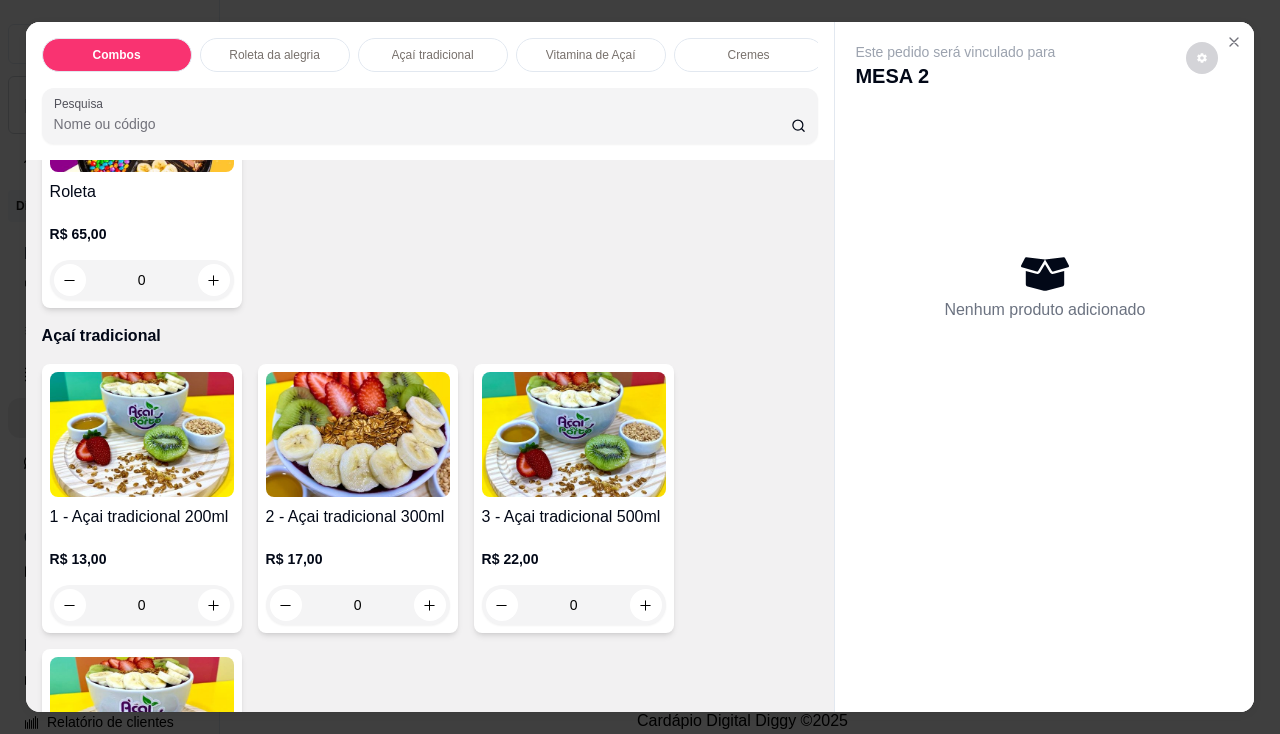 click on "0" at bounding box center [358, 605] 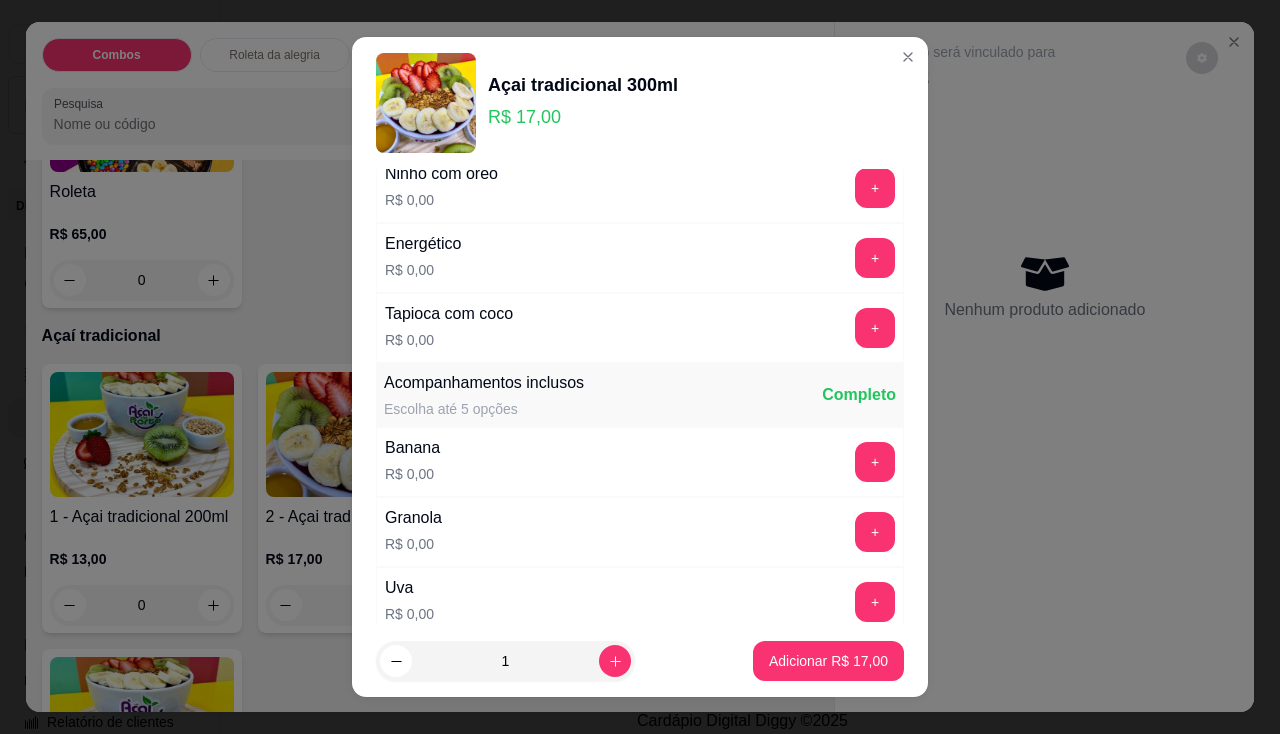 scroll, scrollTop: 500, scrollLeft: 0, axis: vertical 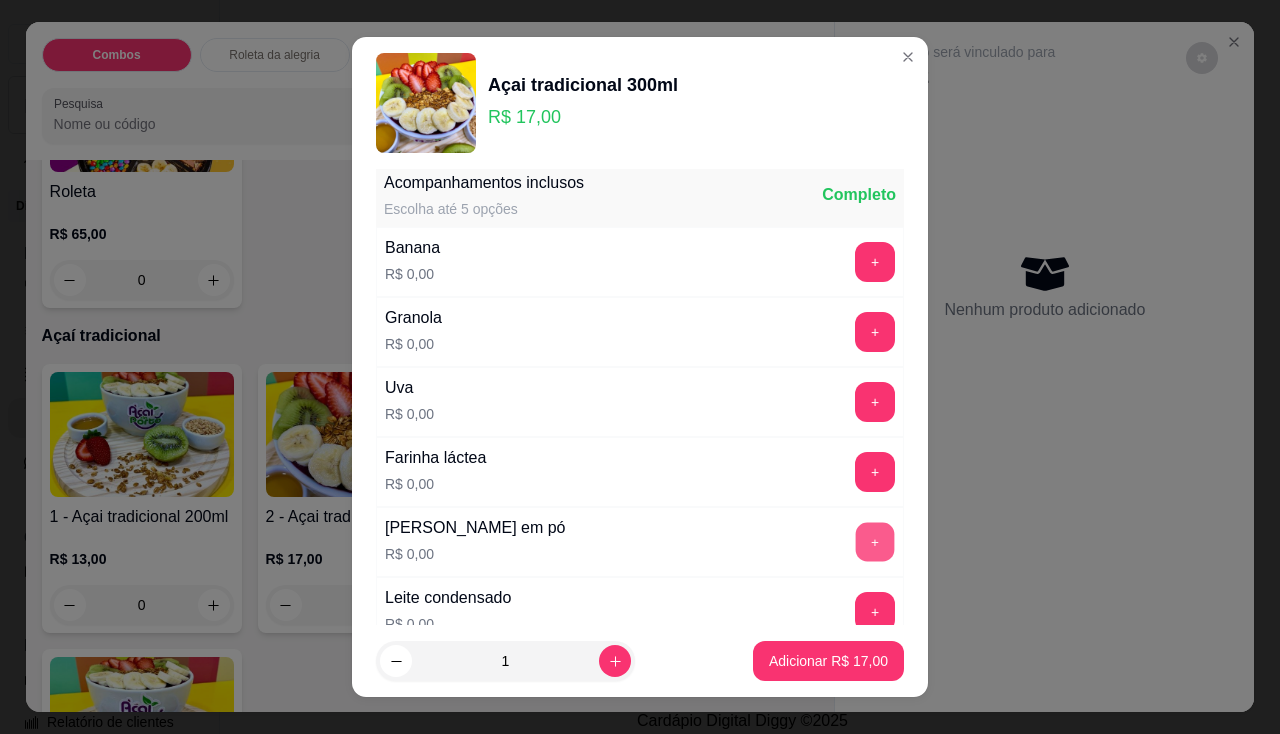 click on "+" at bounding box center [875, 541] 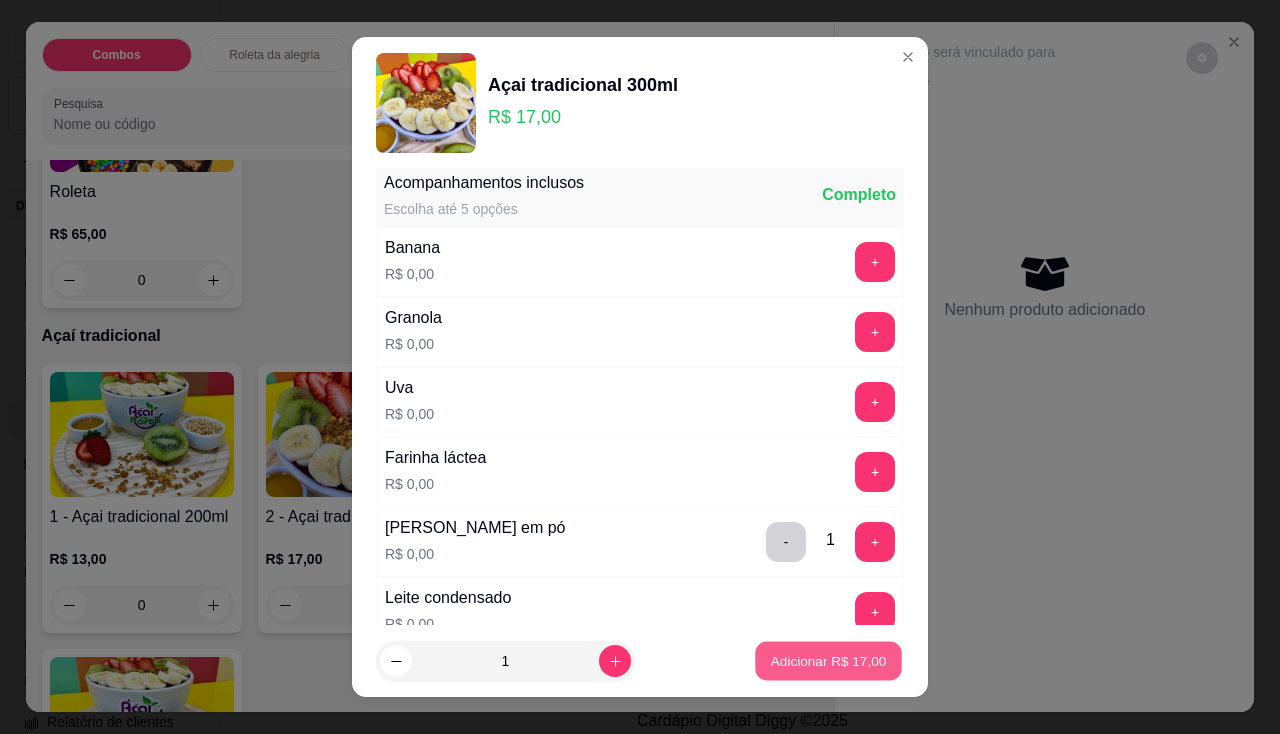 click on "Adicionar   R$ 17,00" at bounding box center [829, 661] 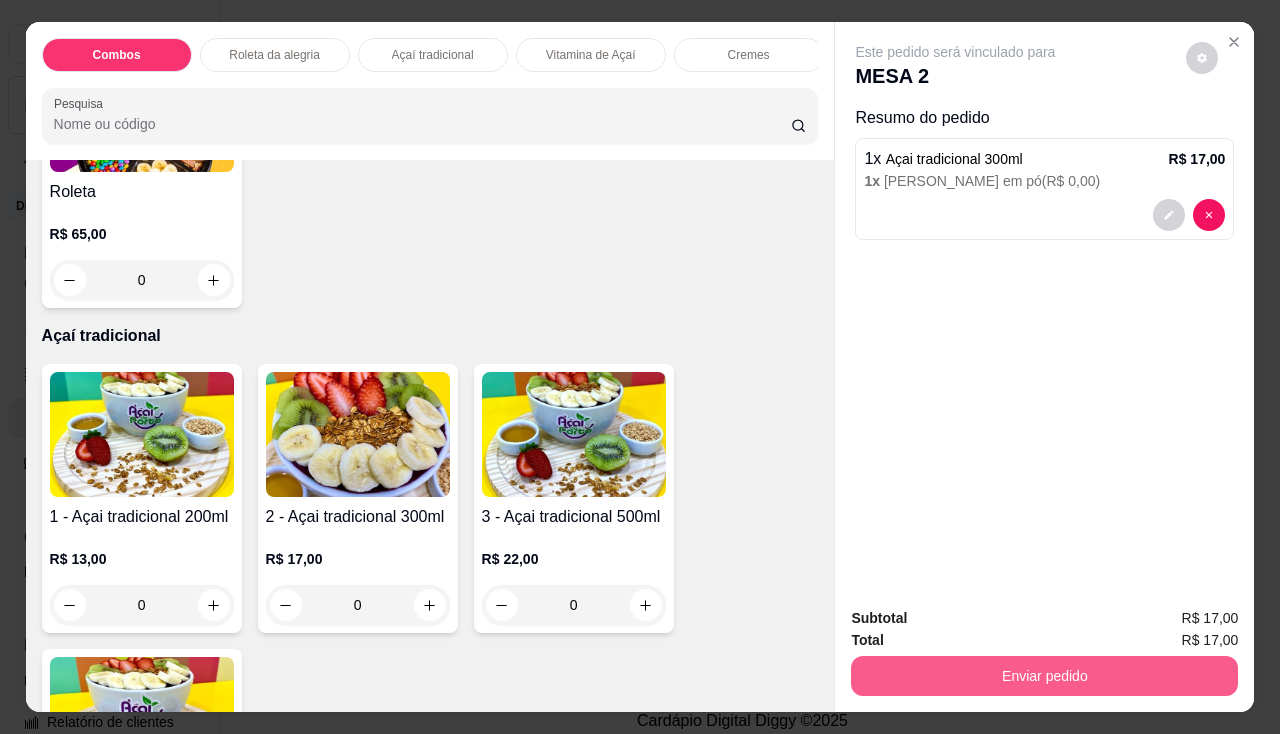 click on "Enviar pedido" at bounding box center [1044, 676] 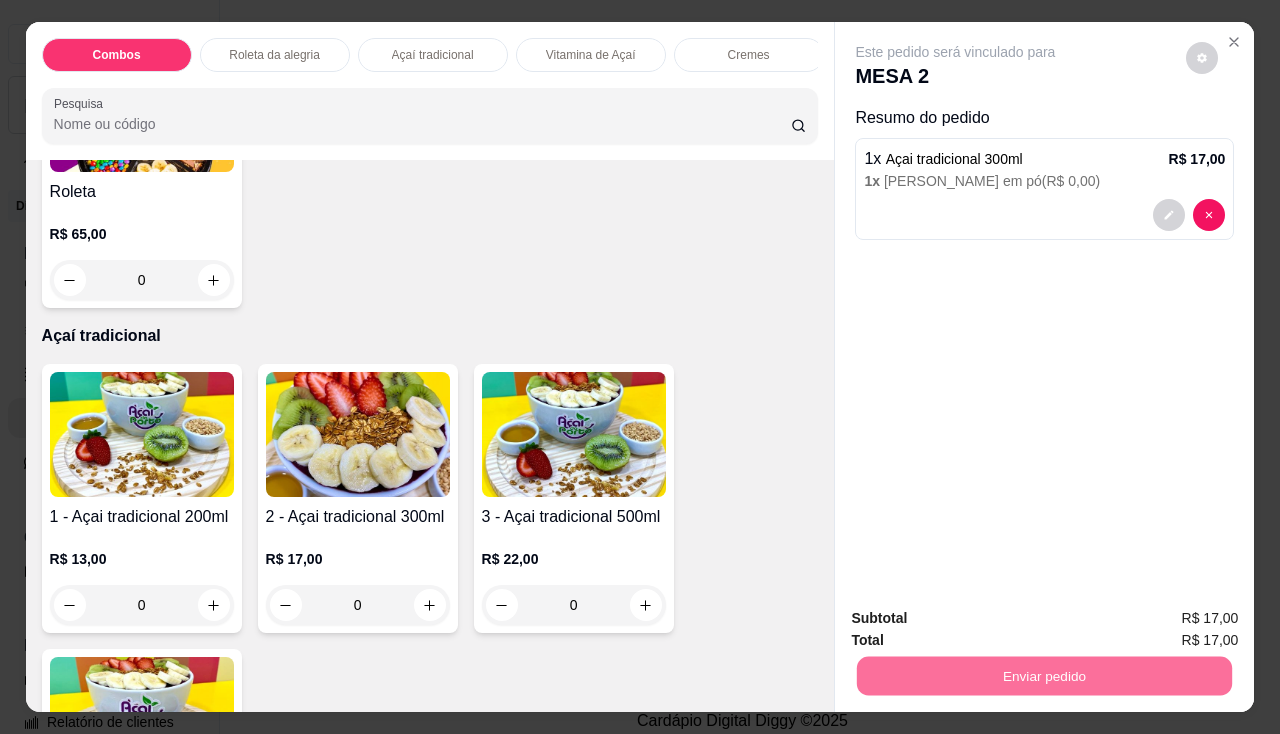 click on "Não registrar e enviar pedido" at bounding box center (979, 620) 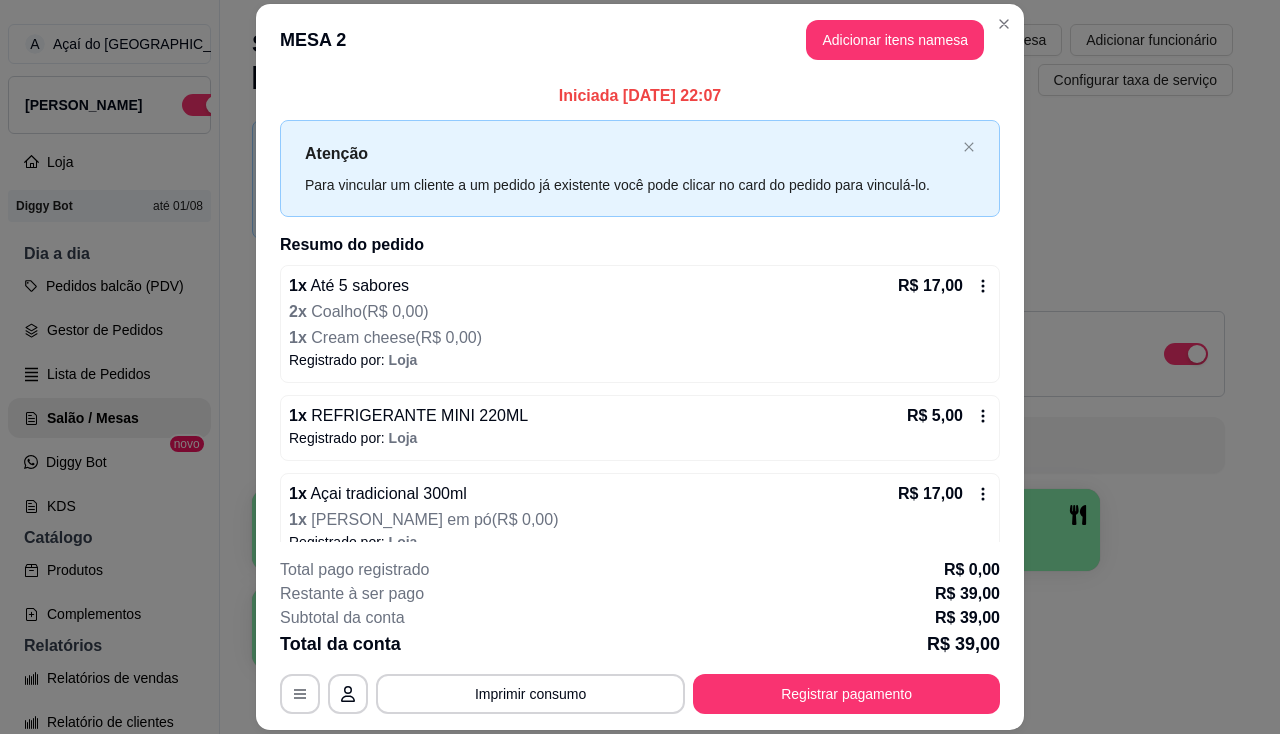 scroll, scrollTop: 30, scrollLeft: 0, axis: vertical 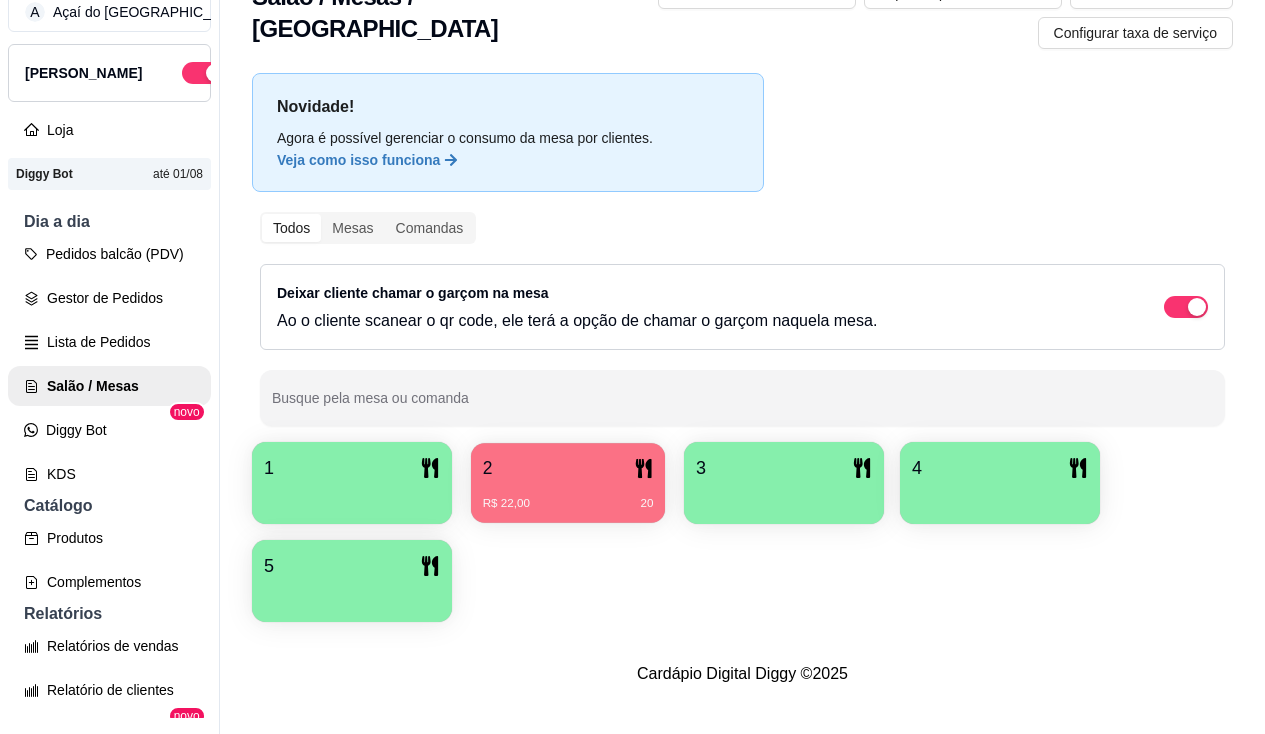 click on "2" at bounding box center (568, 468) 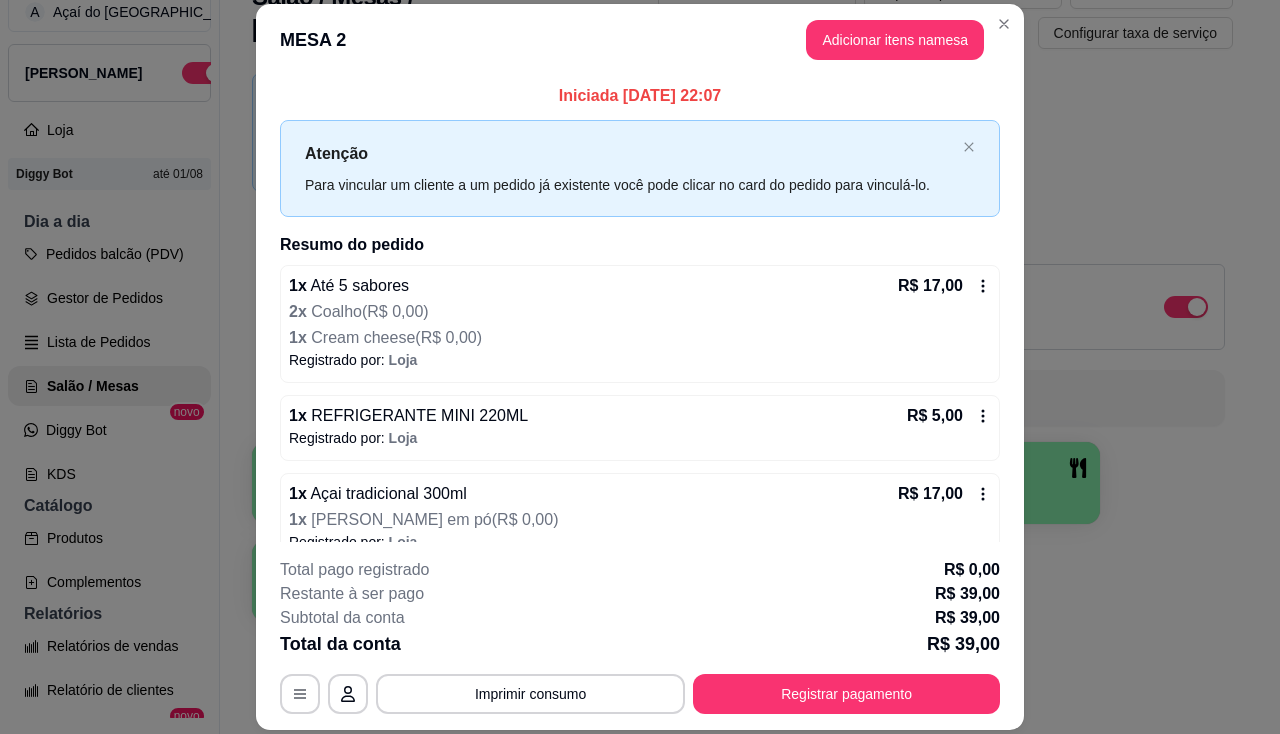 scroll, scrollTop: 30, scrollLeft: 0, axis: vertical 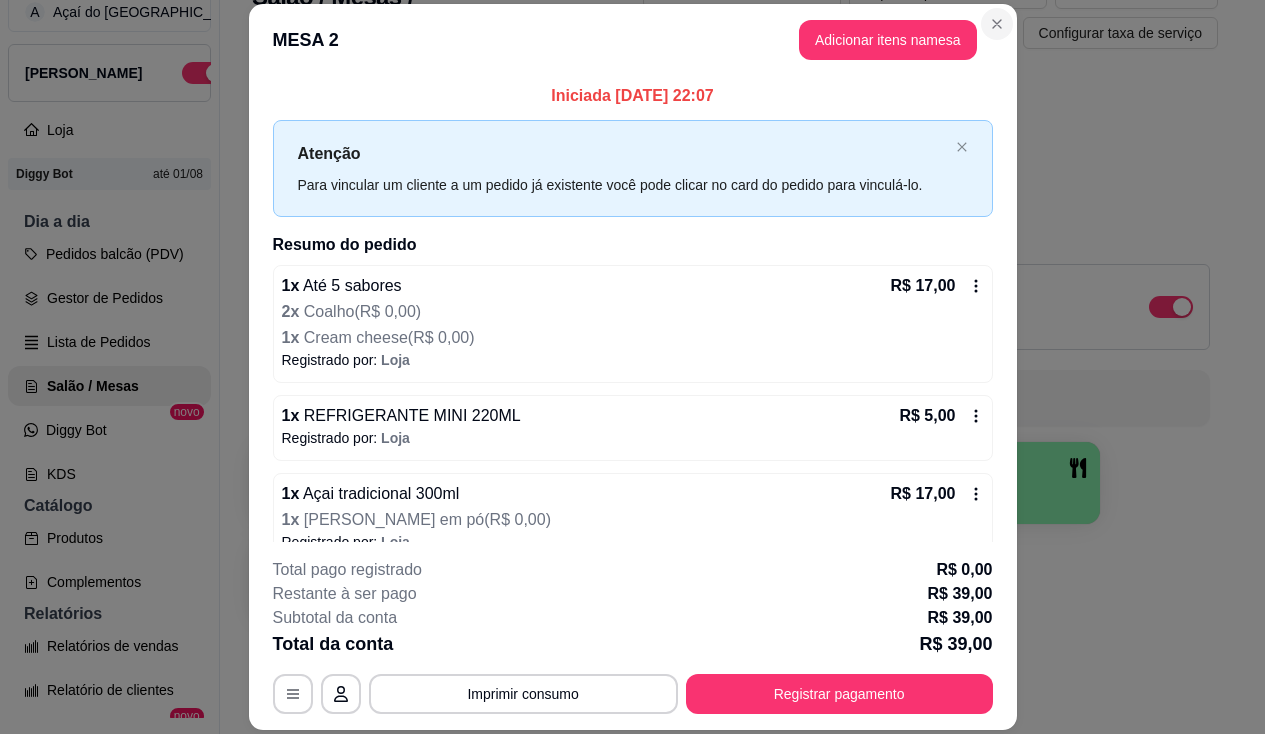 click on "Adicionar mesa / comanda Imprimir qr-codes da mesa Adicionar funcionário Configurar taxa de serviço" at bounding box center [908, 13] 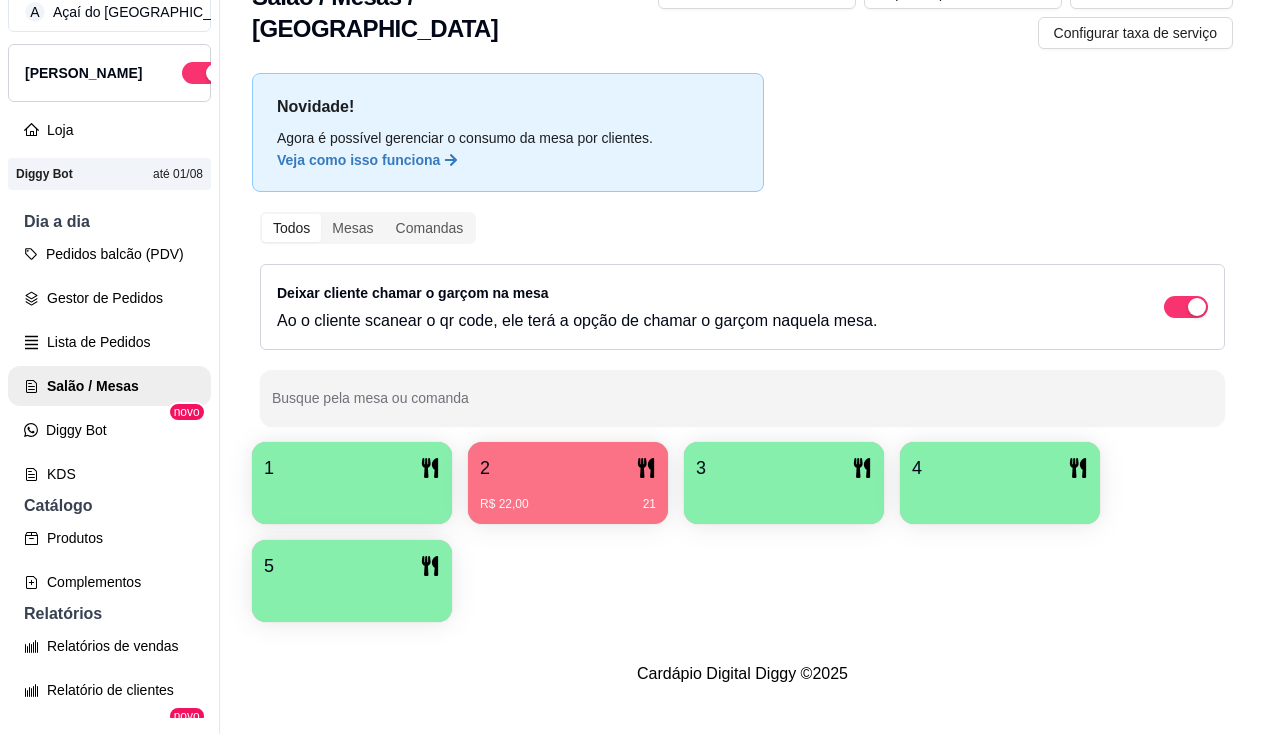 click on "Novidade! Agora é possível gerenciar o consumo da mesa por clientes.   Veja como isso funciona Todos Mesas Comandas Deixar cliente chamar o garçom na mesa Ao o cliente scanear o qr code, ele terá a opção de chamar o garçom naquela mesa. Busque pela mesa ou comanda
1 2 R$ 22,00 21 3 4 5" at bounding box center [742, 353] 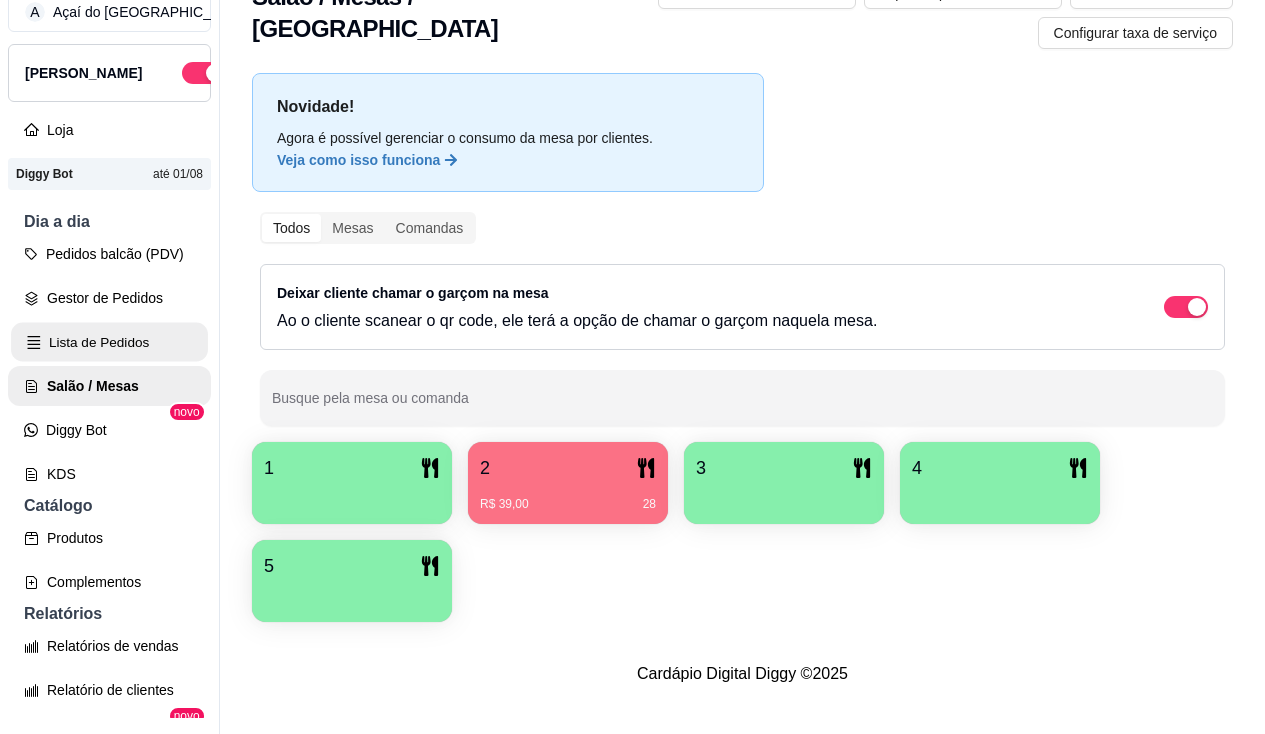 click on "Lista de Pedidos" at bounding box center [109, 342] 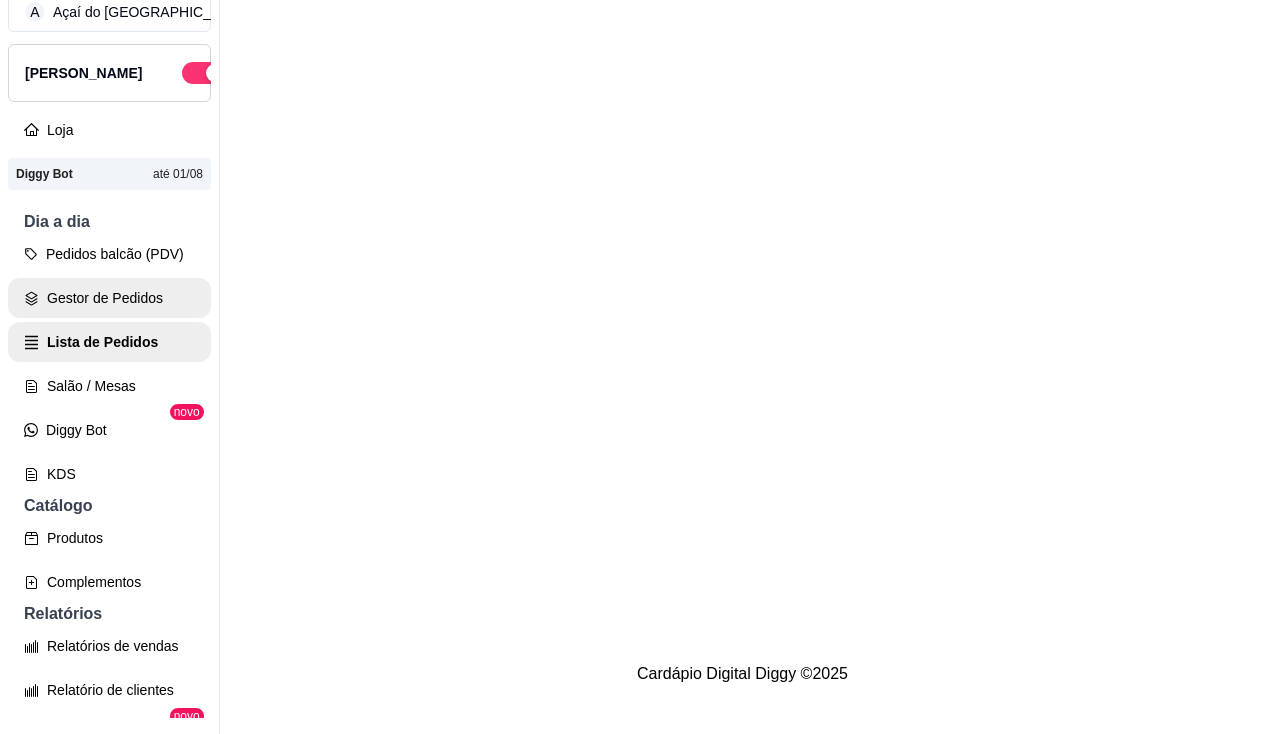 scroll, scrollTop: 0, scrollLeft: 0, axis: both 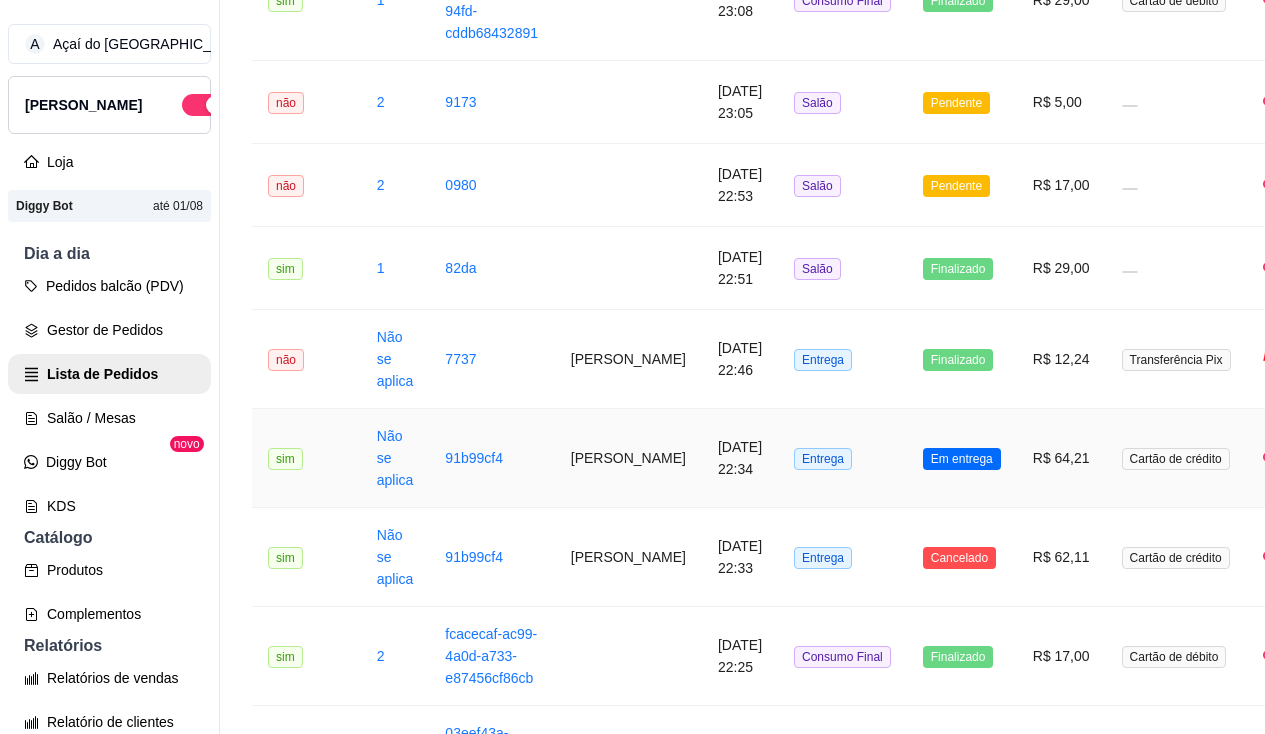 click on "Entrega" at bounding box center (842, 458) 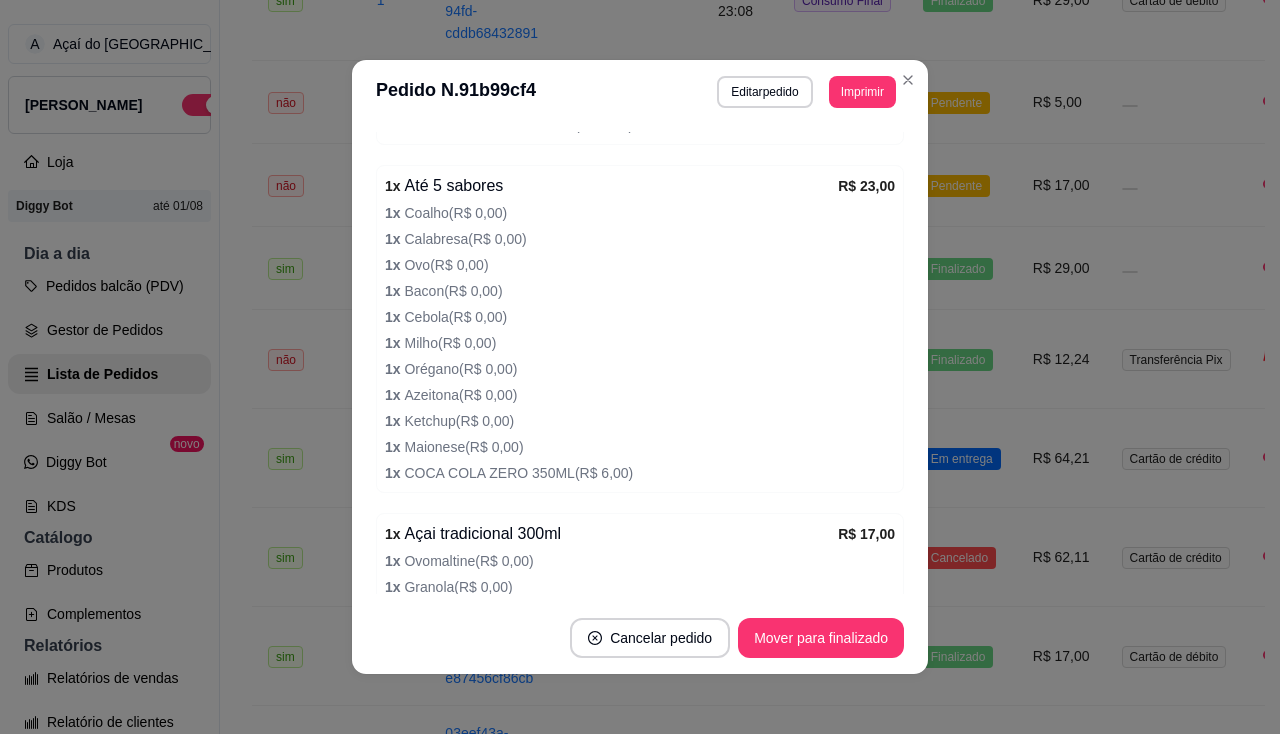 scroll, scrollTop: 943, scrollLeft: 0, axis: vertical 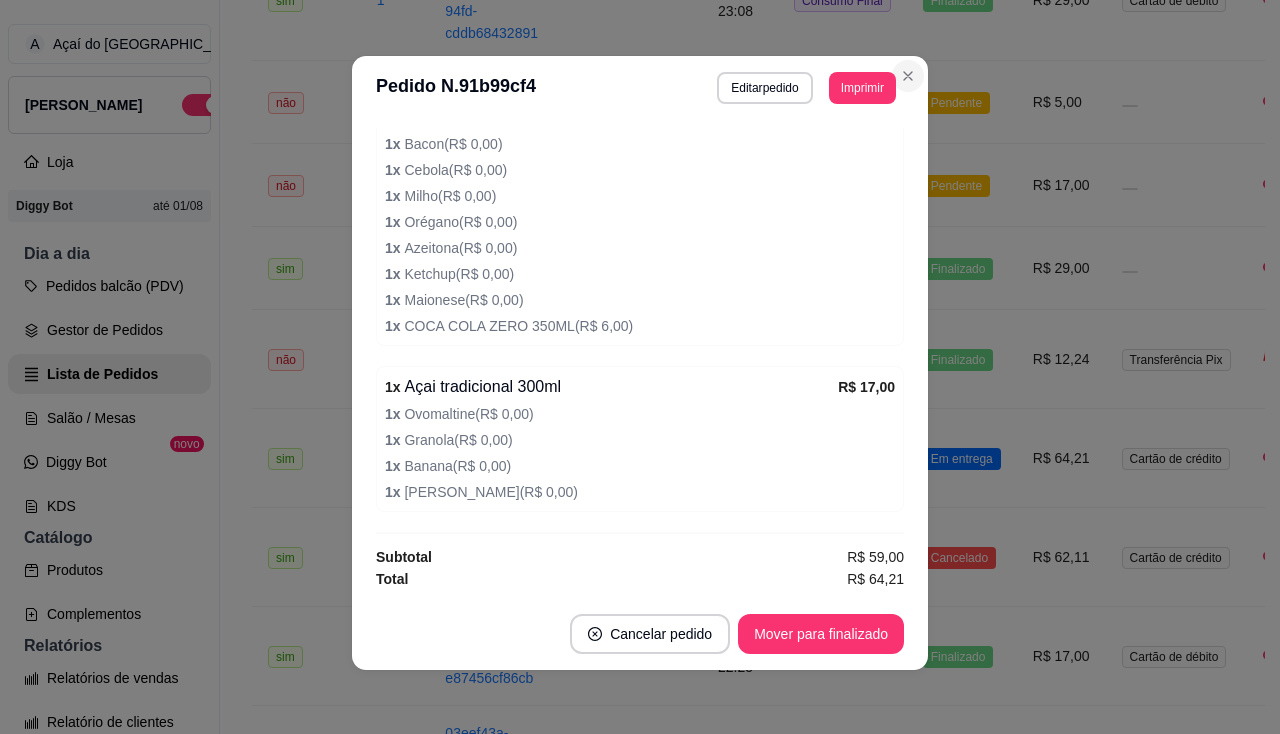 click on "Pendente" at bounding box center (962, 102) 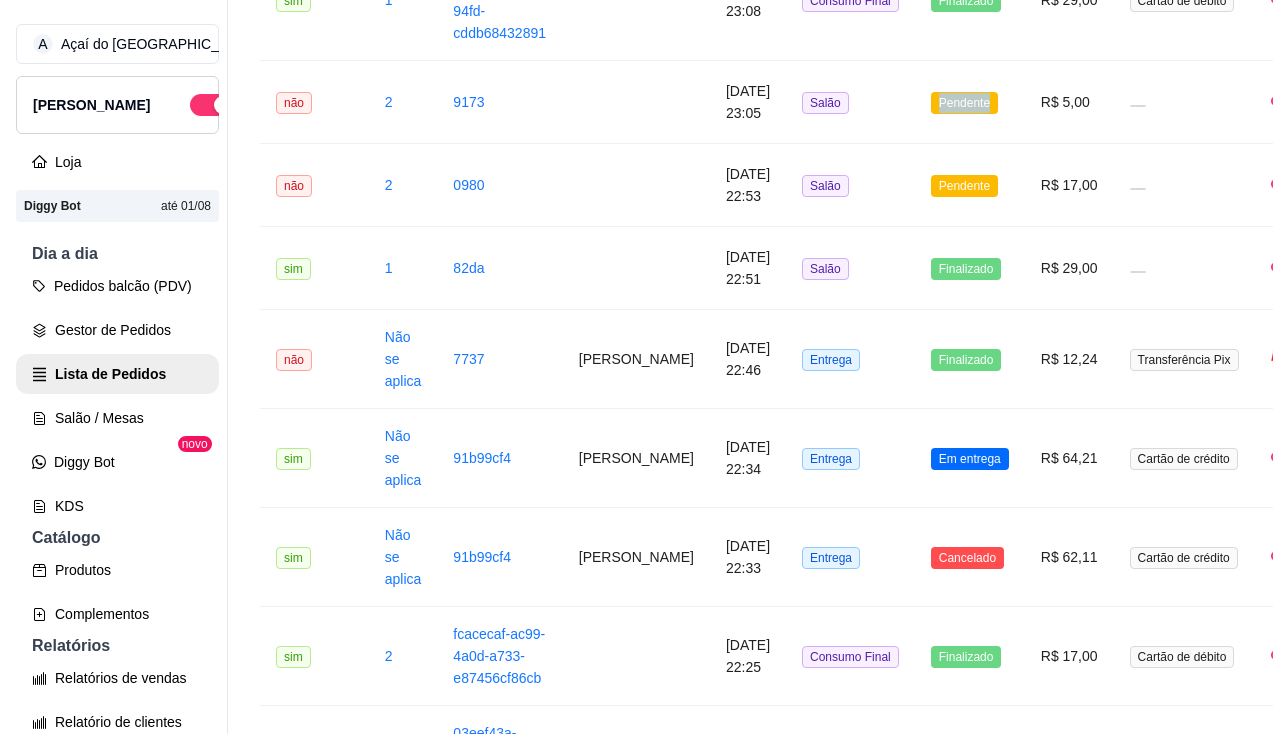 scroll, scrollTop: 0, scrollLeft: 0, axis: both 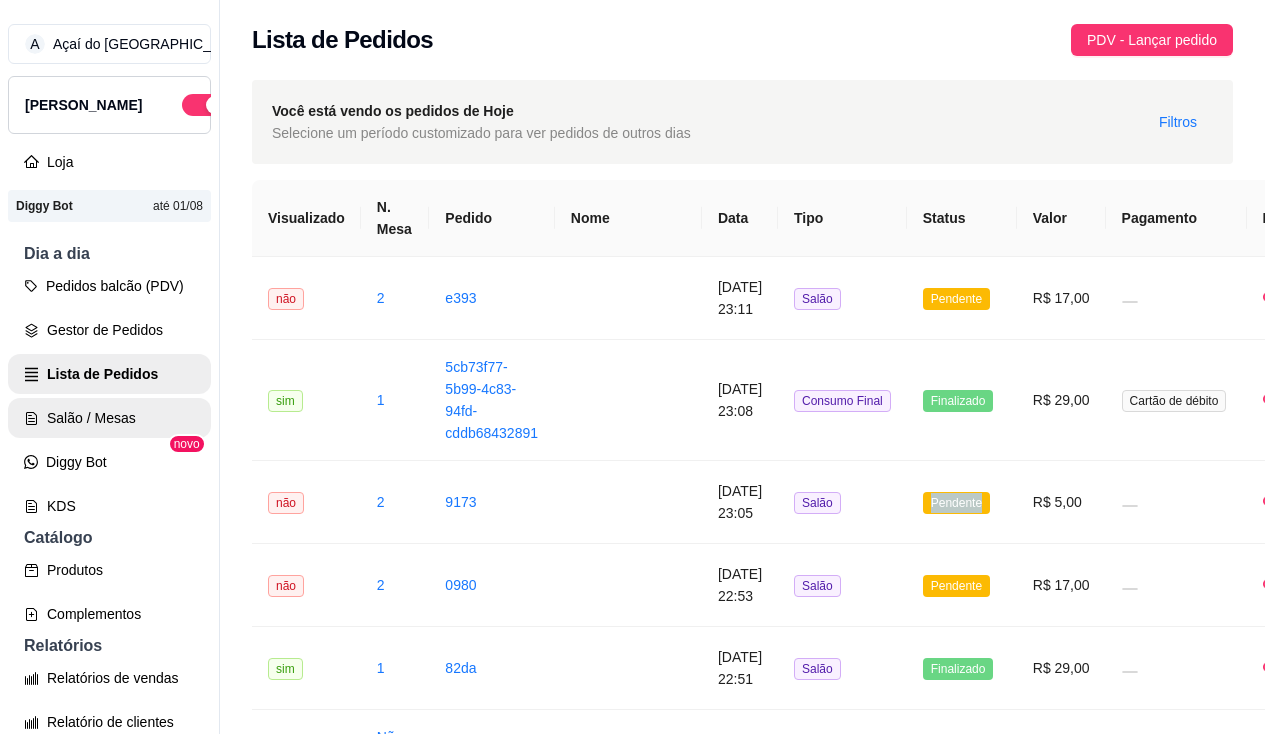 click on "Salão / Mesas" at bounding box center (109, 418) 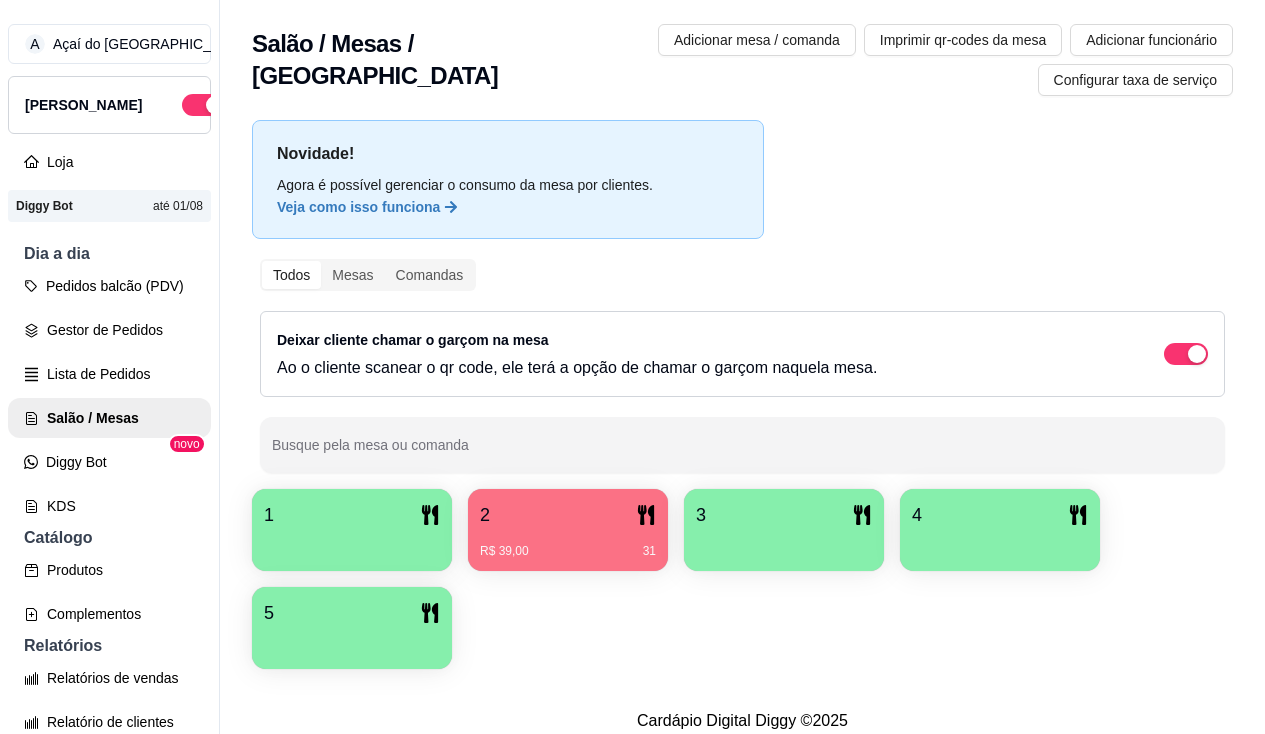 click on "R$ 39,00 31" at bounding box center (568, 551) 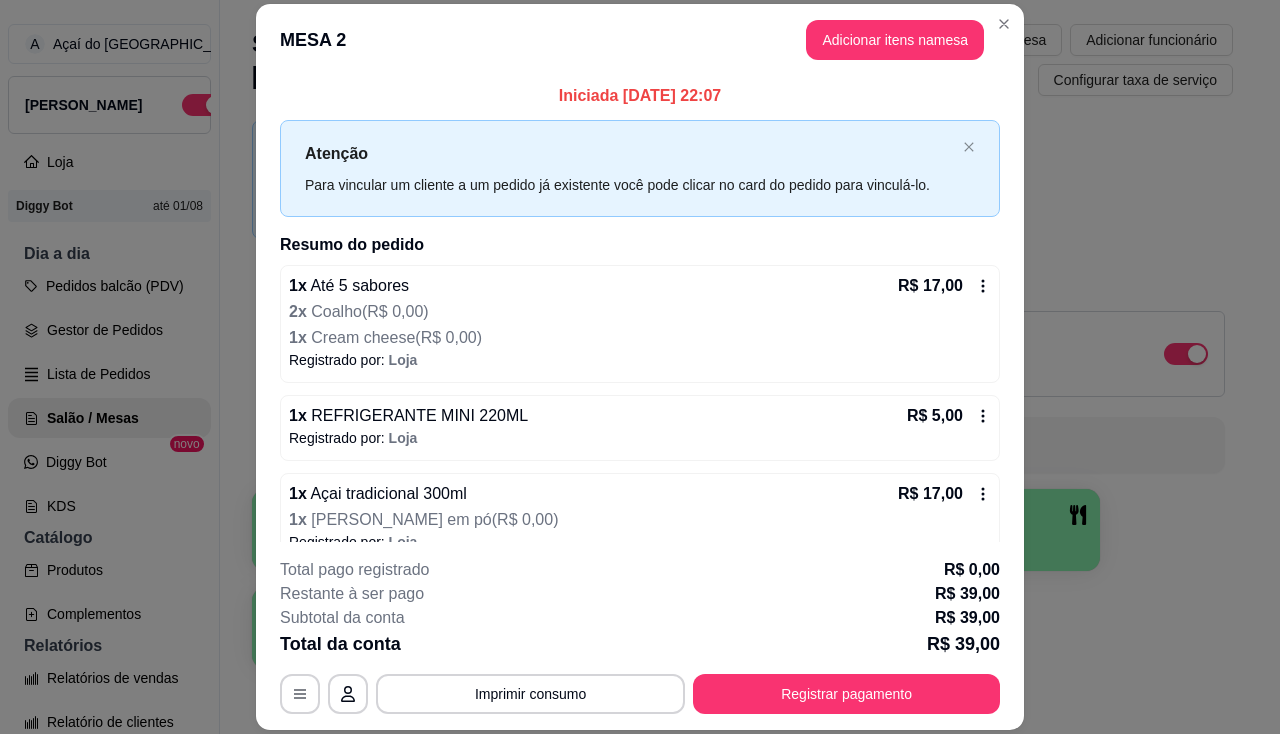 scroll, scrollTop: 30, scrollLeft: 0, axis: vertical 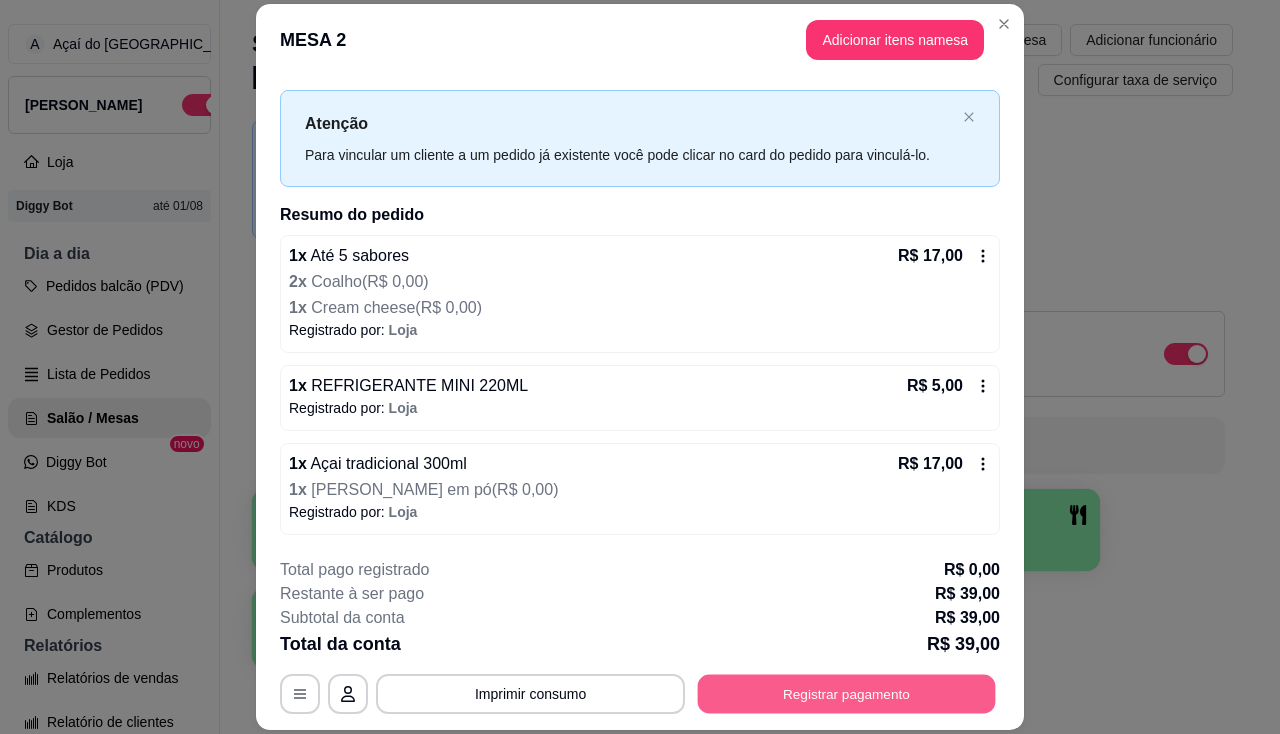 click on "Registrar pagamento" at bounding box center (847, 694) 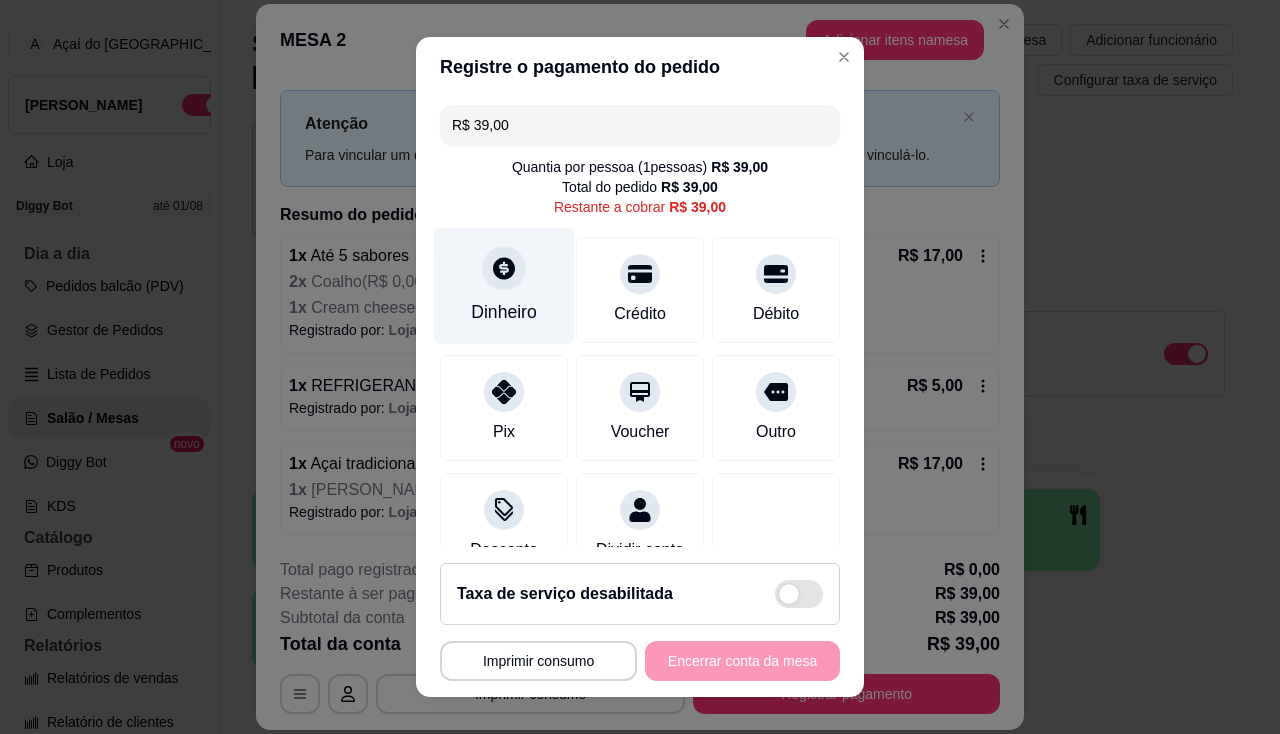 click on "Dinheiro" at bounding box center (504, 312) 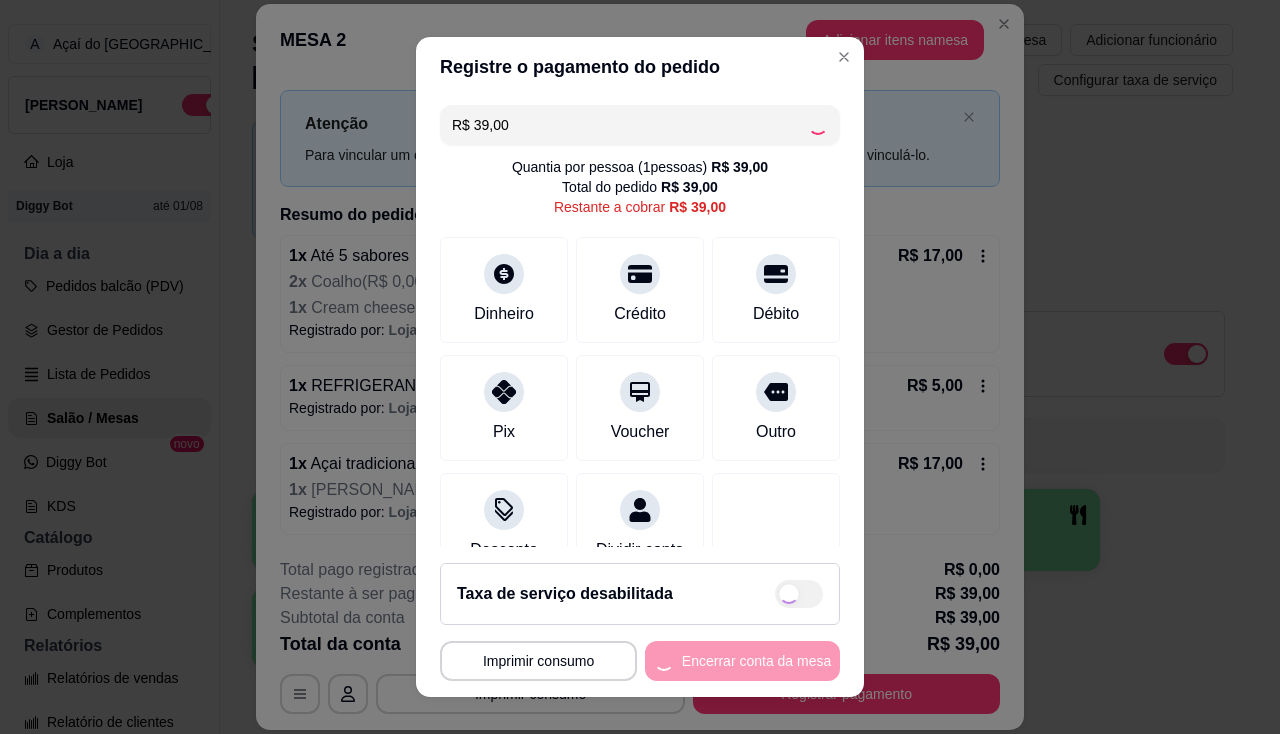 type on "R$ 0,00" 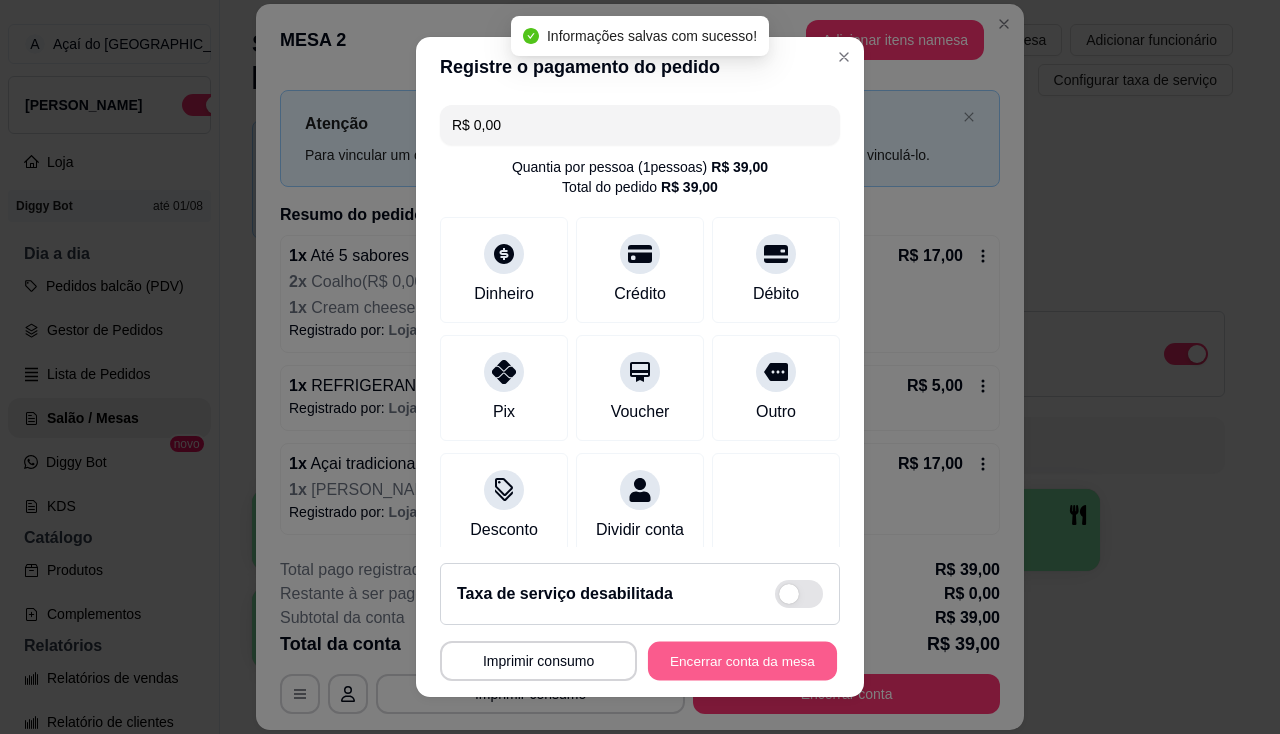 click on "Encerrar conta da mesa" at bounding box center (742, 661) 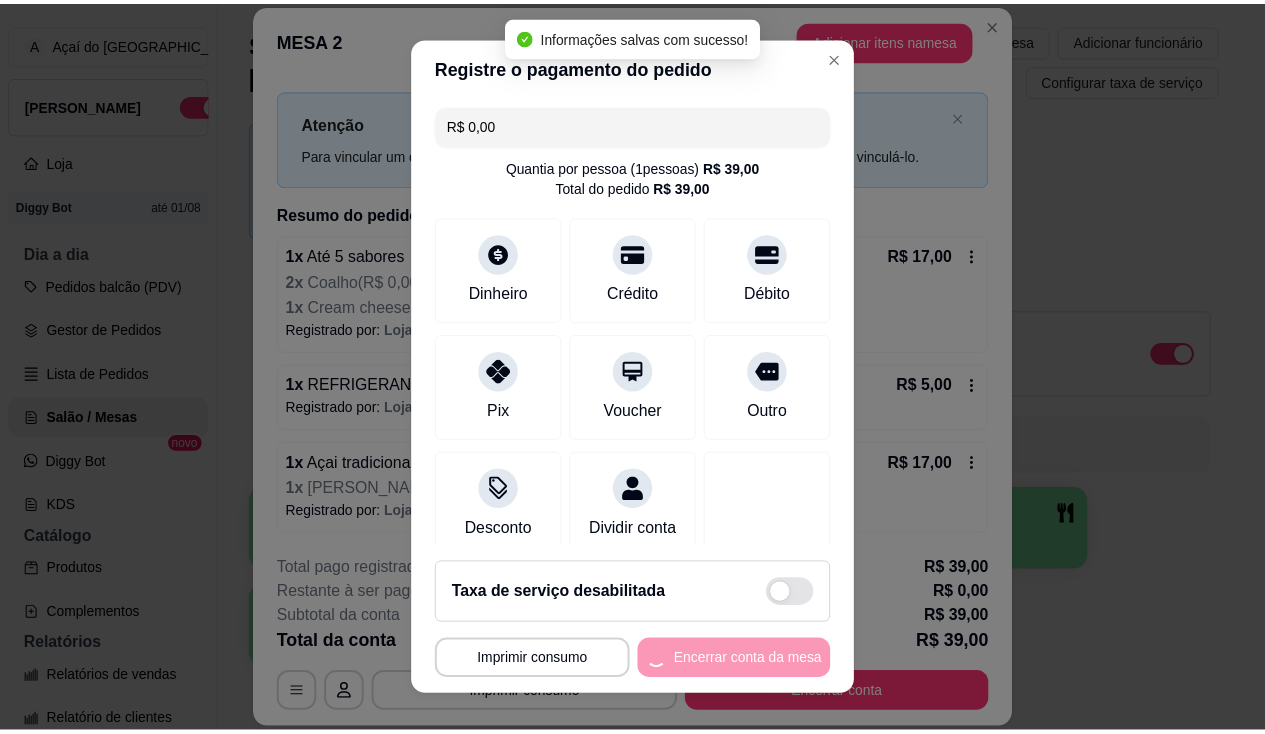 scroll, scrollTop: 0, scrollLeft: 0, axis: both 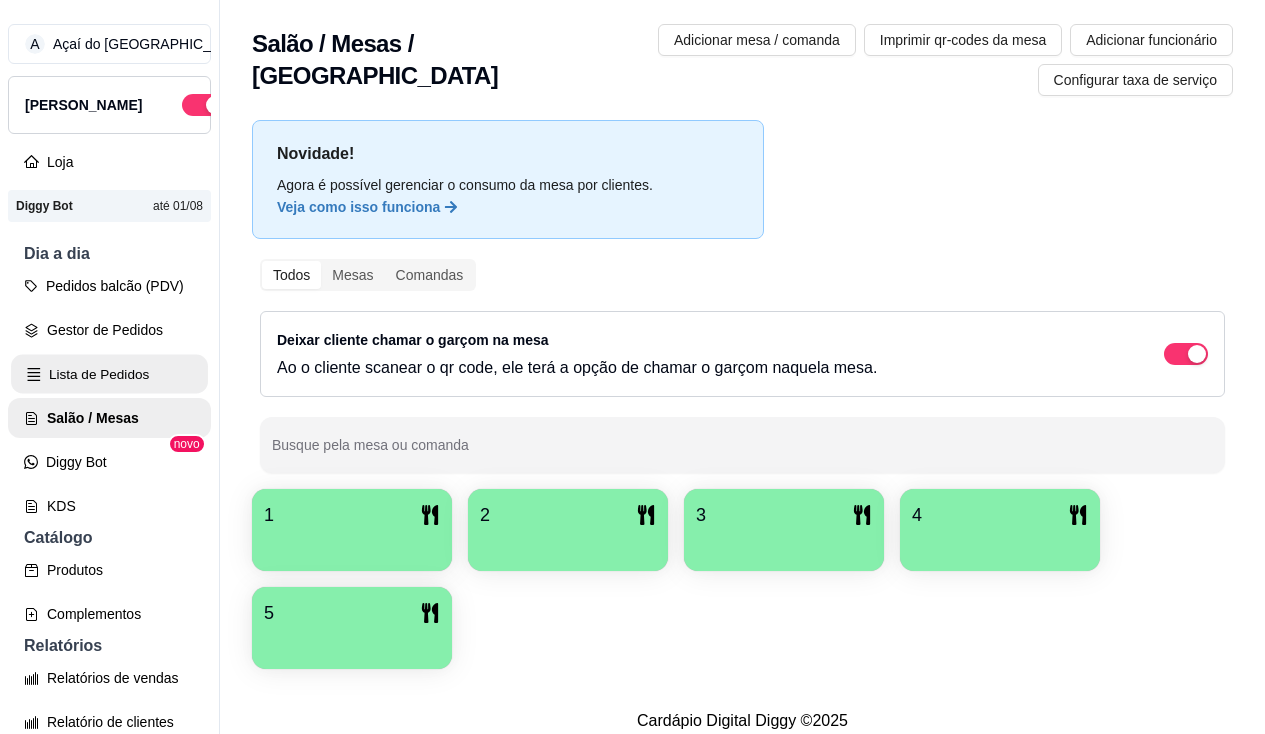 click on "Lista de Pedidos" at bounding box center (109, 374) 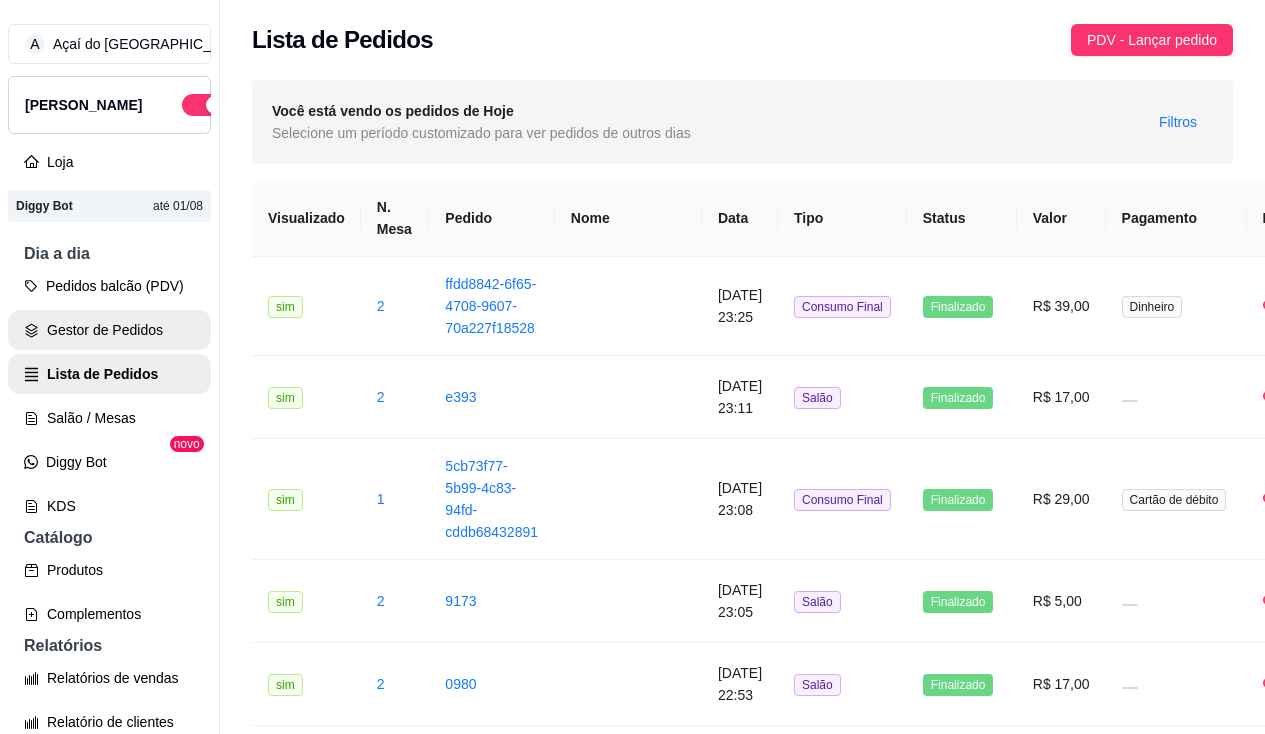 click on "Gestor de Pedidos" at bounding box center [109, 330] 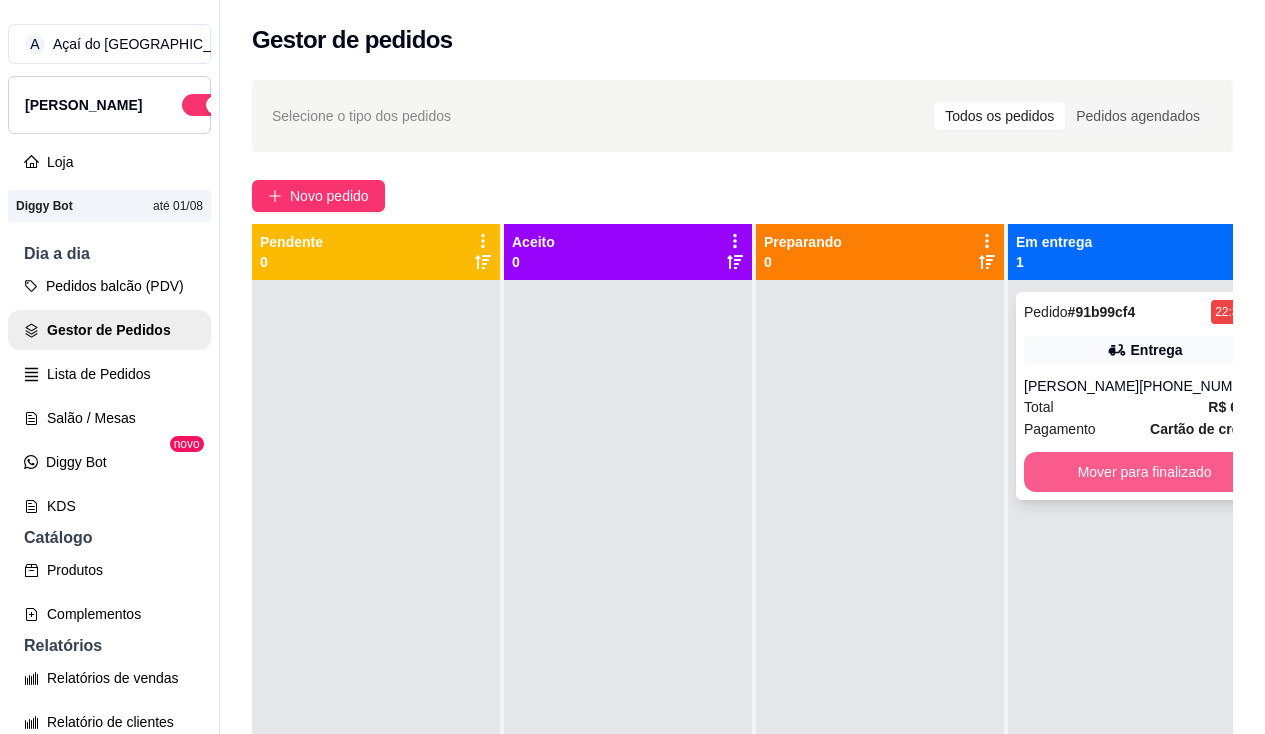 click on "Mover para finalizado" at bounding box center (1144, 472) 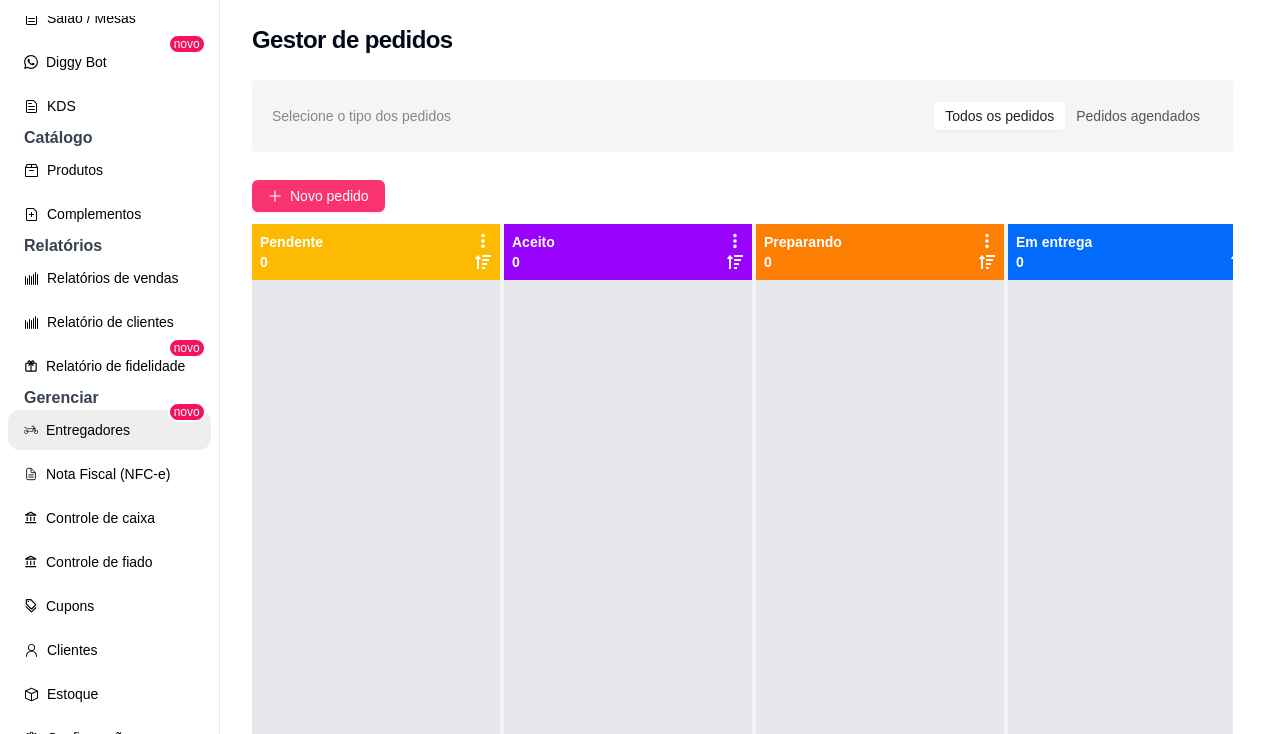 scroll, scrollTop: 500, scrollLeft: 0, axis: vertical 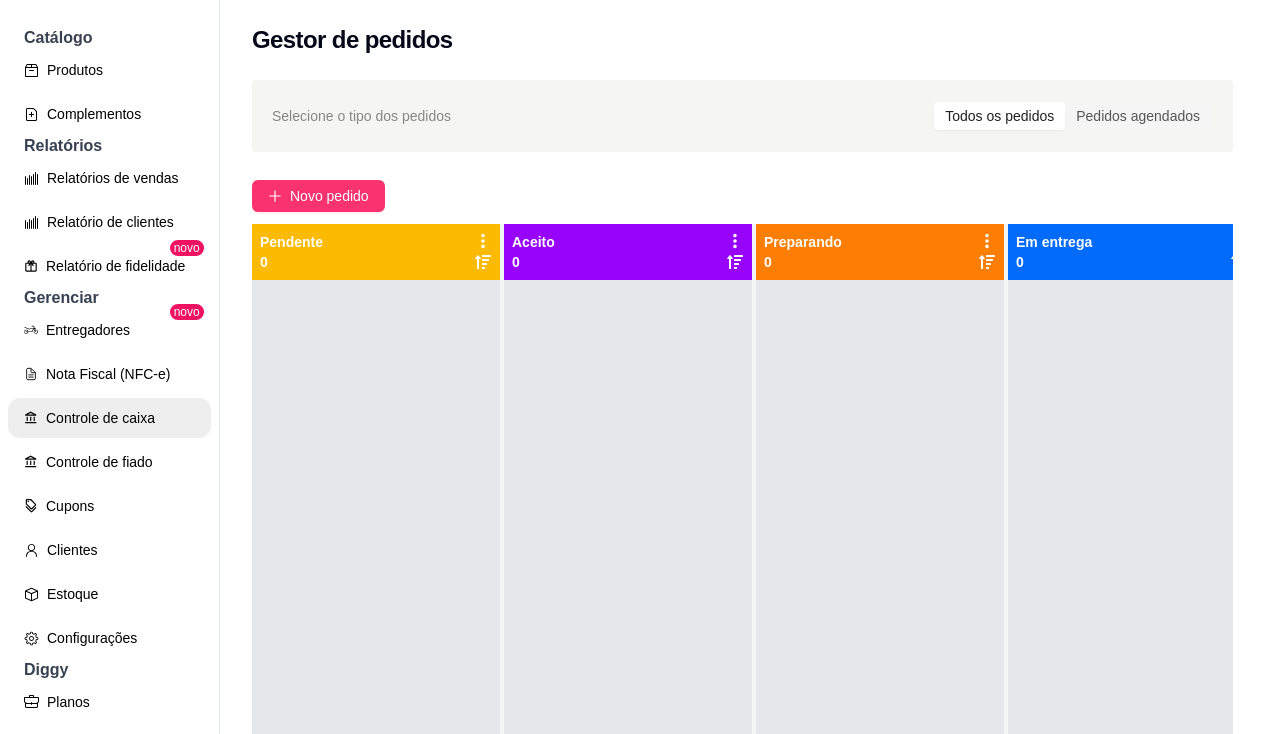click on "Controle de caixa" at bounding box center [109, 418] 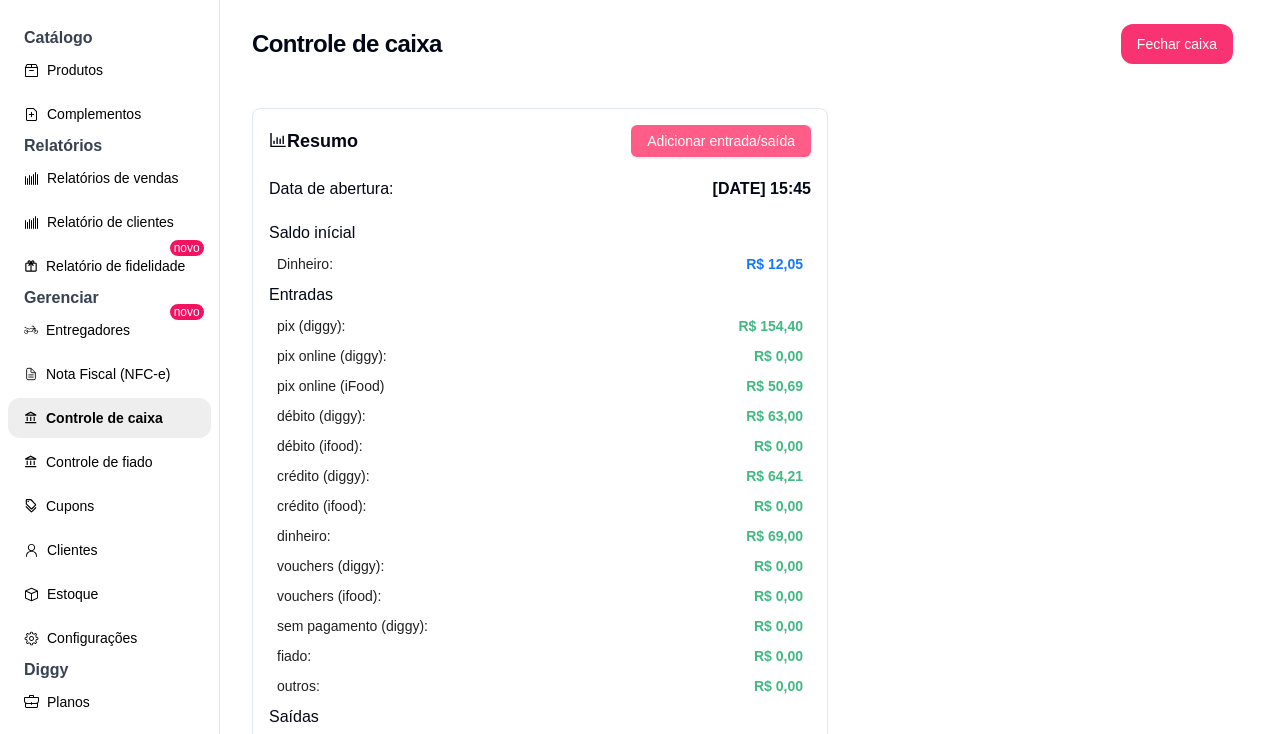 click on "Adicionar entrada/saída" at bounding box center [721, 141] 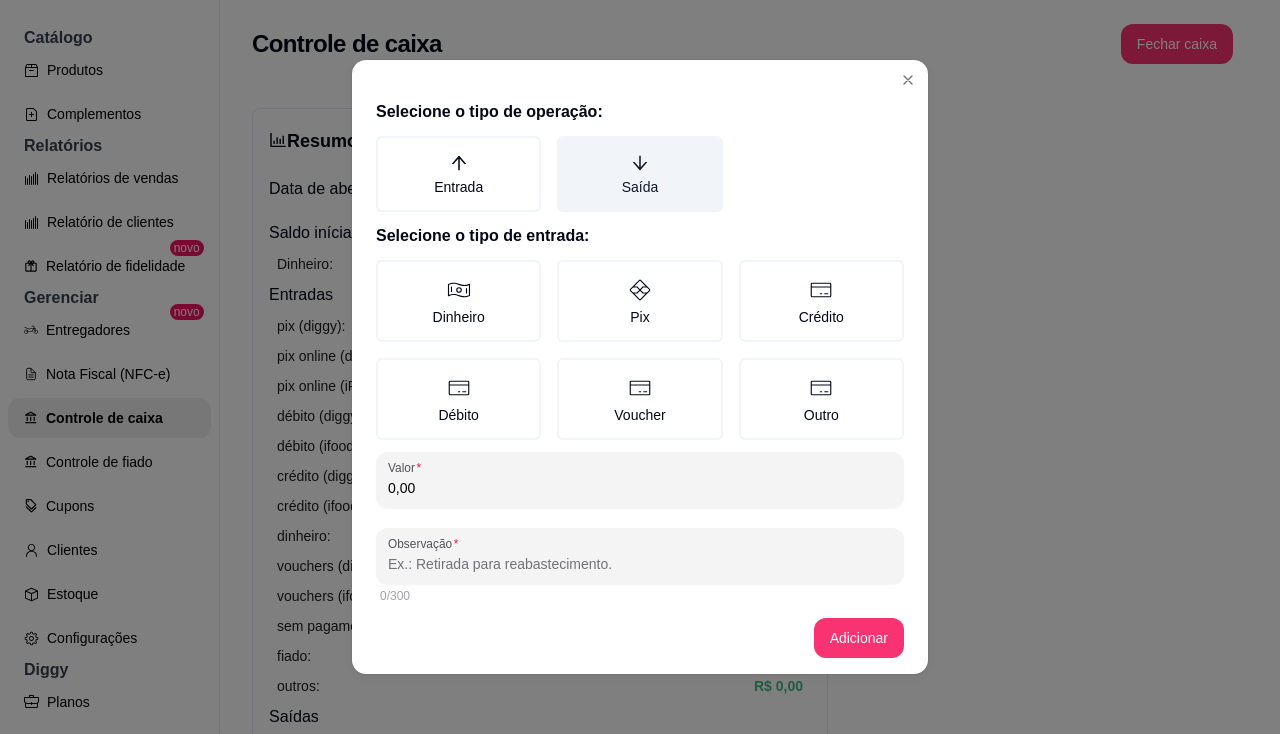 click on "Saída" at bounding box center (639, 174) 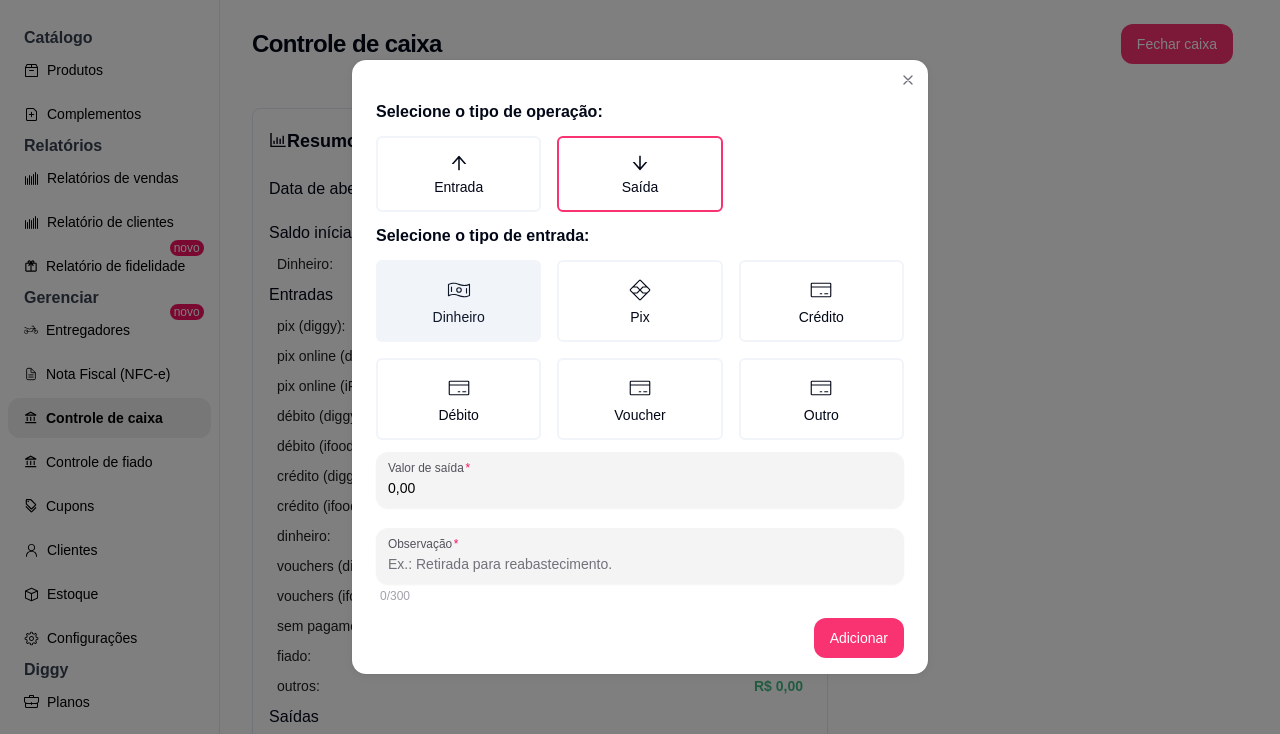 click 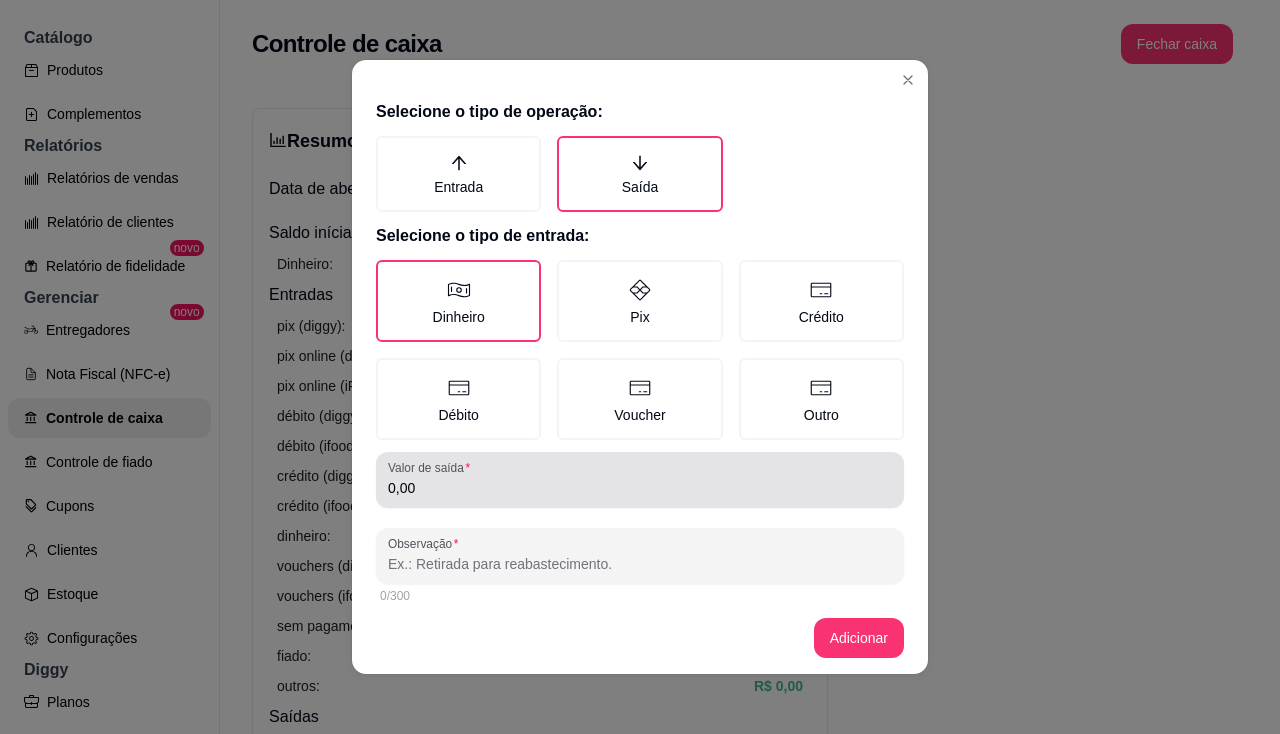 click on "0,00" at bounding box center (640, 488) 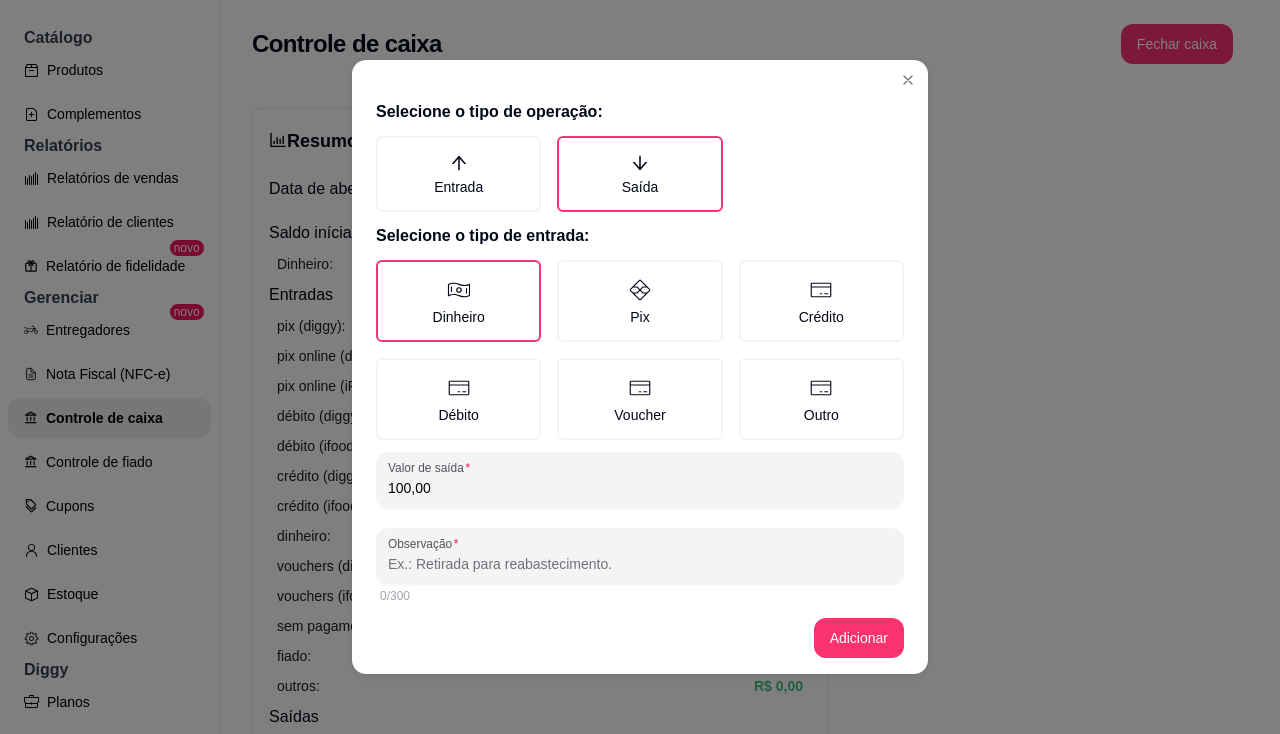 type on "100,00" 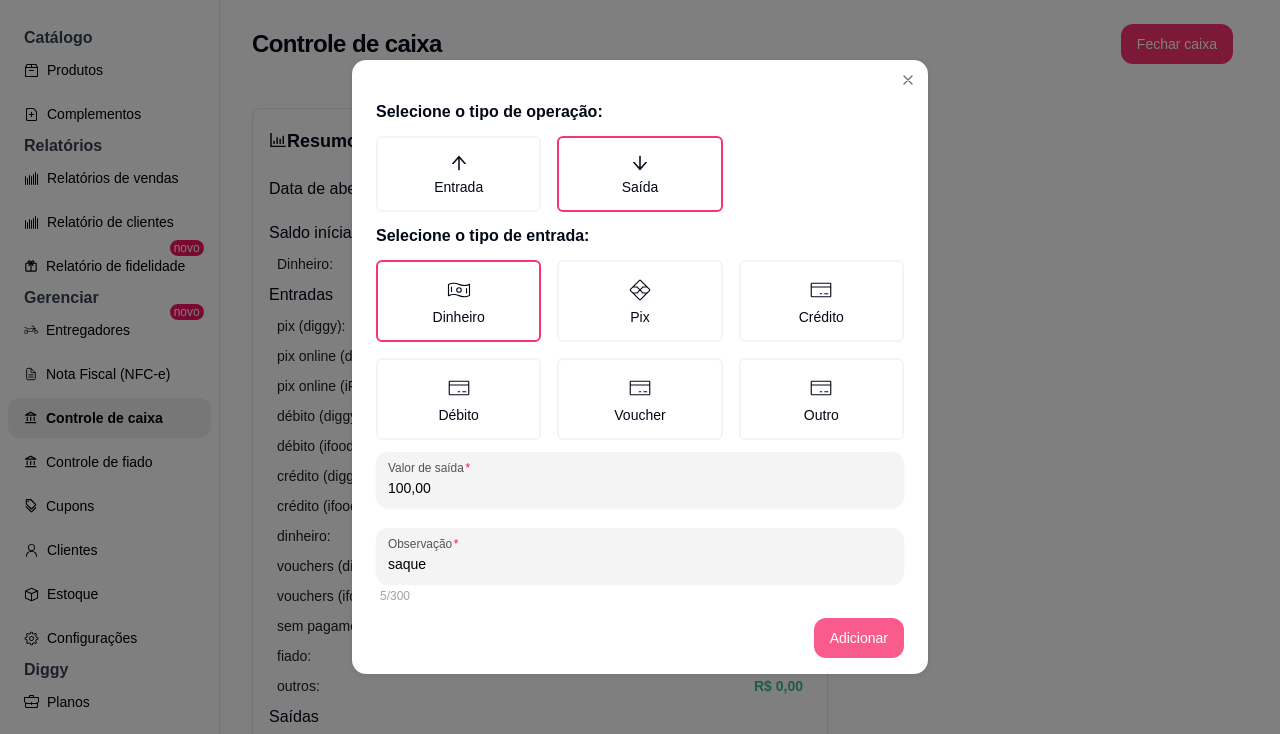 type on "saque" 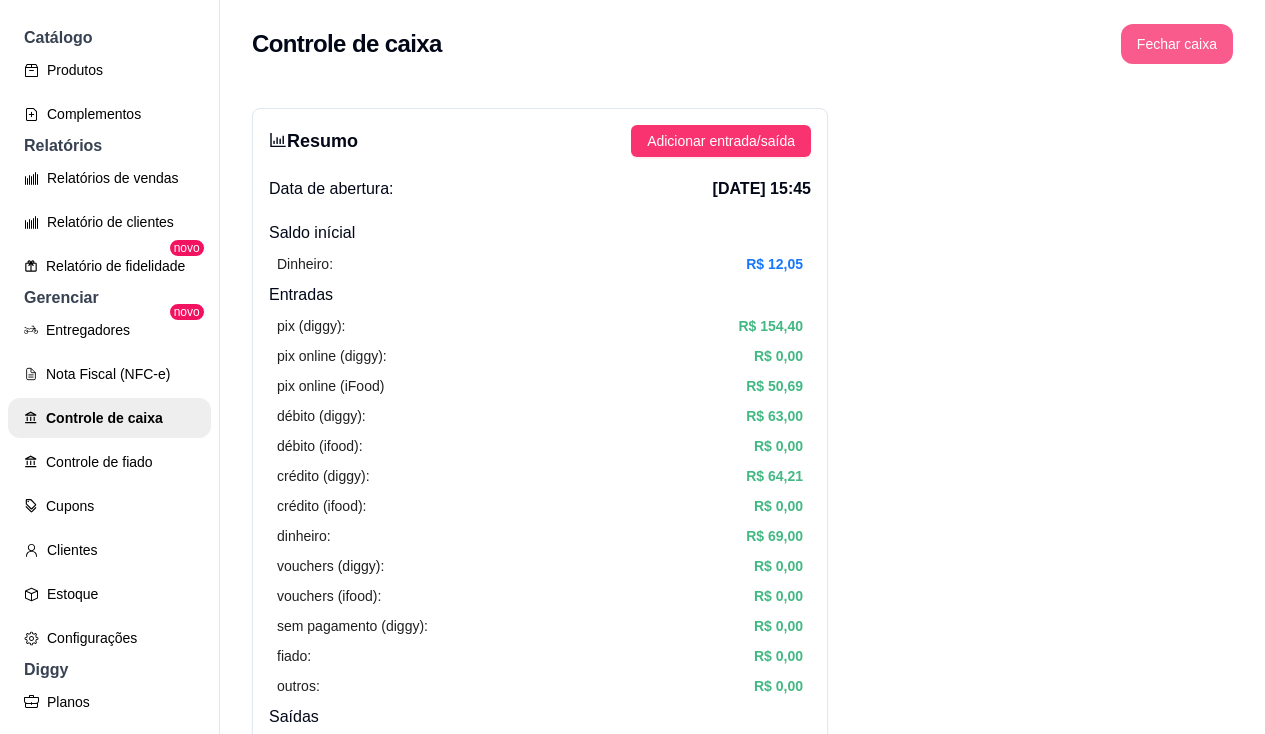 click on "Fechar caixa" at bounding box center (1177, 44) 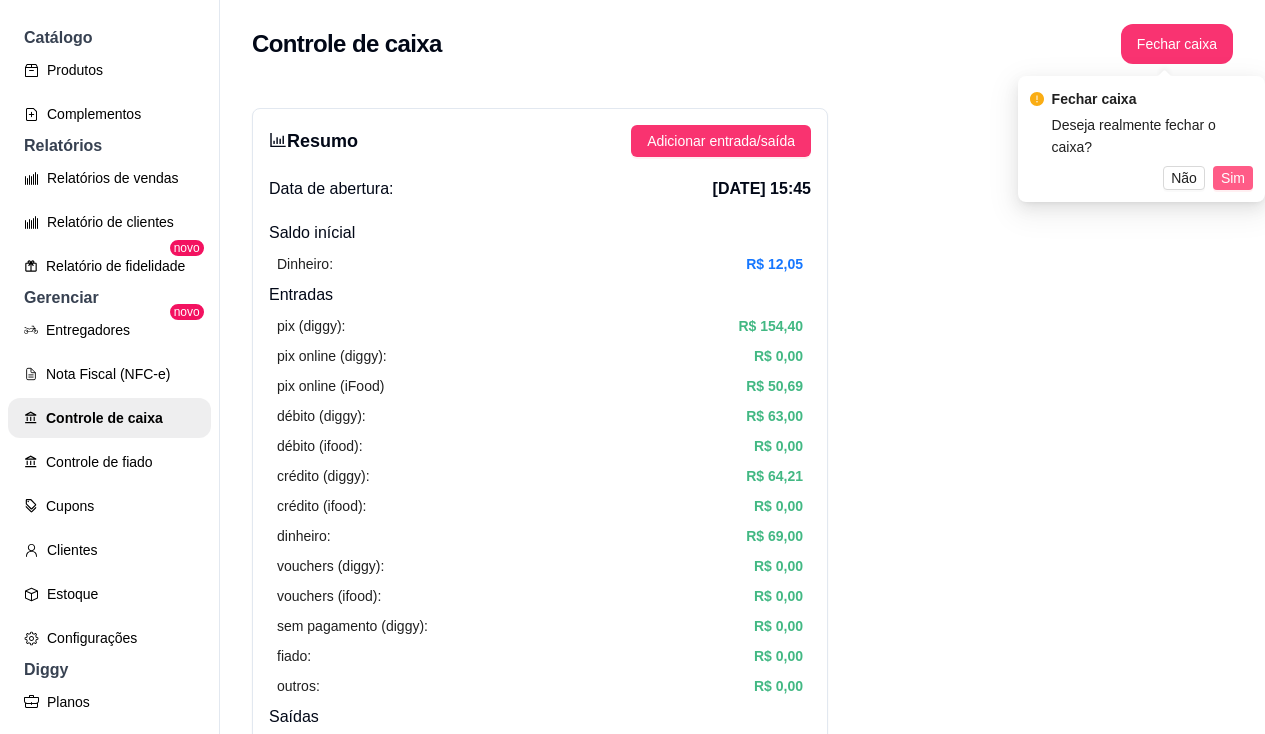 click on "Sim" at bounding box center [1233, 178] 